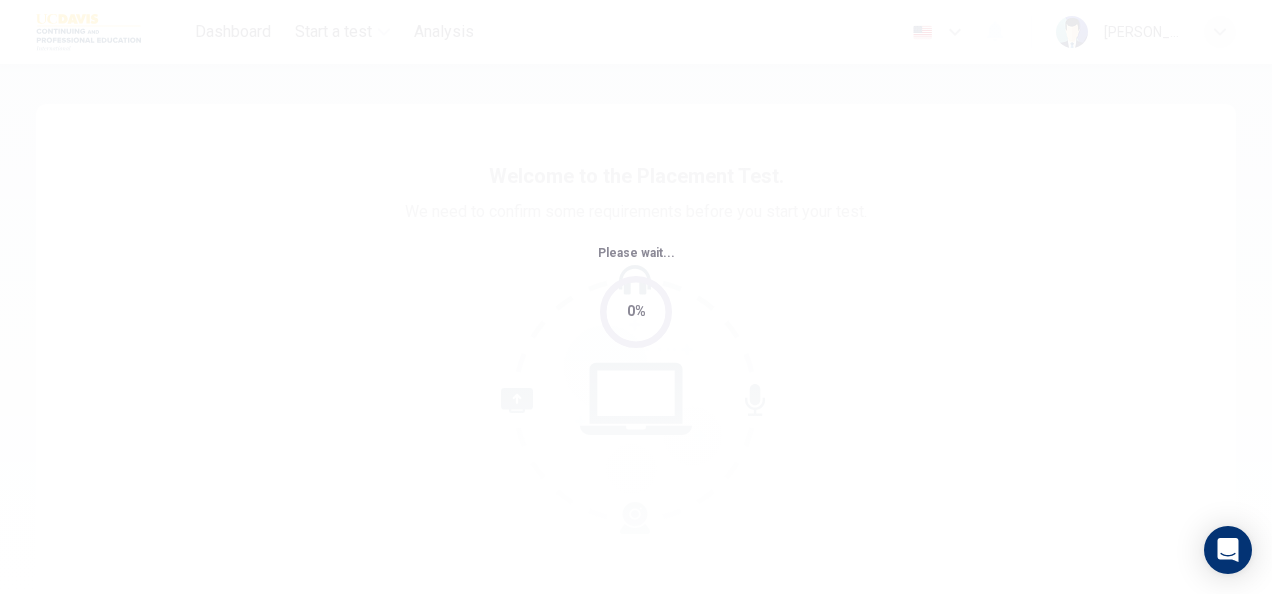 scroll, scrollTop: 0, scrollLeft: 0, axis: both 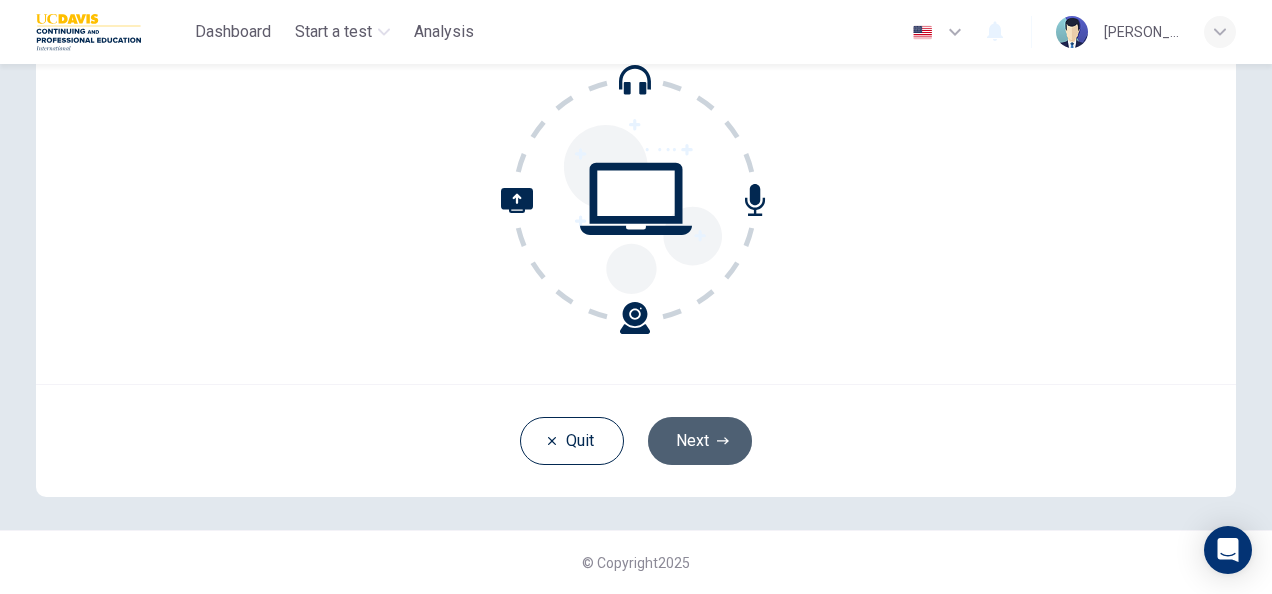 click on "Next" at bounding box center [700, 441] 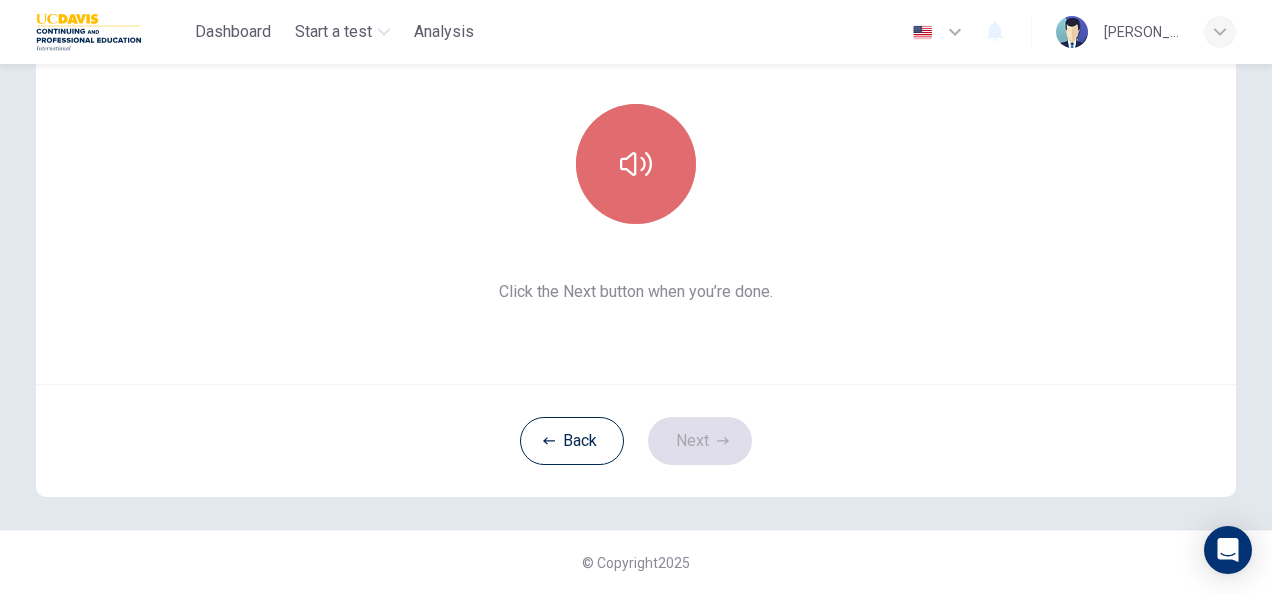 click 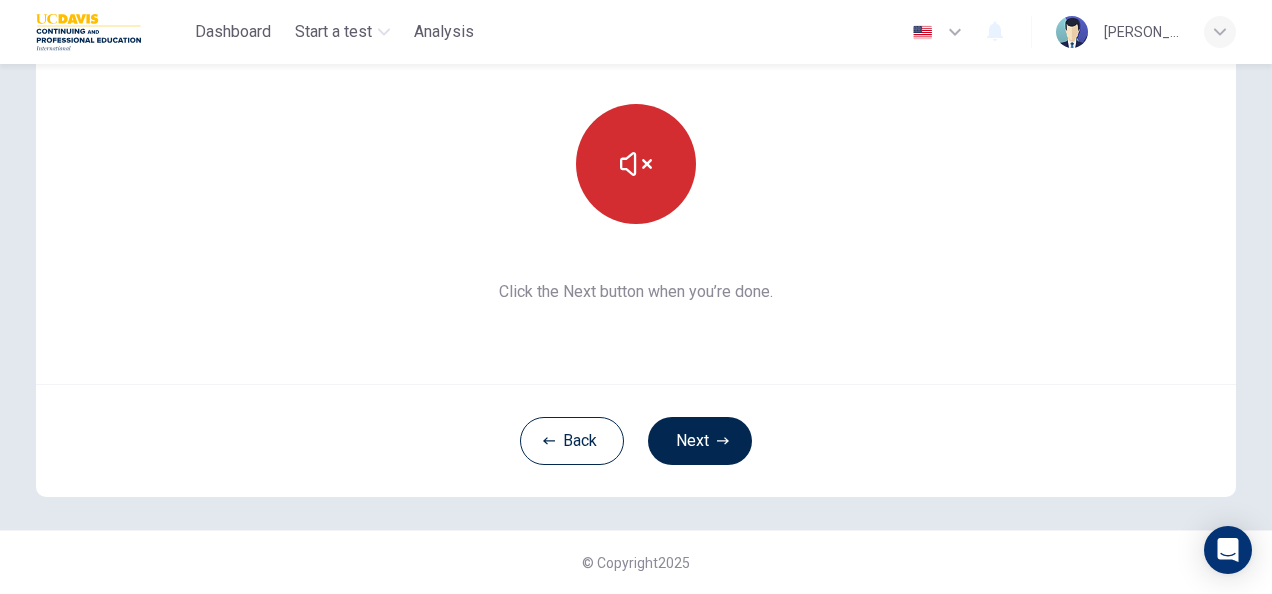 type 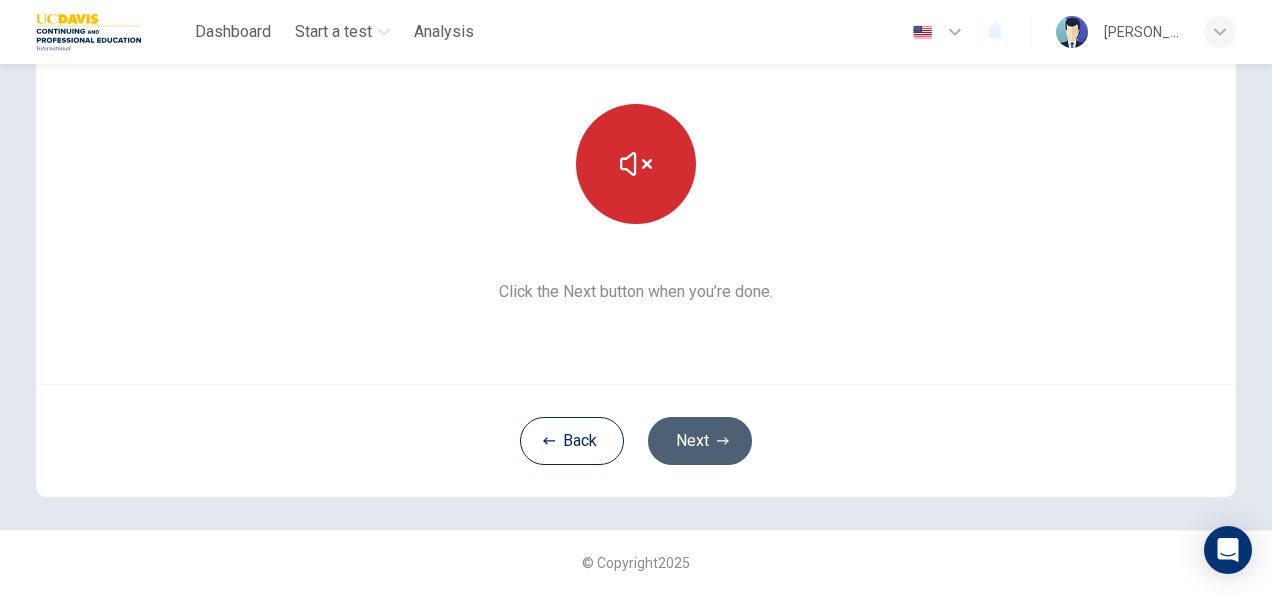 click 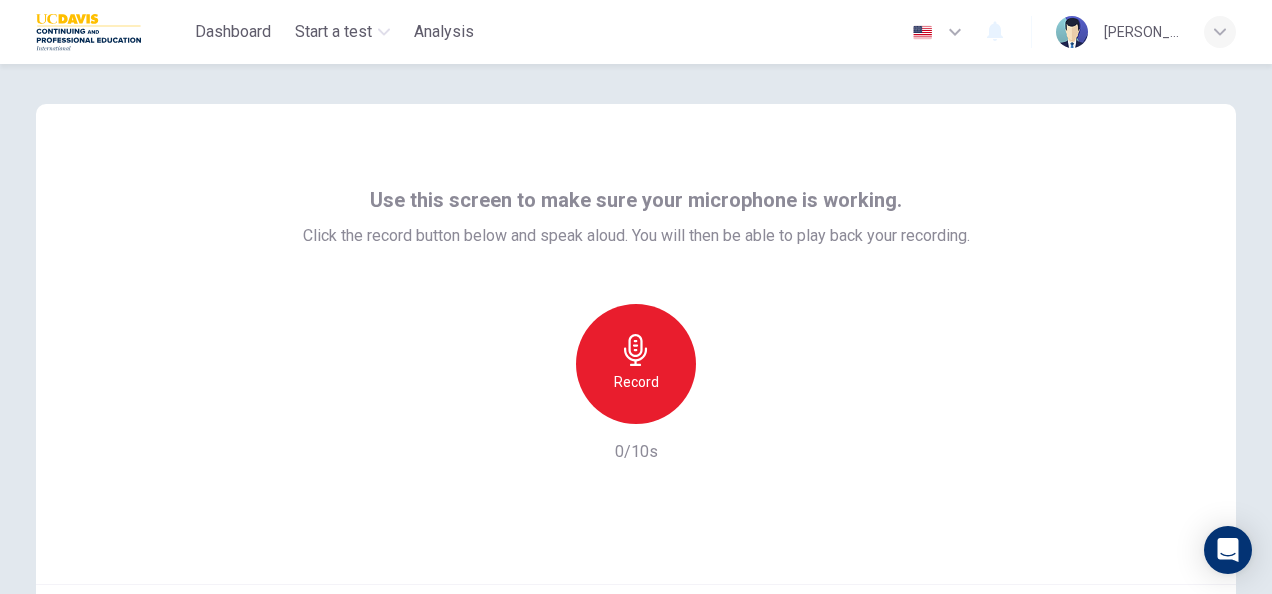 scroll, scrollTop: 100, scrollLeft: 0, axis: vertical 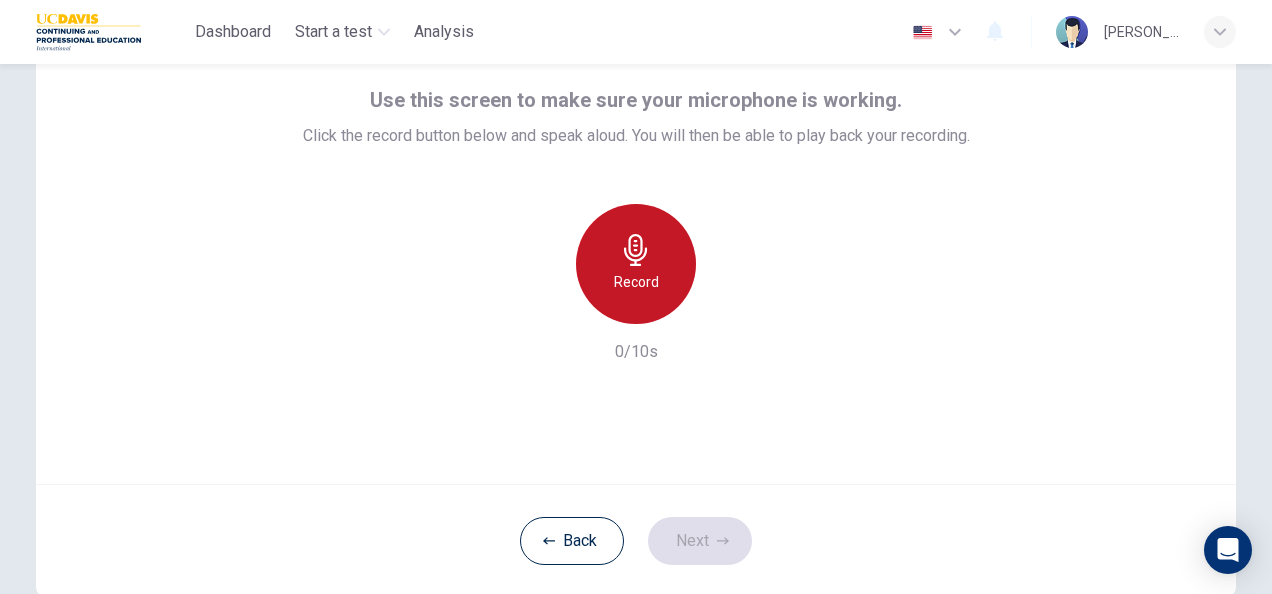 click on "Record" at bounding box center [636, 264] 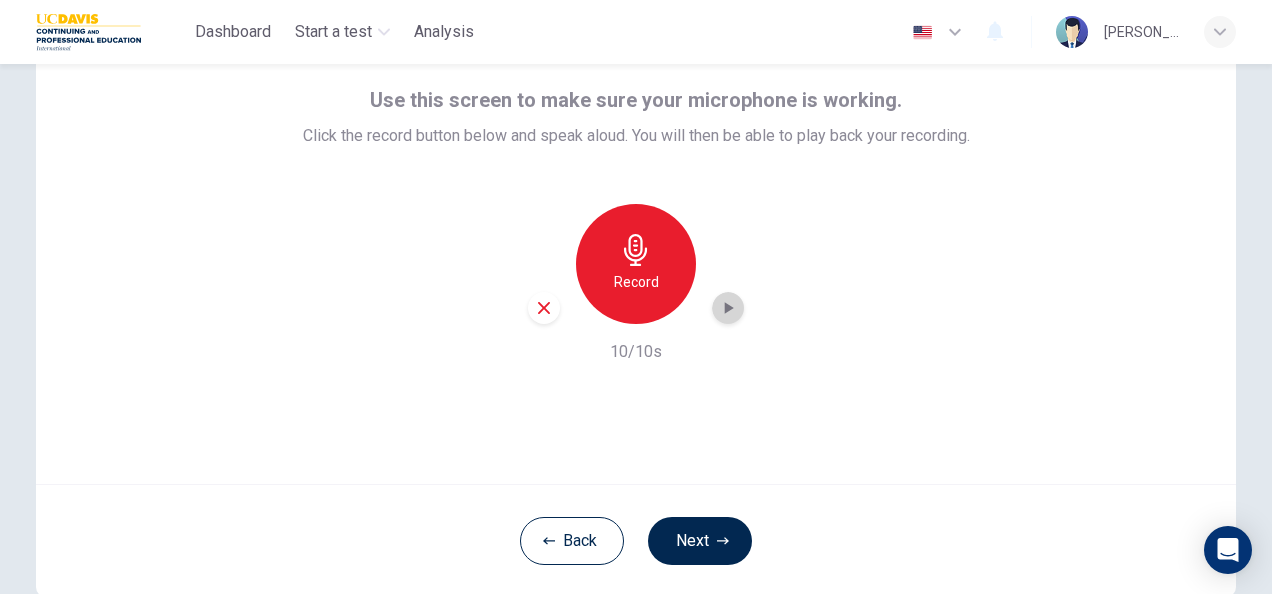 click 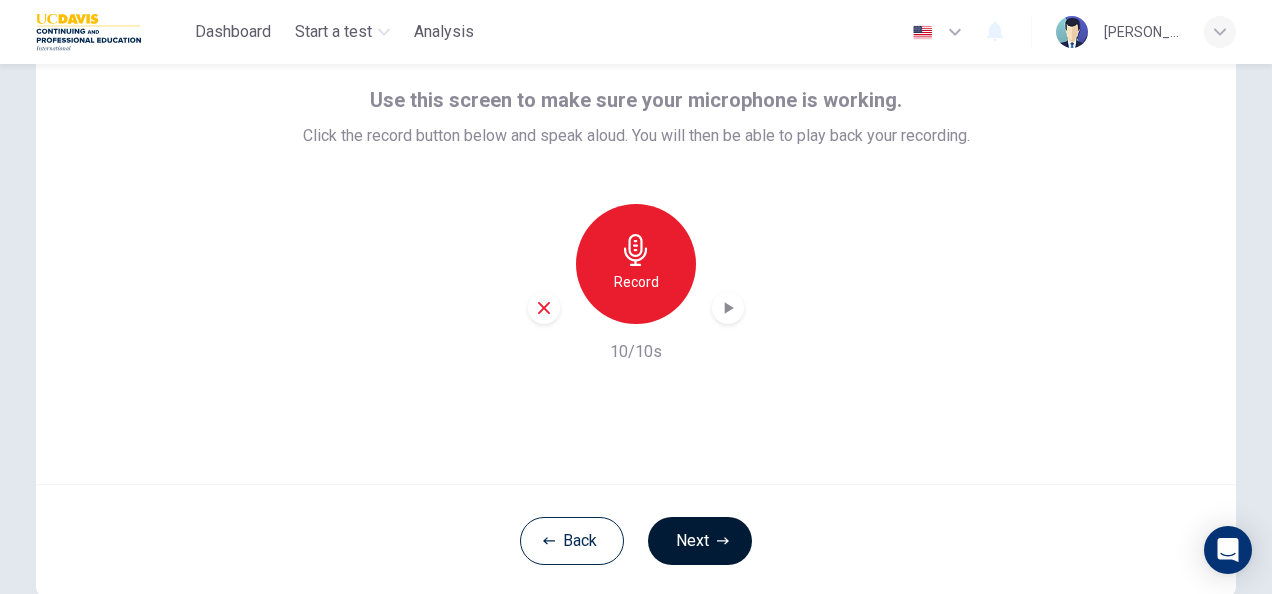 click on "Next" at bounding box center [700, 541] 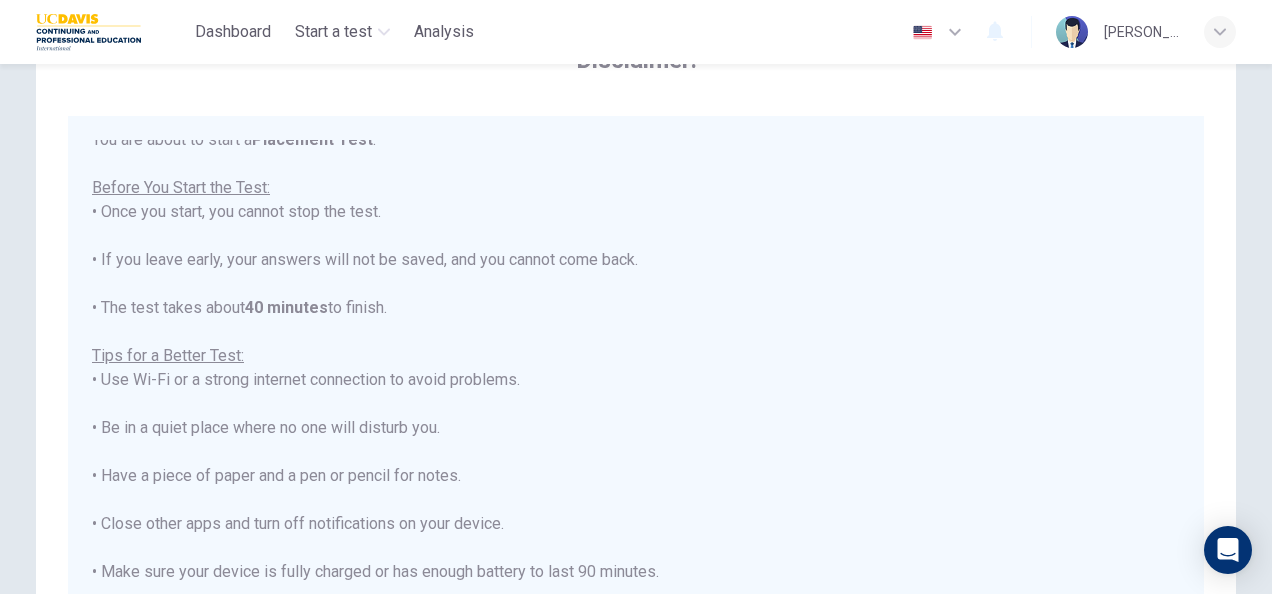 scroll, scrollTop: 22, scrollLeft: 0, axis: vertical 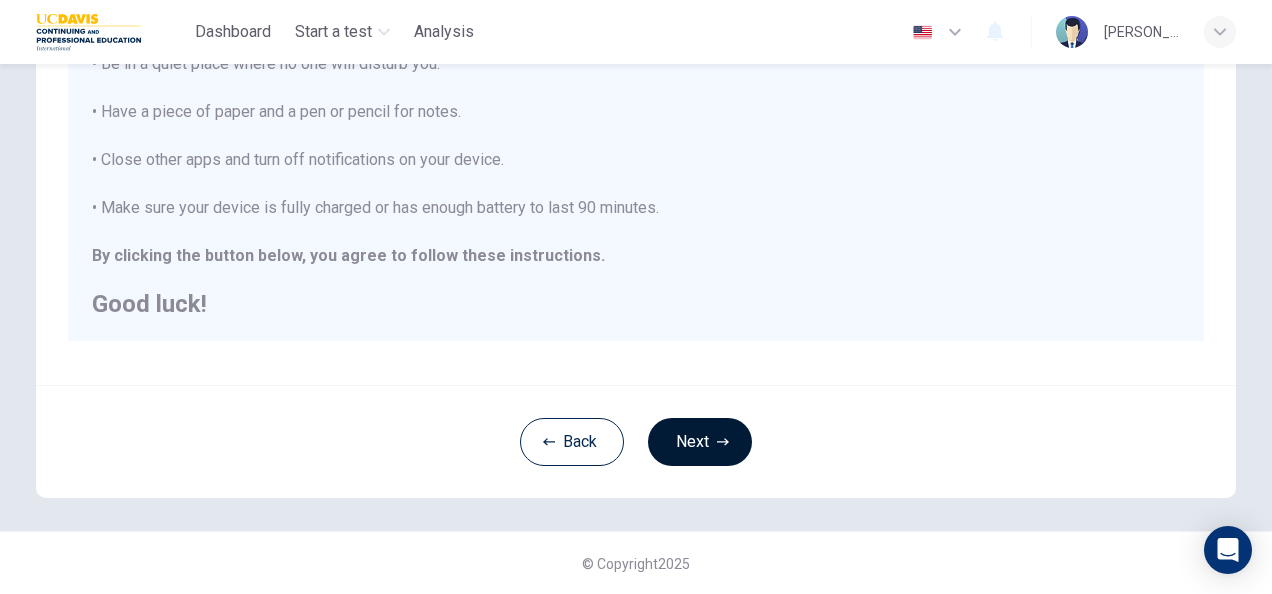 click on "Next" at bounding box center [700, 442] 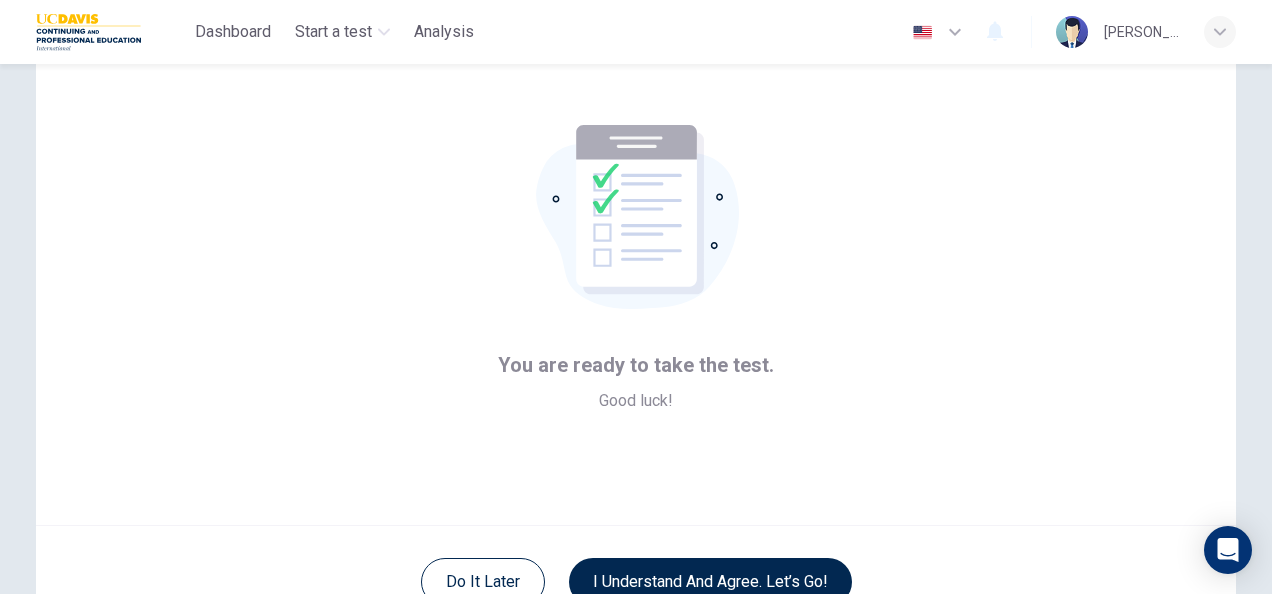 scroll, scrollTop: 200, scrollLeft: 0, axis: vertical 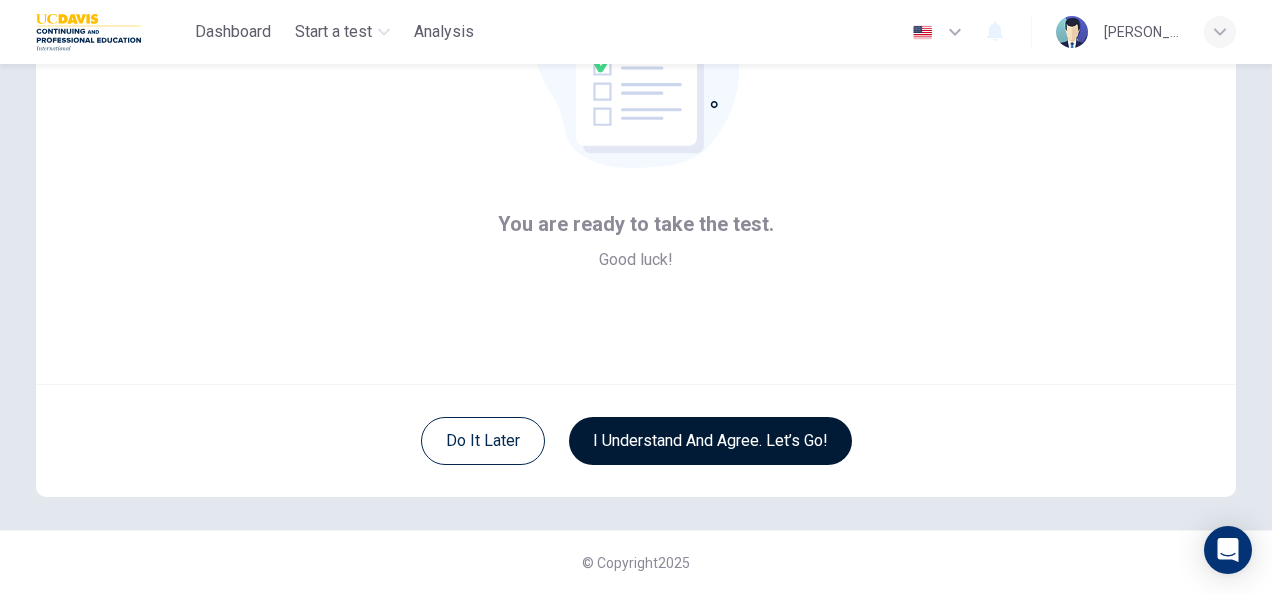 click on "I understand and agree. Let’s go!" at bounding box center (710, 441) 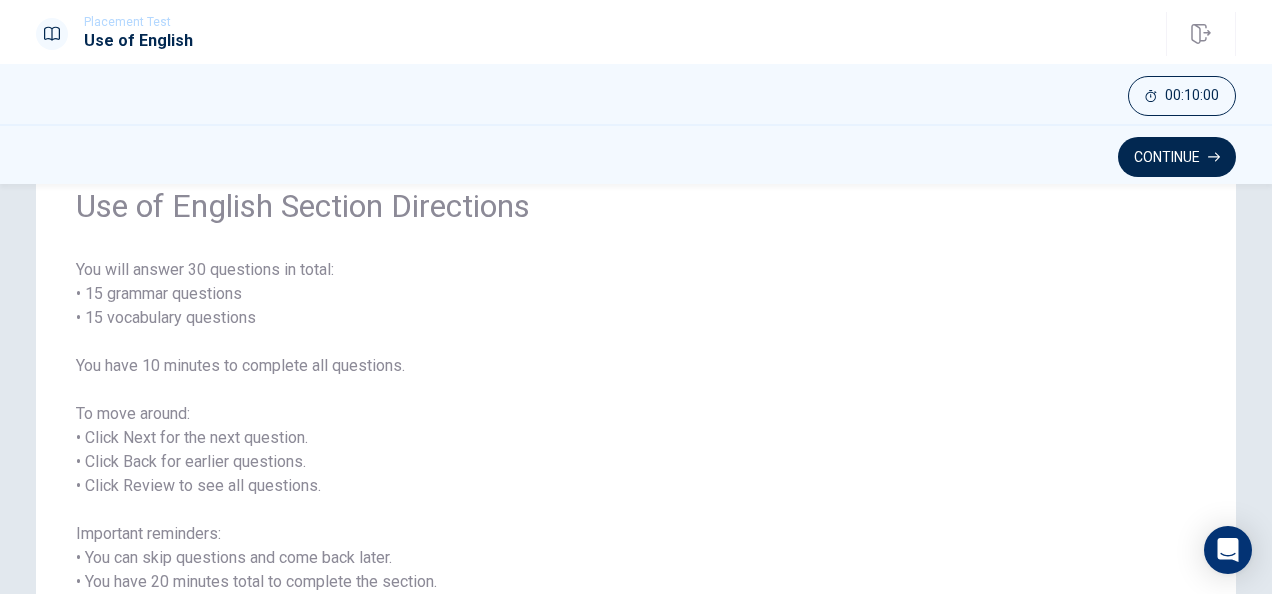 scroll, scrollTop: 0, scrollLeft: 0, axis: both 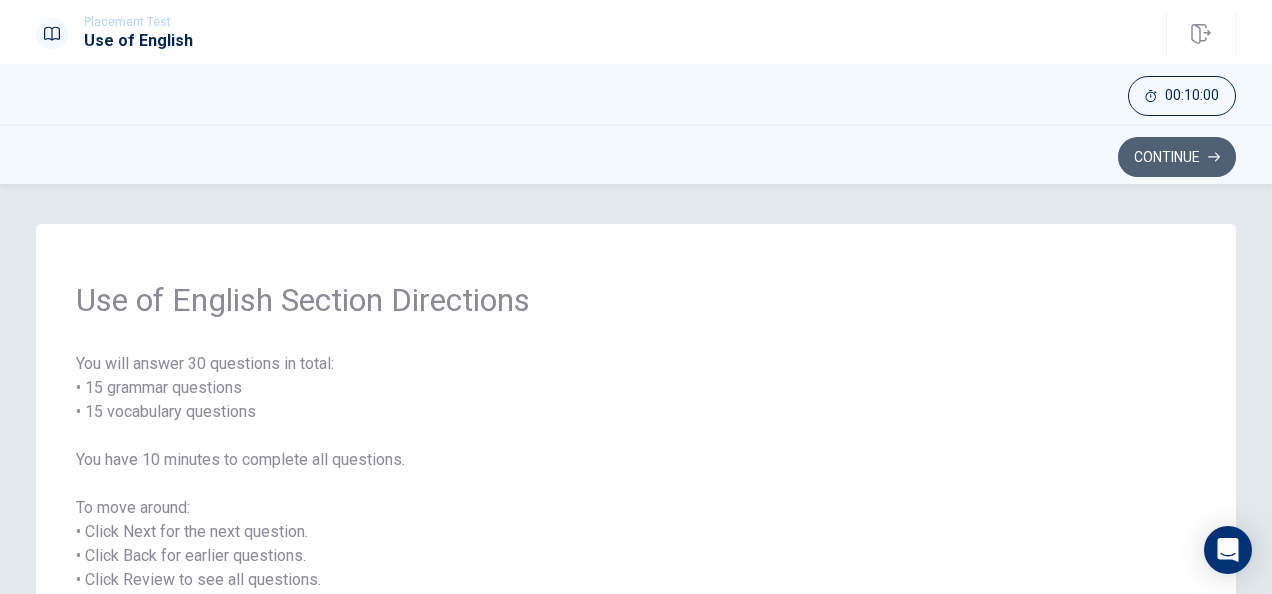 click on "Continue" at bounding box center [1177, 157] 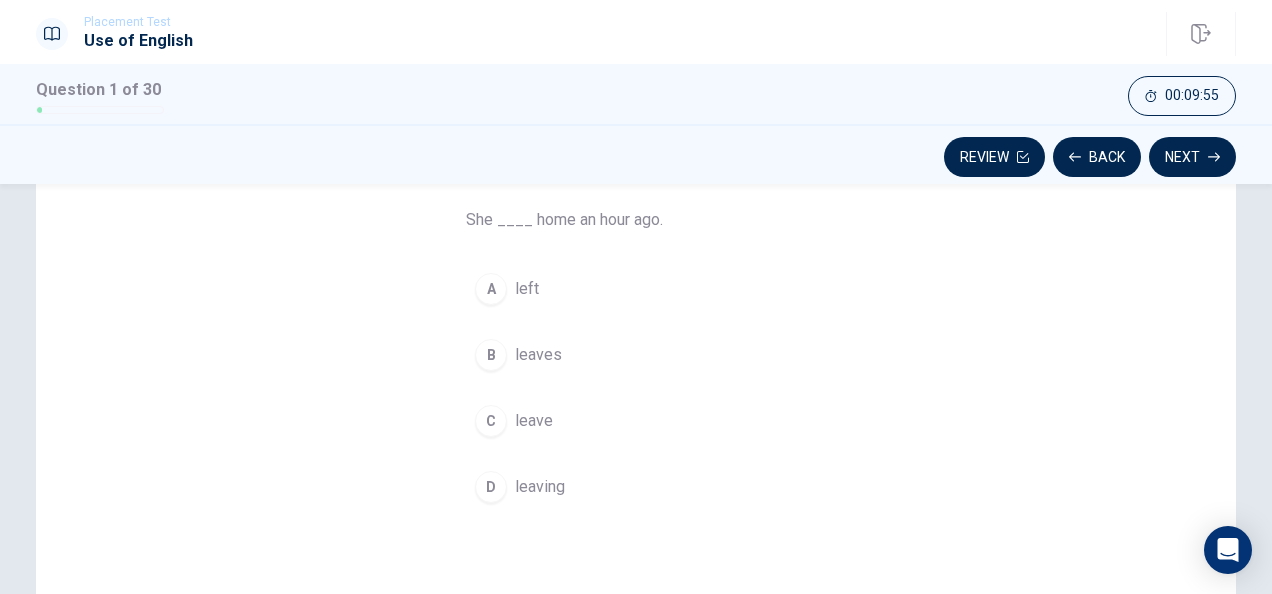 scroll, scrollTop: 200, scrollLeft: 0, axis: vertical 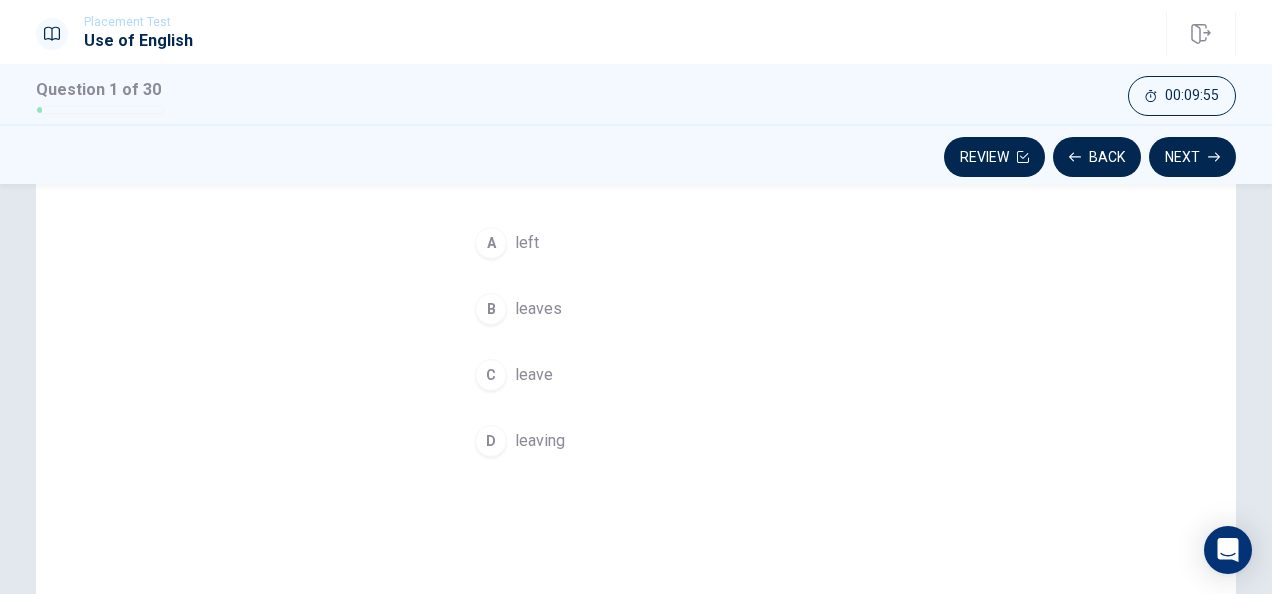 click on "A left" at bounding box center (636, 243) 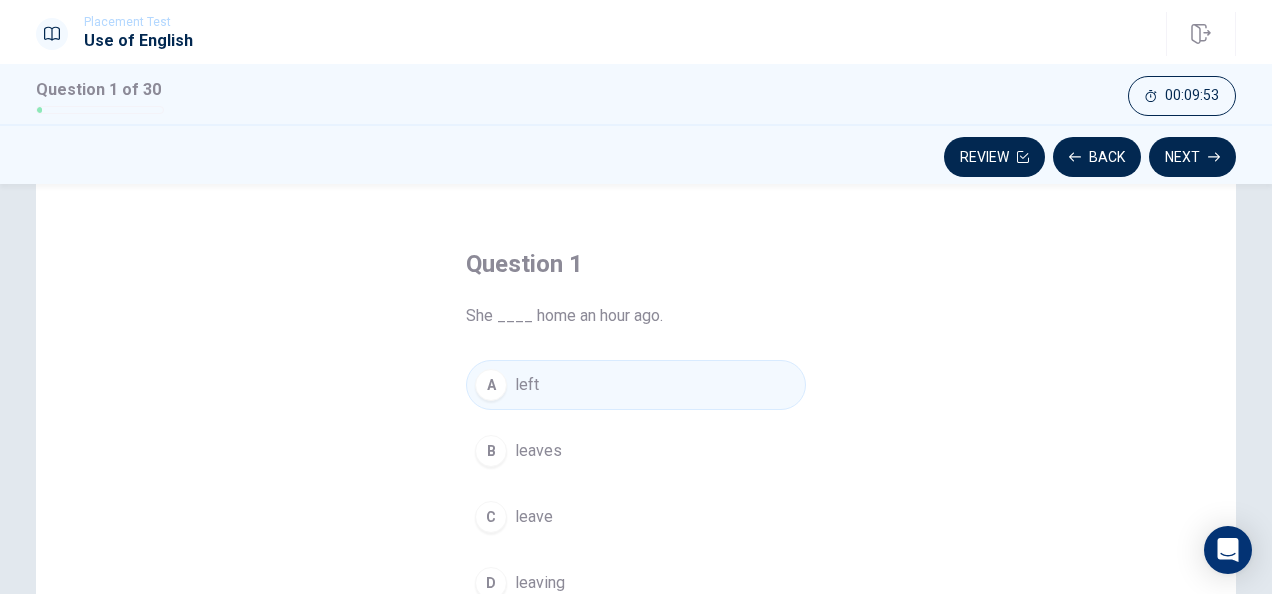 scroll, scrollTop: 100, scrollLeft: 0, axis: vertical 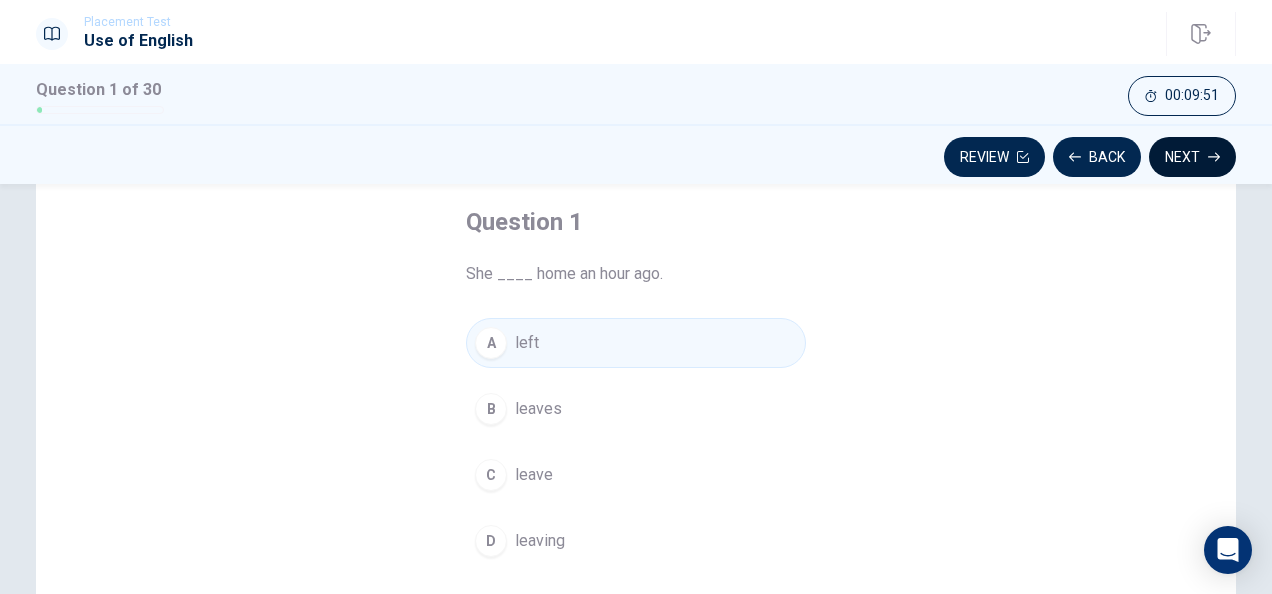 click on "Next" at bounding box center [1192, 157] 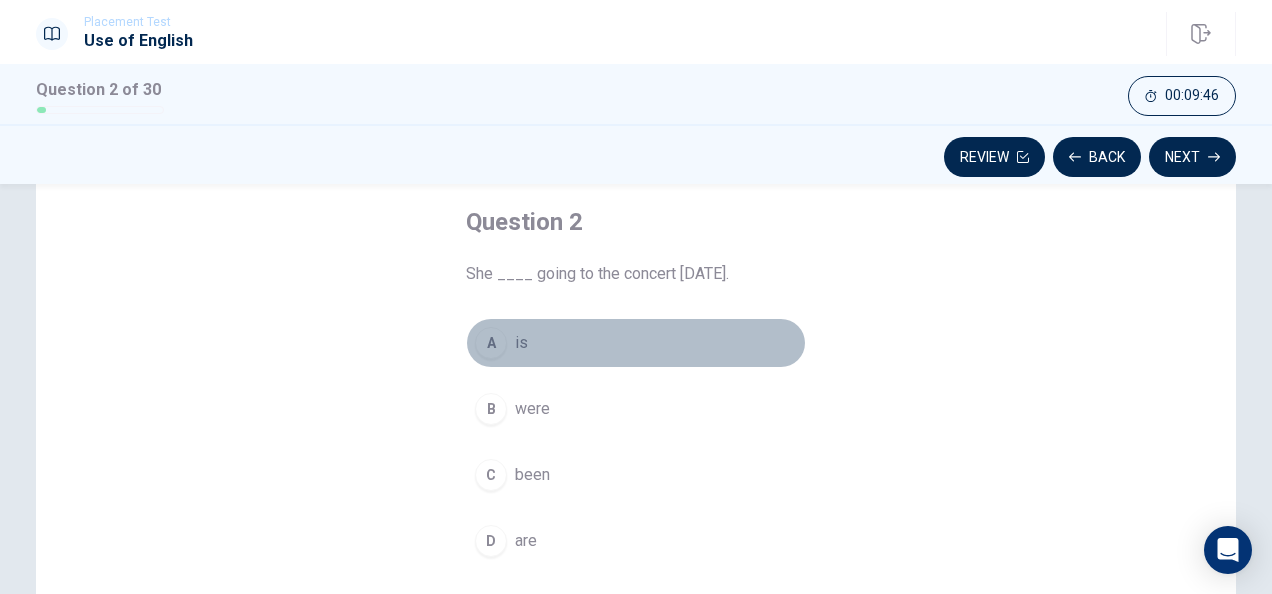 click on "A" at bounding box center [491, 343] 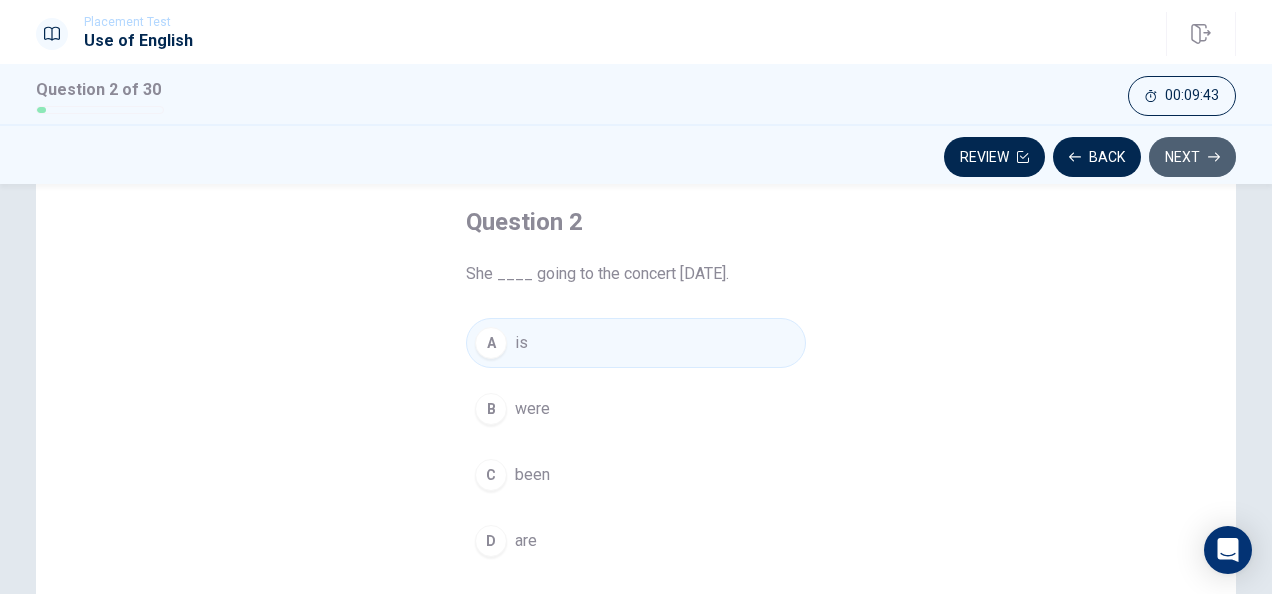 click on "Next" at bounding box center [1192, 157] 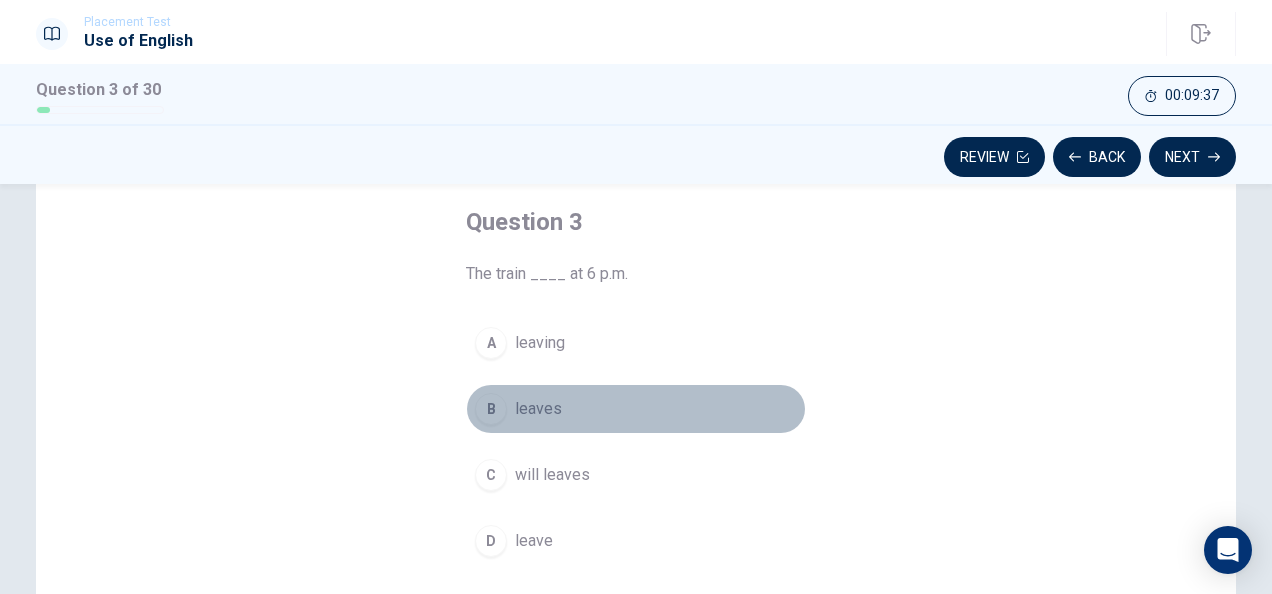 click on "B" at bounding box center [491, 409] 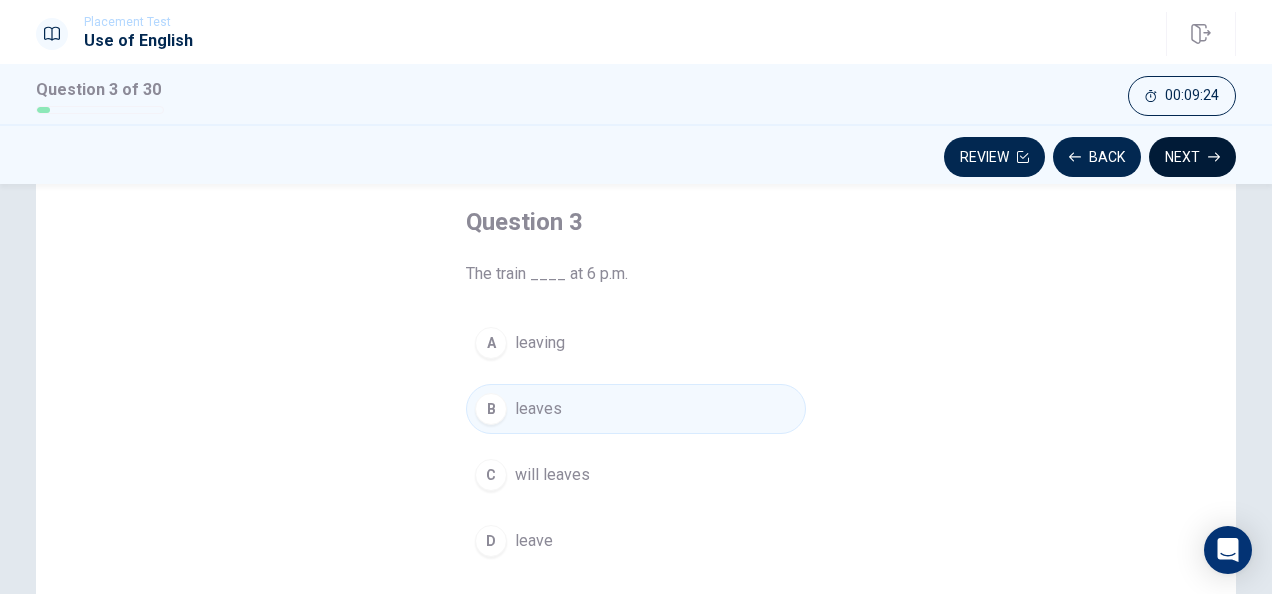 click on "Next" at bounding box center (1192, 157) 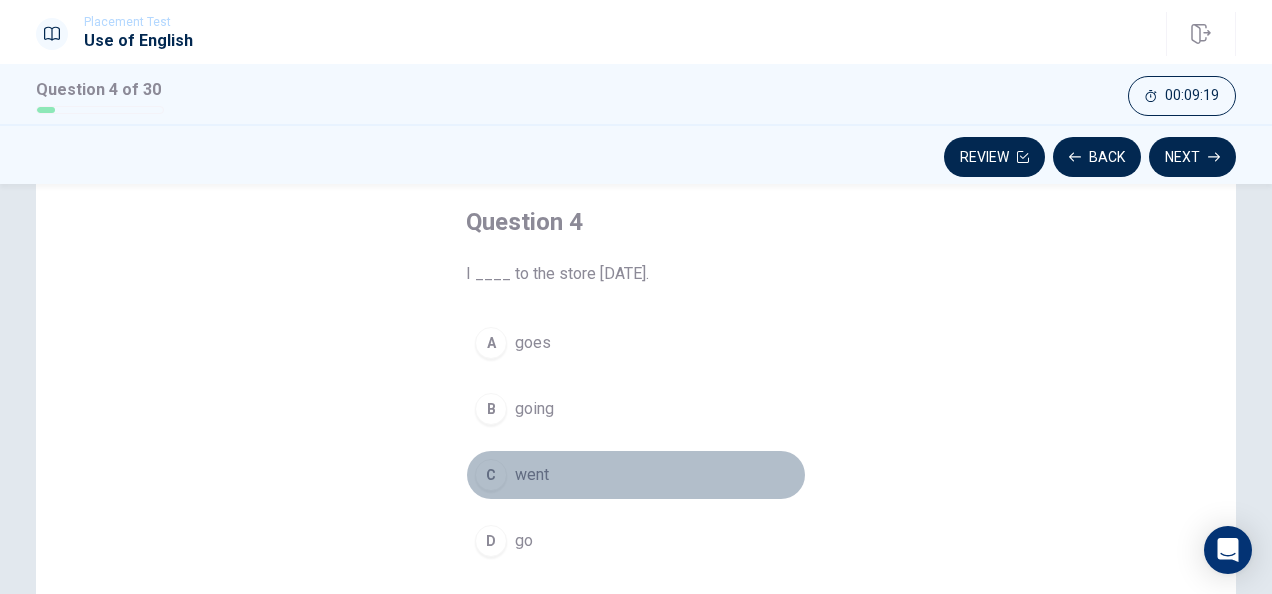 click on "C" at bounding box center [491, 475] 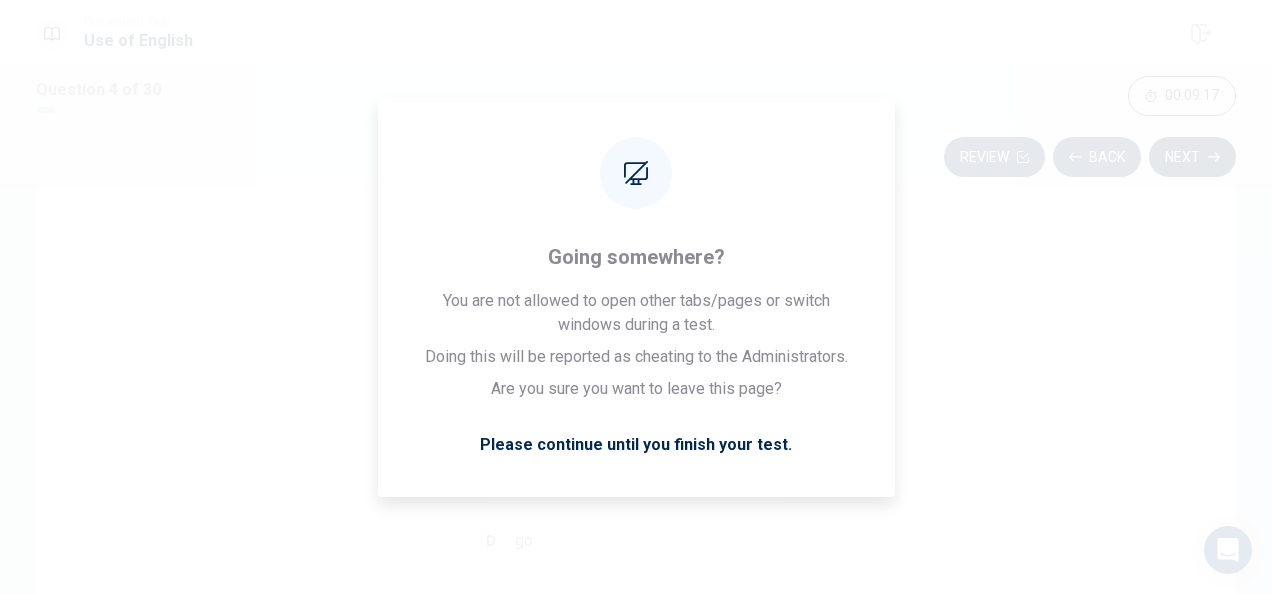 click on "Next" at bounding box center (1192, 157) 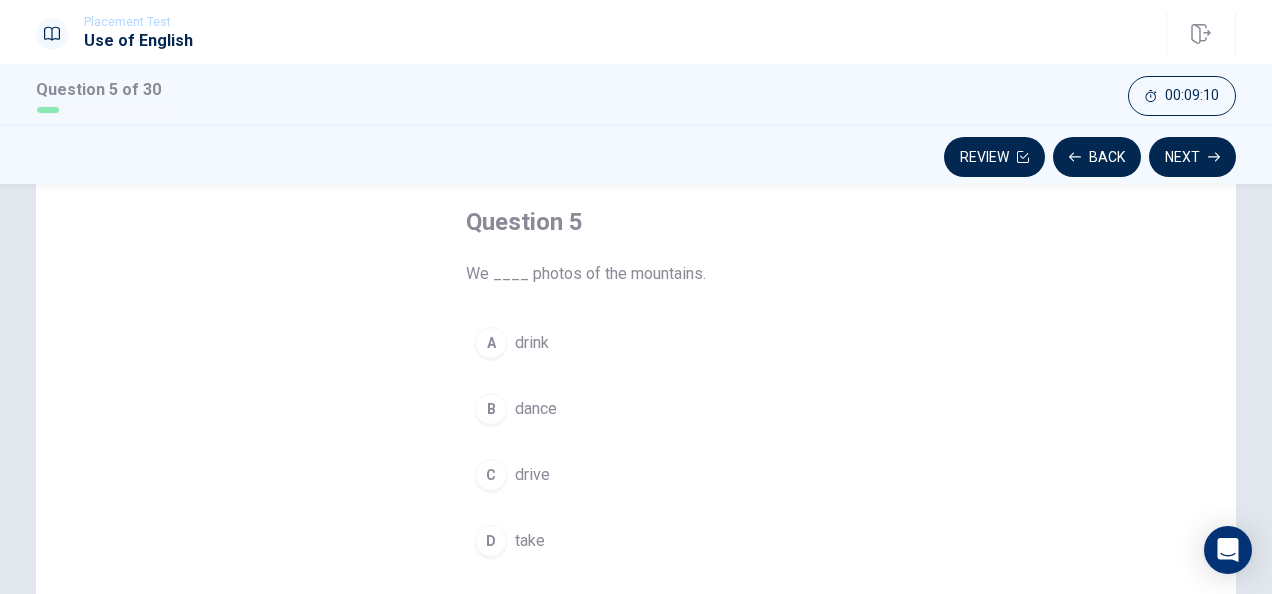 click on "D" at bounding box center (491, 541) 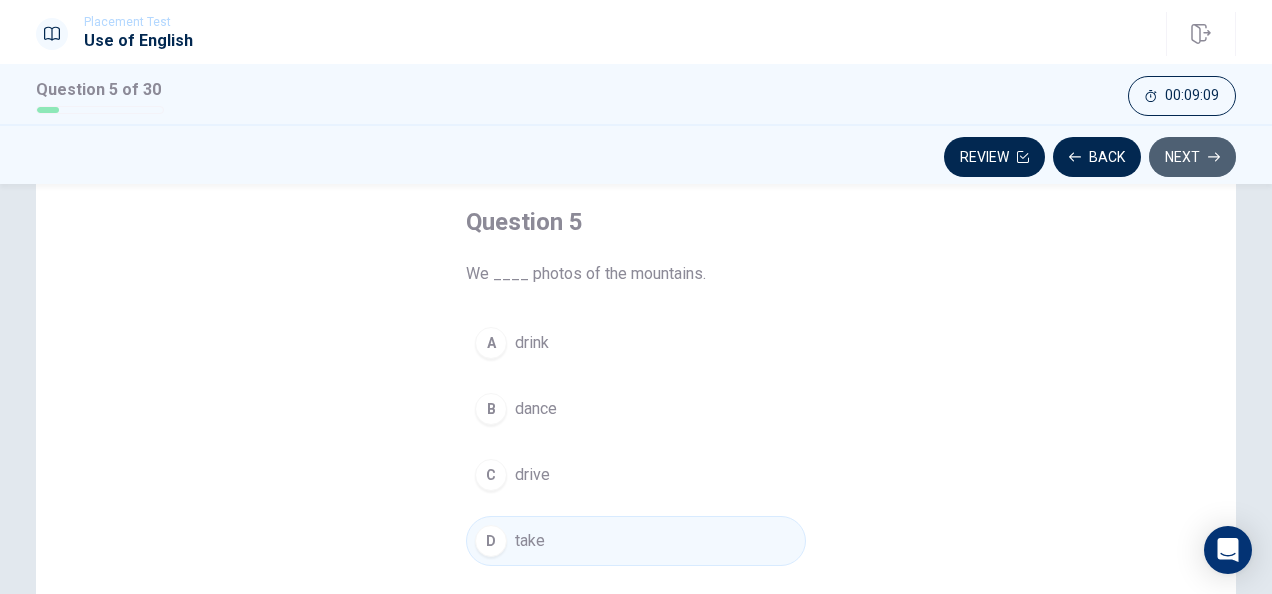click on "Next" at bounding box center [1192, 157] 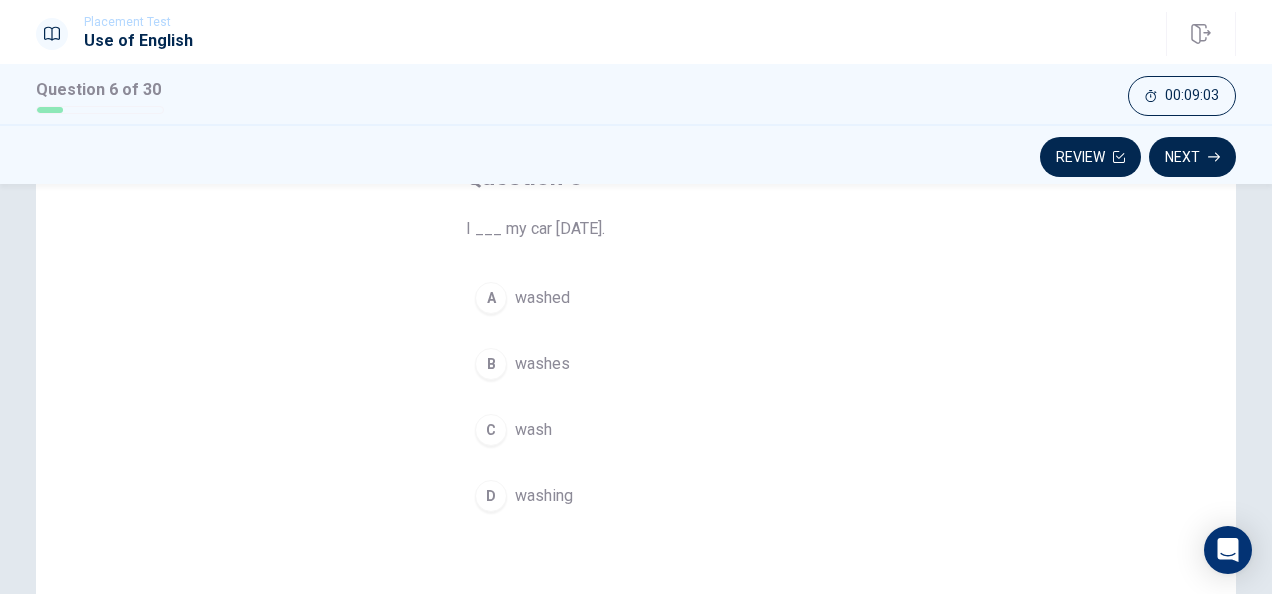 scroll, scrollTop: 100, scrollLeft: 0, axis: vertical 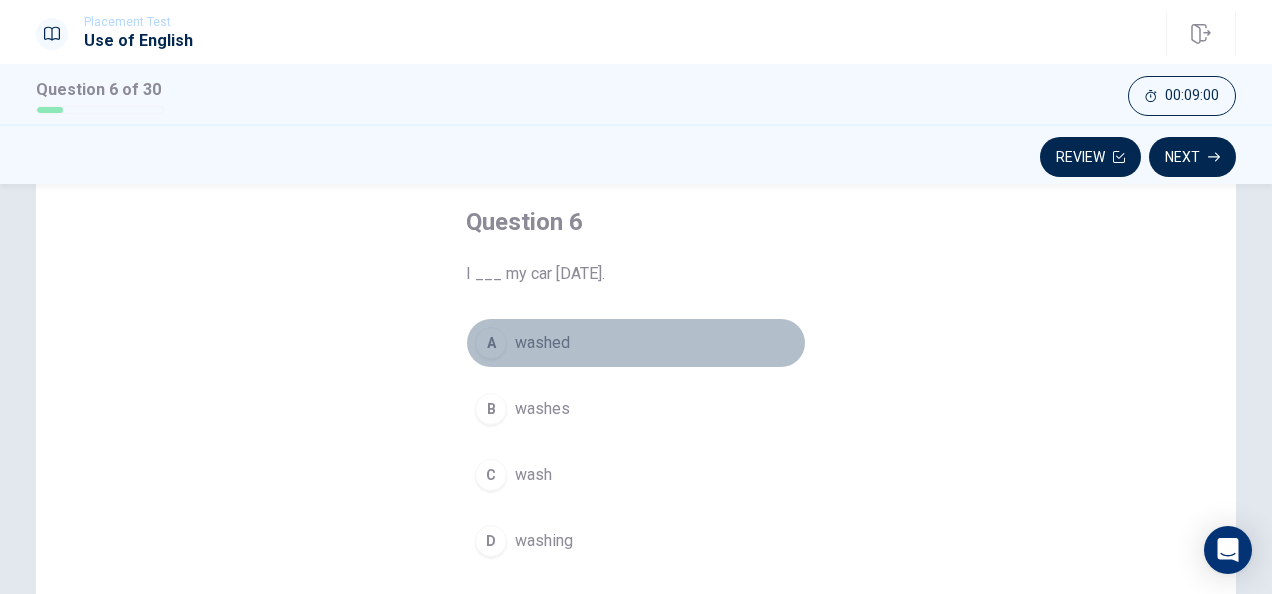 click on "A" at bounding box center (491, 343) 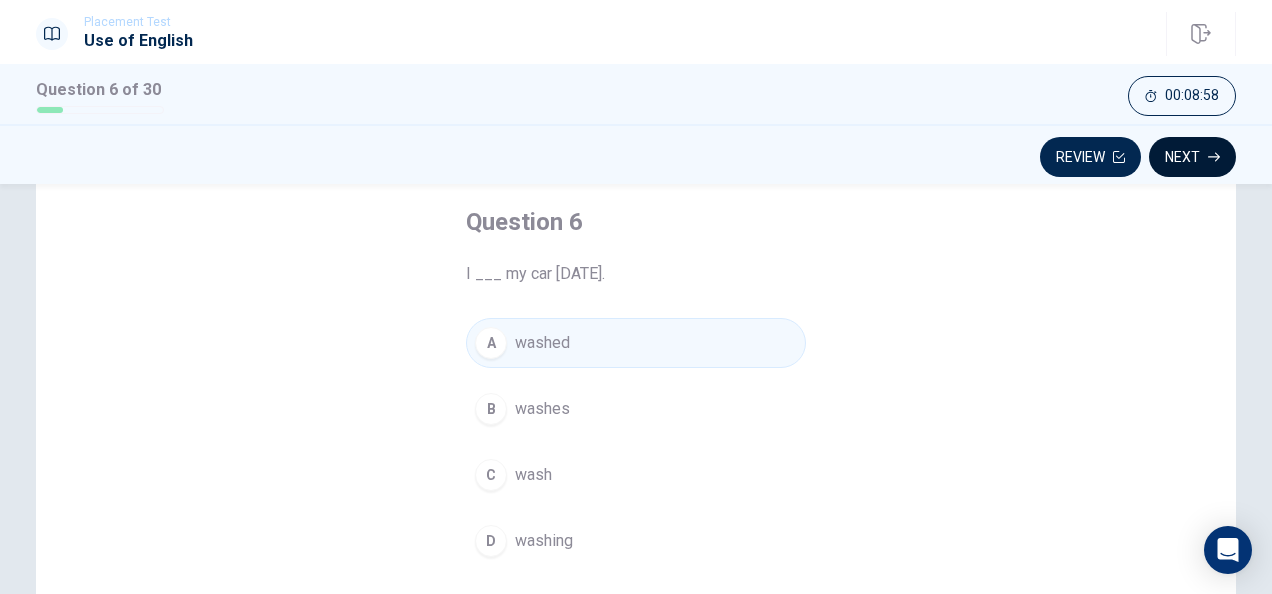 click on "Next" at bounding box center [1192, 157] 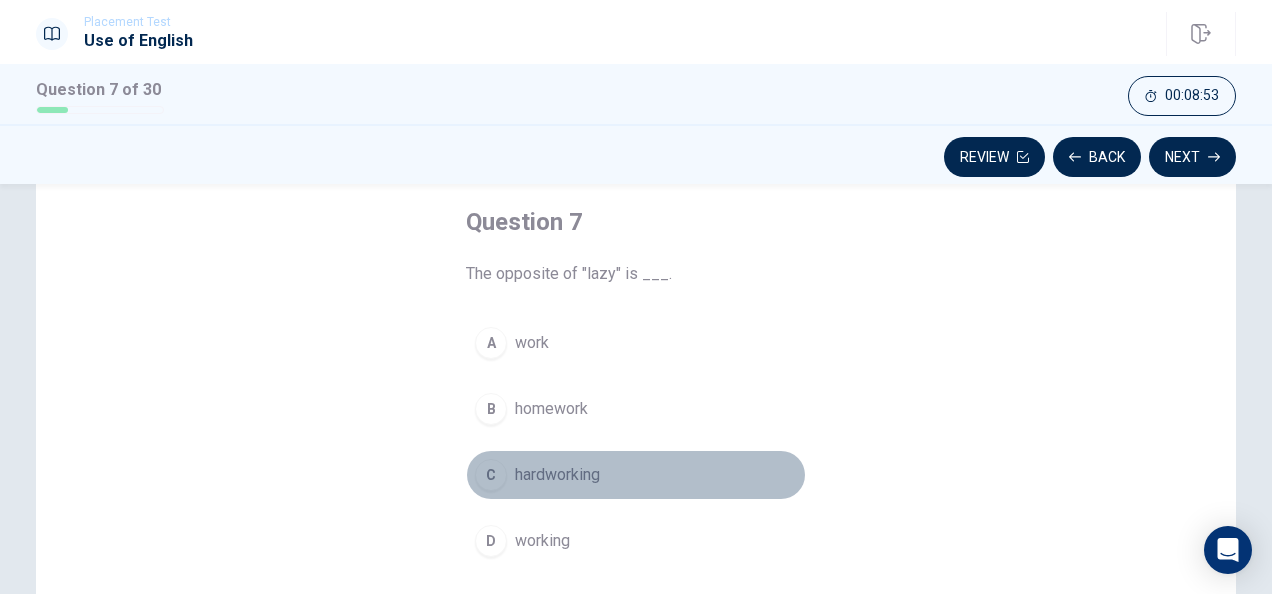 click on "C" at bounding box center (491, 475) 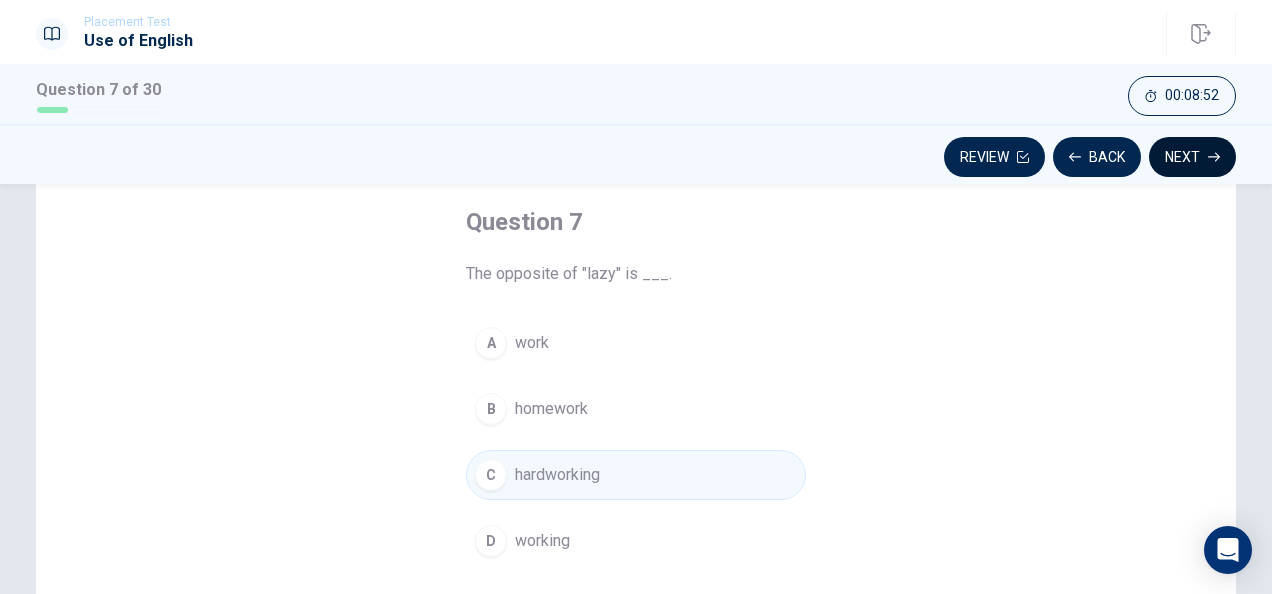 click on "Next" at bounding box center [1192, 157] 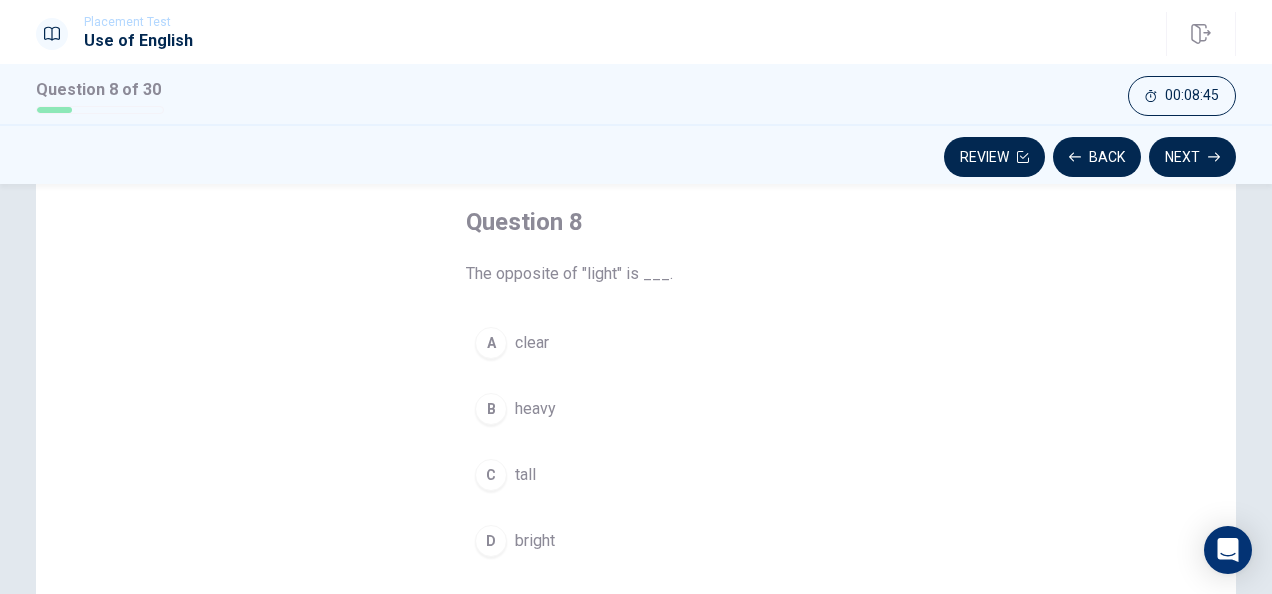 click on "B" at bounding box center (491, 409) 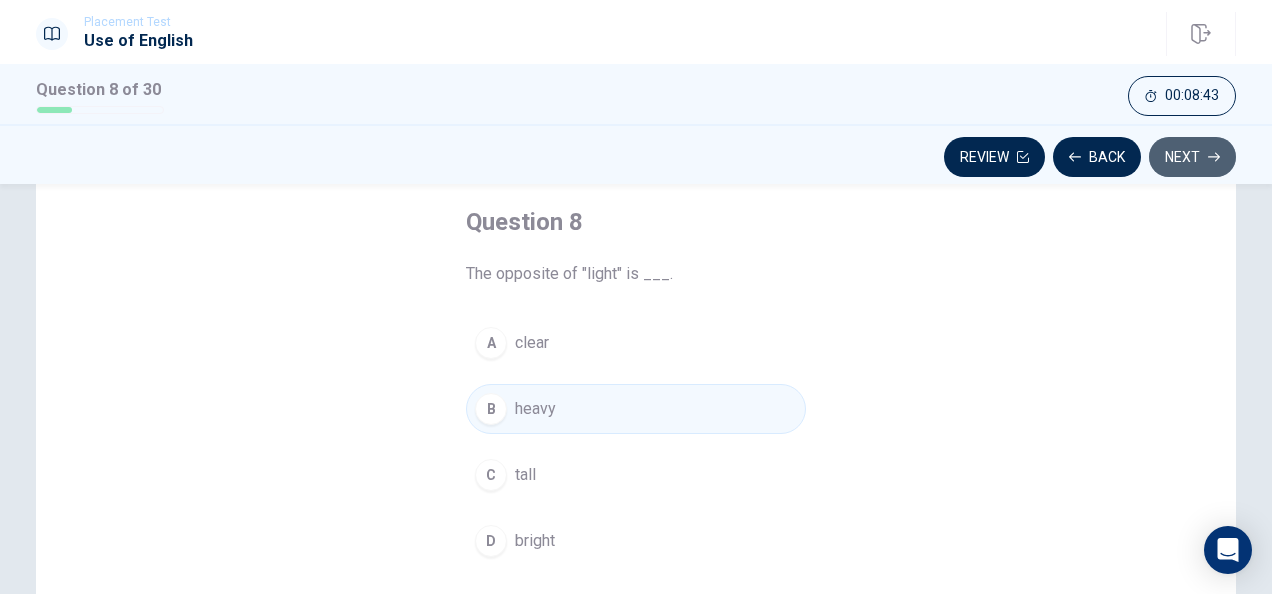 click on "Next" at bounding box center (1192, 157) 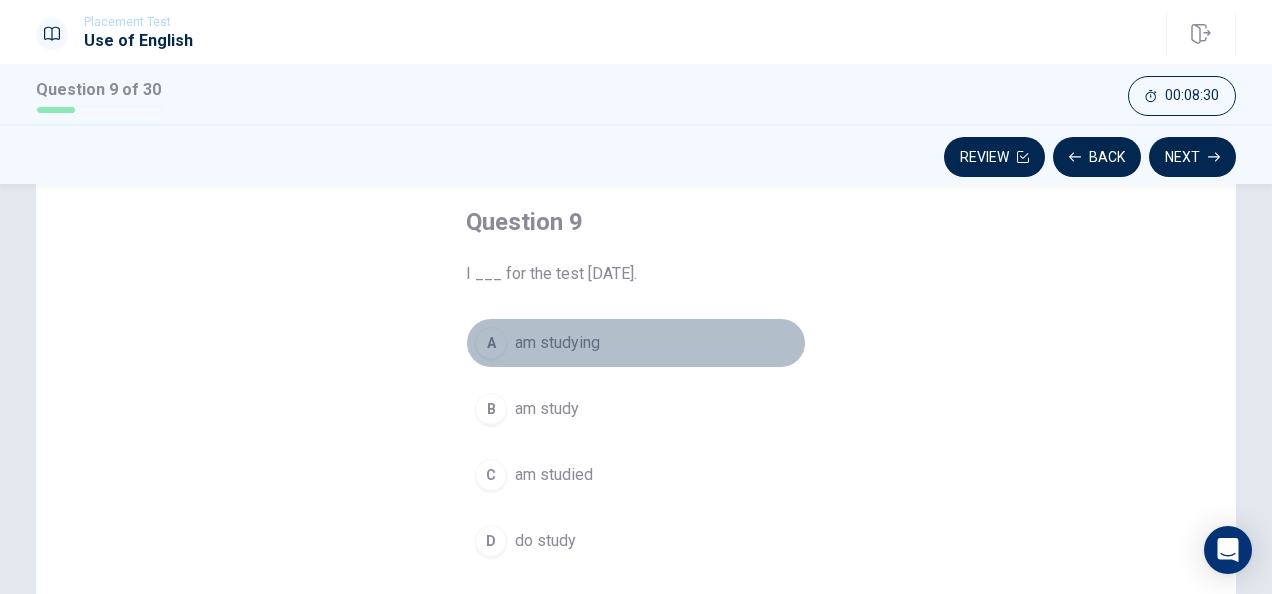 click on "A" at bounding box center [491, 343] 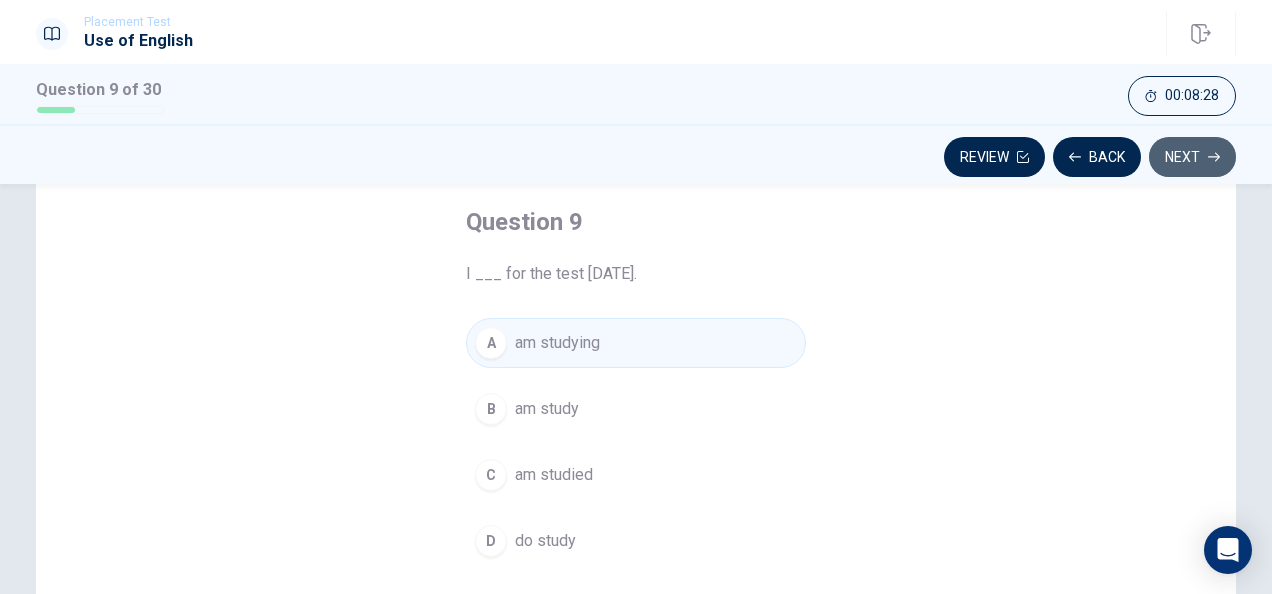 click on "Next" at bounding box center (1192, 157) 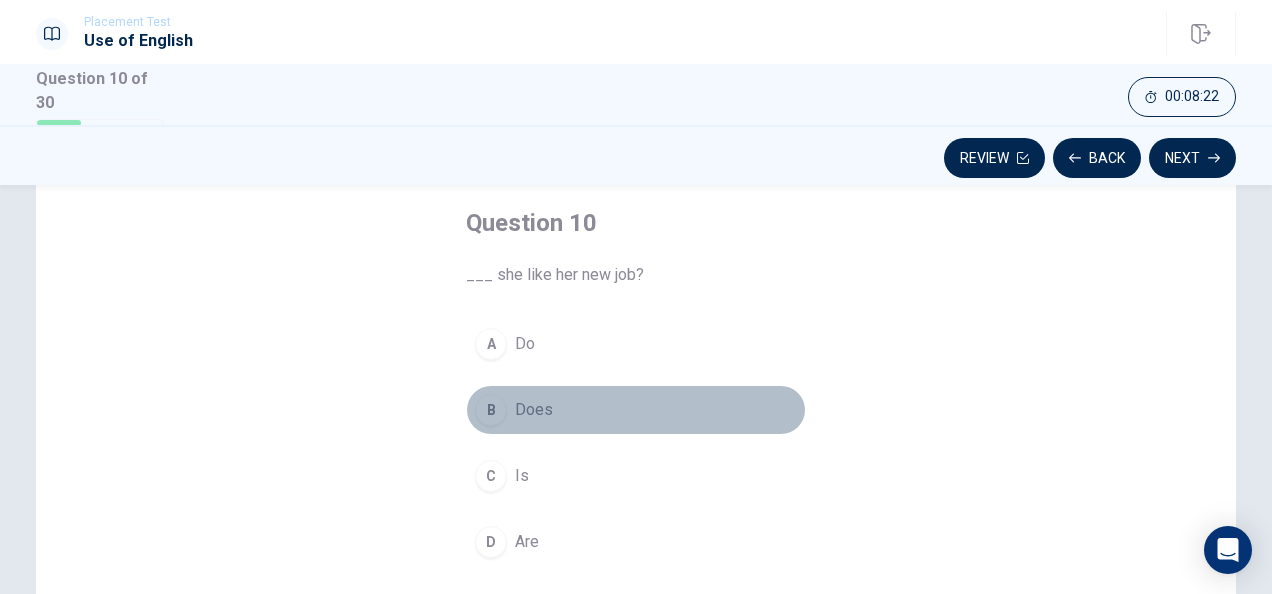 click on "B" at bounding box center (491, 410) 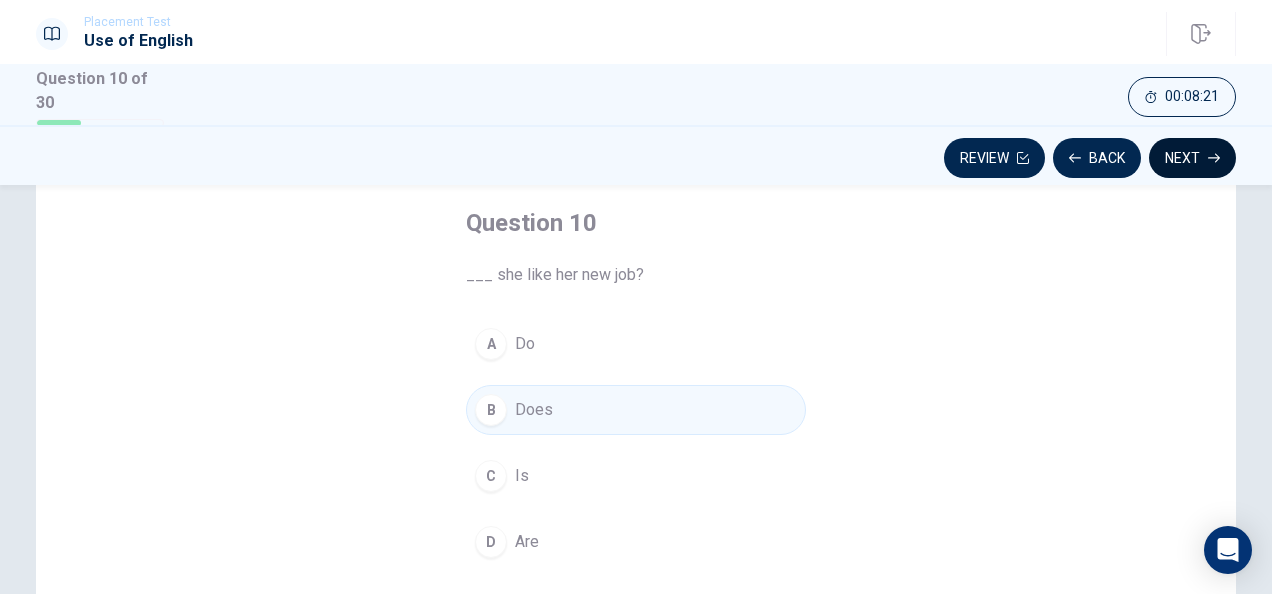 click on "Next" at bounding box center [1192, 158] 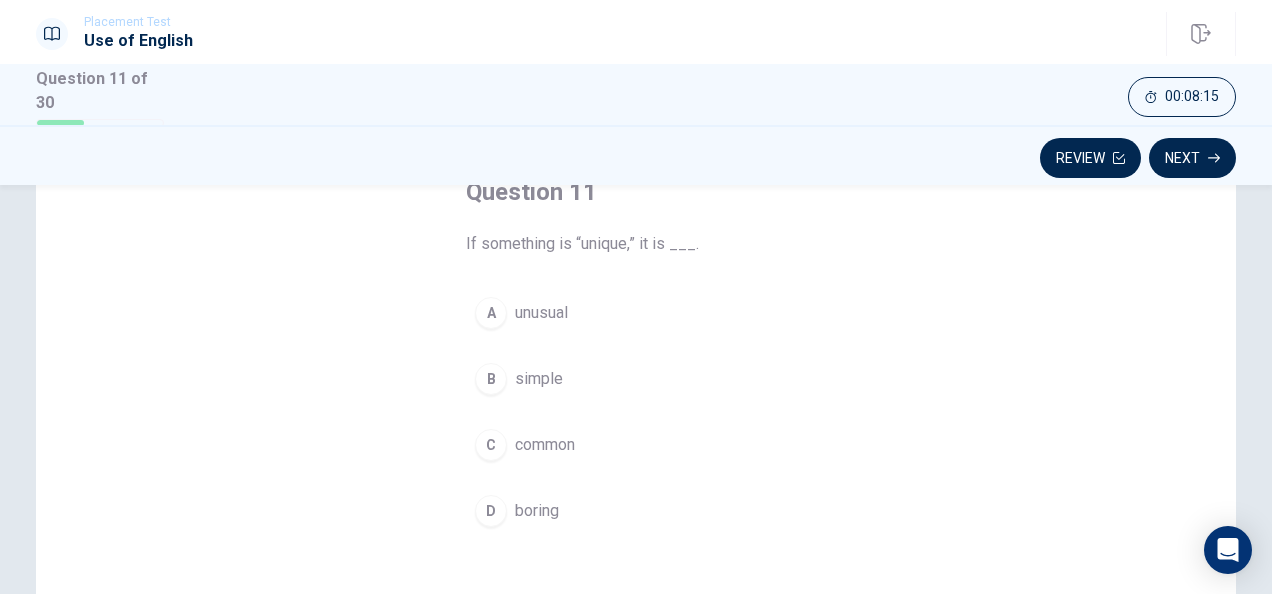 scroll, scrollTop: 100, scrollLeft: 0, axis: vertical 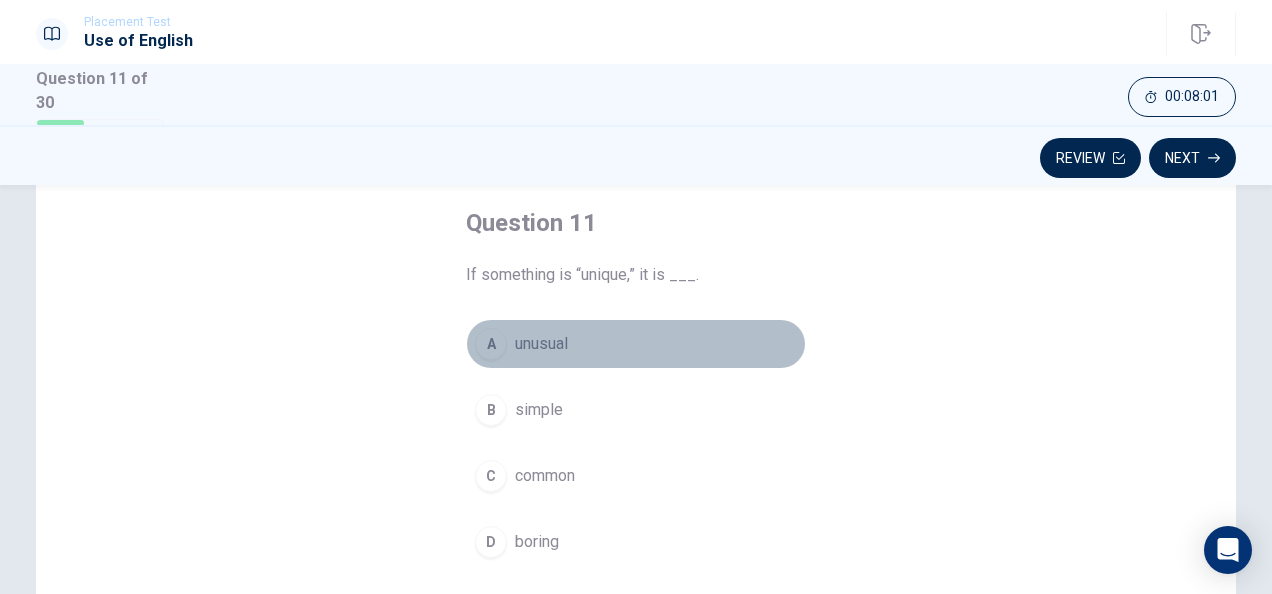click on "A" at bounding box center [491, 344] 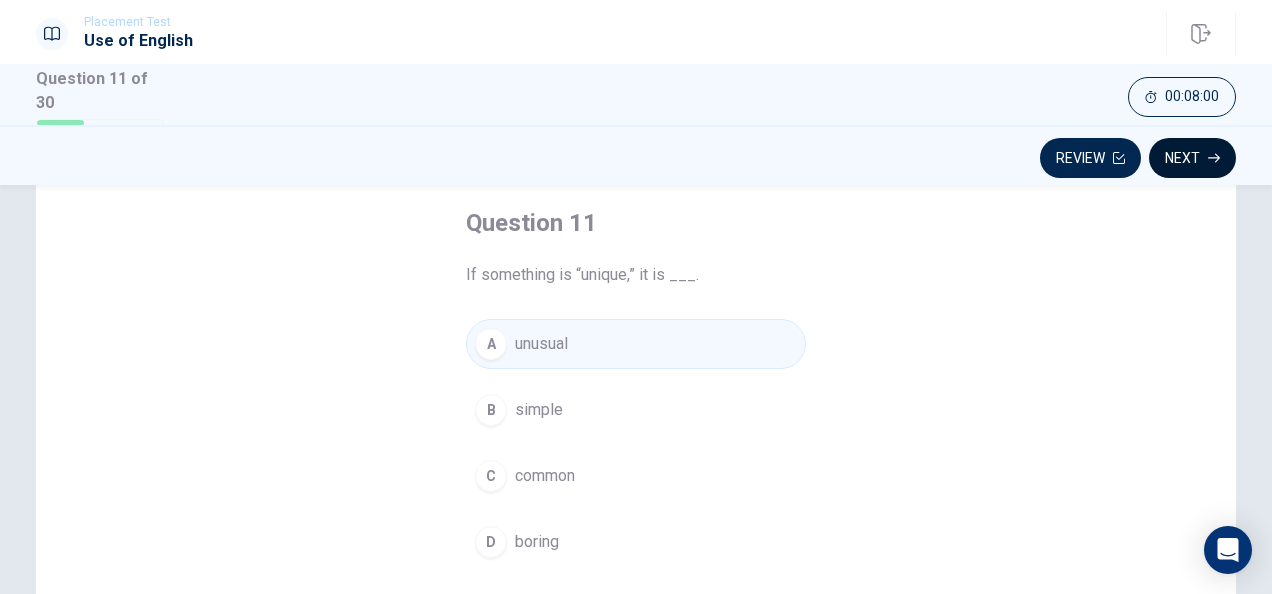 click on "Next" at bounding box center (1192, 158) 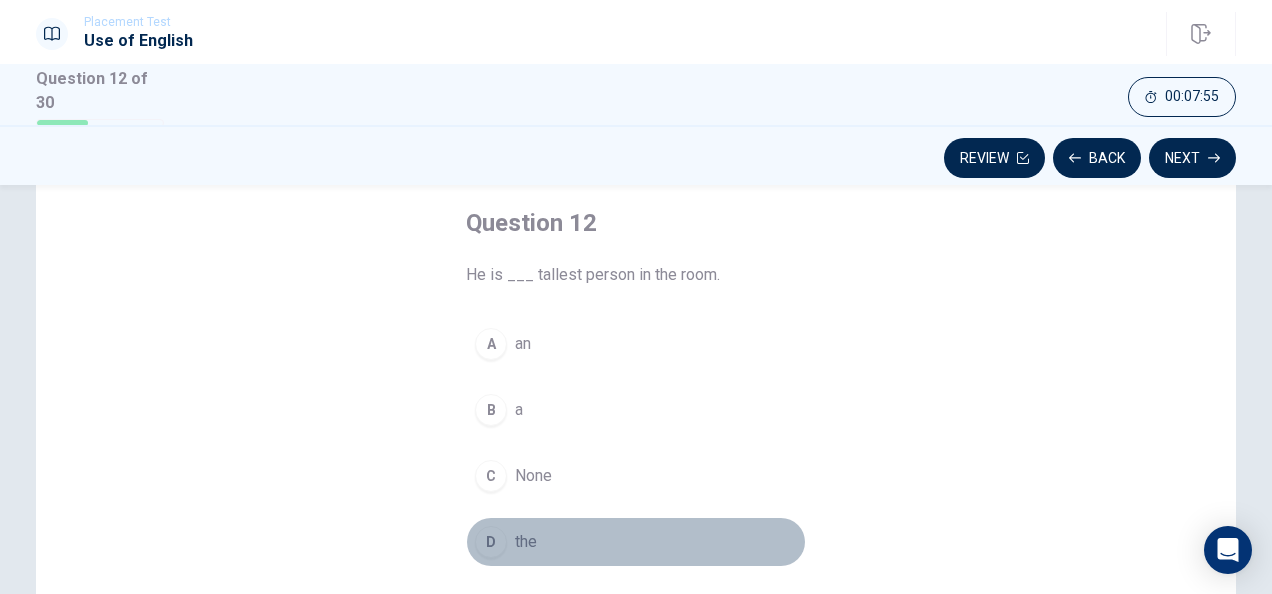 click on "D" at bounding box center [491, 542] 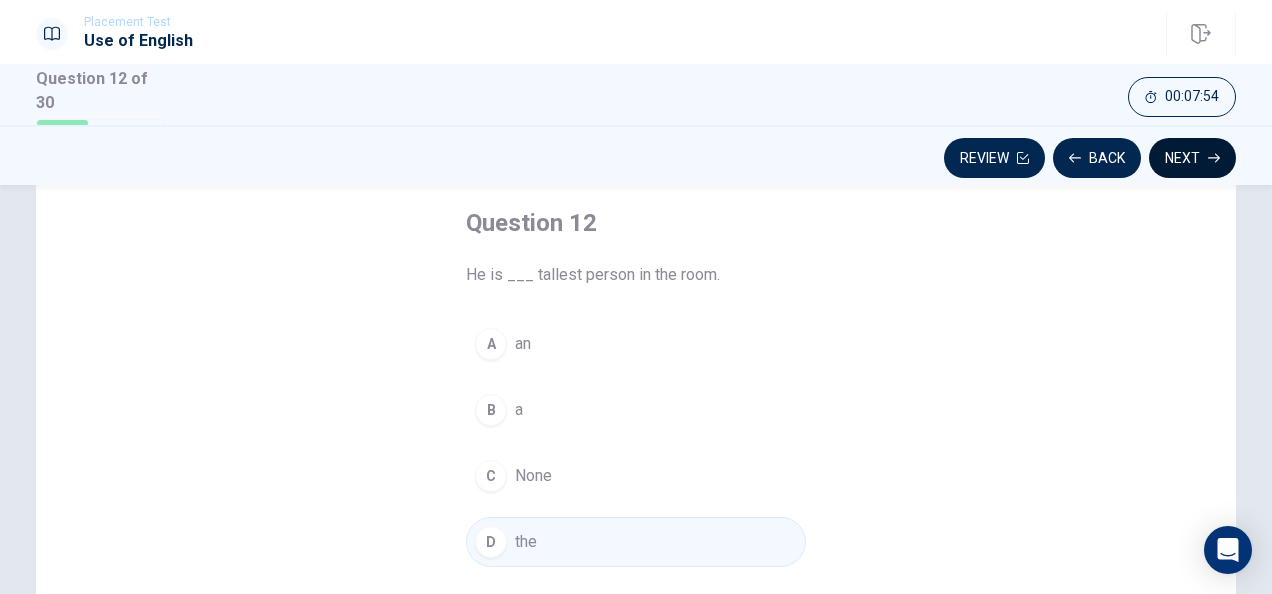 click on "Next" at bounding box center [1192, 158] 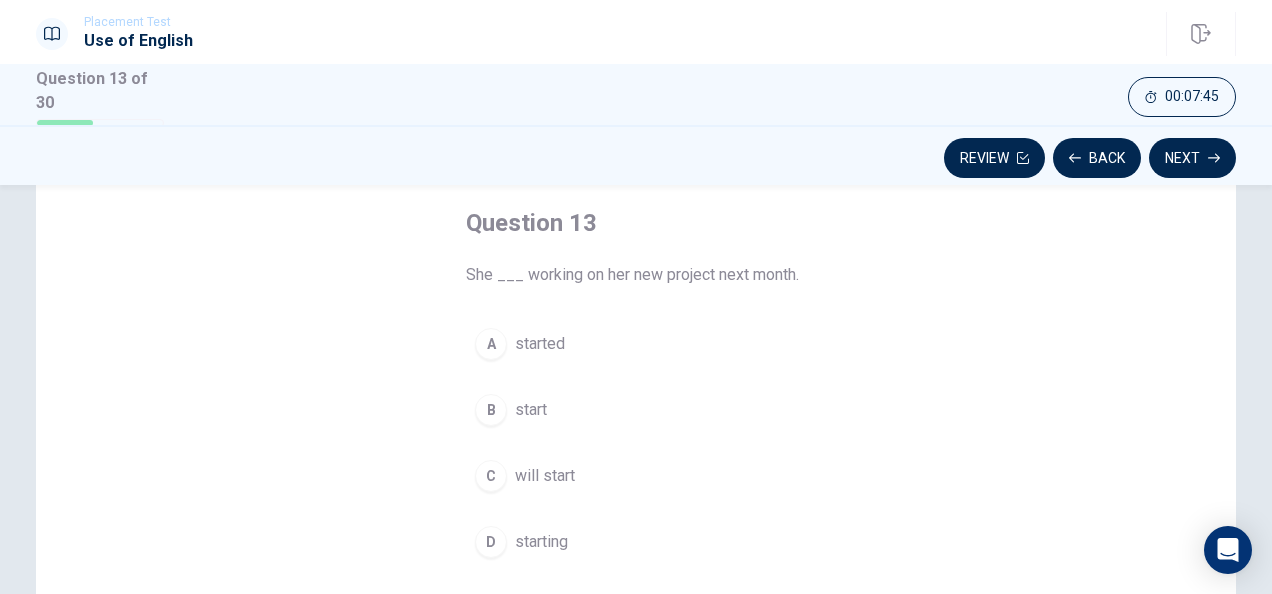 click on "C" at bounding box center (491, 476) 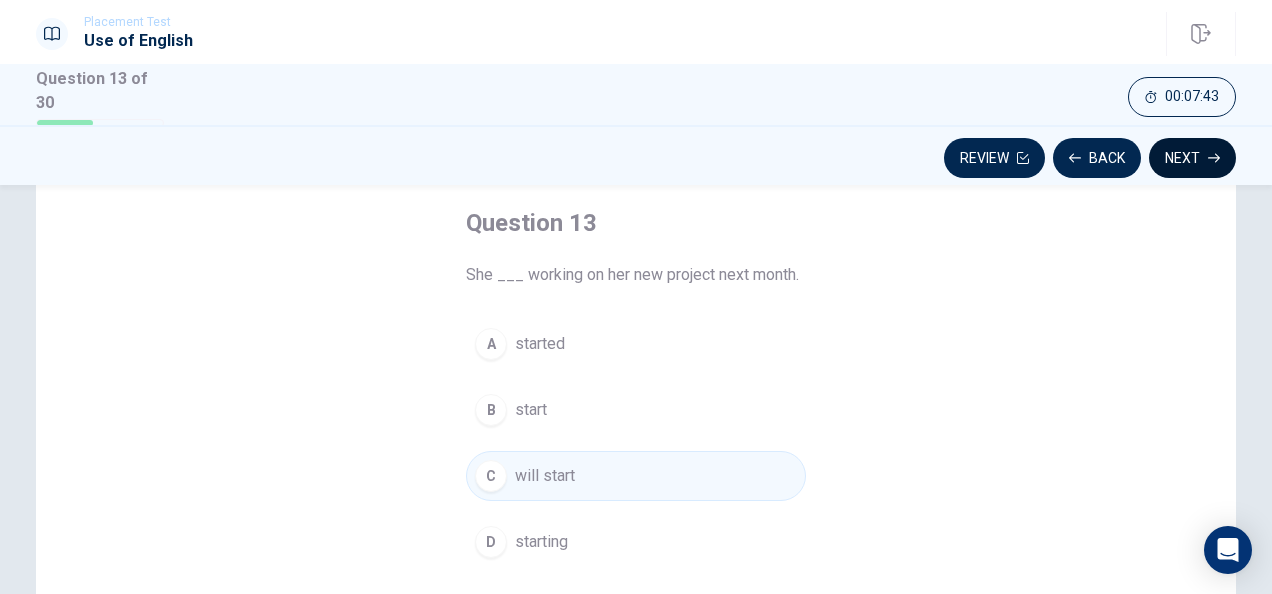 click on "Next" at bounding box center [1192, 158] 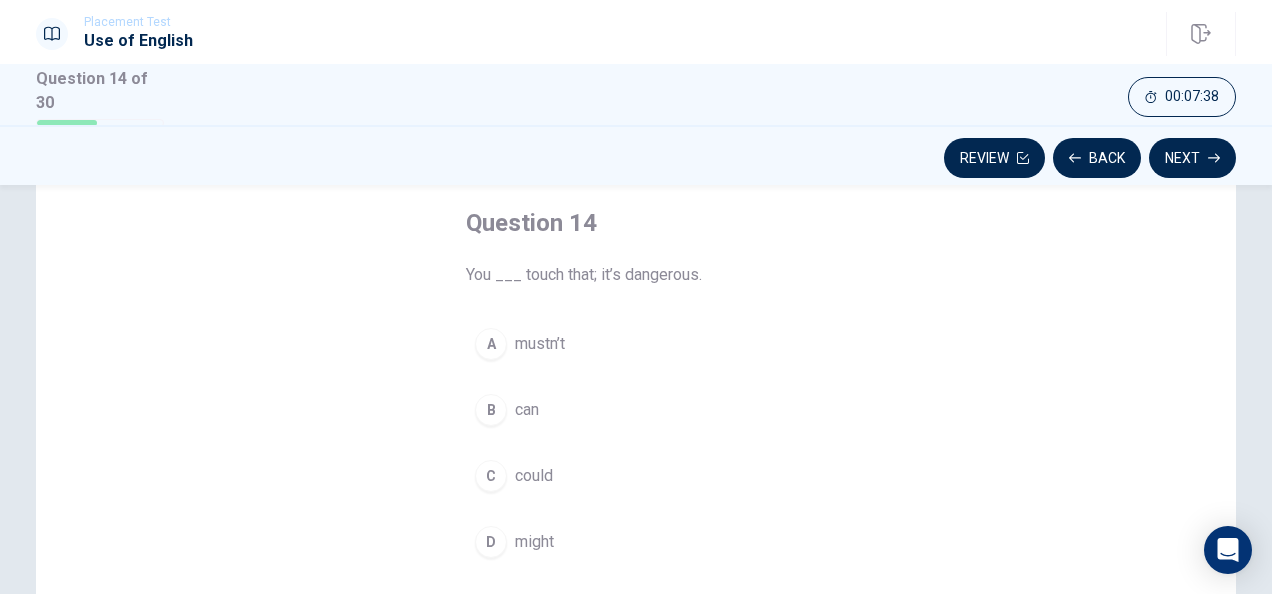 click on "A" at bounding box center [491, 344] 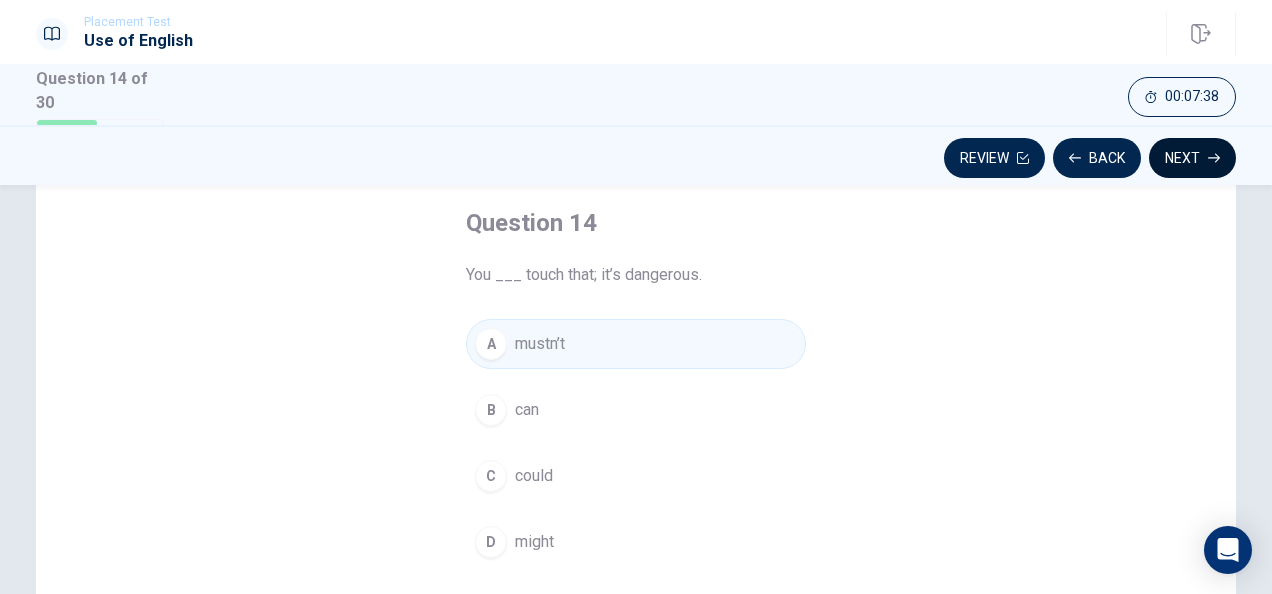 click 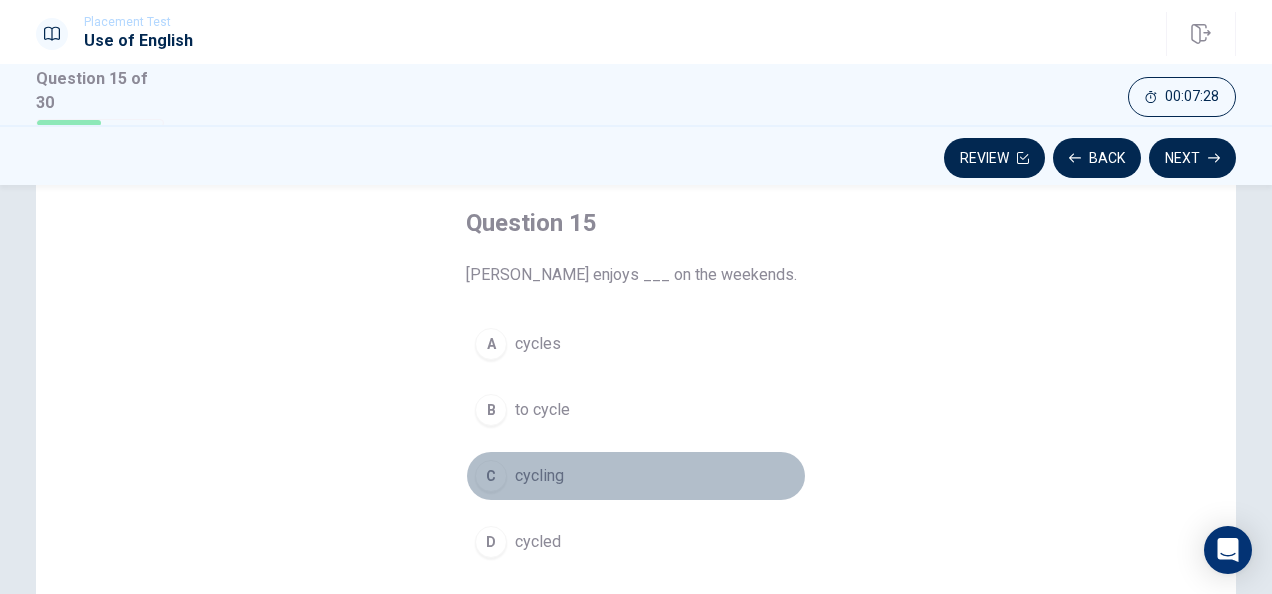 click on "cycling" at bounding box center (539, 476) 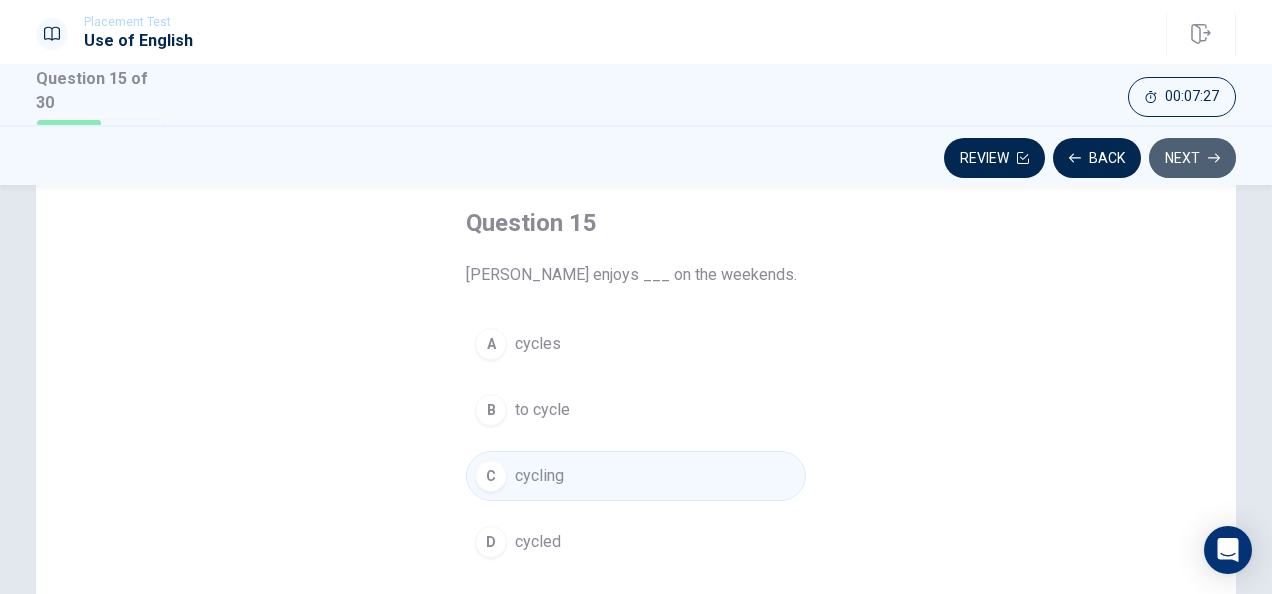 click on "Next" at bounding box center (1192, 158) 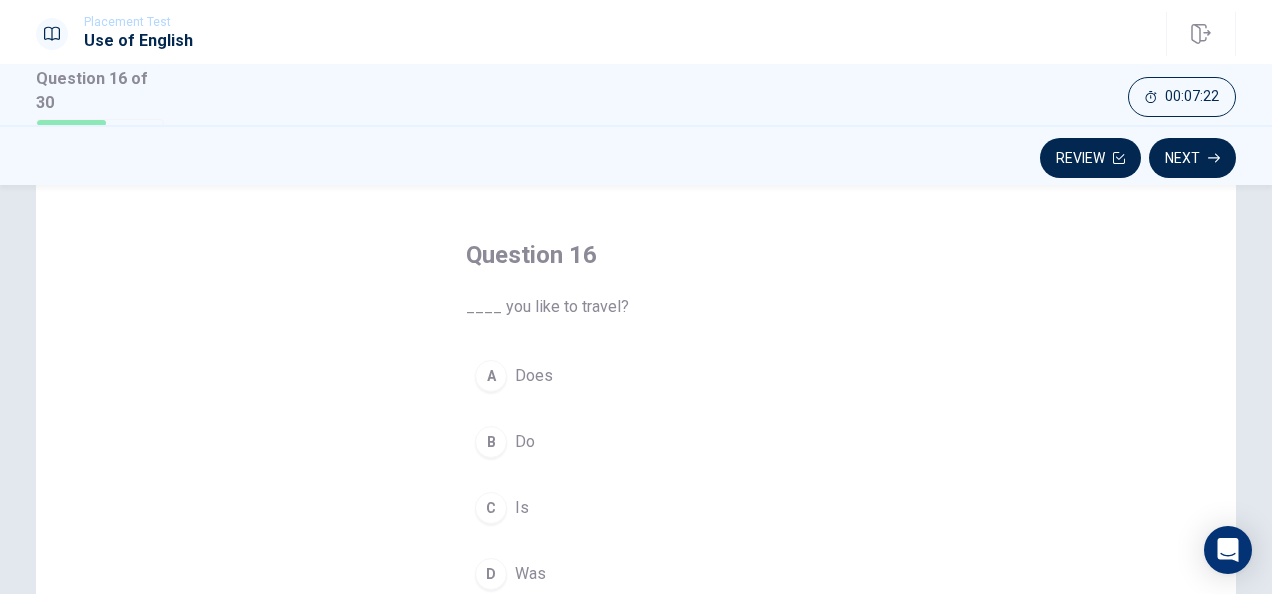 scroll, scrollTop: 100, scrollLeft: 0, axis: vertical 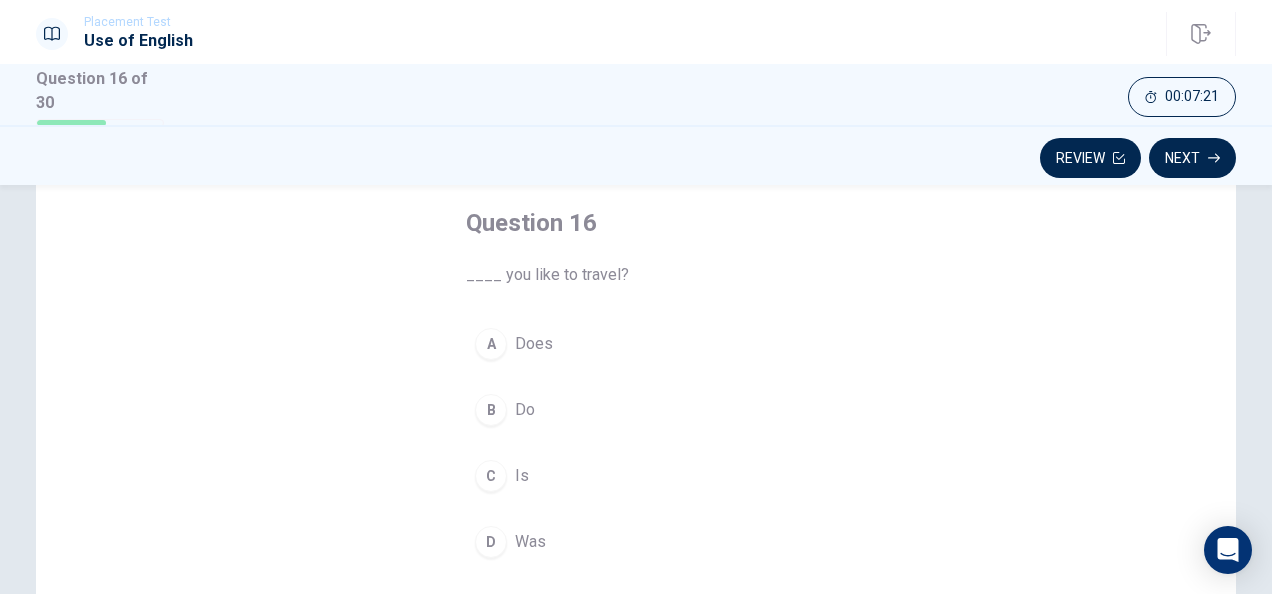 click on "B Do" at bounding box center (636, 410) 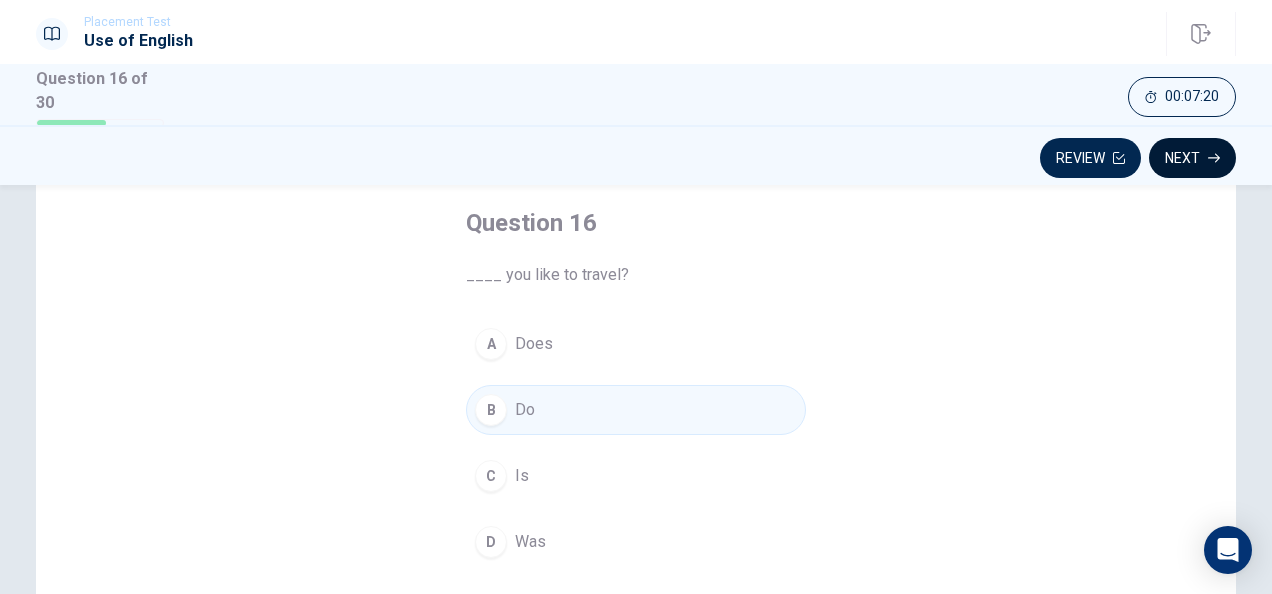 click on "Next" at bounding box center (1192, 158) 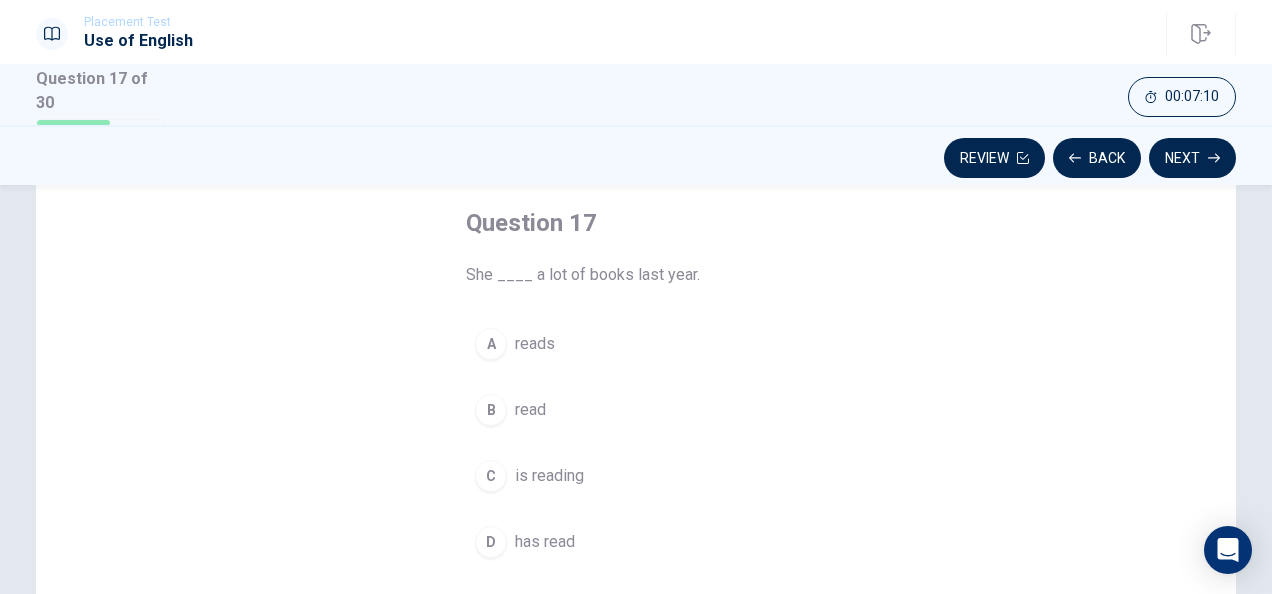 click on "read" at bounding box center (530, 410) 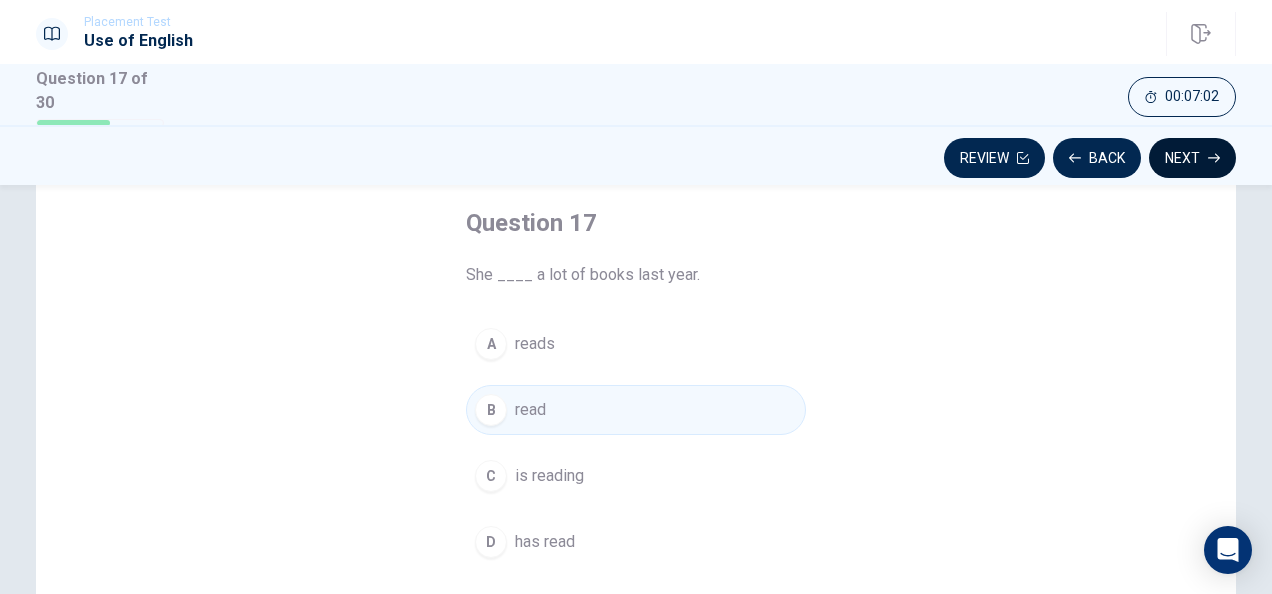 click on "Next" at bounding box center [1192, 158] 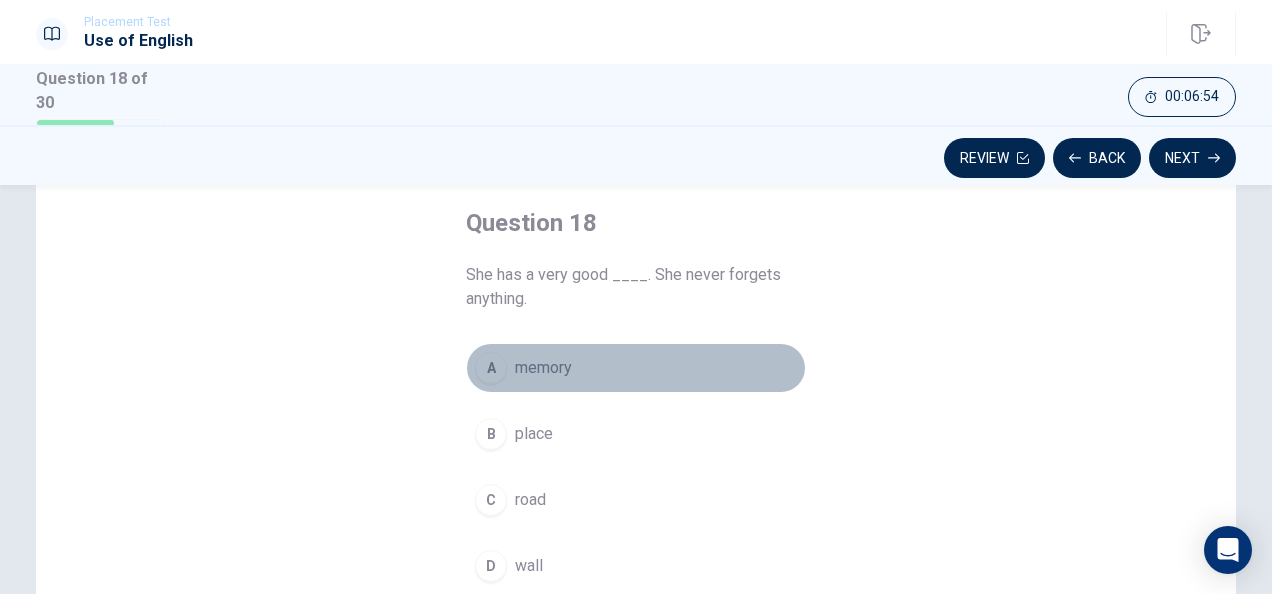 click on "memory" at bounding box center (543, 368) 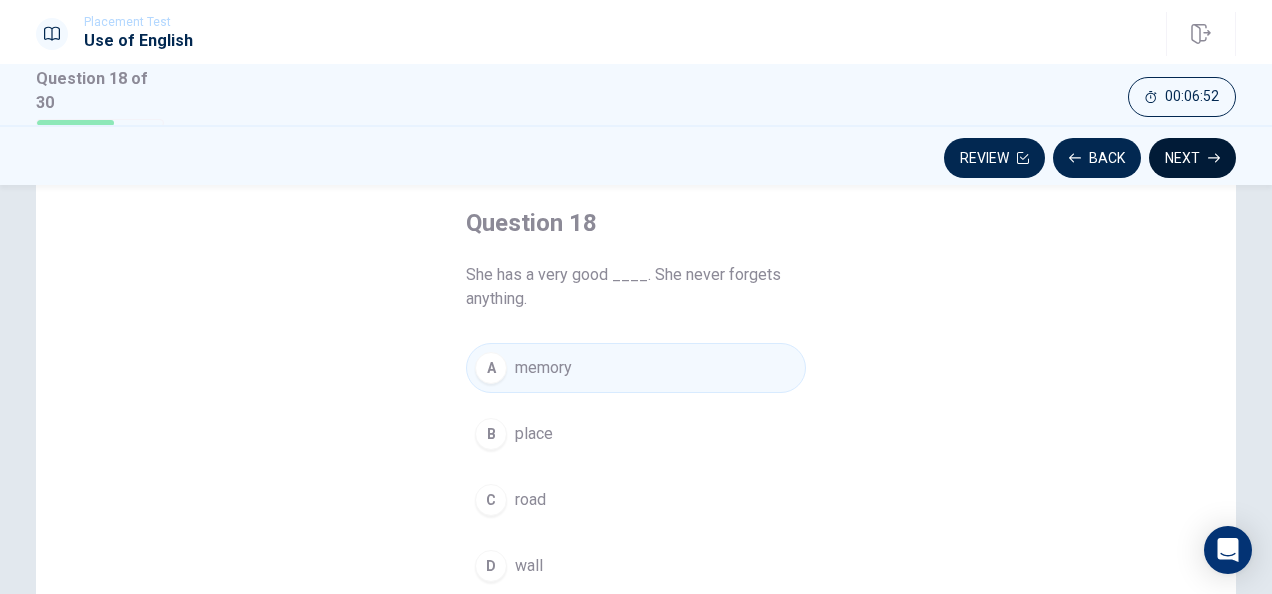 click on "Next" at bounding box center (1192, 158) 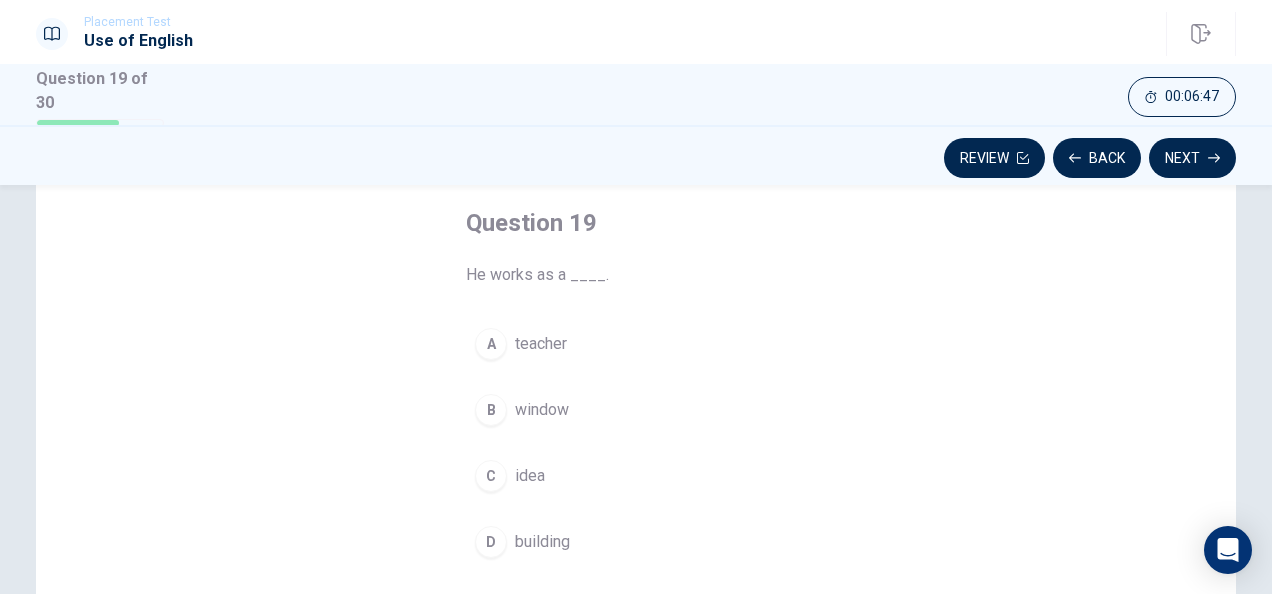 click on "teacher" at bounding box center (541, 344) 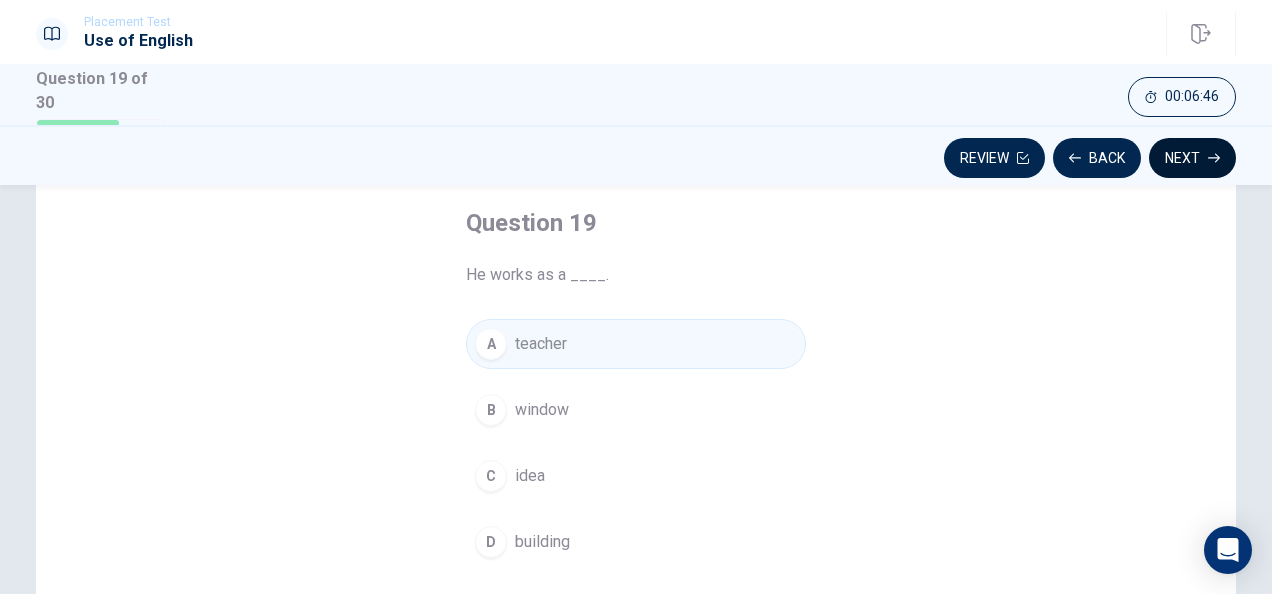 click 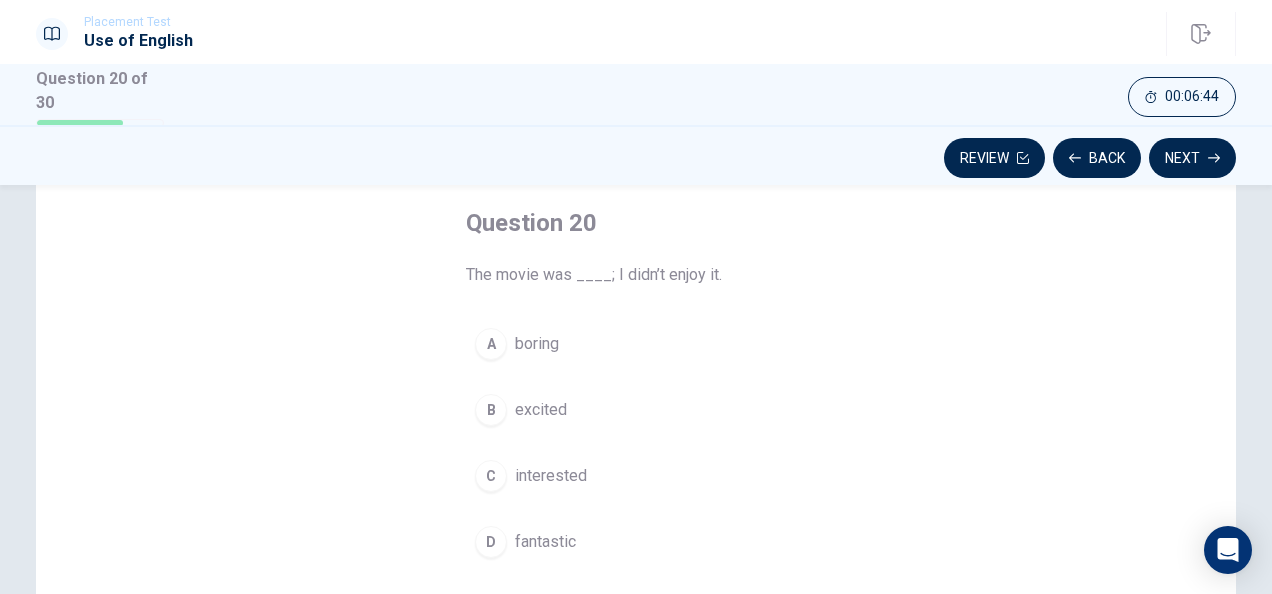 click on "excited" at bounding box center [541, 410] 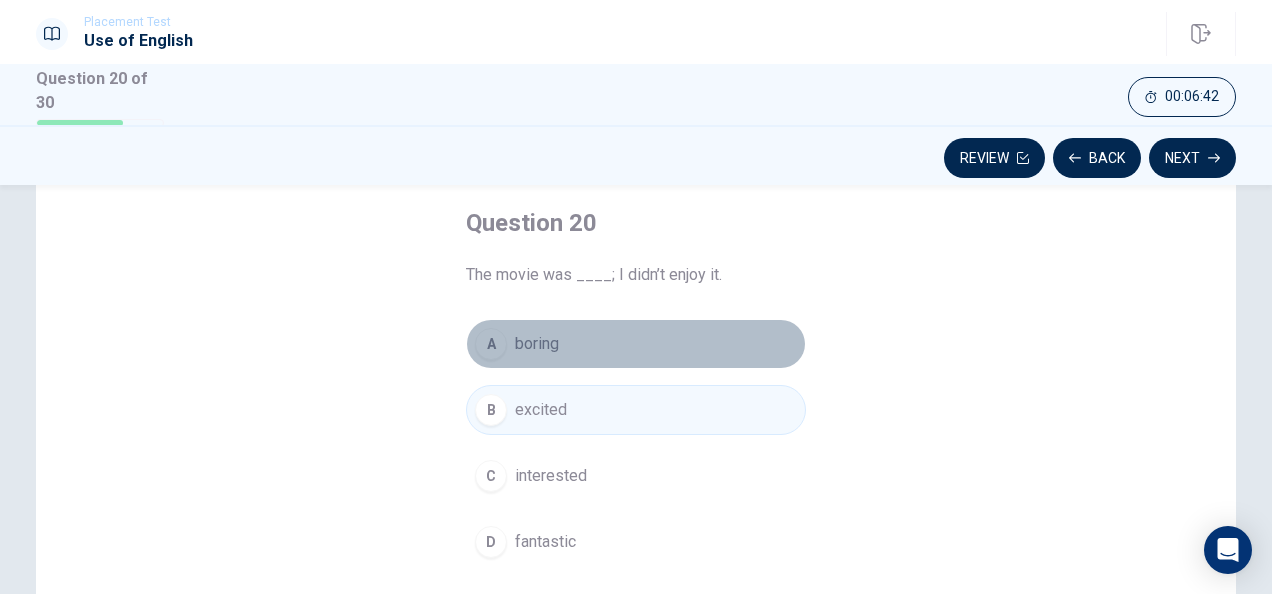 click on "boring" at bounding box center [537, 344] 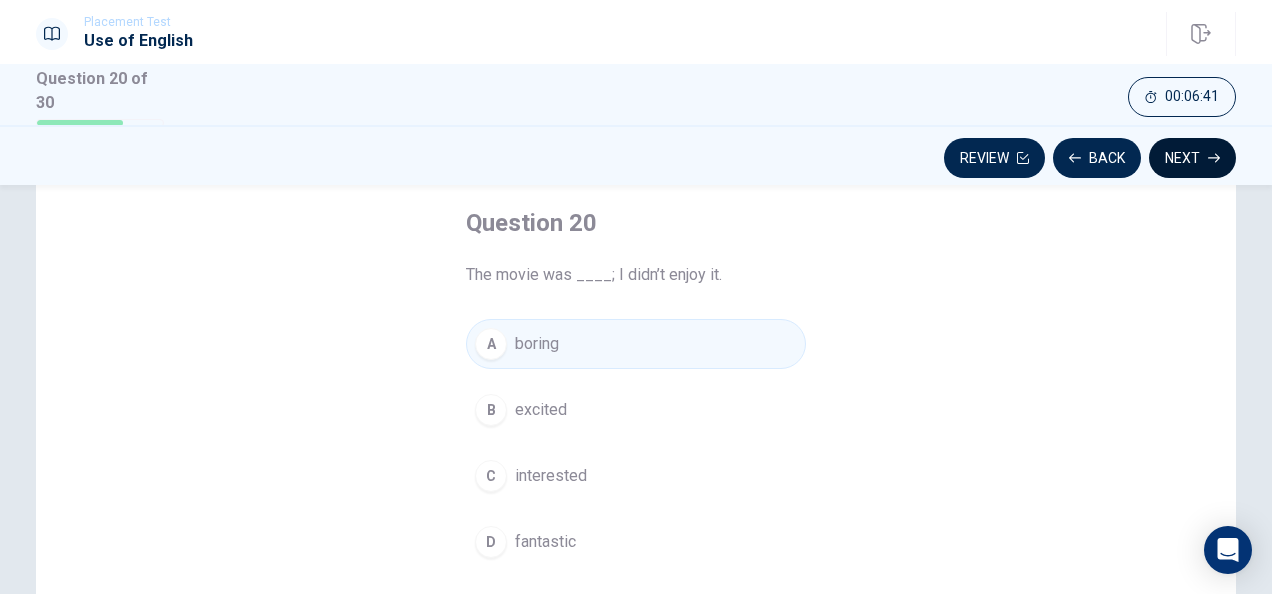 click on "Next" at bounding box center [1192, 158] 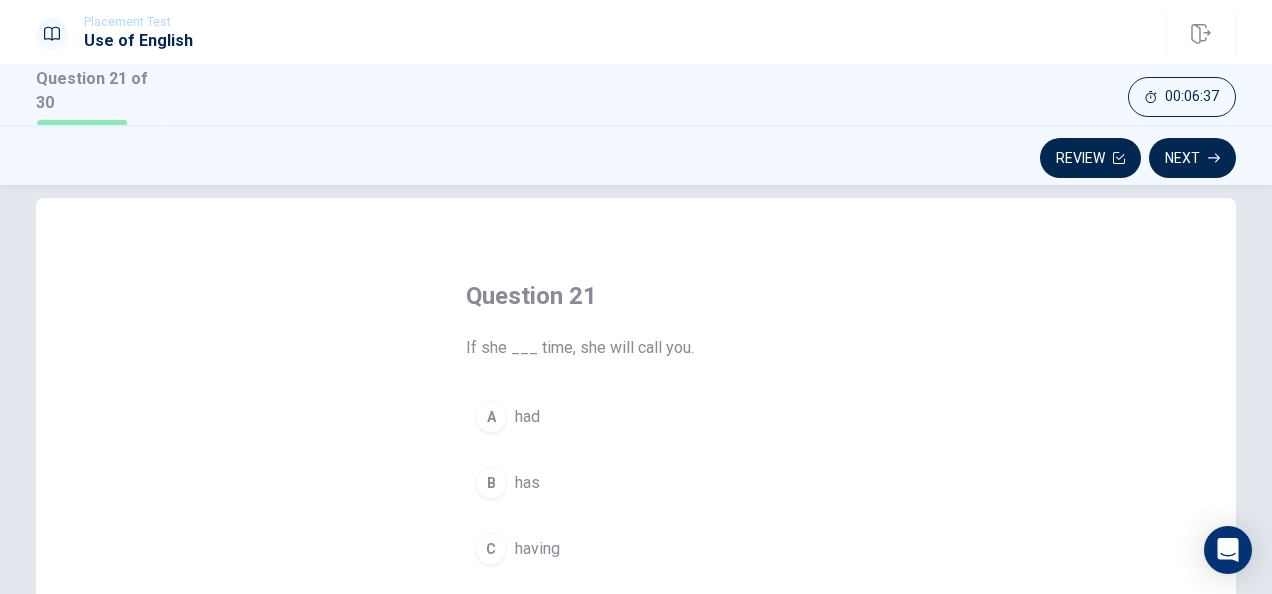 scroll, scrollTop: 100, scrollLeft: 0, axis: vertical 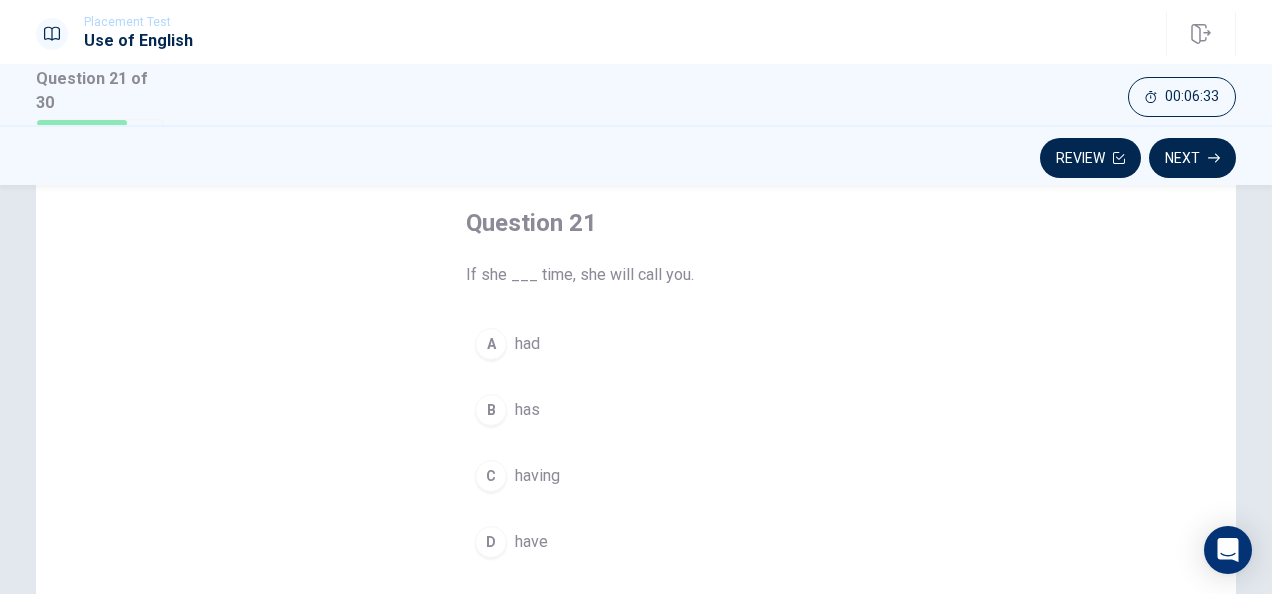 click on "had" at bounding box center (527, 344) 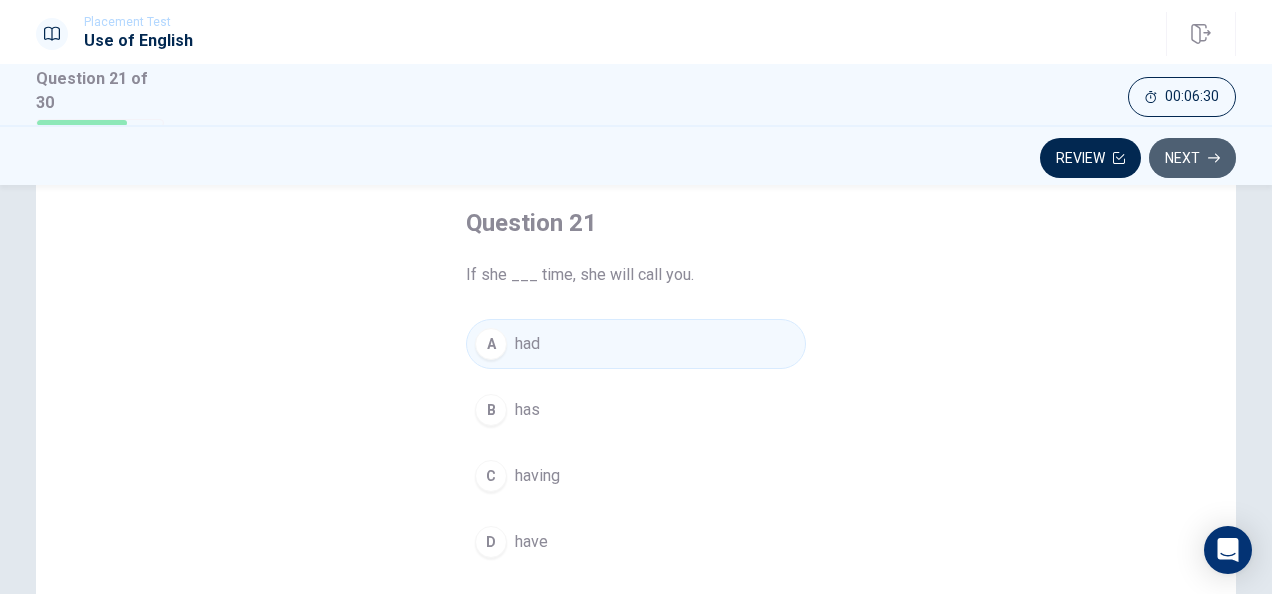 click on "Next" at bounding box center [1192, 158] 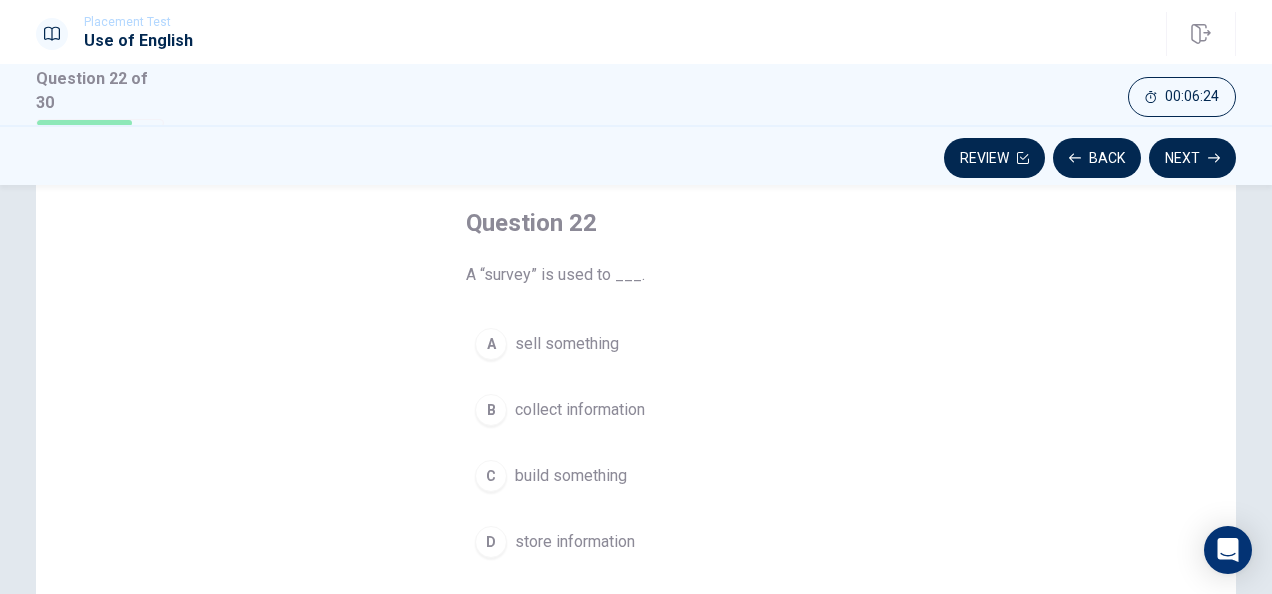 click on "collect information" at bounding box center (580, 410) 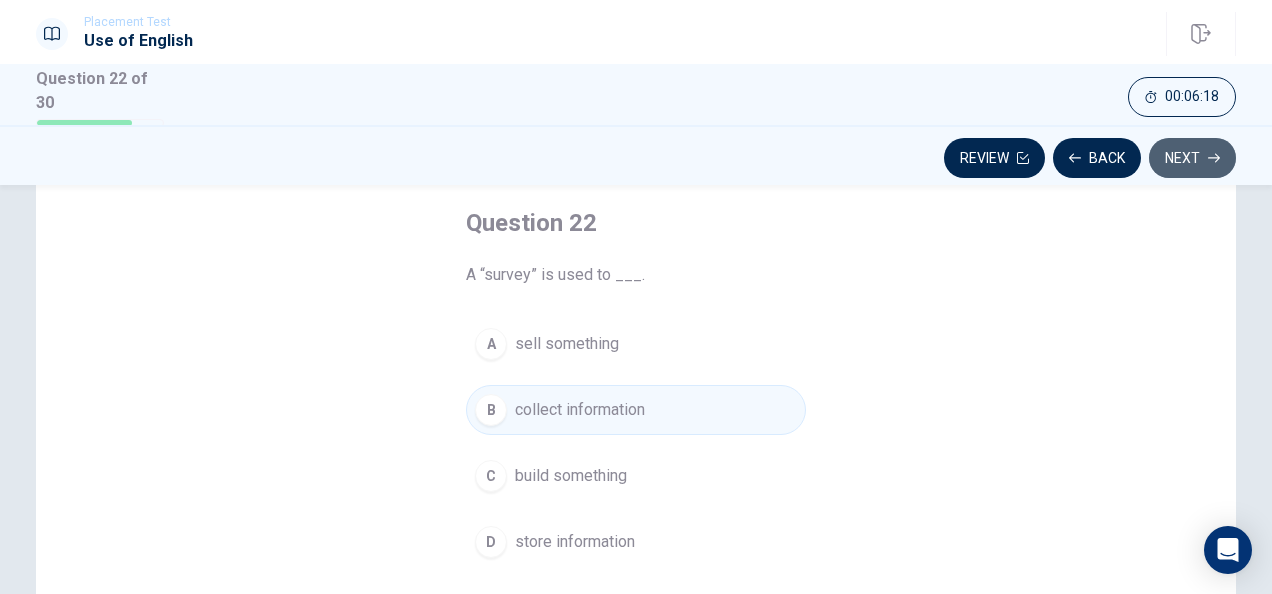 click 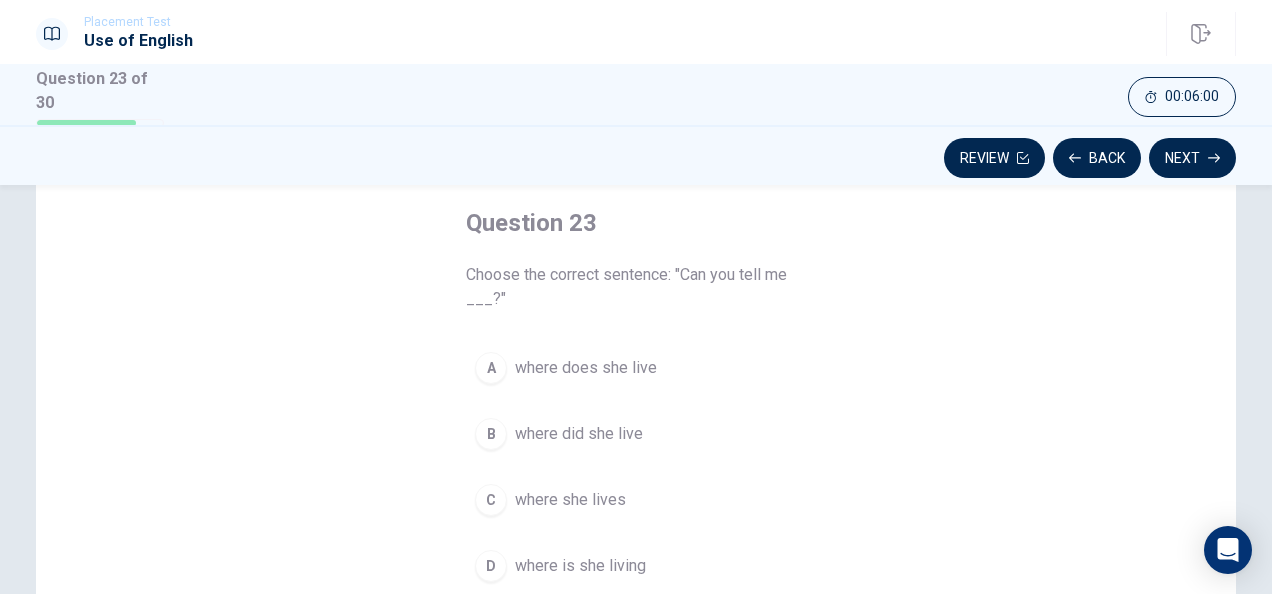 click on "where she lives" at bounding box center (570, 500) 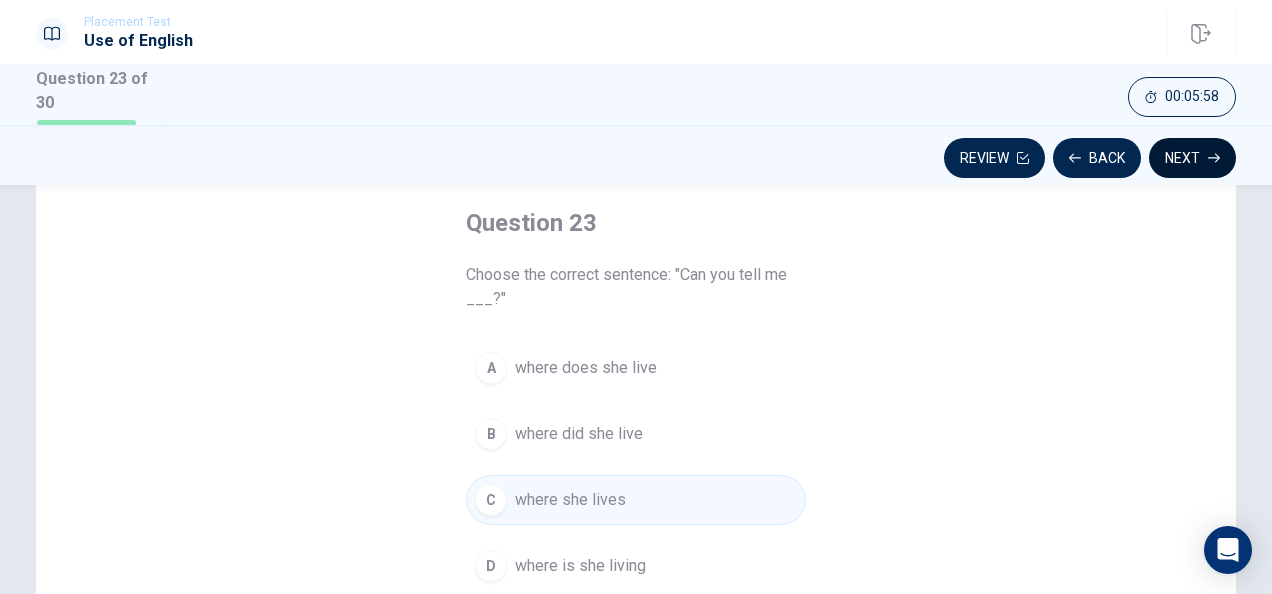 click on "Next" at bounding box center [1192, 158] 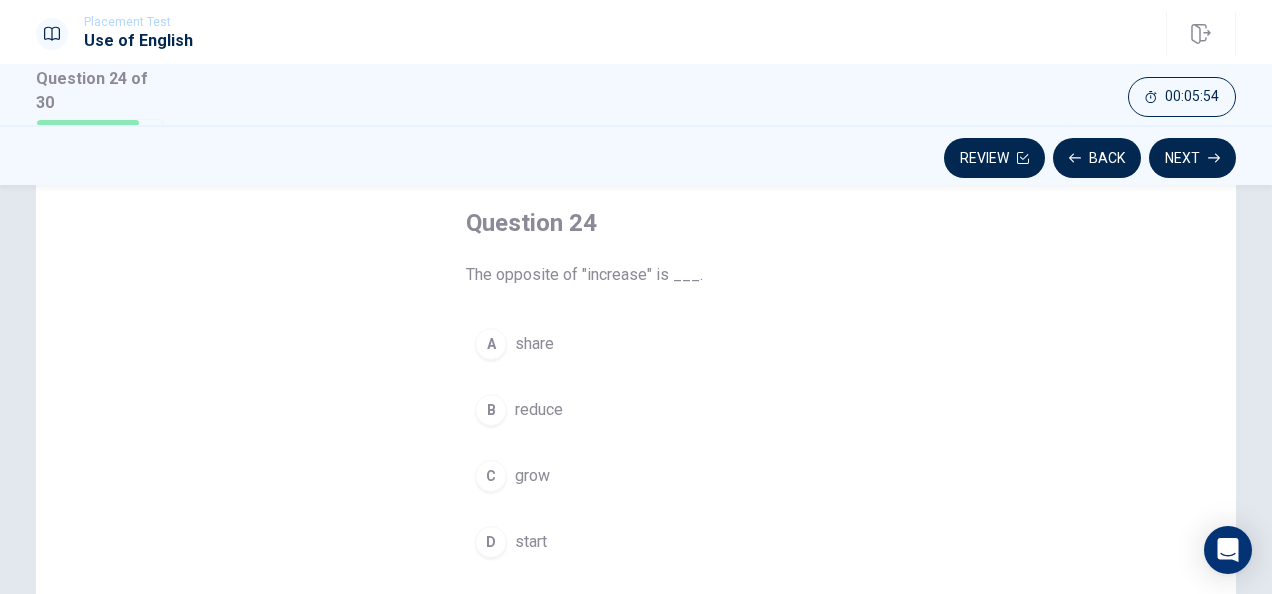 click on "reduce" at bounding box center [539, 410] 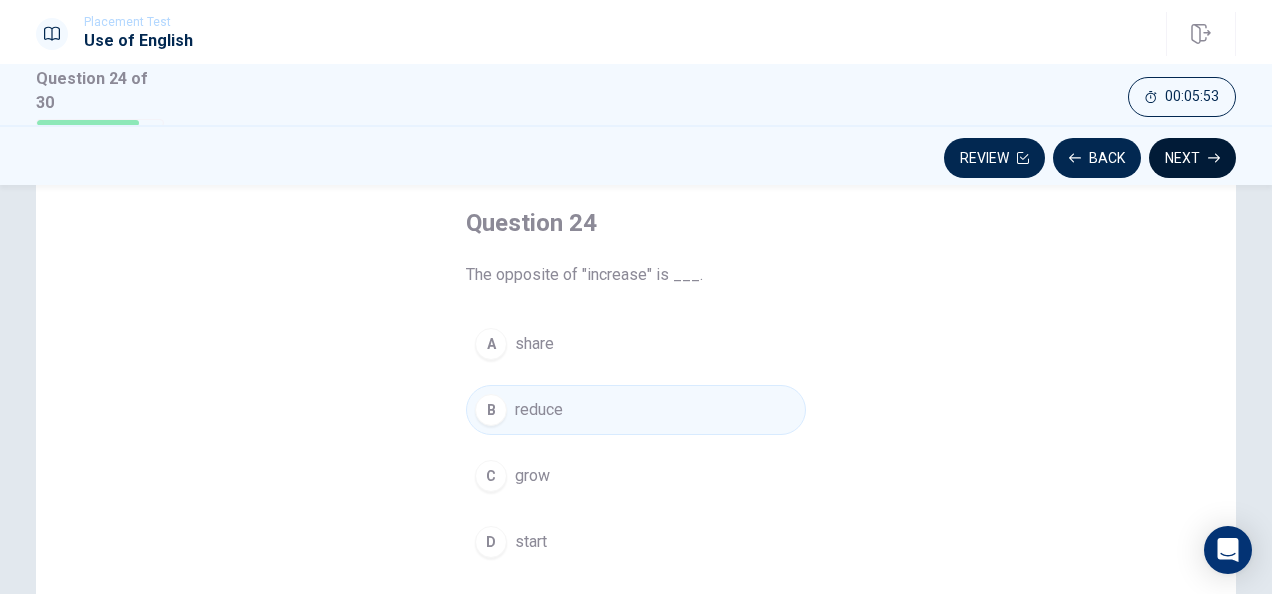 click on "Next" at bounding box center (1192, 158) 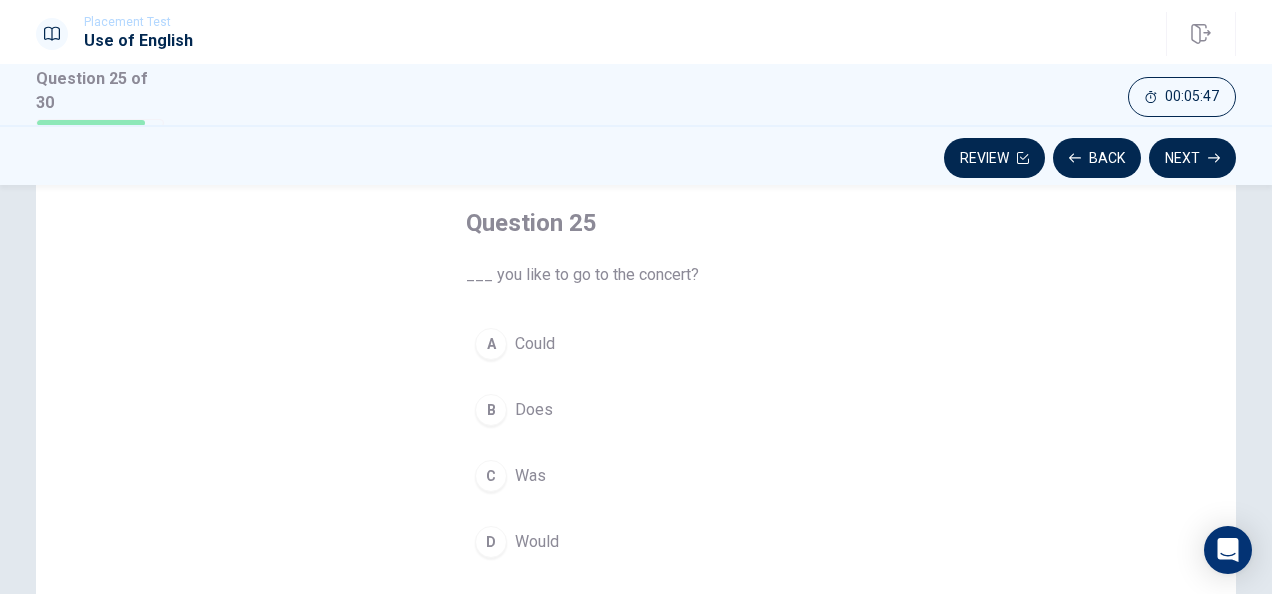 click on "Would" at bounding box center [537, 542] 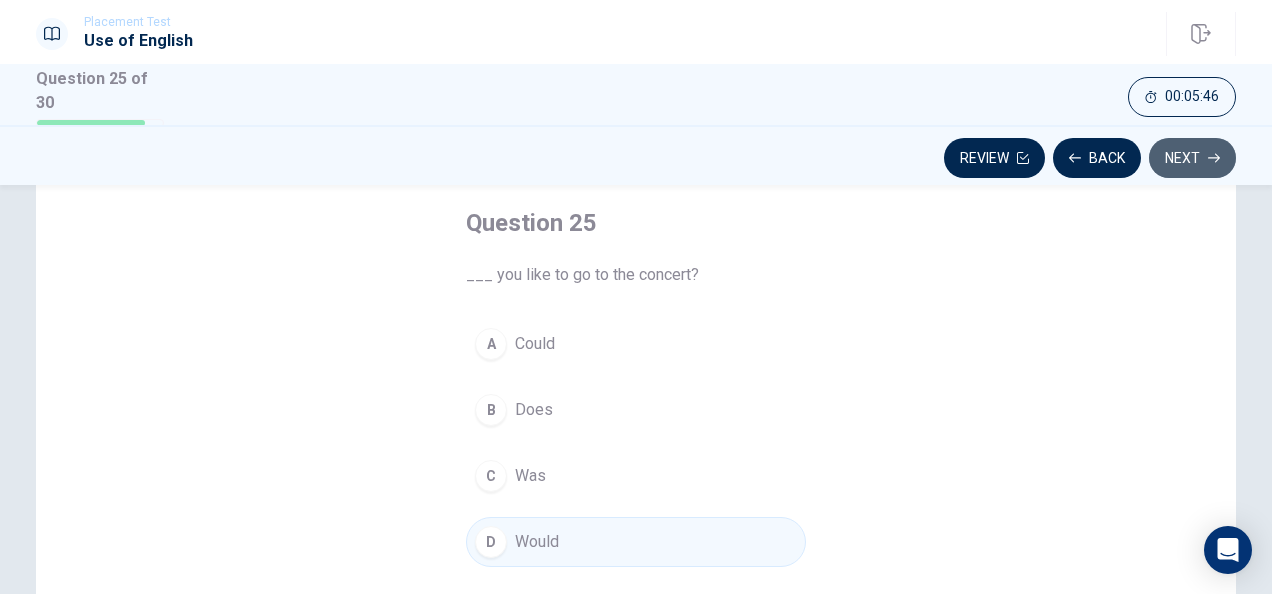 click on "Next" at bounding box center (1192, 158) 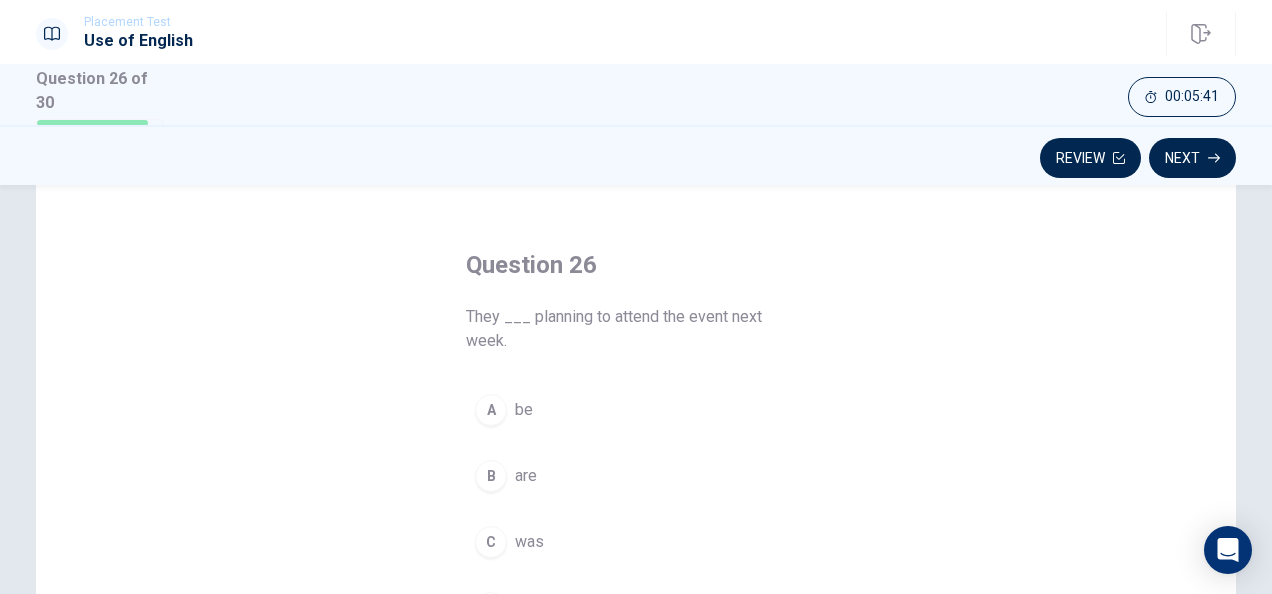 scroll, scrollTop: 100, scrollLeft: 0, axis: vertical 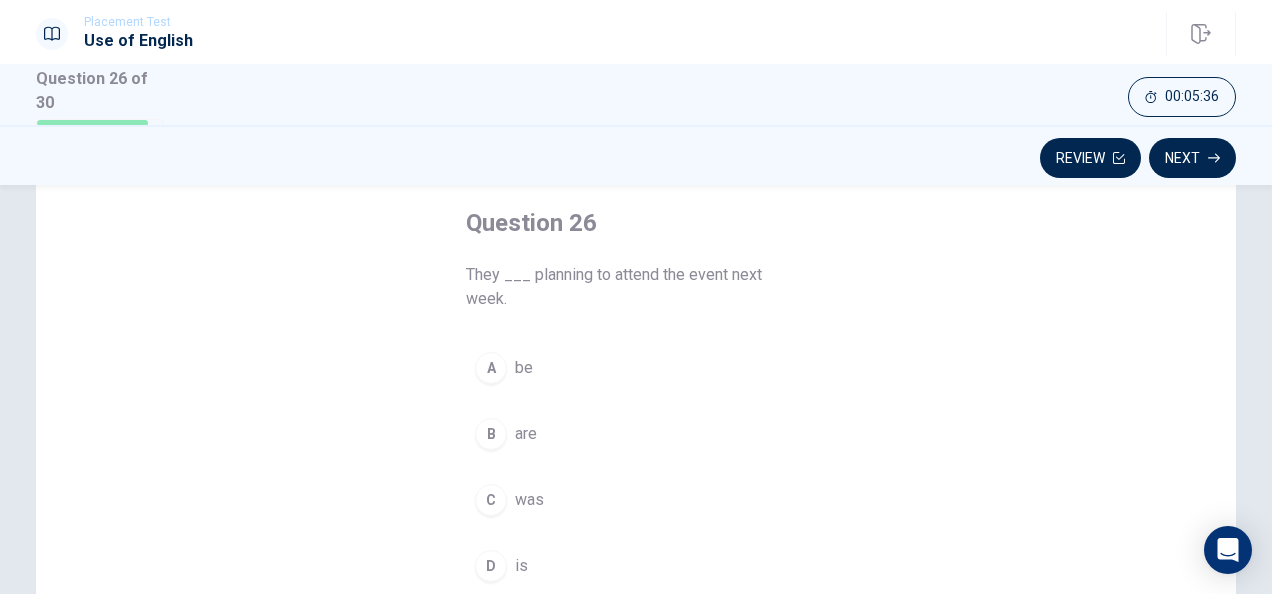 click on "are" at bounding box center (526, 434) 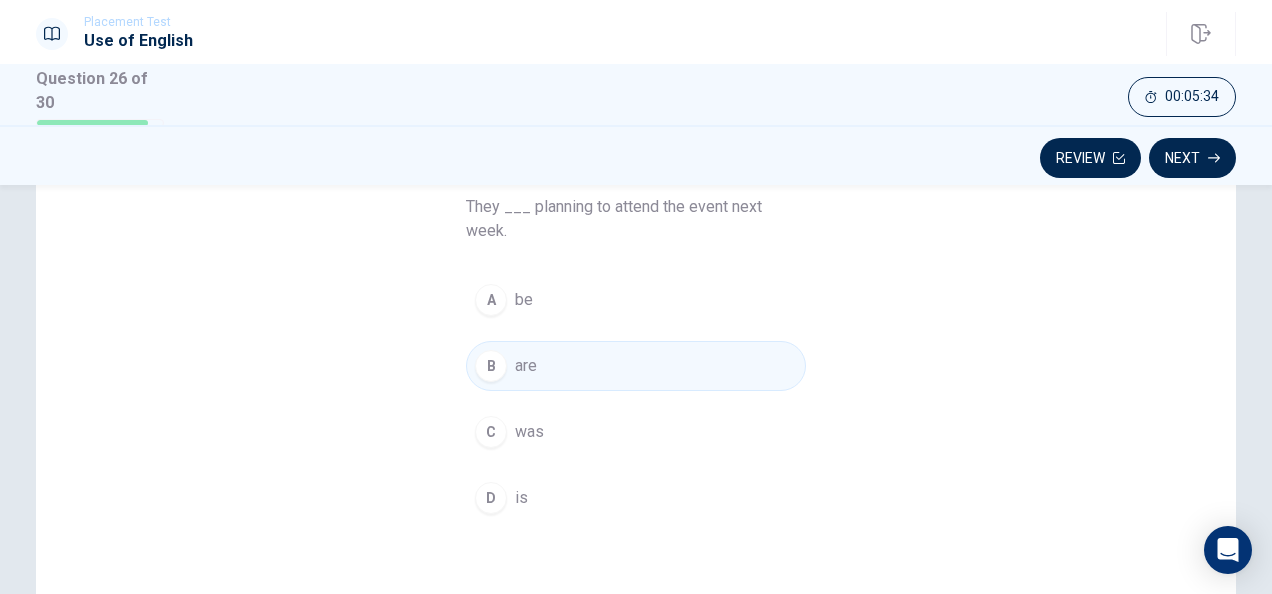 scroll, scrollTop: 200, scrollLeft: 0, axis: vertical 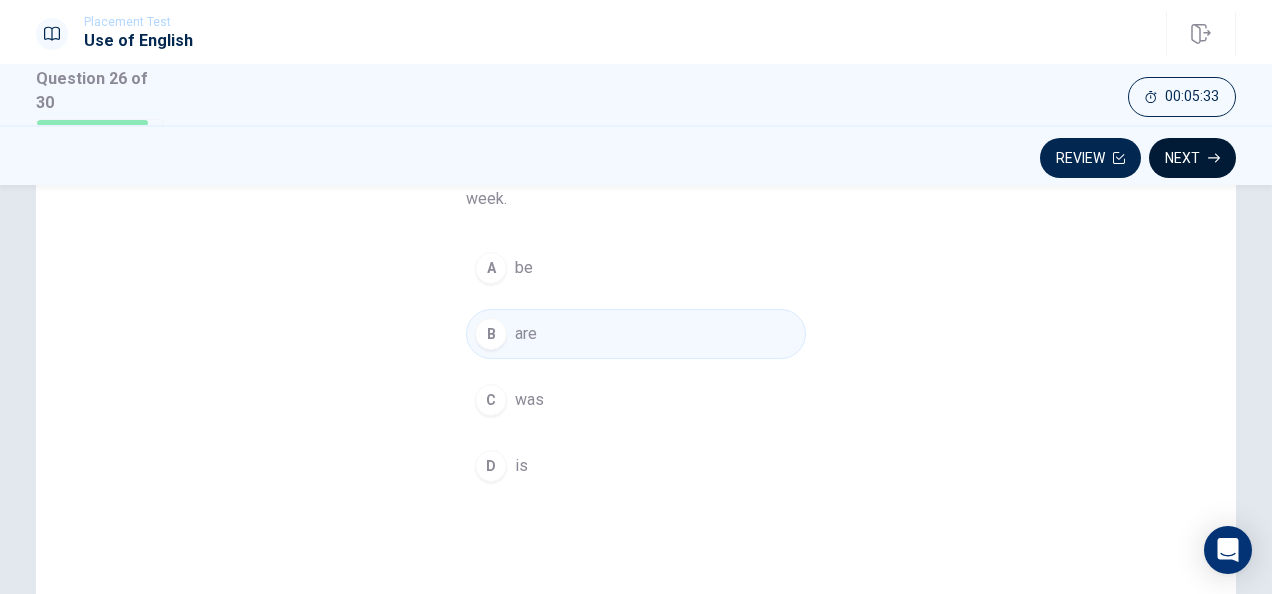 click on "Next" at bounding box center (1192, 158) 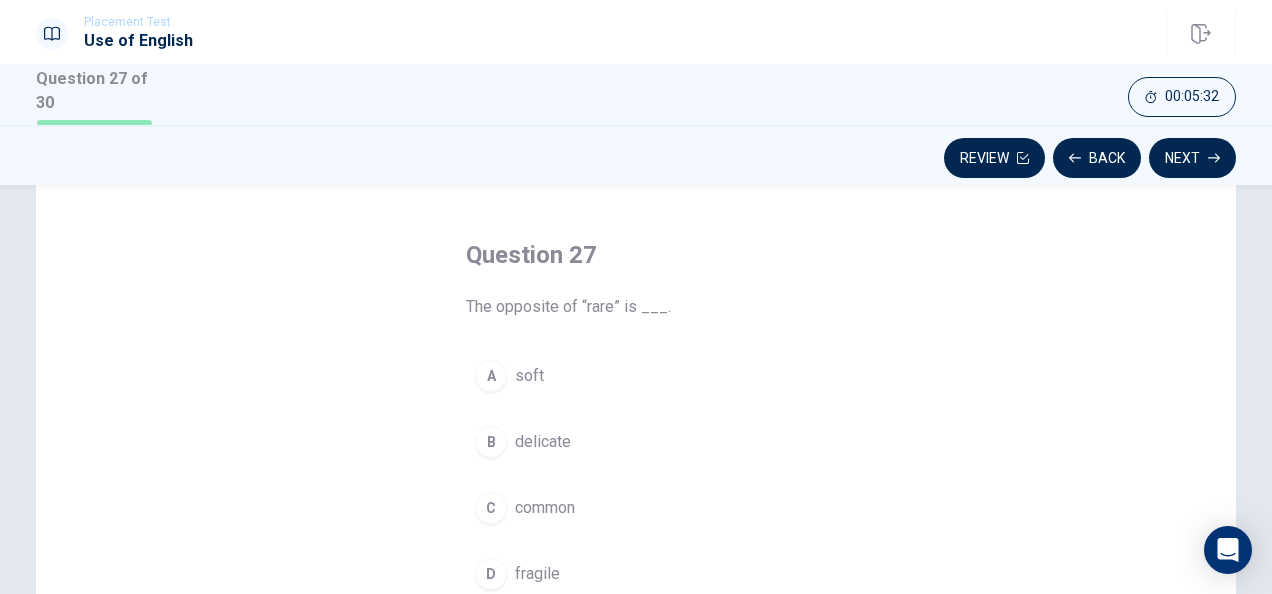 scroll, scrollTop: 100, scrollLeft: 0, axis: vertical 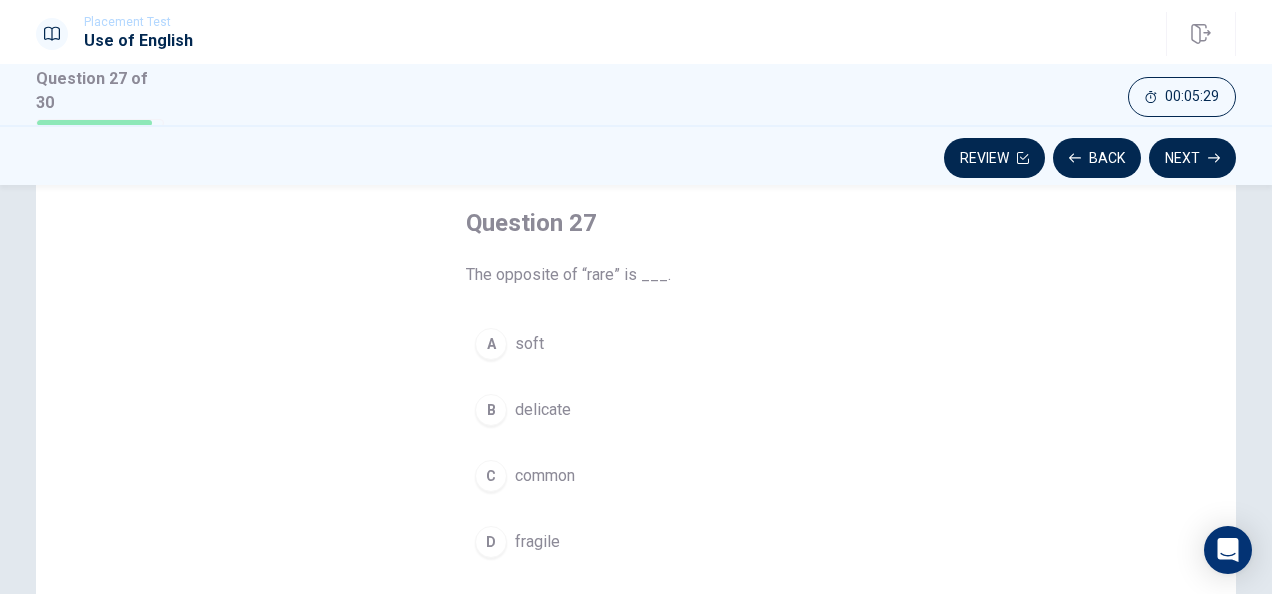 click on "common" at bounding box center (545, 476) 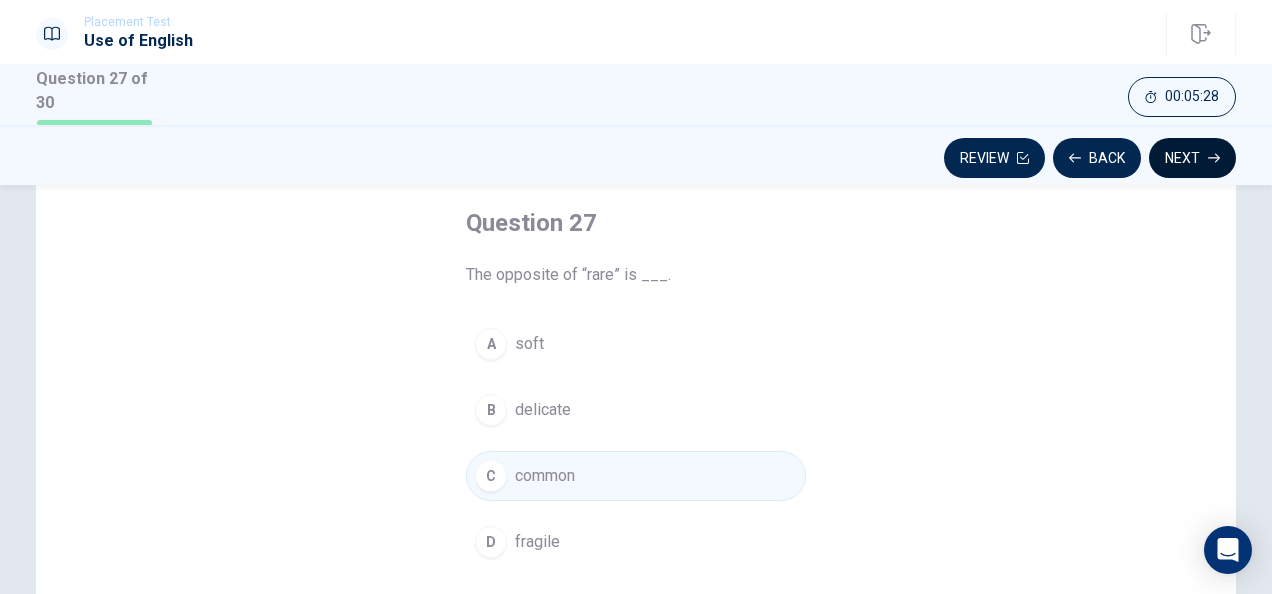 click on "Next" at bounding box center (1192, 158) 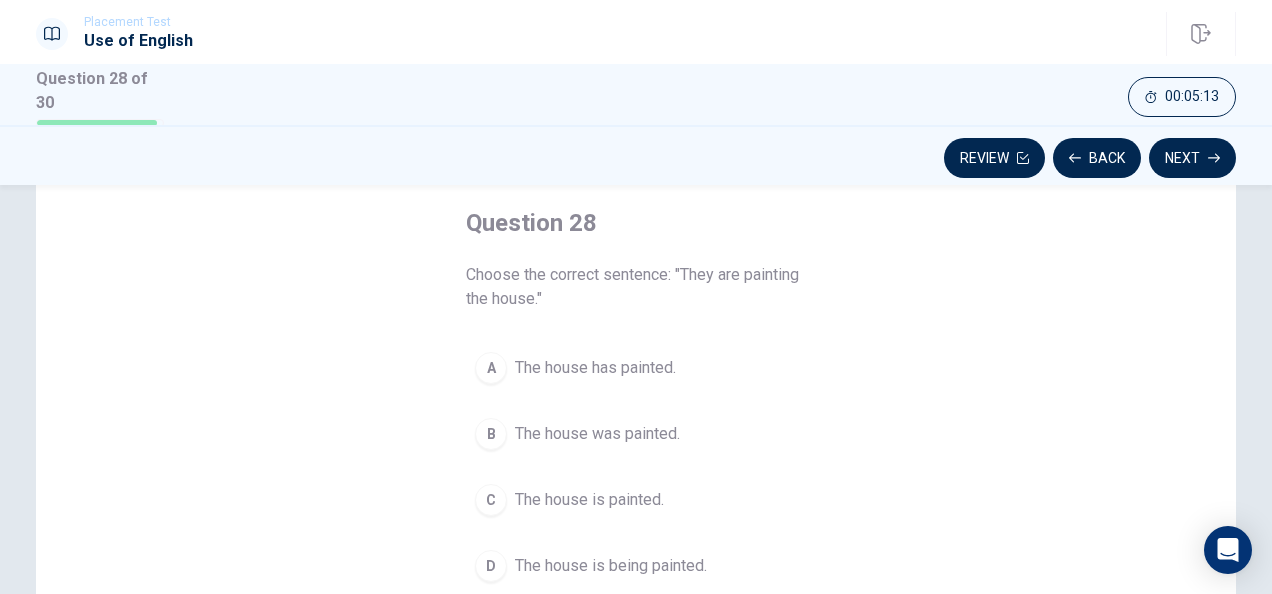 click on "The house is being painted." at bounding box center [611, 566] 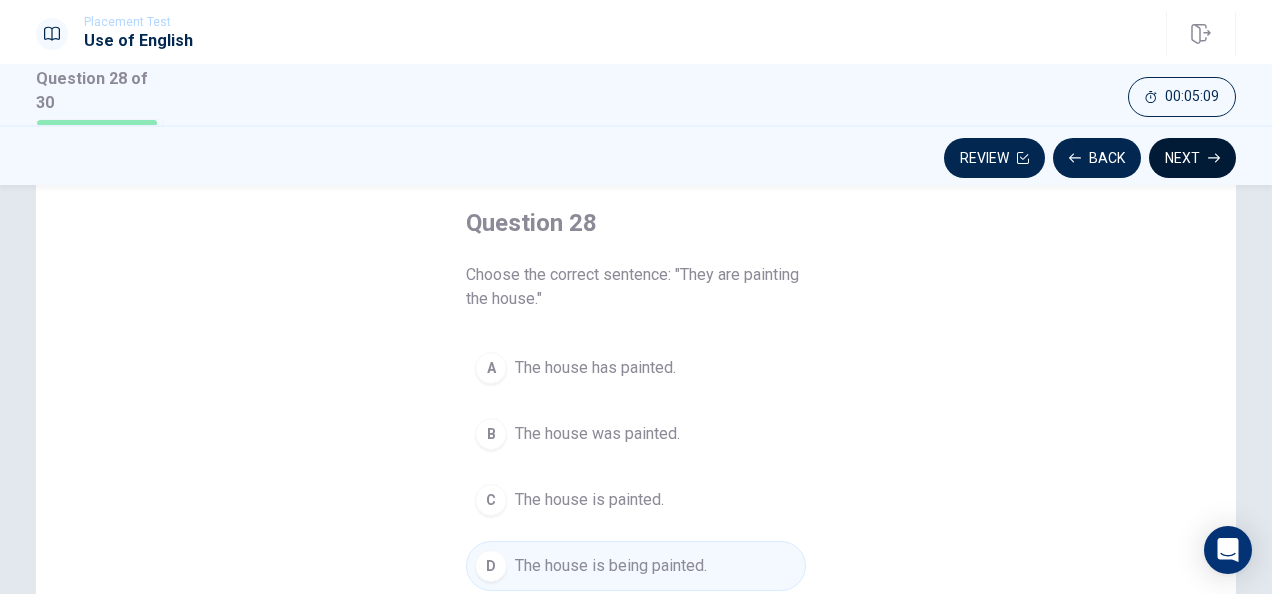 click on "Next" at bounding box center [1192, 158] 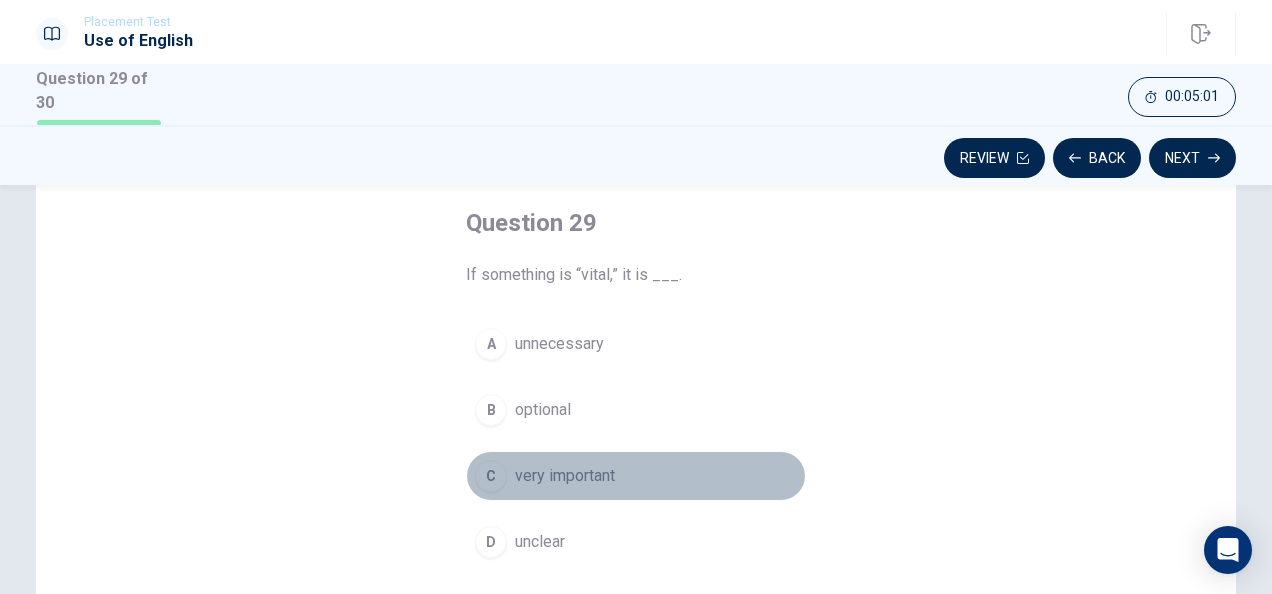 click on "very important" at bounding box center (565, 476) 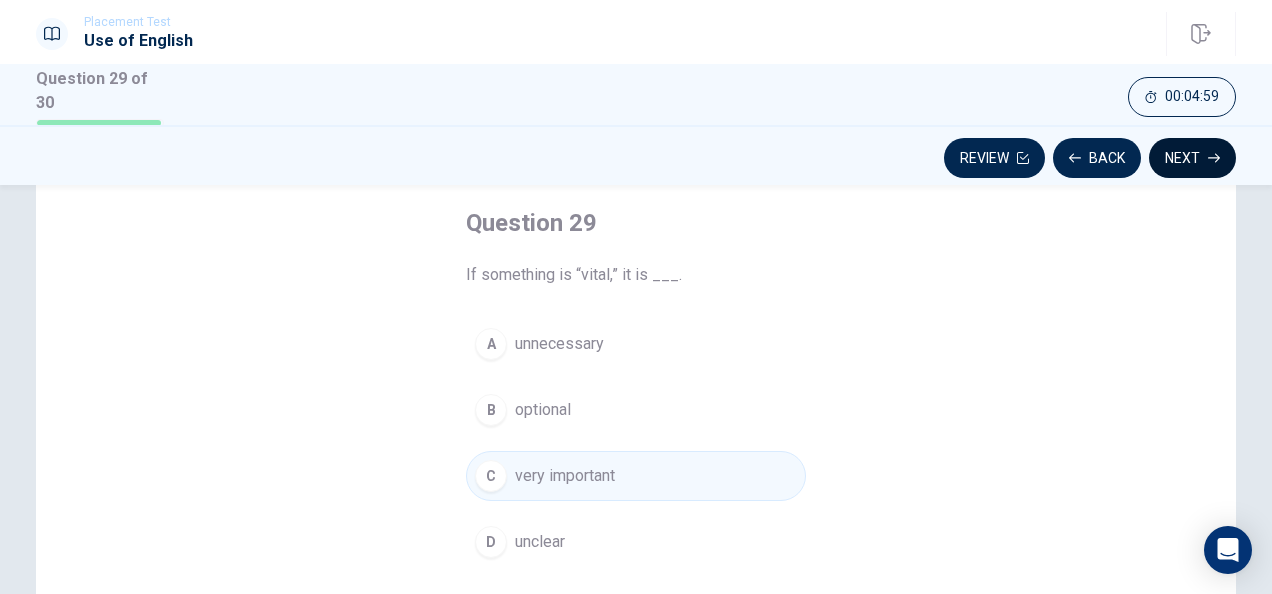 click on "Next" at bounding box center (1192, 158) 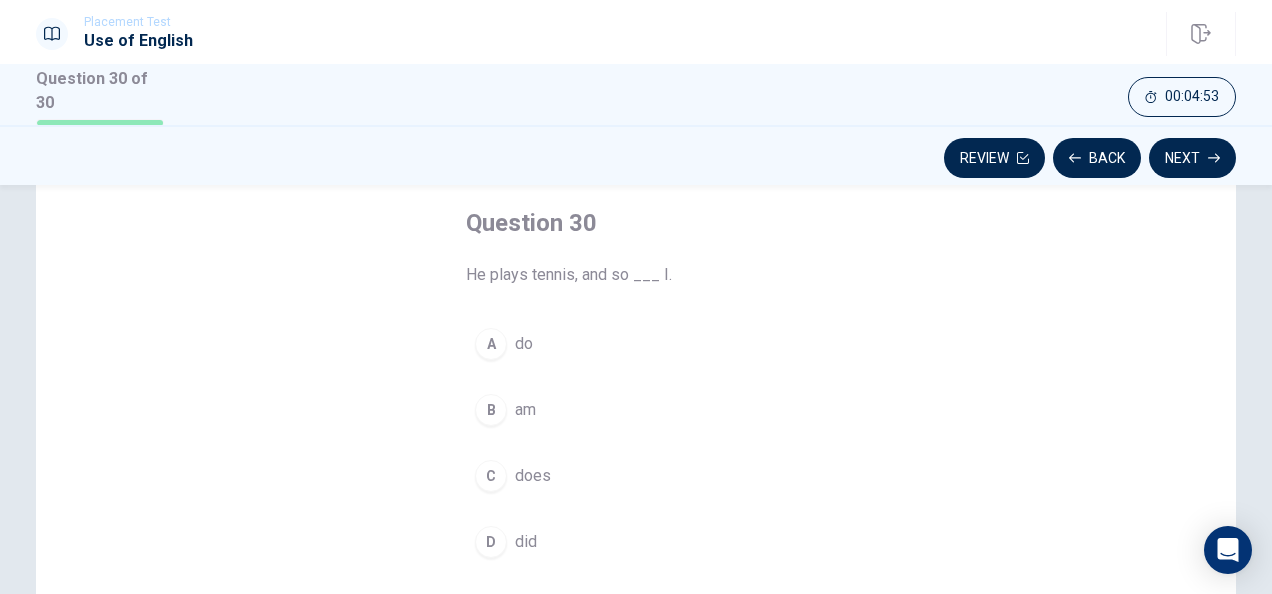 click on "A" at bounding box center (491, 344) 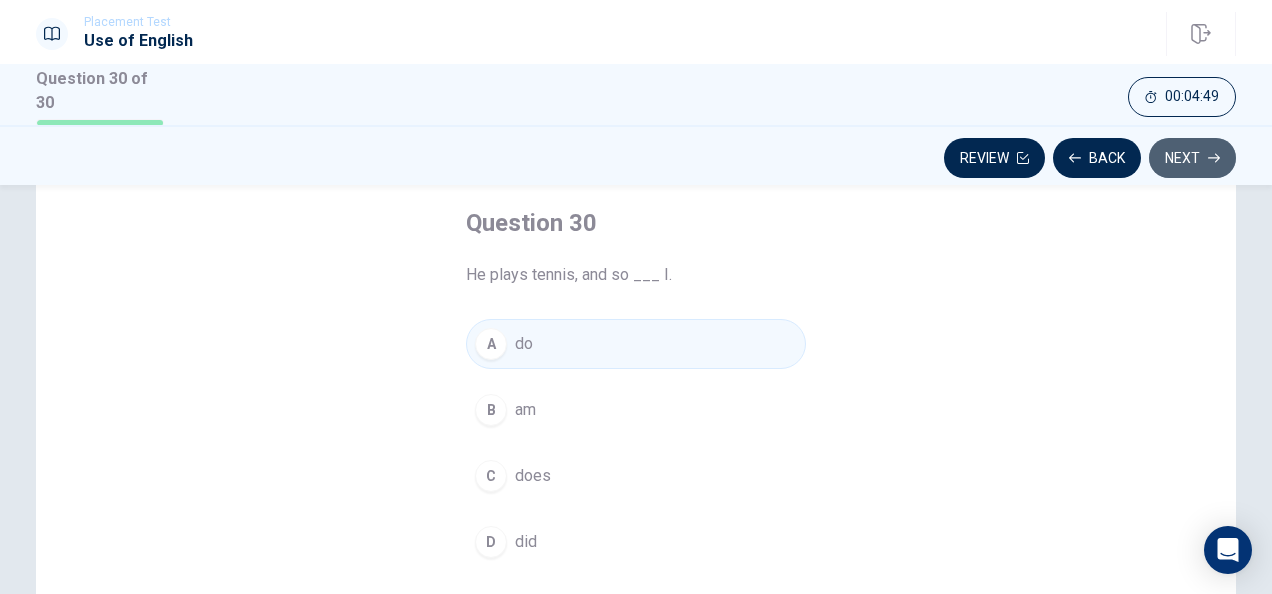 click on "Next" at bounding box center (1192, 158) 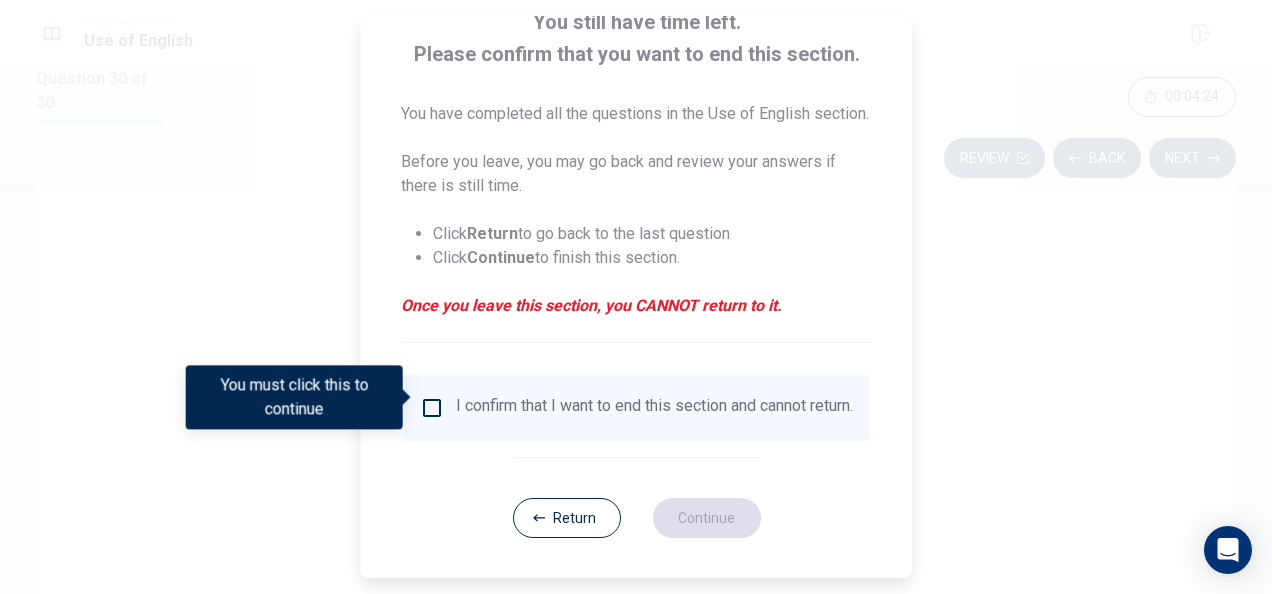 scroll, scrollTop: 176, scrollLeft: 0, axis: vertical 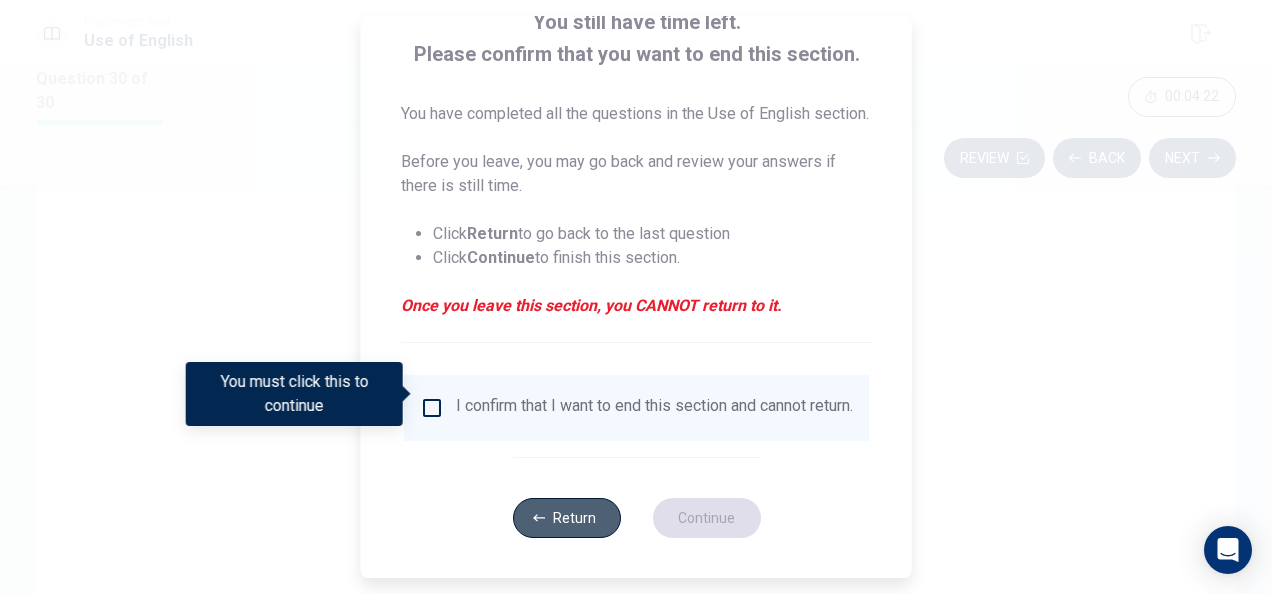 click 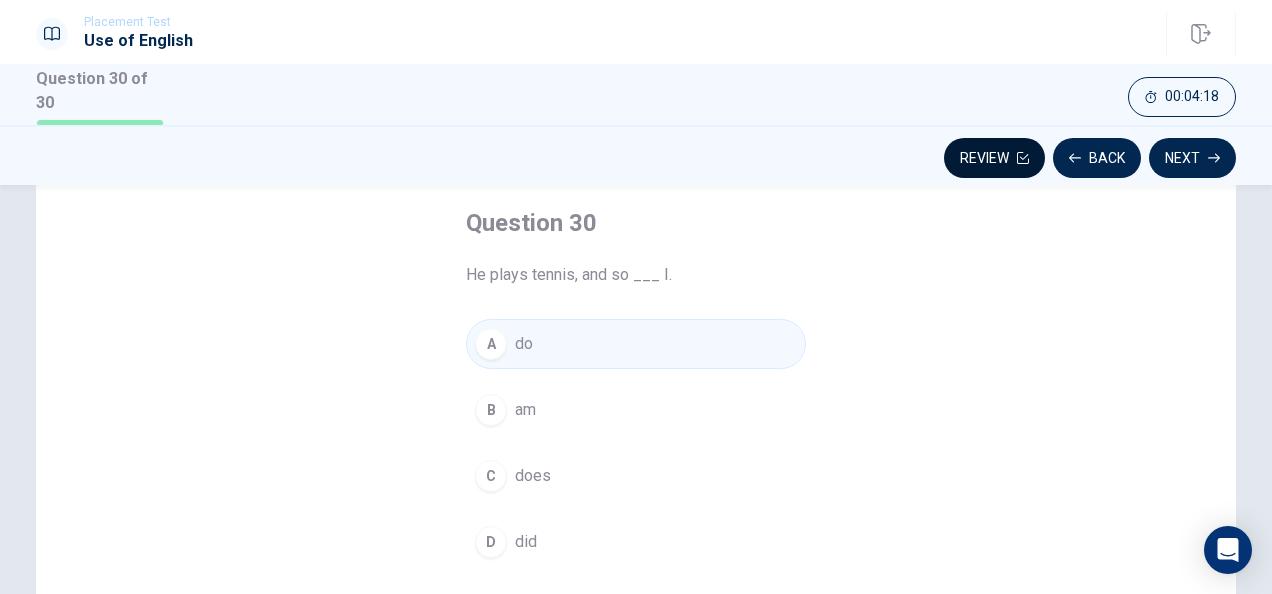 click on "Review" at bounding box center [994, 158] 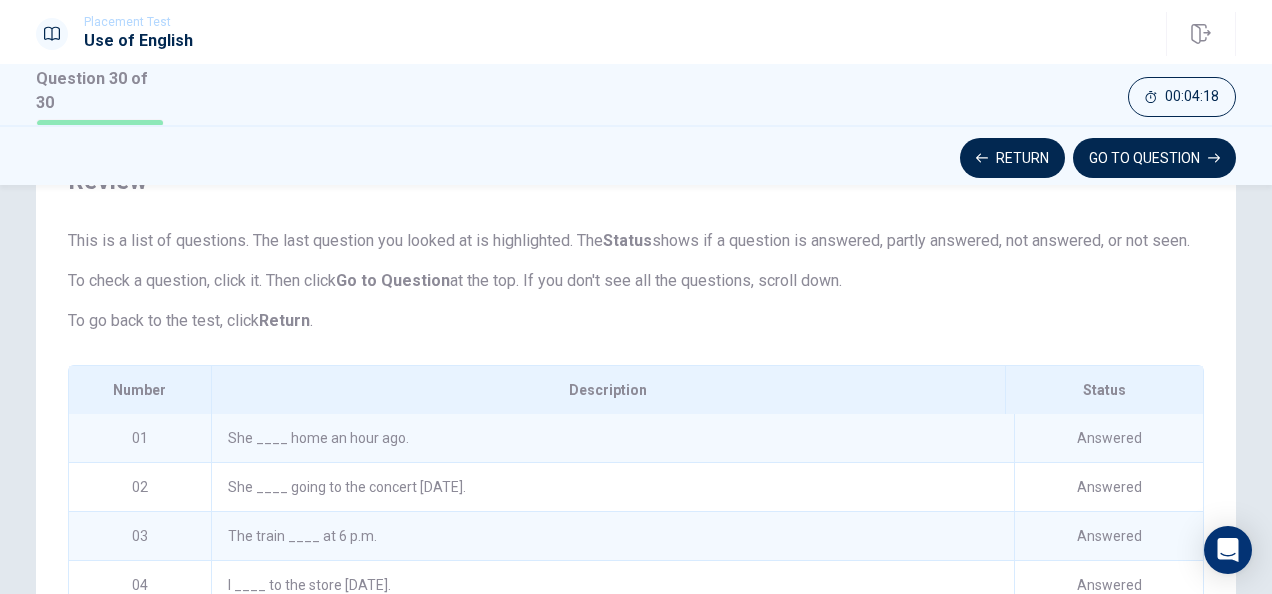 scroll, scrollTop: 238, scrollLeft: 0, axis: vertical 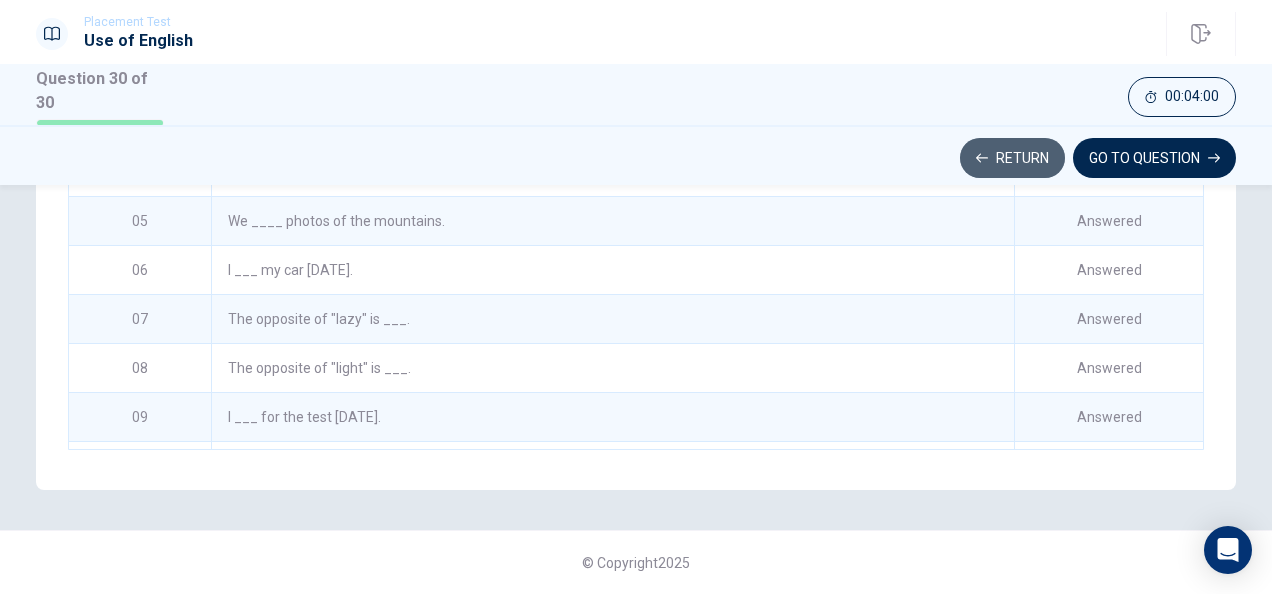 click on "Return" at bounding box center [1012, 158] 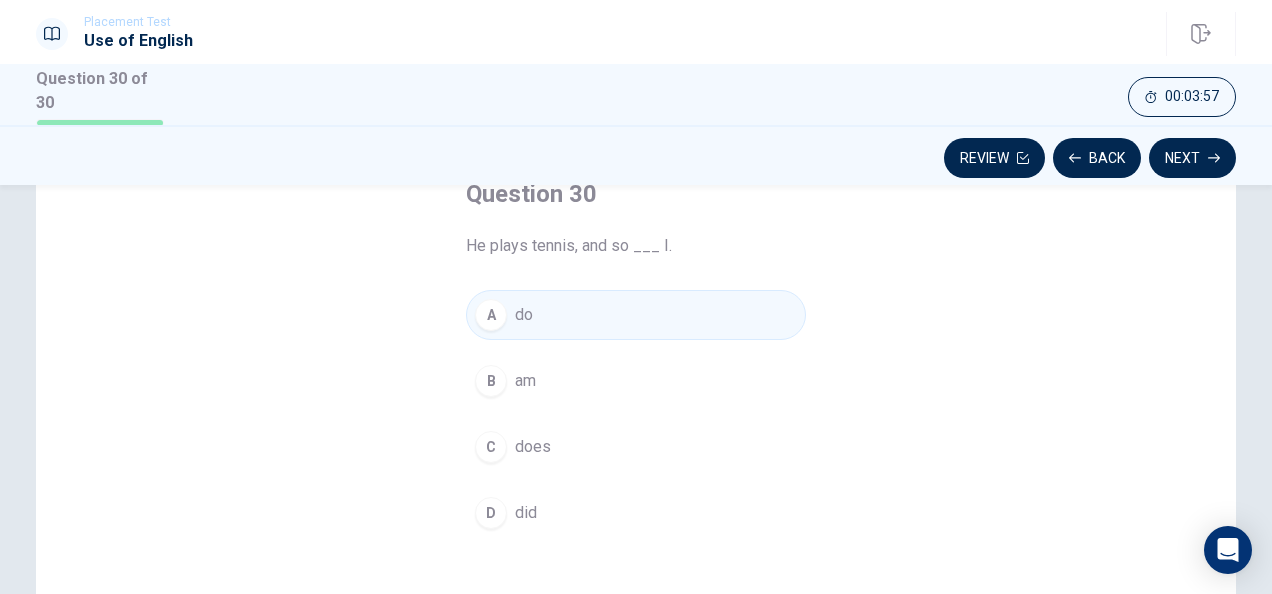 scroll, scrollTop: 29, scrollLeft: 0, axis: vertical 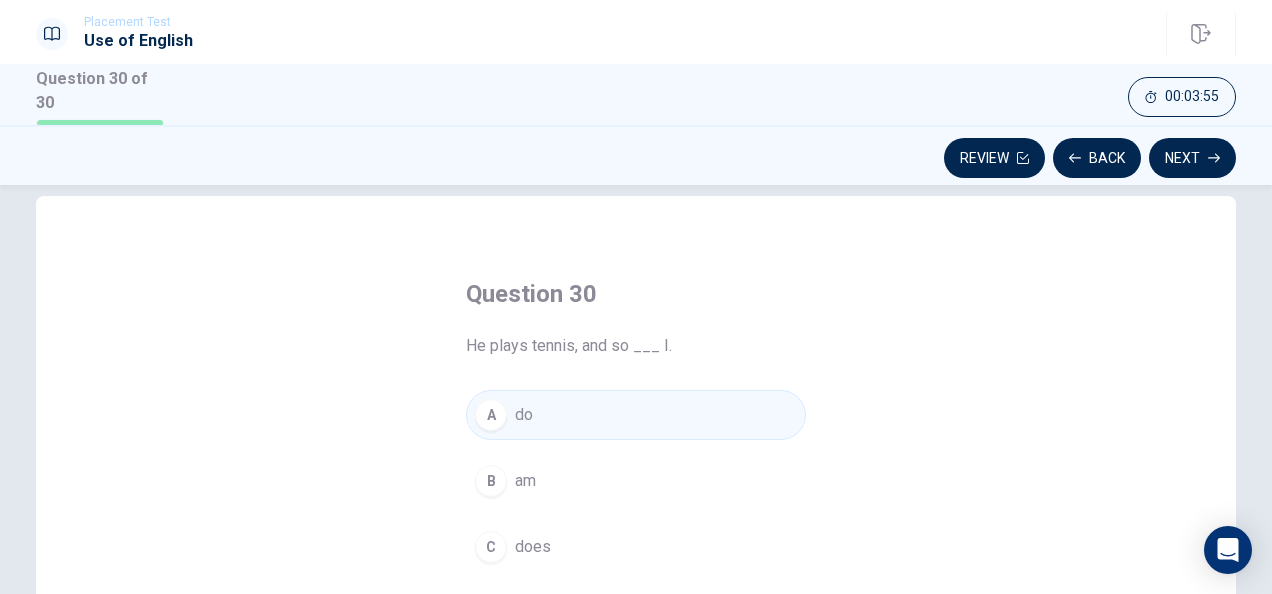 click on "A do" at bounding box center [636, 415] 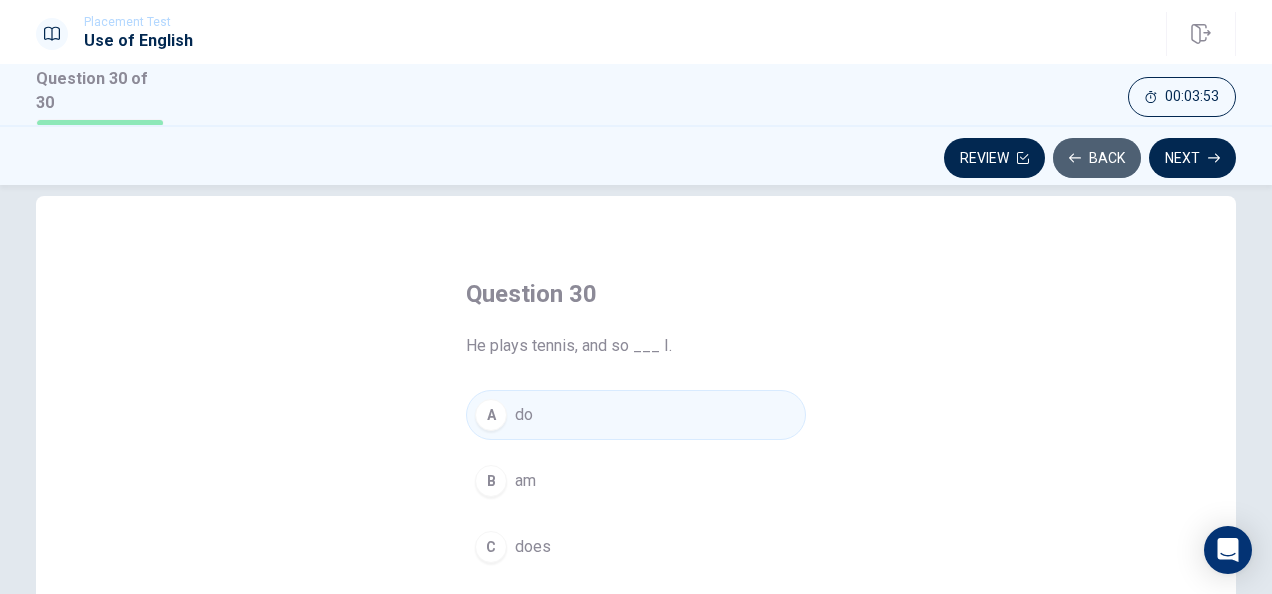 click on "Back" at bounding box center (1097, 158) 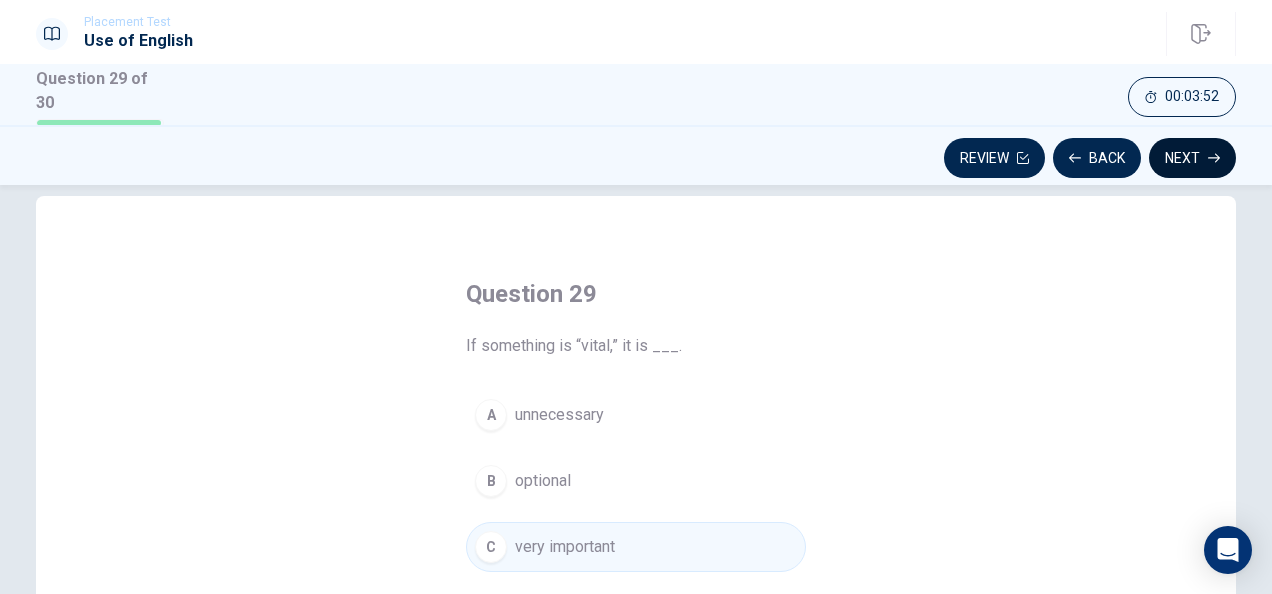 click on "Next" at bounding box center [1192, 158] 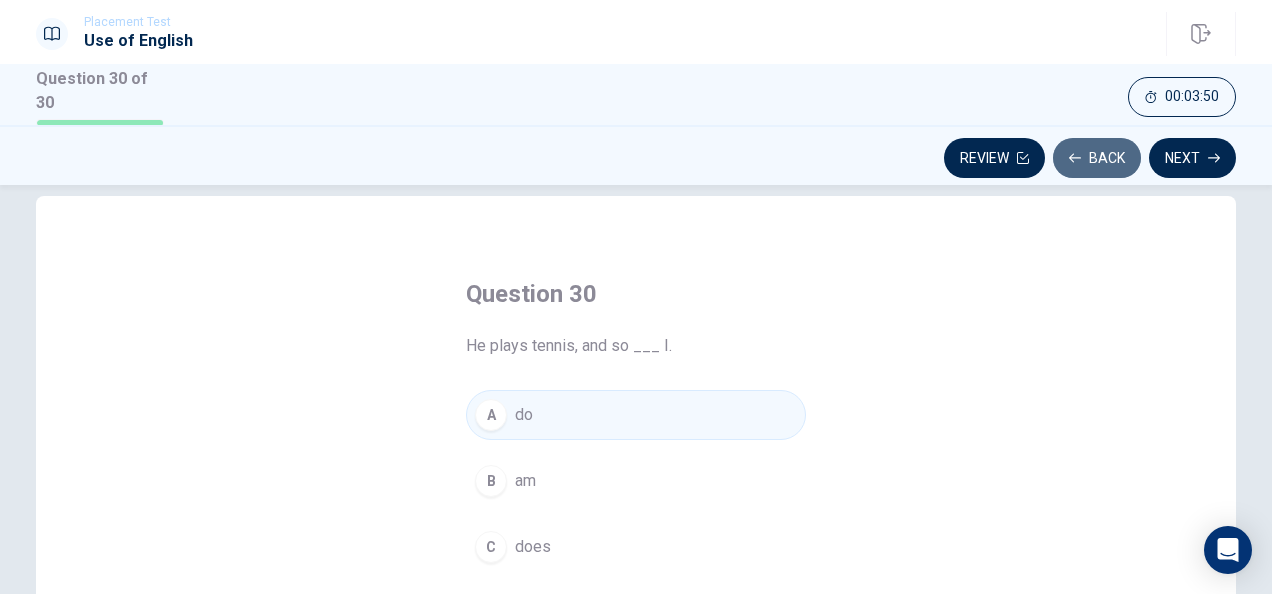 click on "Back" at bounding box center (1097, 158) 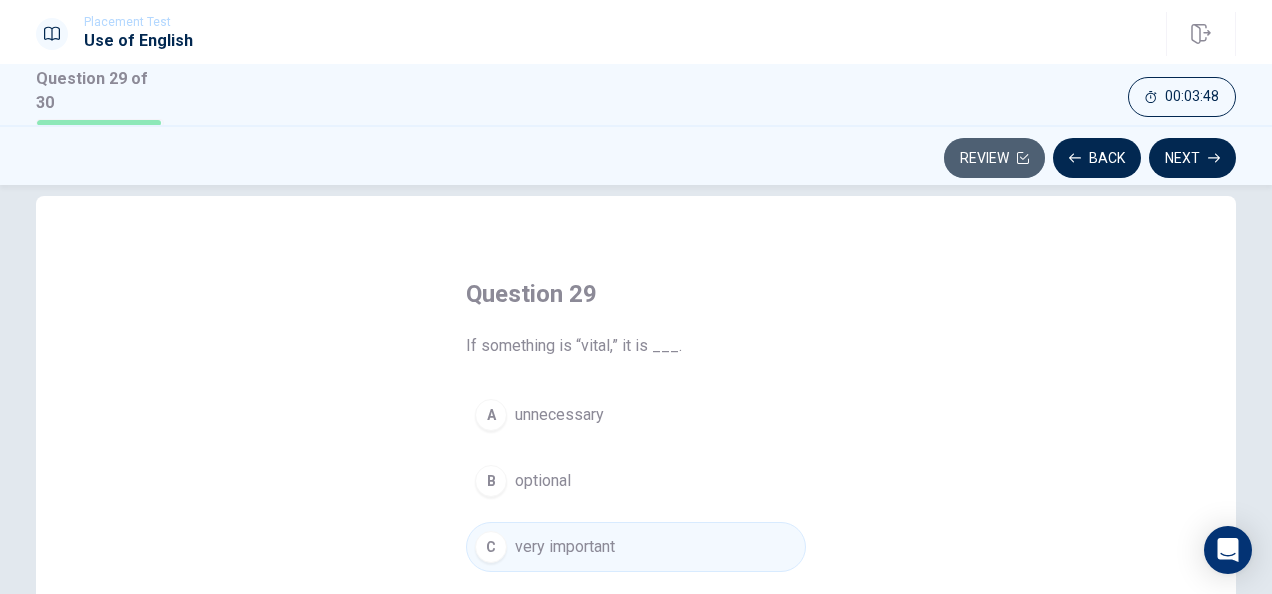 click 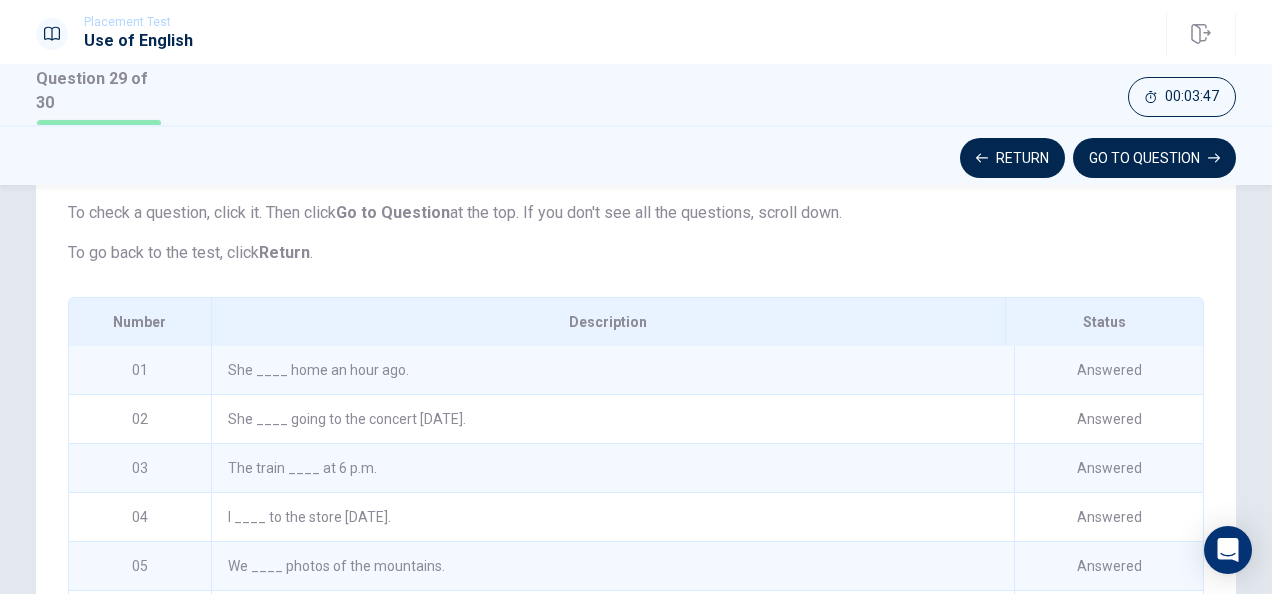 scroll, scrollTop: 380, scrollLeft: 0, axis: vertical 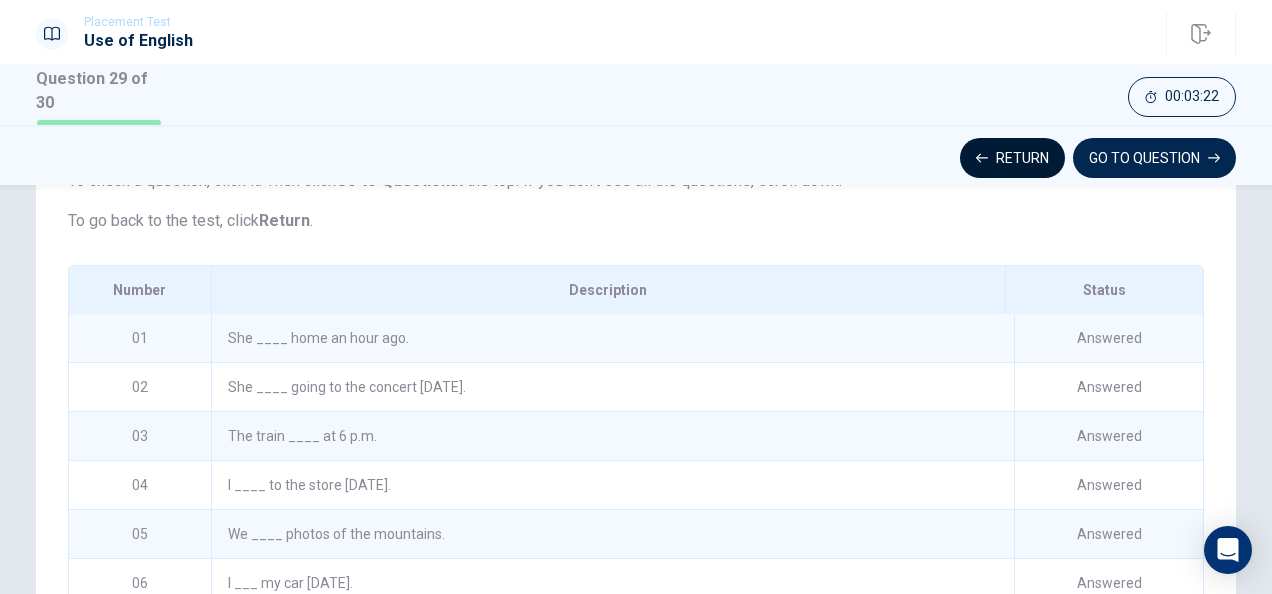 click on "Return" at bounding box center (1012, 158) 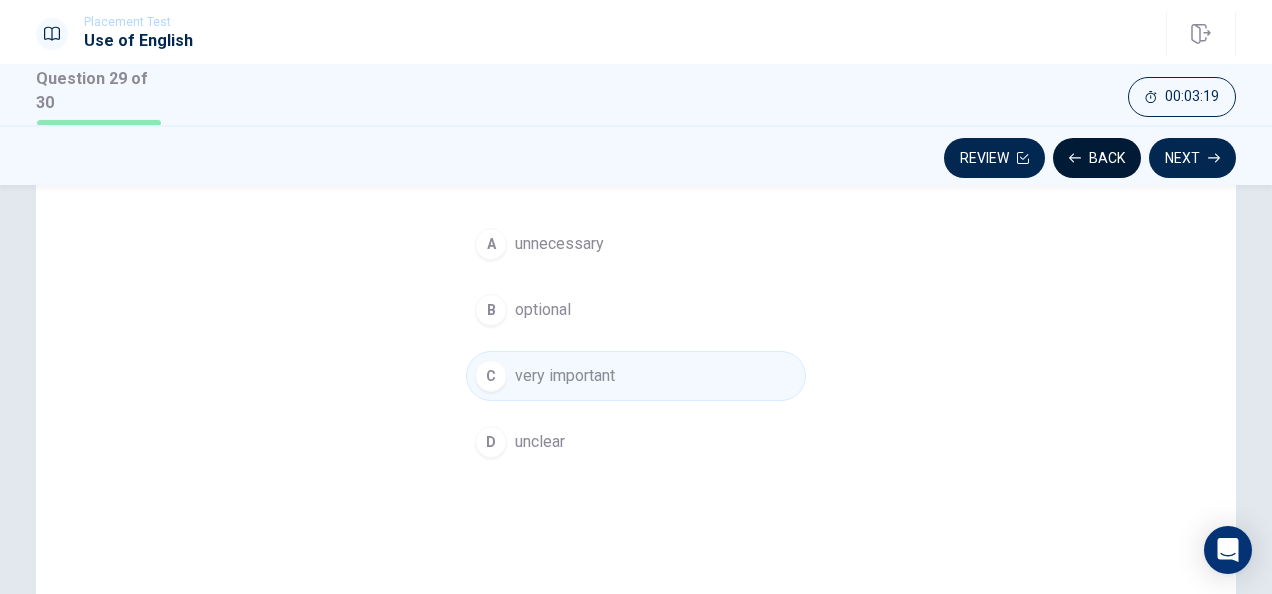 click on "Back" at bounding box center [1097, 158] 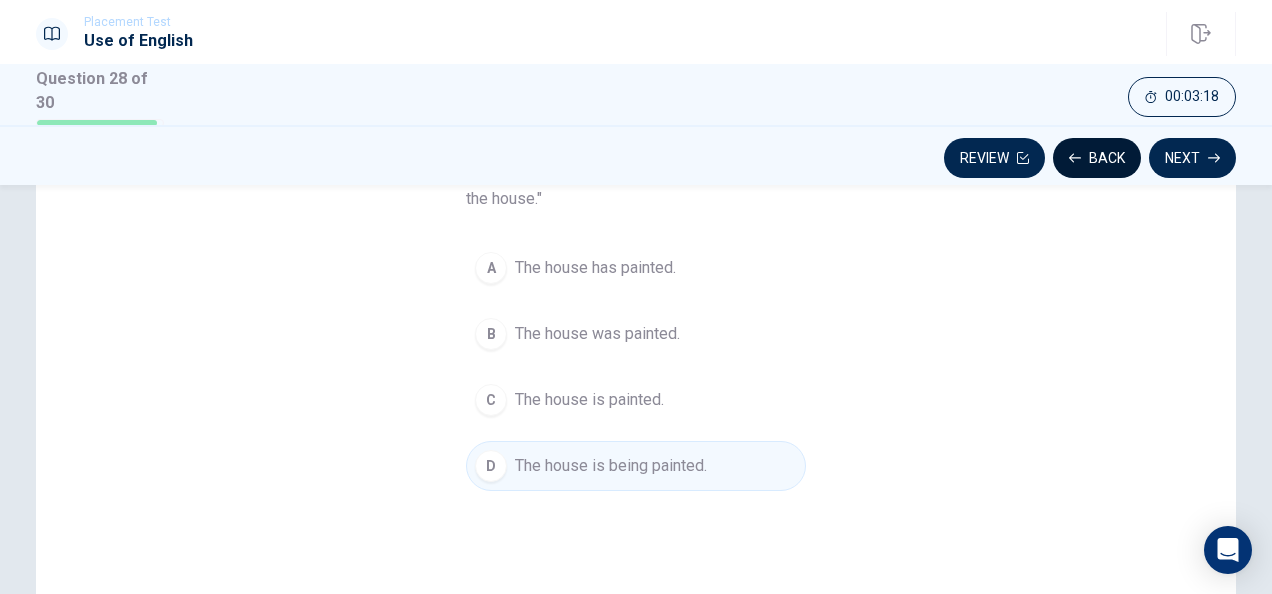 click on "Back" at bounding box center (1097, 158) 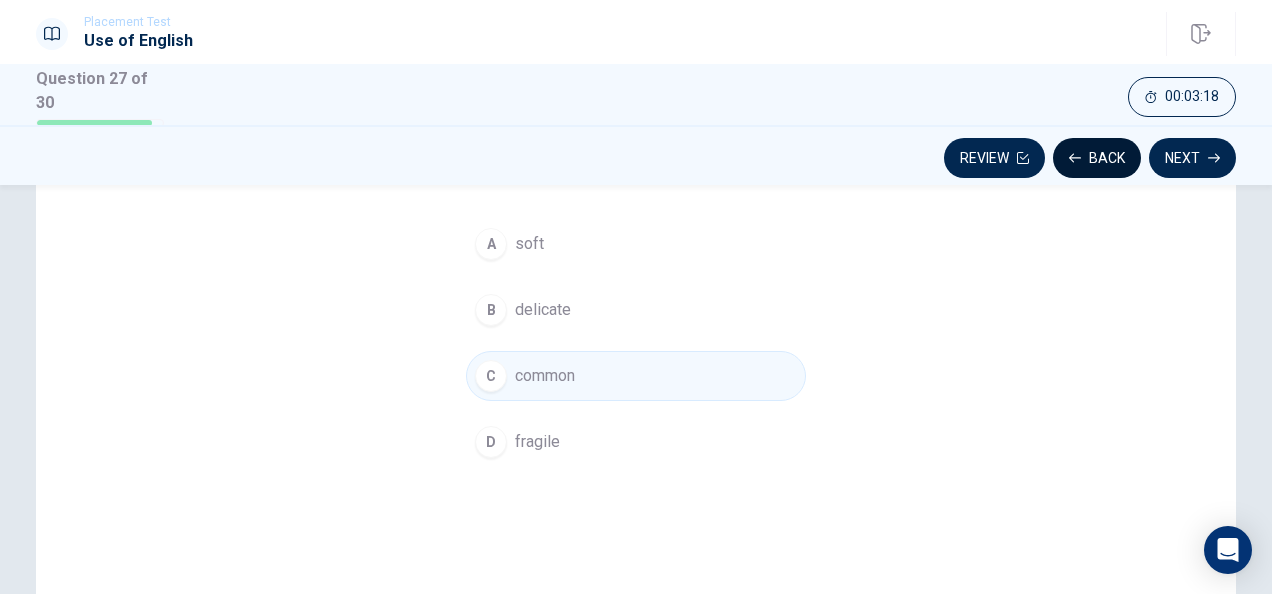 click on "Back" at bounding box center (1097, 158) 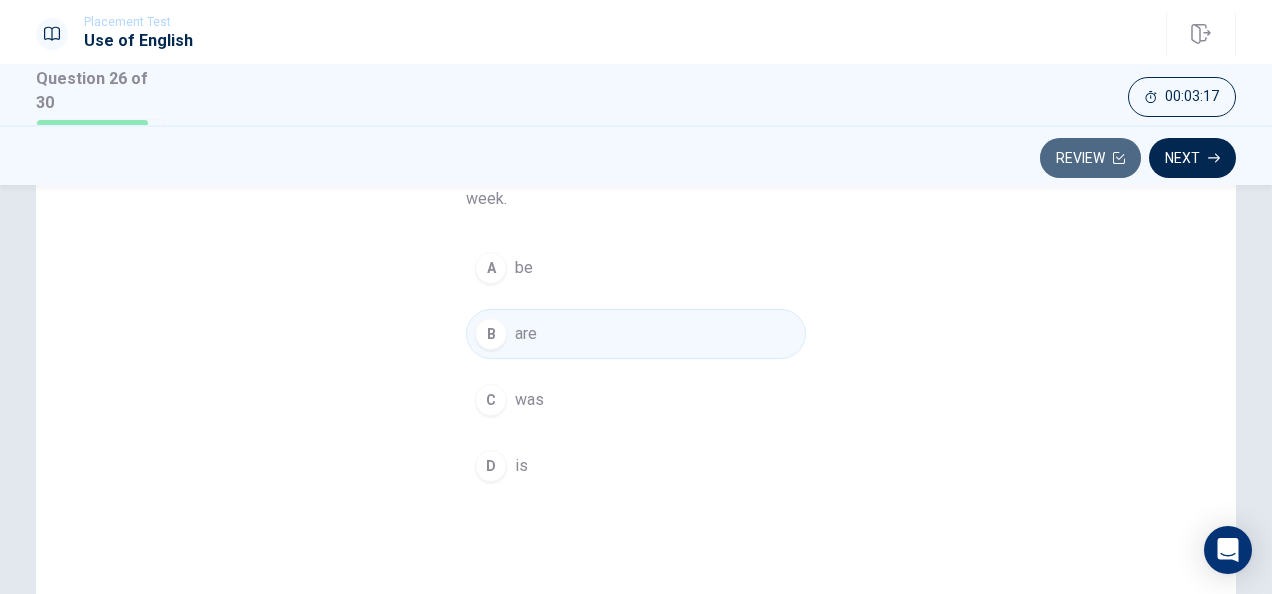 click on "Review" at bounding box center [1090, 158] 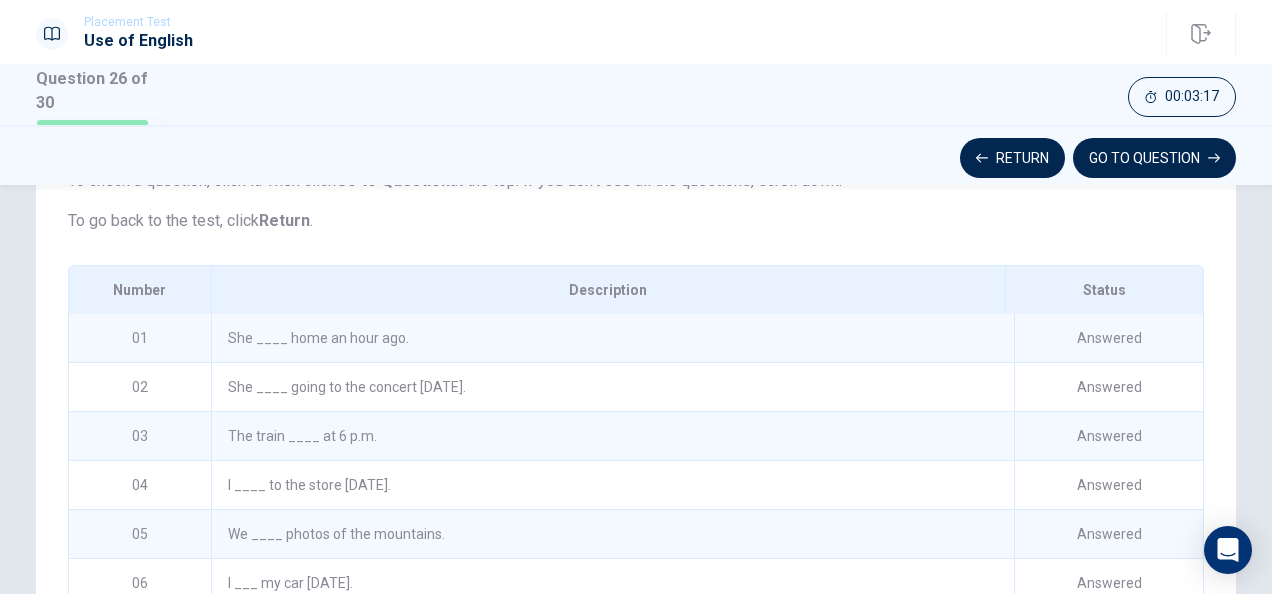 scroll, scrollTop: 412, scrollLeft: 0, axis: vertical 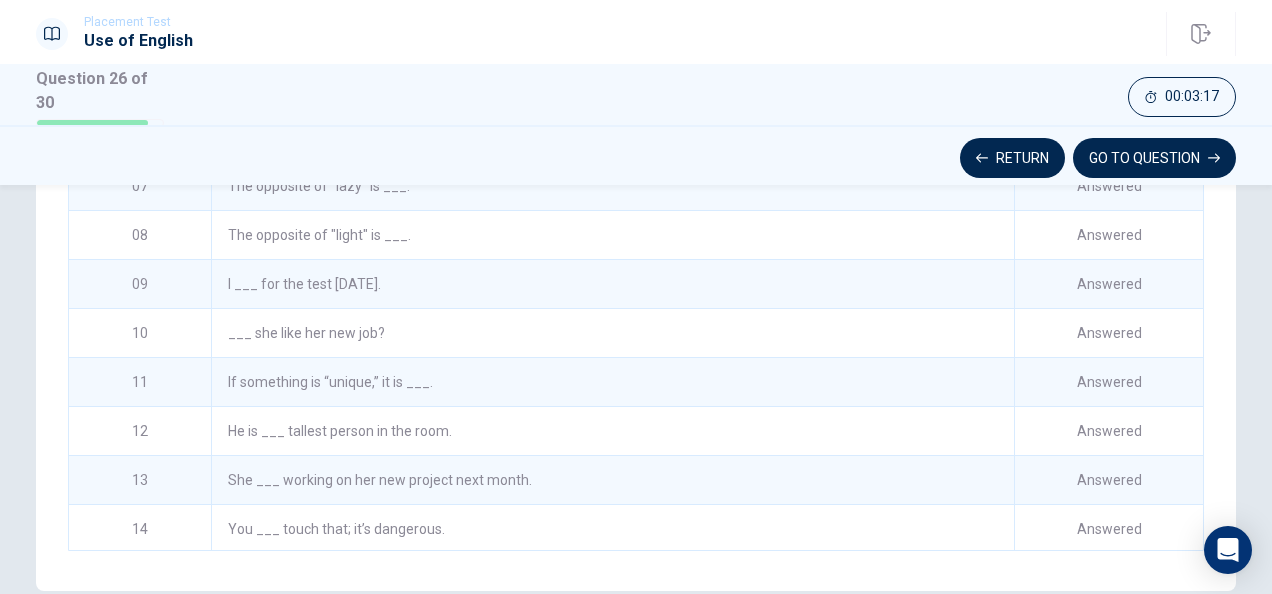 click on "GO TO QUESTION" at bounding box center (1154, 158) 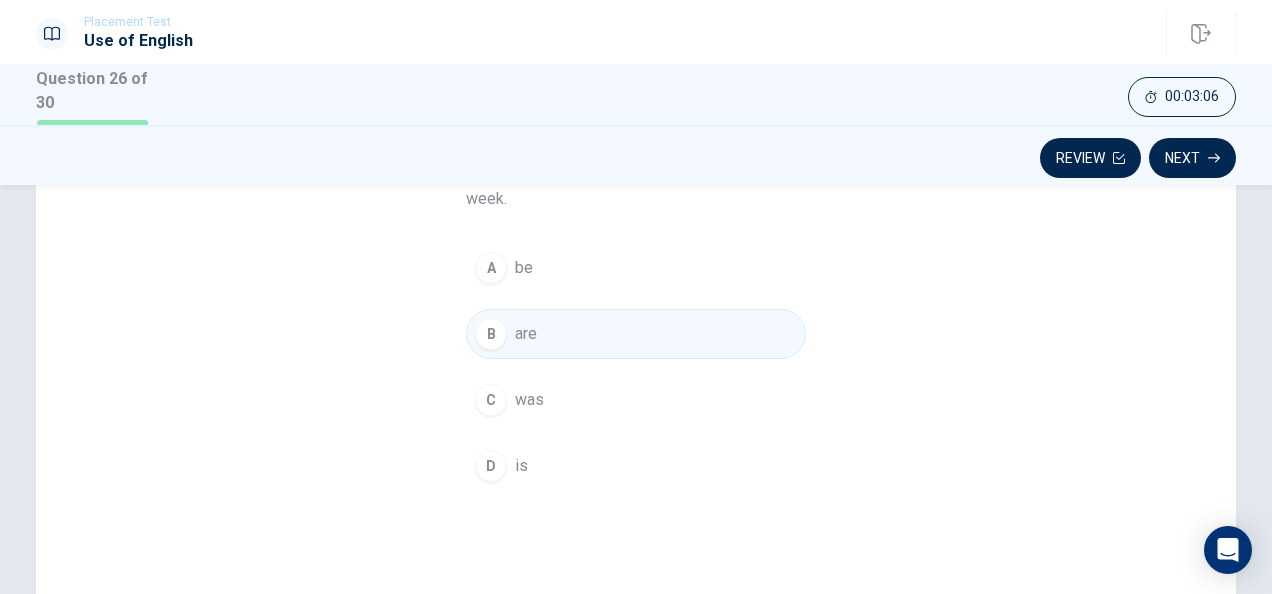 scroll, scrollTop: 0, scrollLeft: 0, axis: both 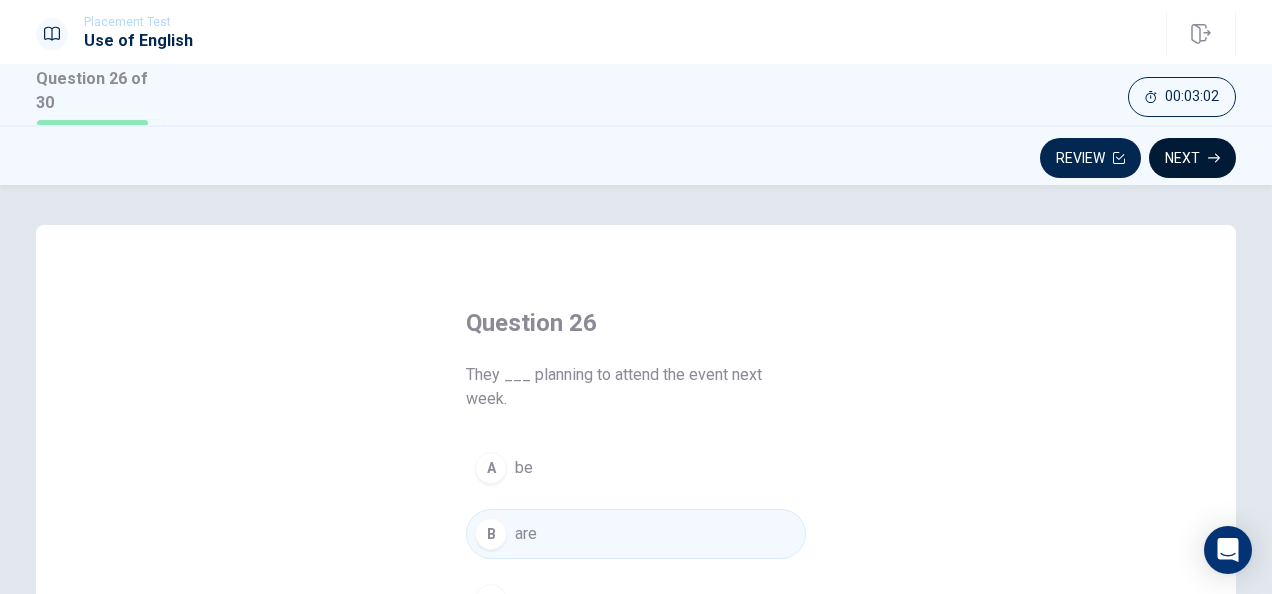 click on "Next" at bounding box center (1192, 158) 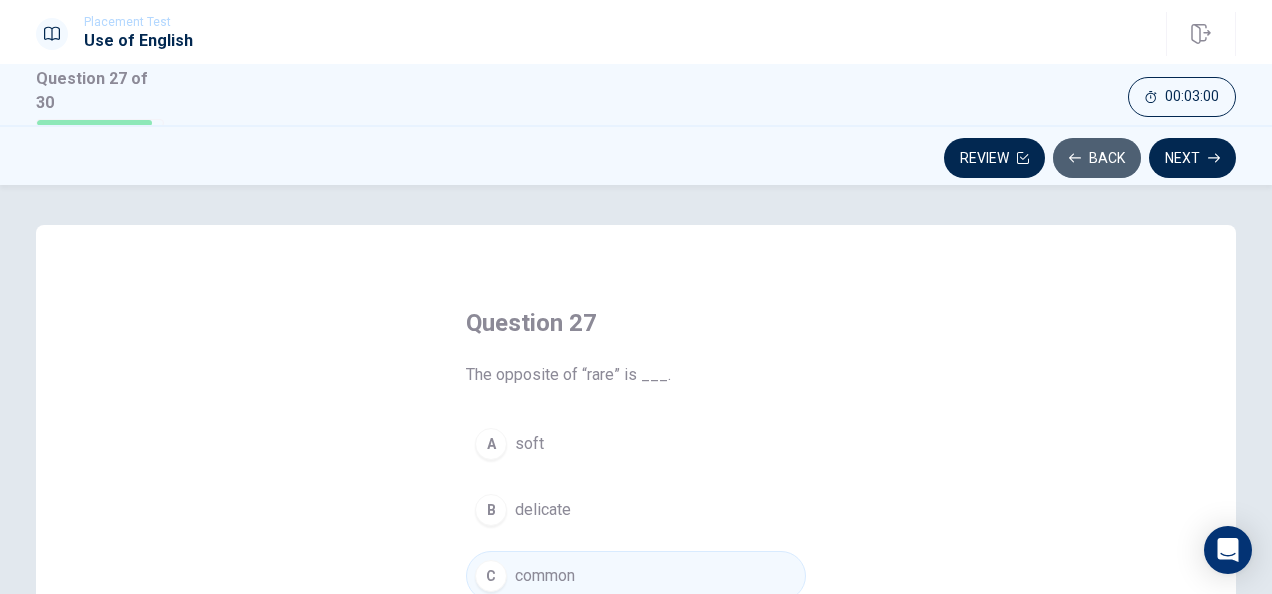 click on "Back" at bounding box center (1097, 158) 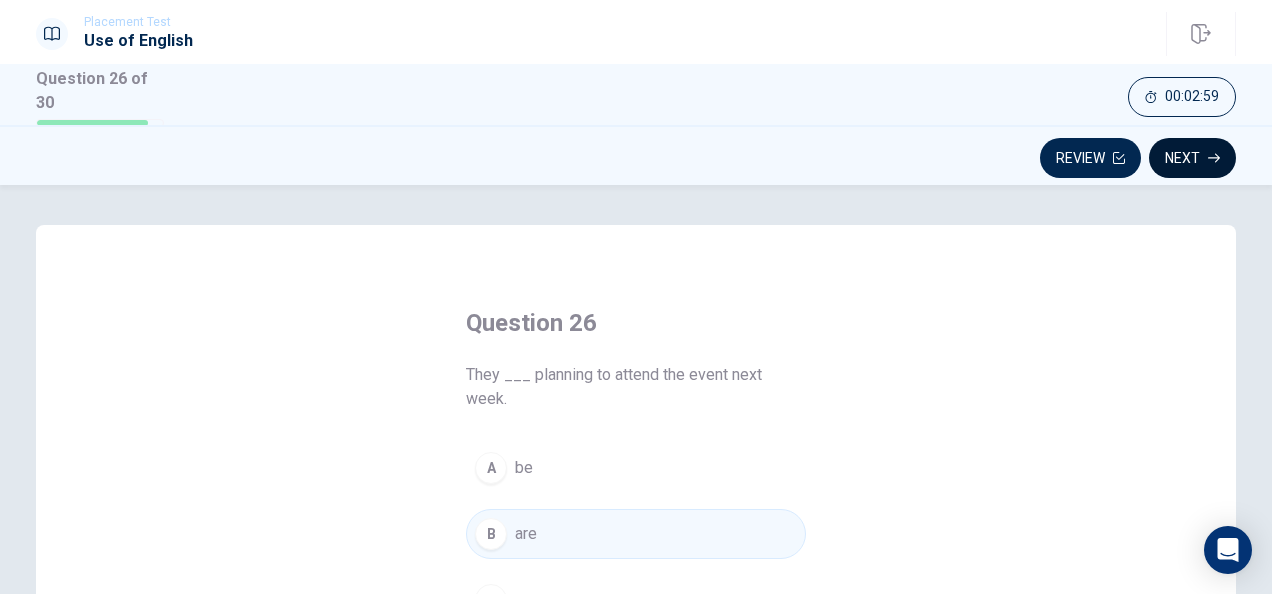 click on "Next" at bounding box center (1192, 158) 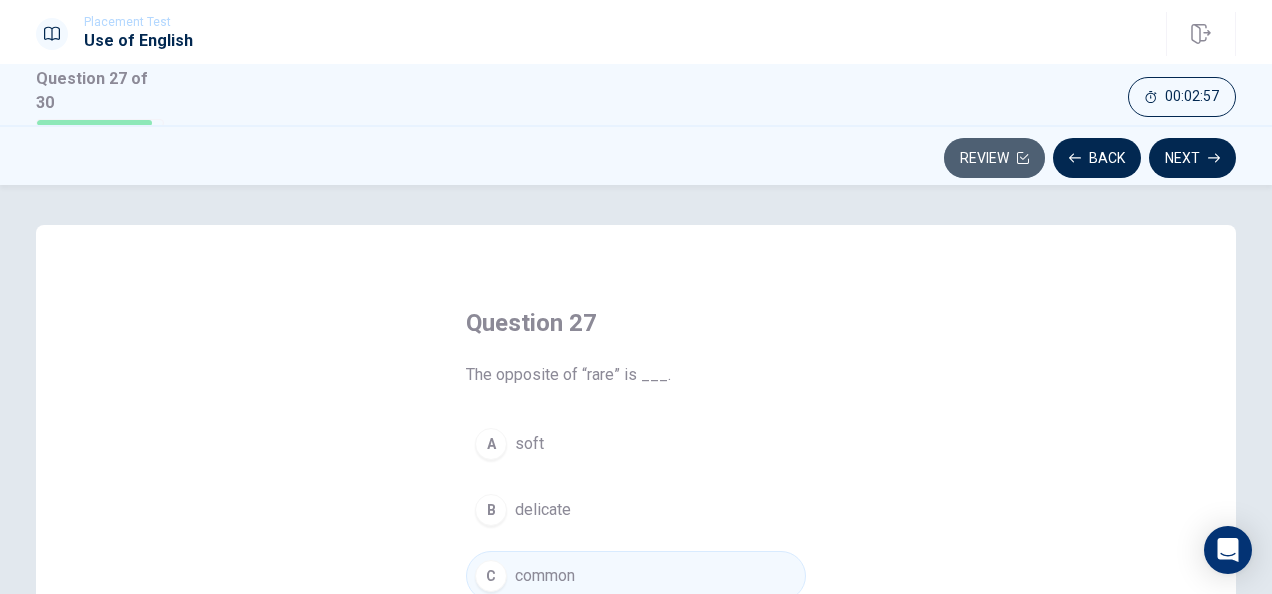 click on "Review" at bounding box center (994, 158) 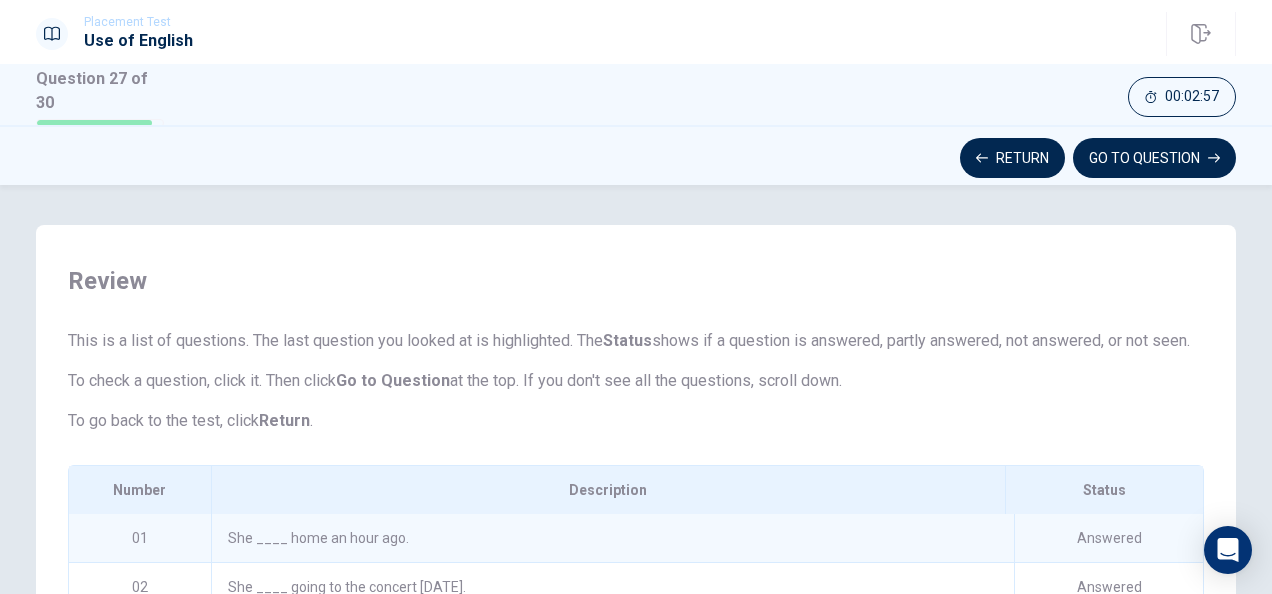 scroll, scrollTop: 262, scrollLeft: 0, axis: vertical 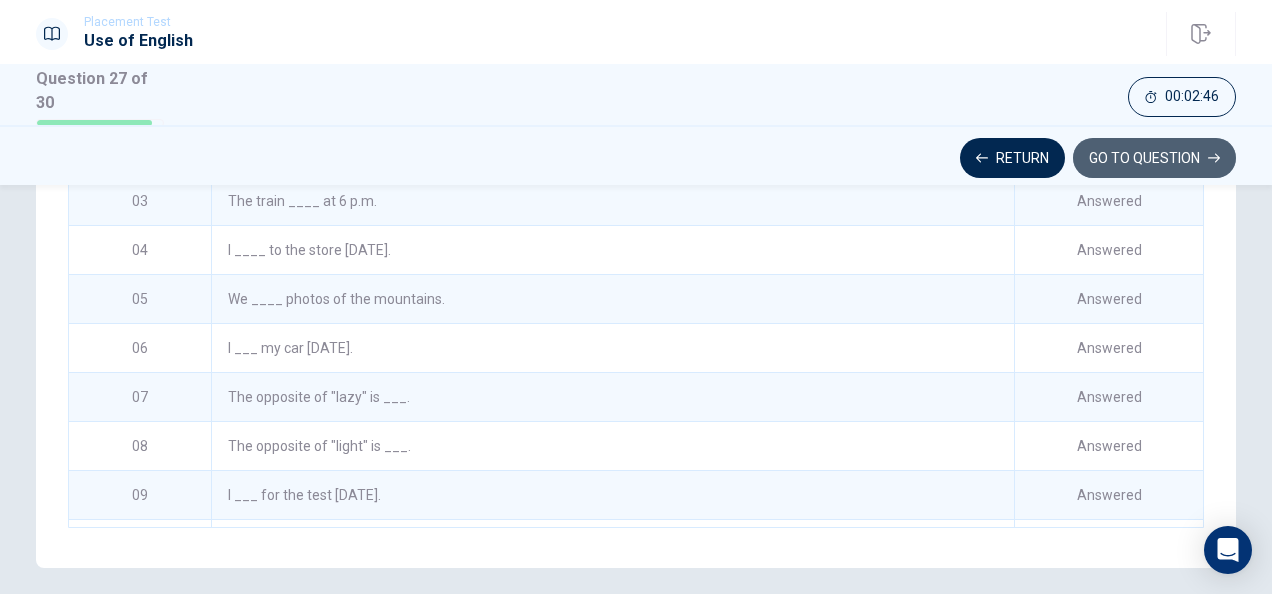click on "GO TO QUESTION" at bounding box center [1154, 158] 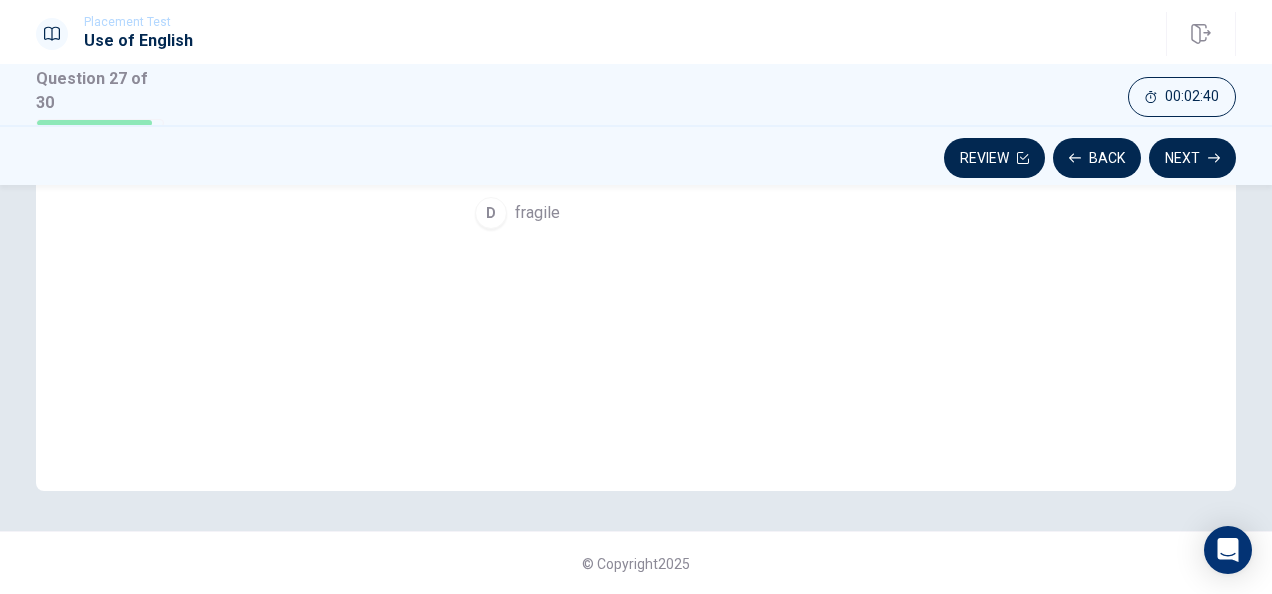 scroll, scrollTop: 0, scrollLeft: 0, axis: both 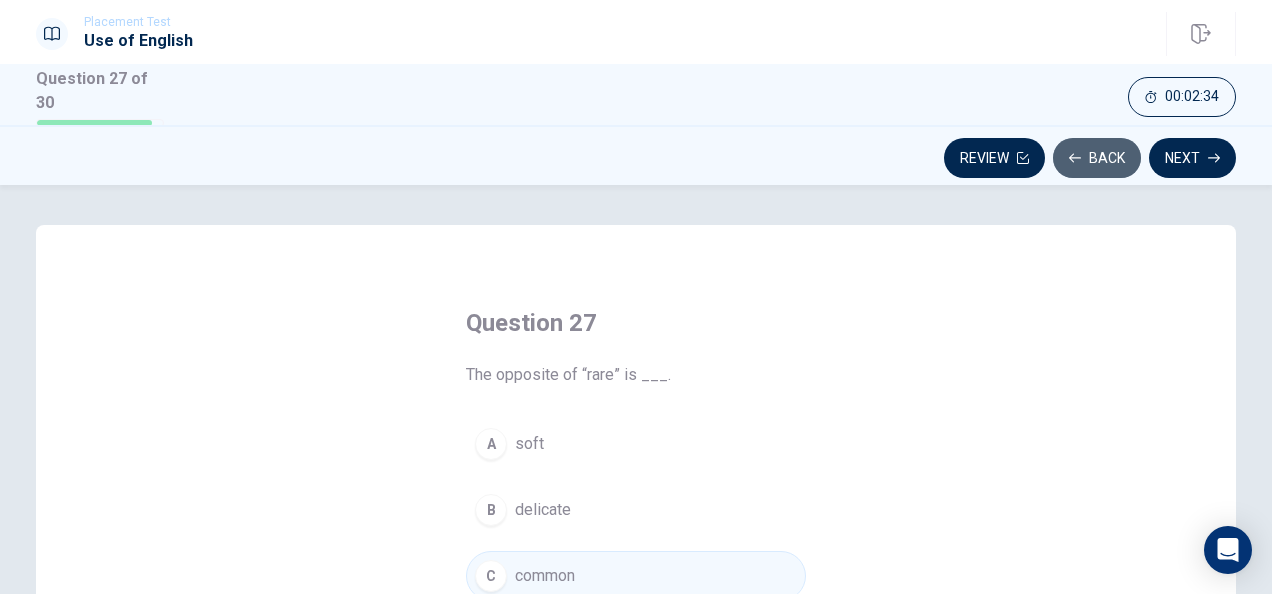 click on "Back" at bounding box center [1097, 158] 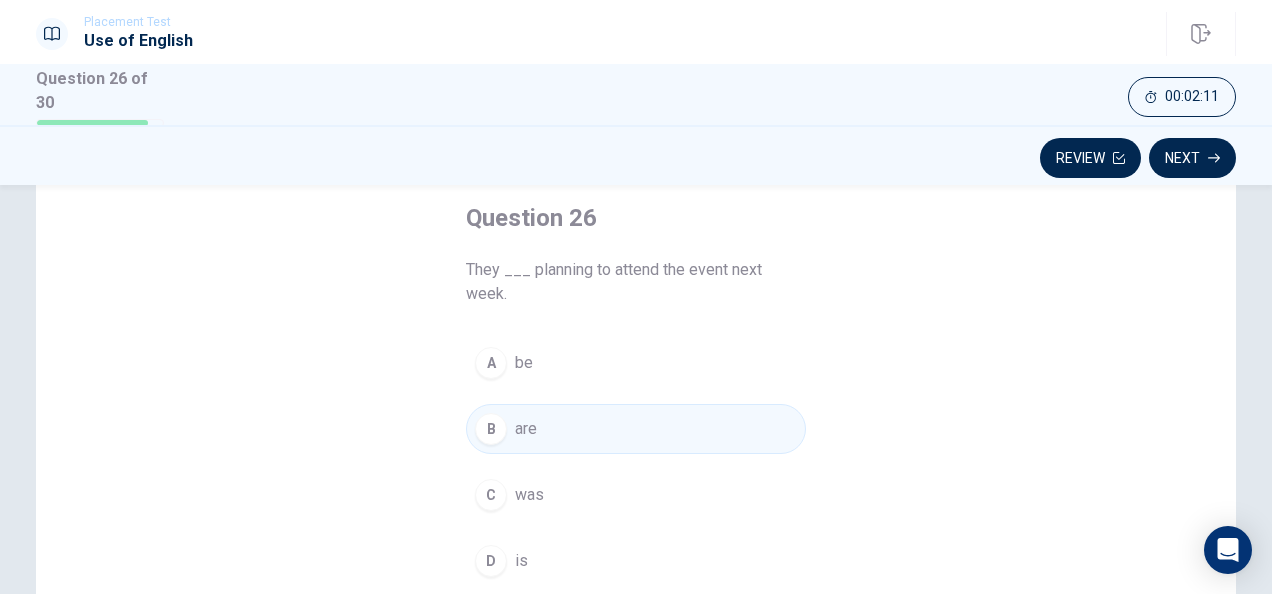 scroll, scrollTop: 100, scrollLeft: 0, axis: vertical 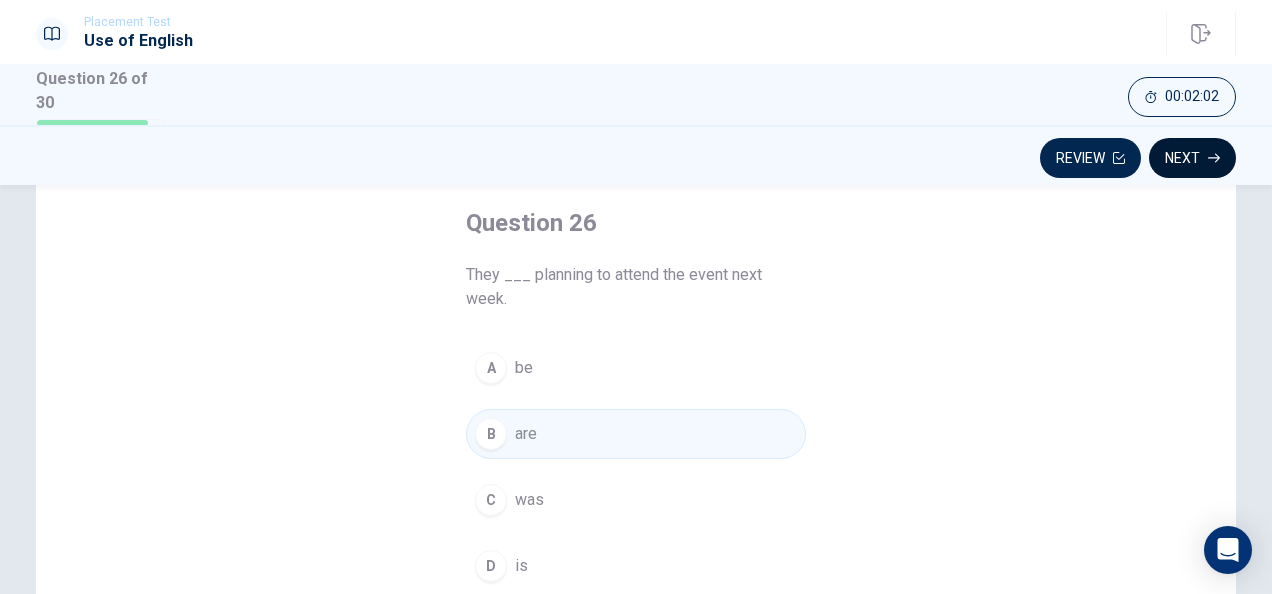 click on "Next" at bounding box center (1192, 158) 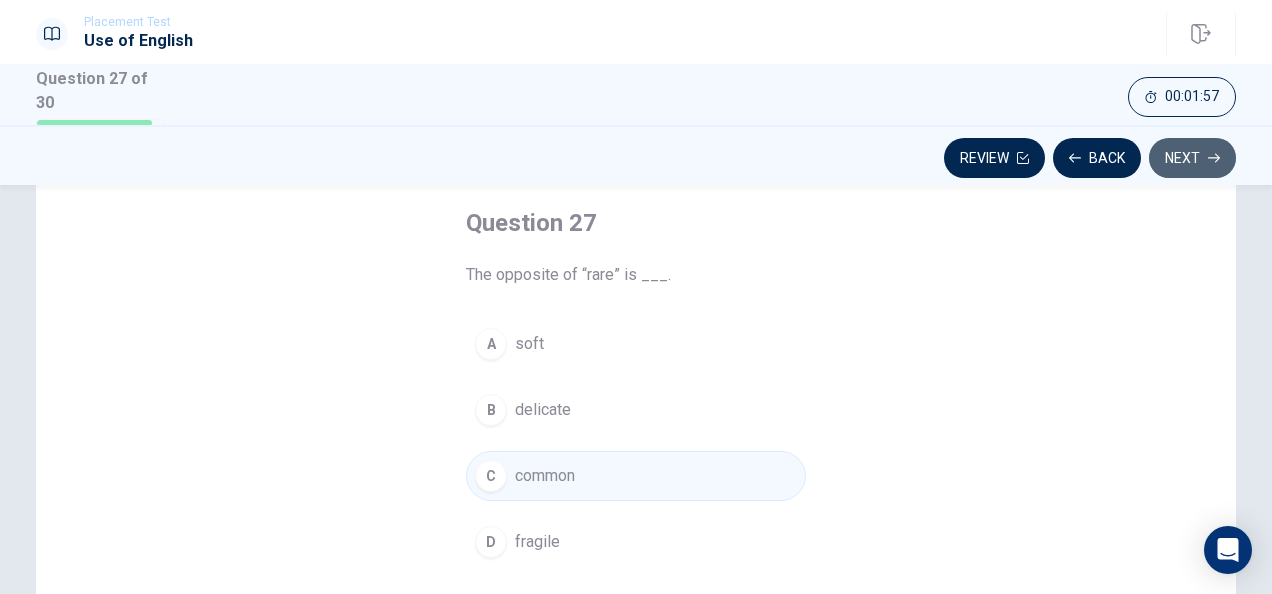 click on "Next" at bounding box center (1192, 158) 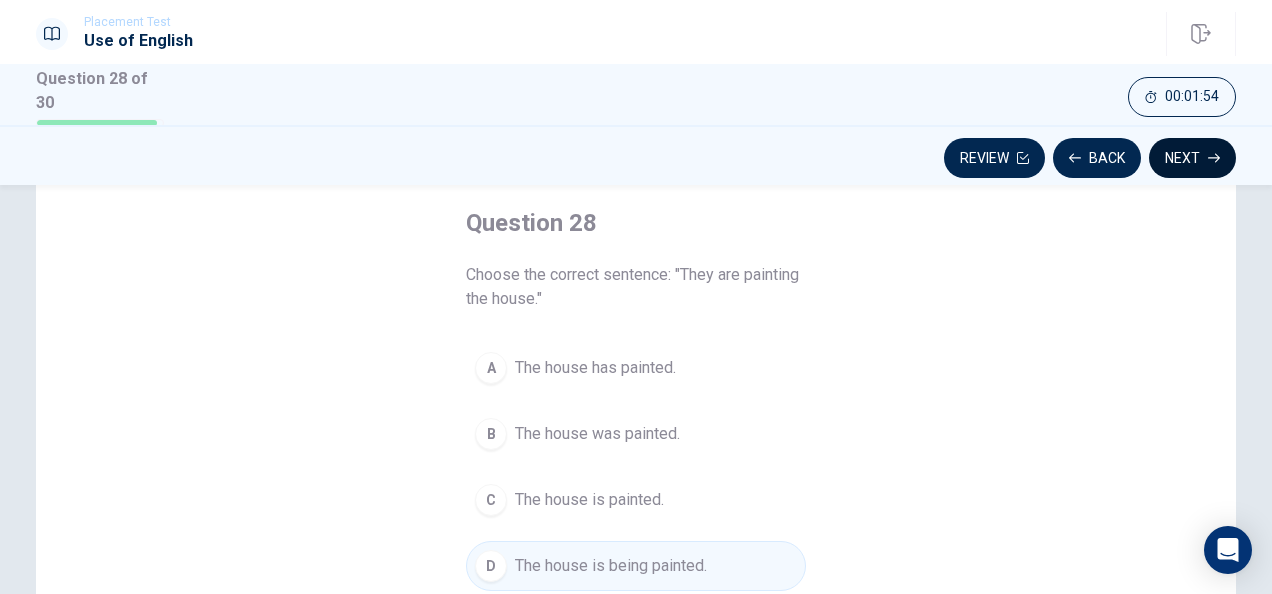 click on "Next" at bounding box center [1192, 158] 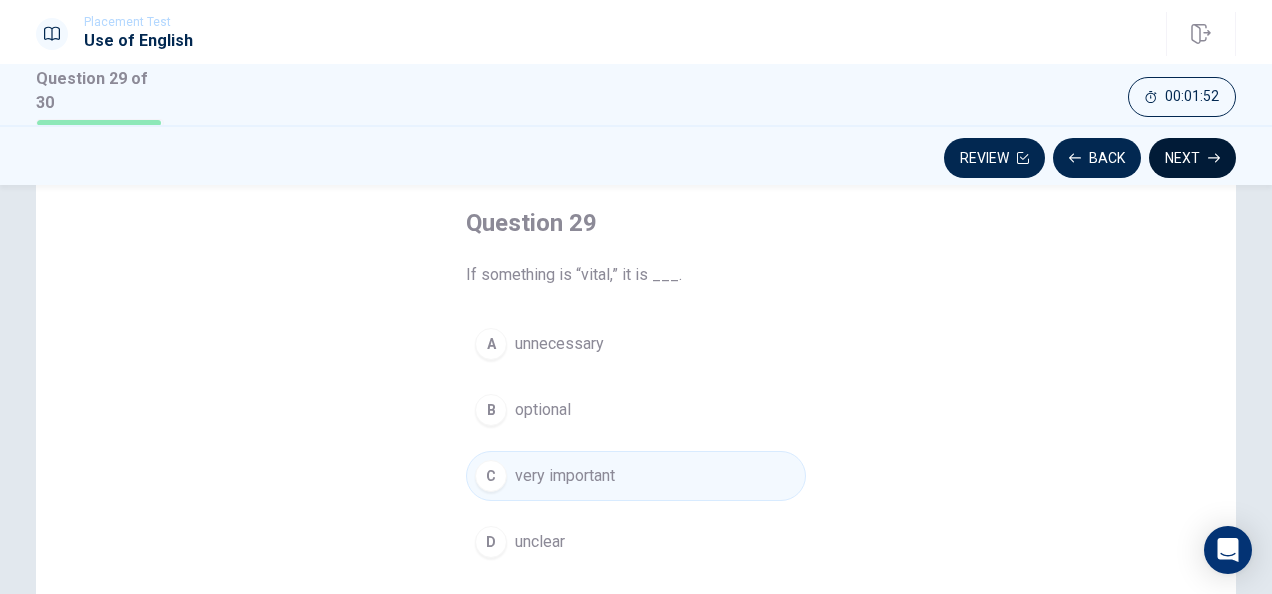 click on "Next" at bounding box center [1192, 158] 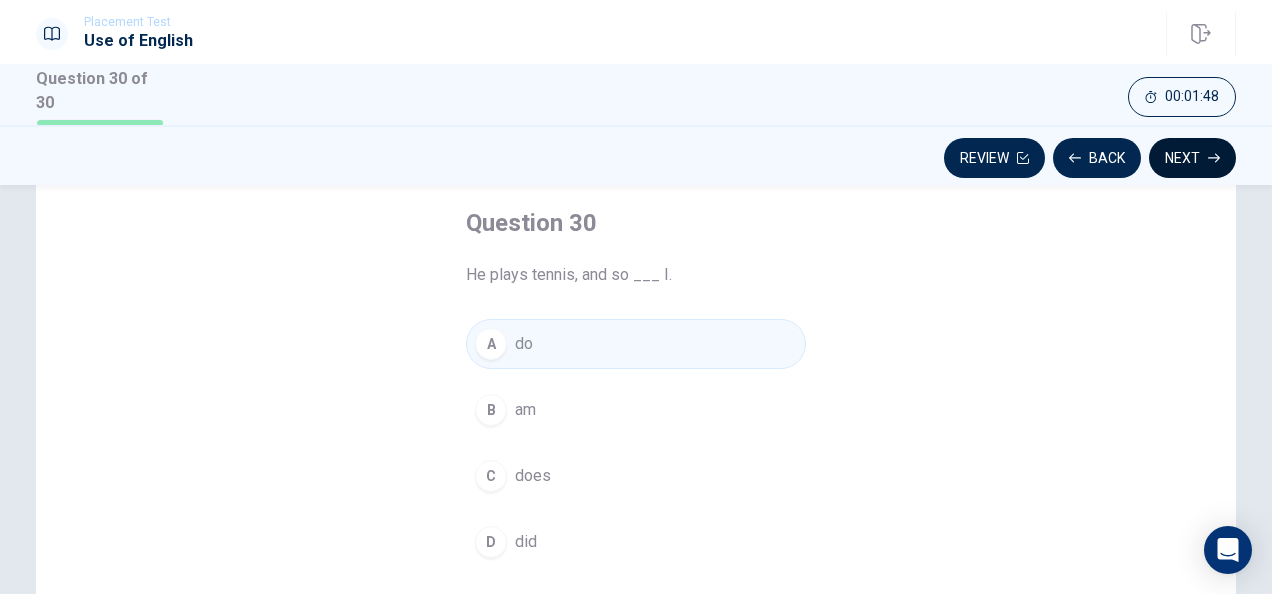 click on "Next" at bounding box center (1192, 158) 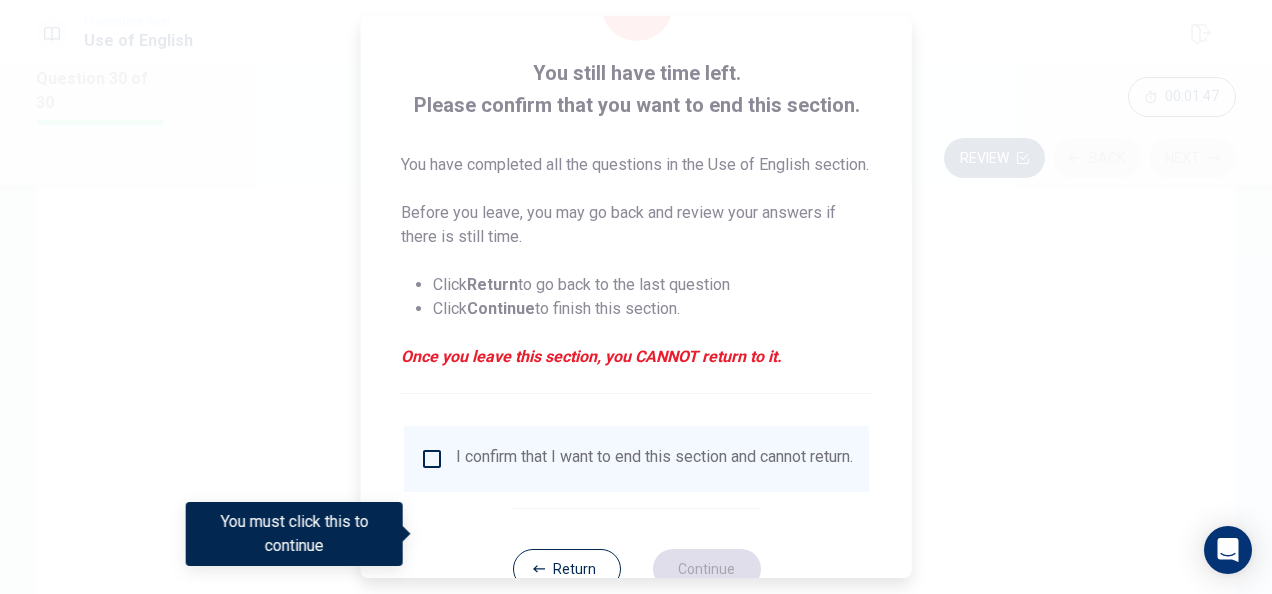 scroll, scrollTop: 176, scrollLeft: 0, axis: vertical 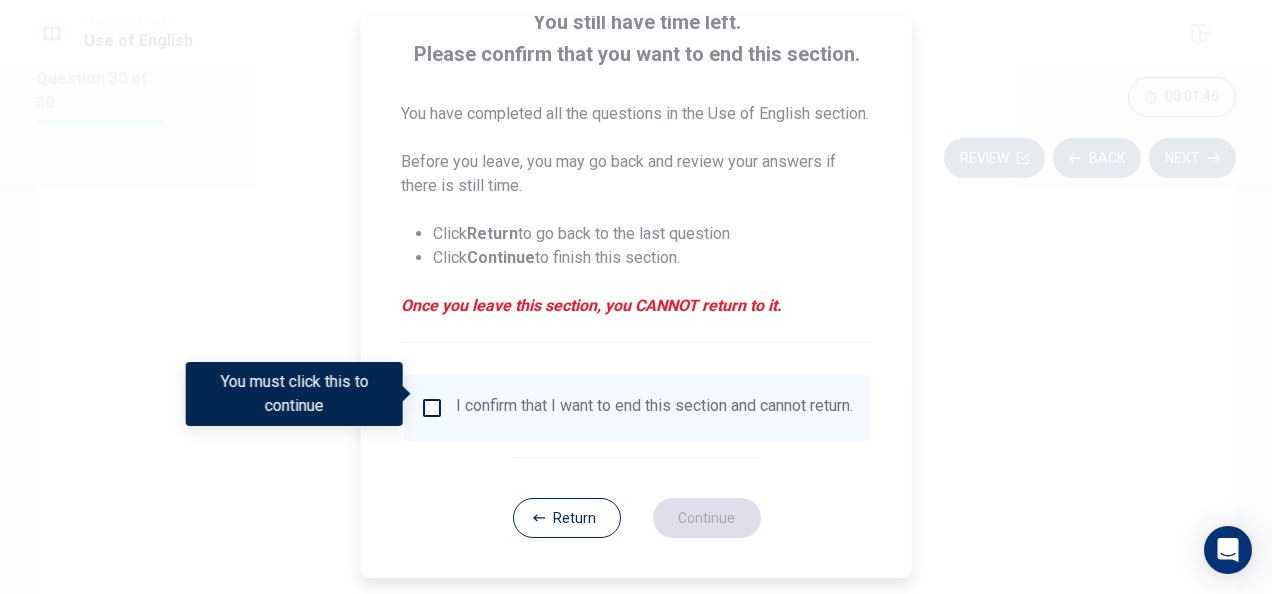 click at bounding box center [432, 408] 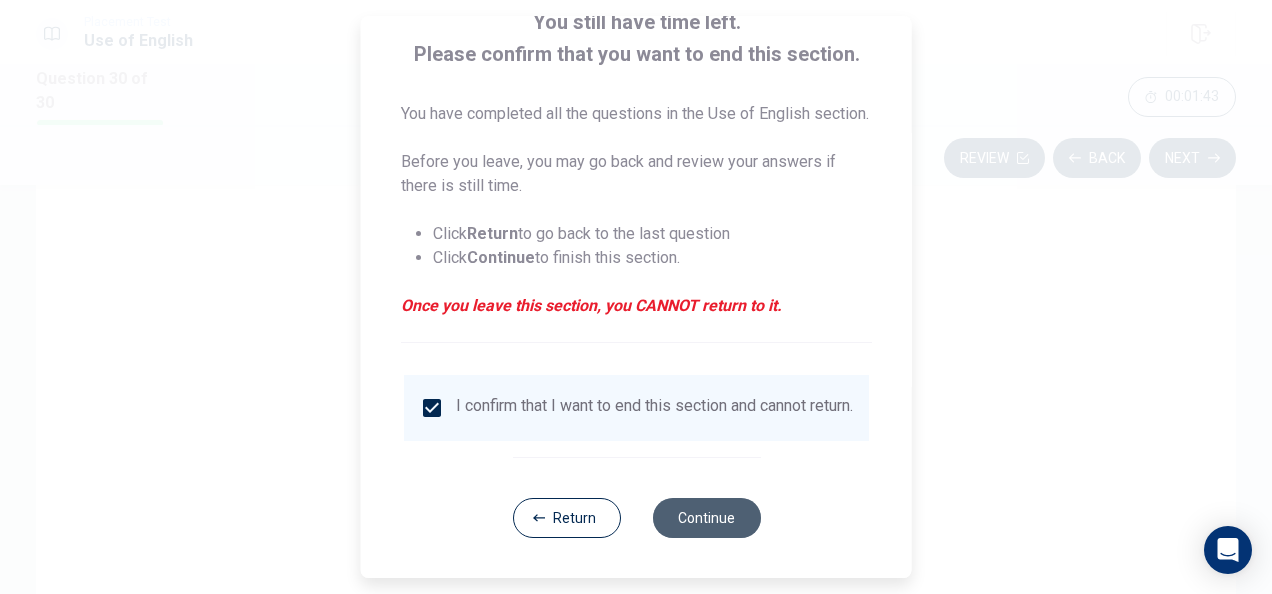 click on "Continue" at bounding box center (706, 518) 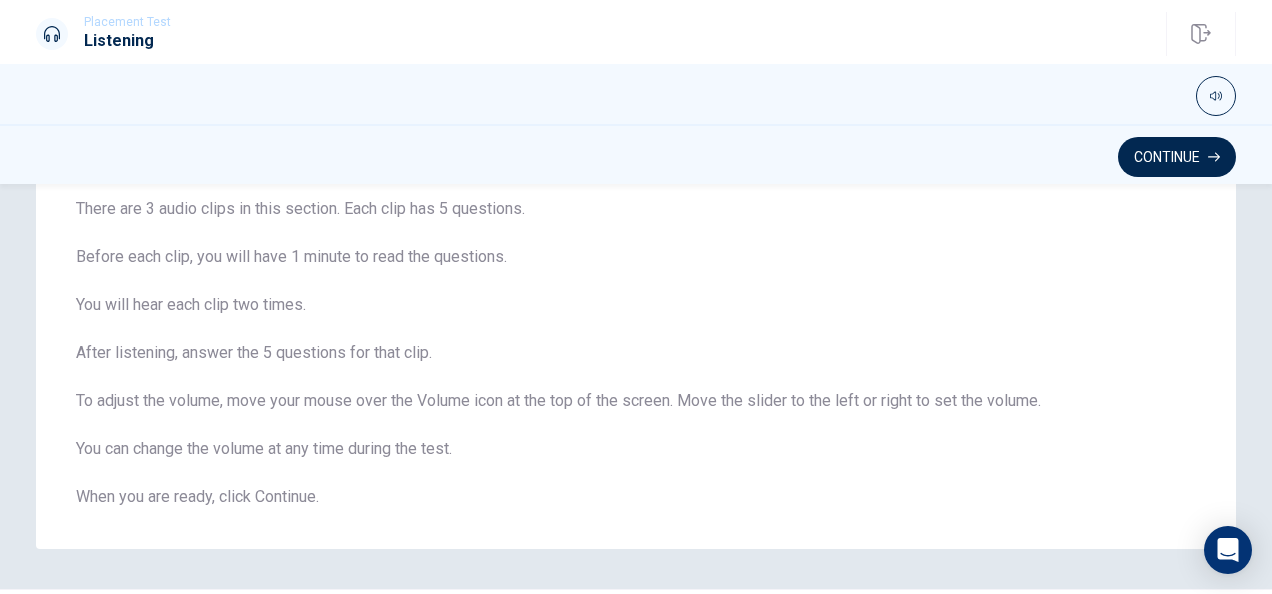 scroll, scrollTop: 98, scrollLeft: 0, axis: vertical 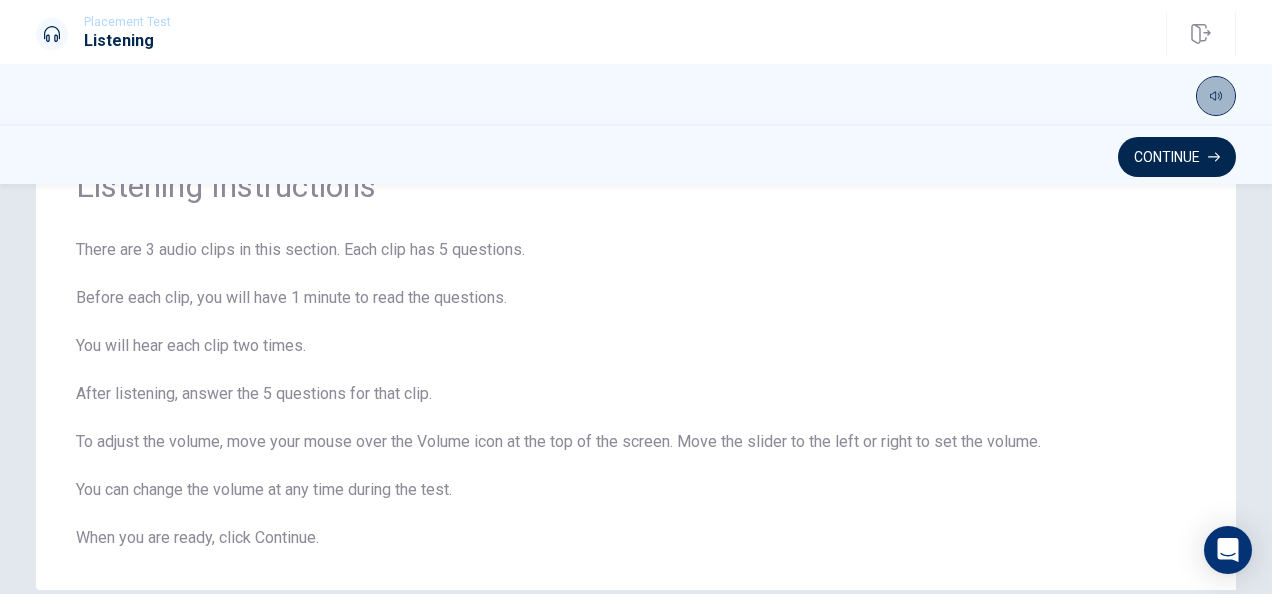 click 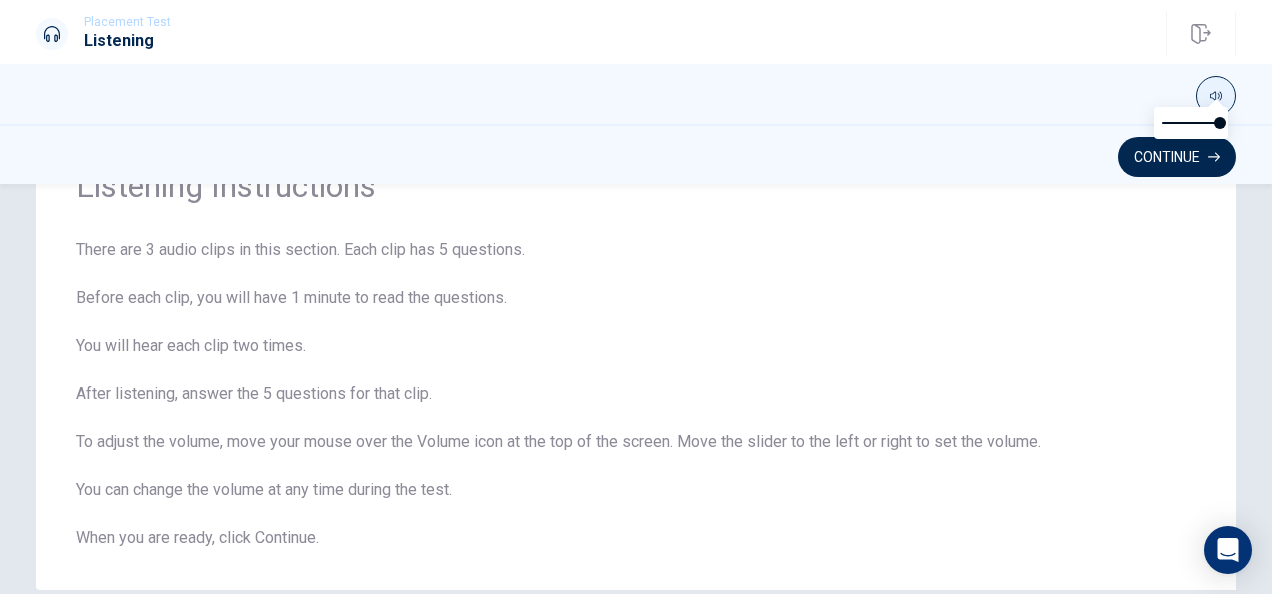 click at bounding box center [1216, 101] 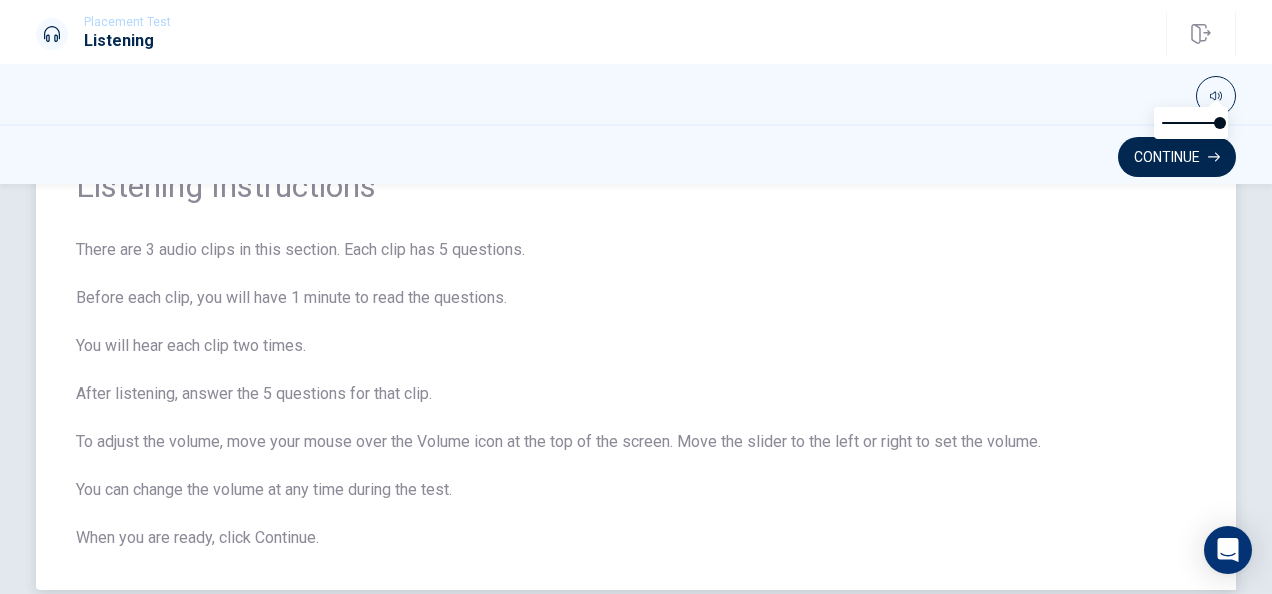 click on "There are 3 audio clips in this section. Each clip has 5 questions.
Before each clip, you will have 1 minute to read the questions.
You will hear each clip two times.
After listening, answer the 5 questions for that clip.
To adjust the volume, move your mouse over the Volume icon at the top of the screen. Move the slider to the left or right to set the volume.
You can change the volume at any time during the test.
When you are ready, click Continue." at bounding box center (636, 394) 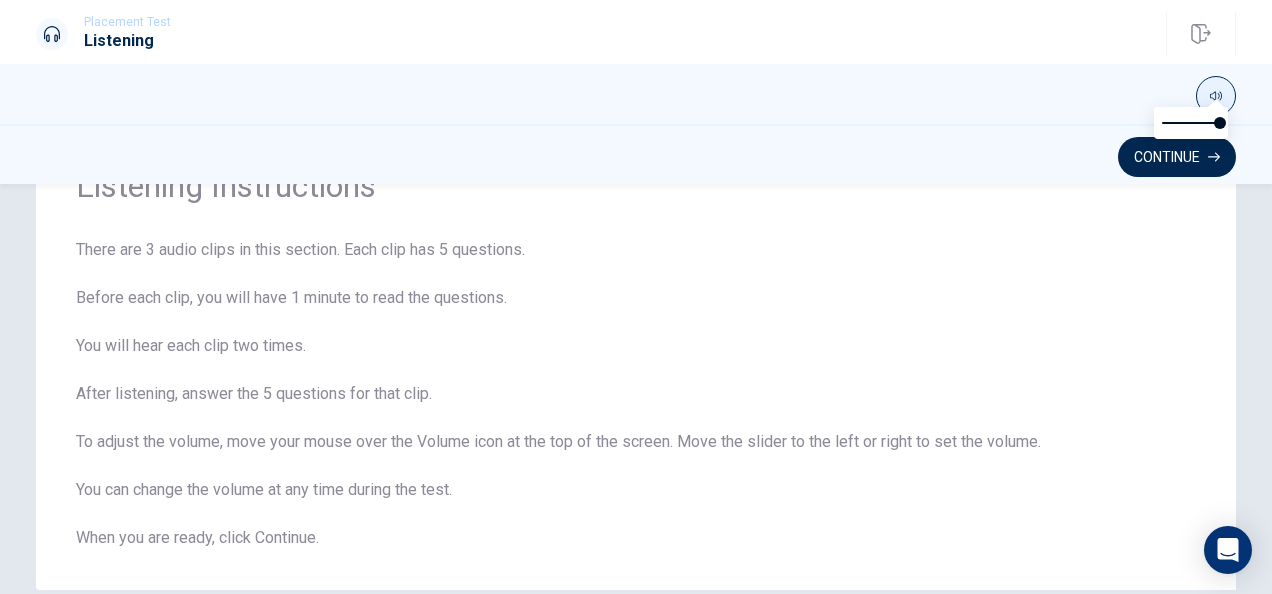 click at bounding box center (1216, 96) 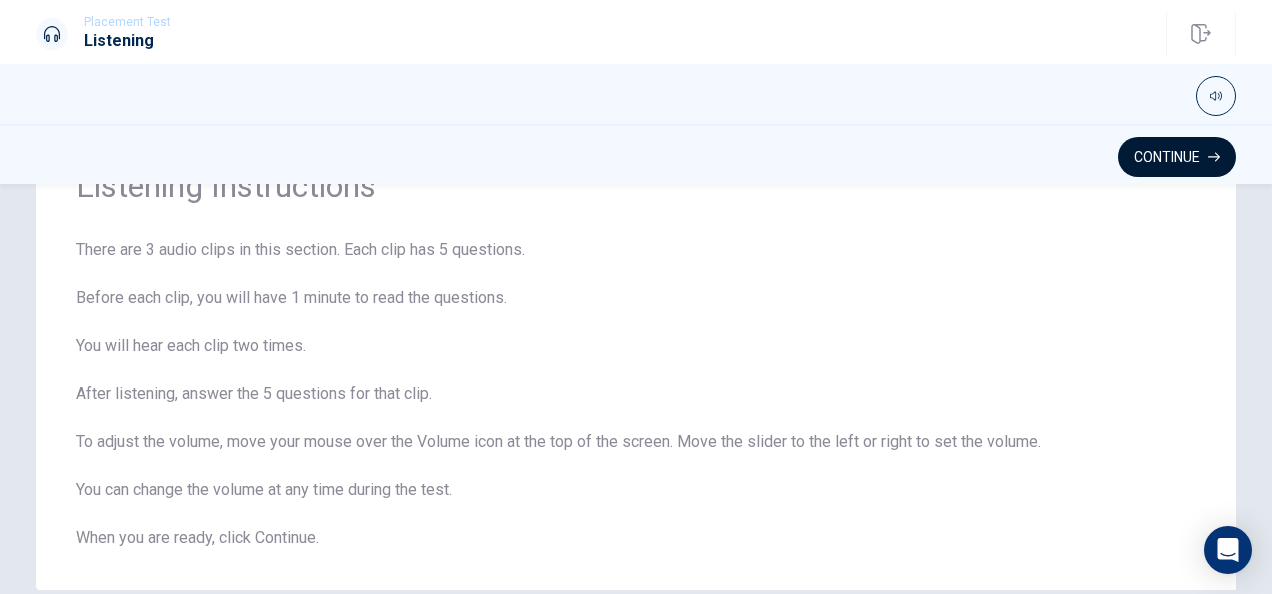 click on "Continue" at bounding box center [1177, 157] 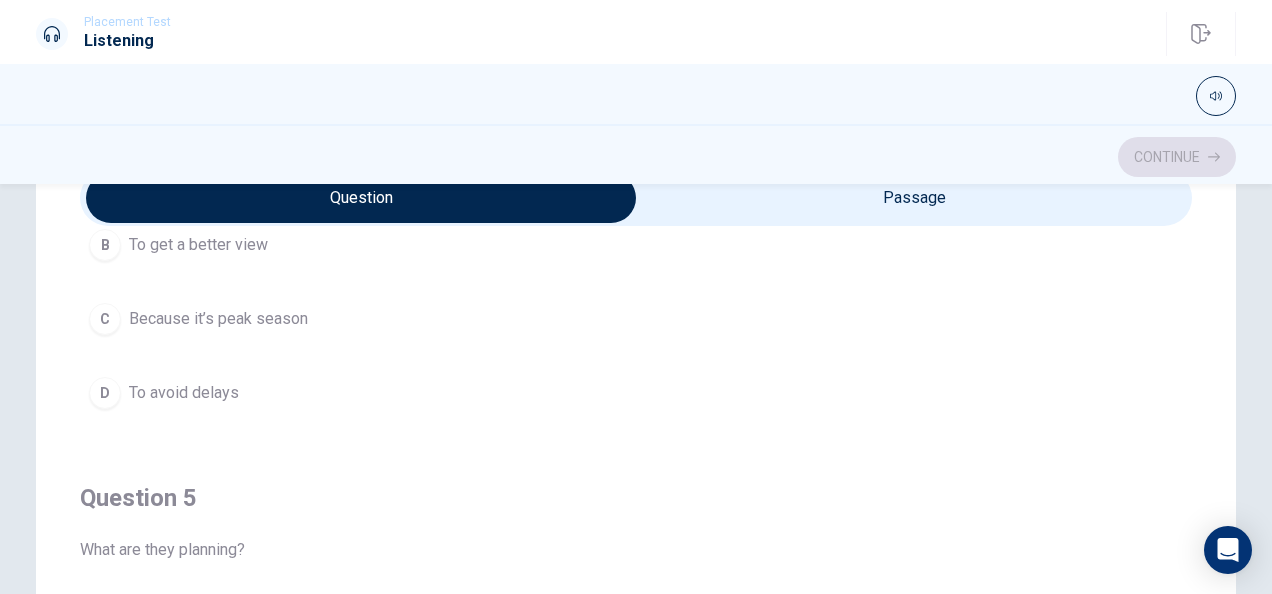 scroll, scrollTop: 1606, scrollLeft: 0, axis: vertical 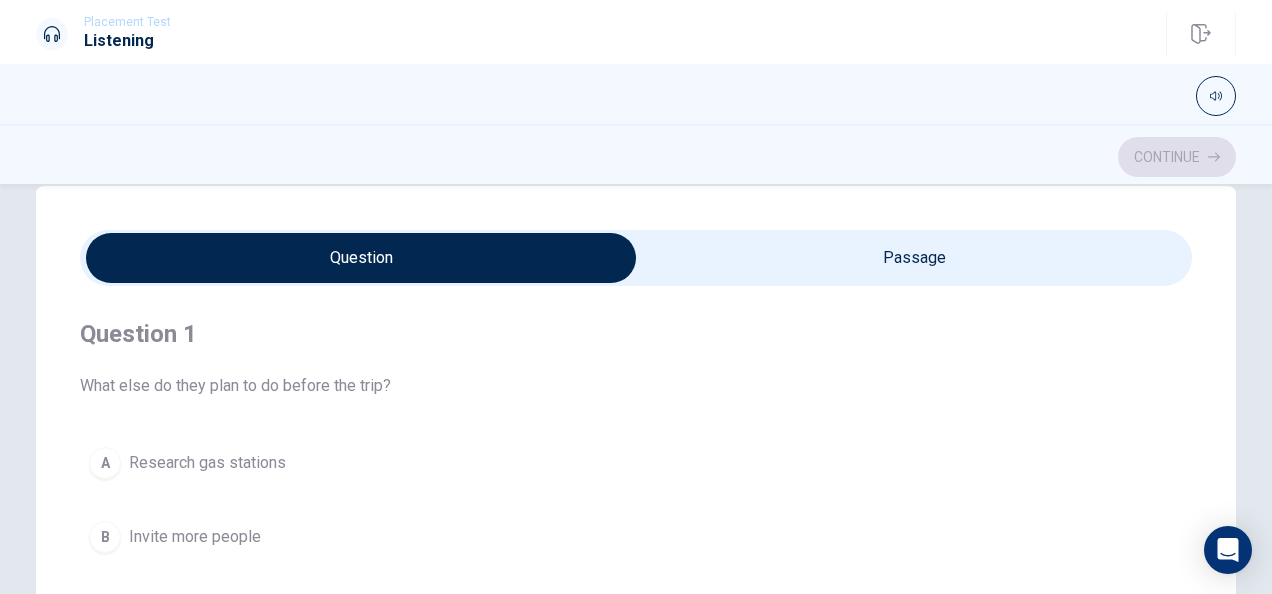 click at bounding box center [361, 258] 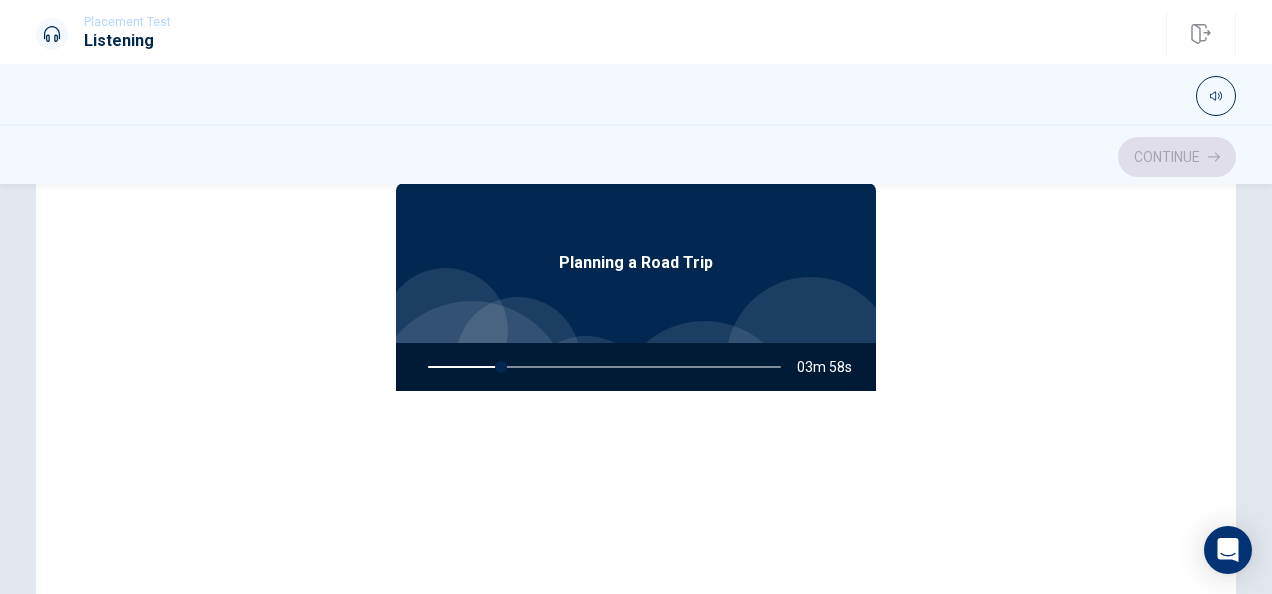 scroll, scrollTop: 238, scrollLeft: 0, axis: vertical 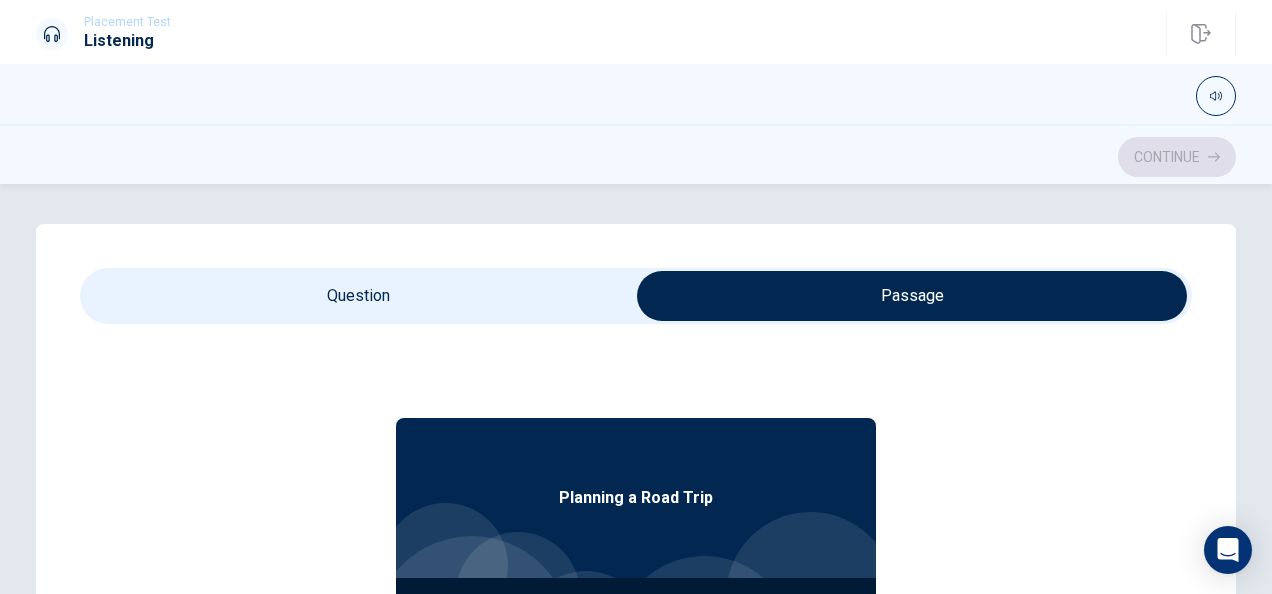 type on "23" 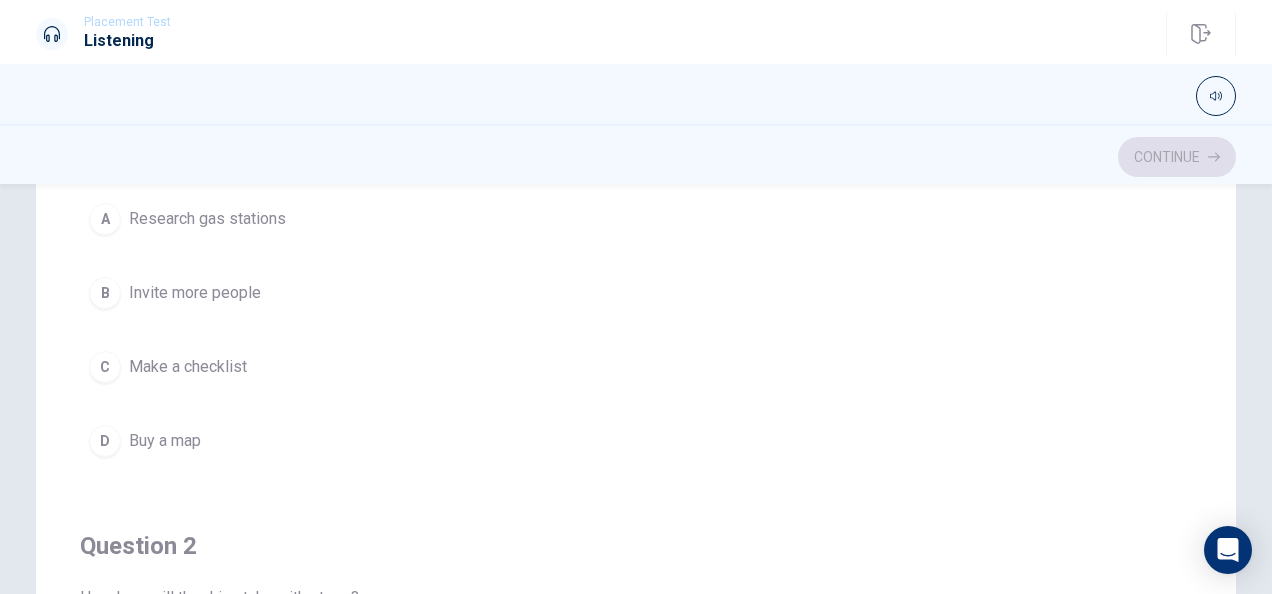 scroll, scrollTop: 538, scrollLeft: 0, axis: vertical 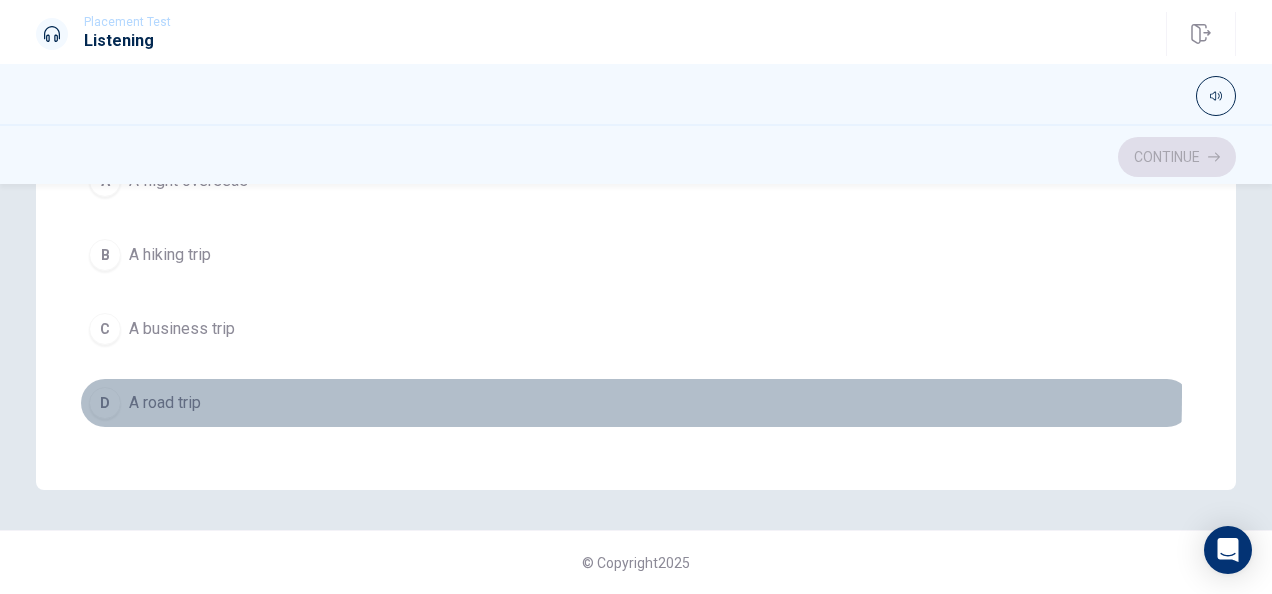 click on "A road trip" at bounding box center (165, 403) 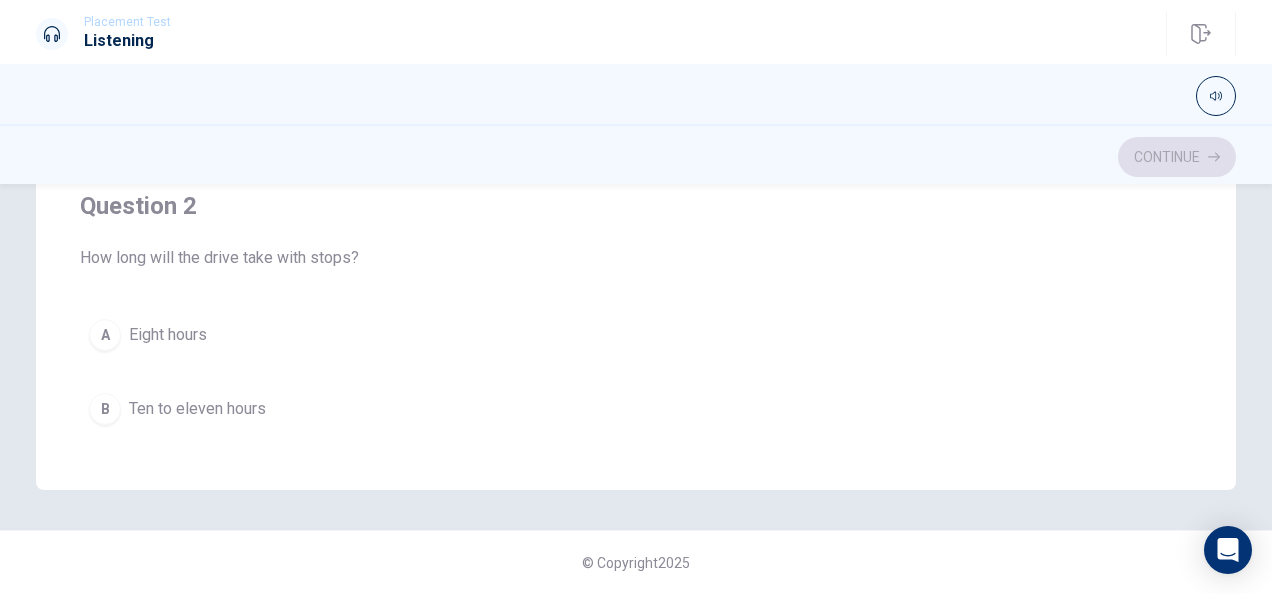 scroll, scrollTop: 0, scrollLeft: 0, axis: both 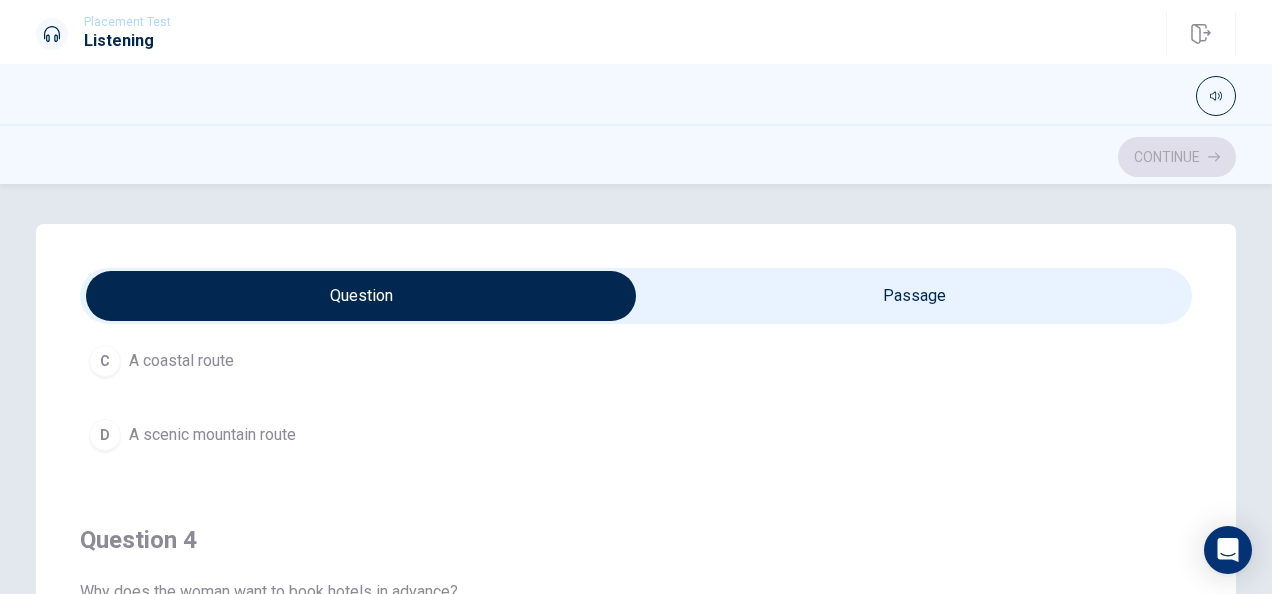 click on "A scenic mountain route" at bounding box center (212, 435) 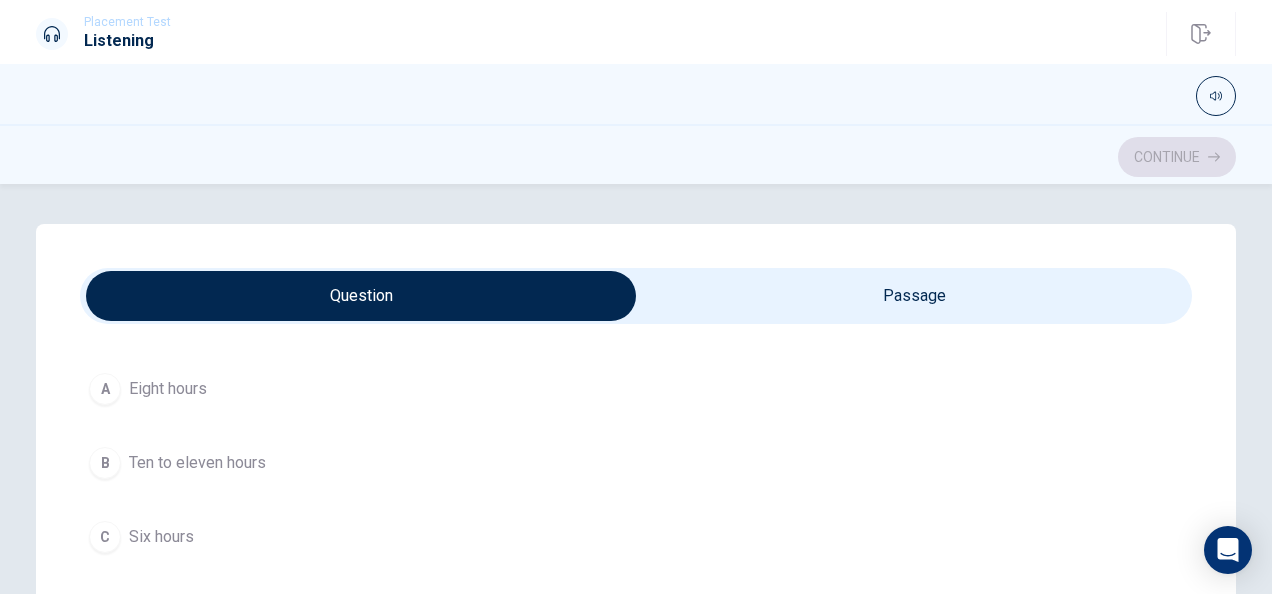 scroll, scrollTop: 600, scrollLeft: 0, axis: vertical 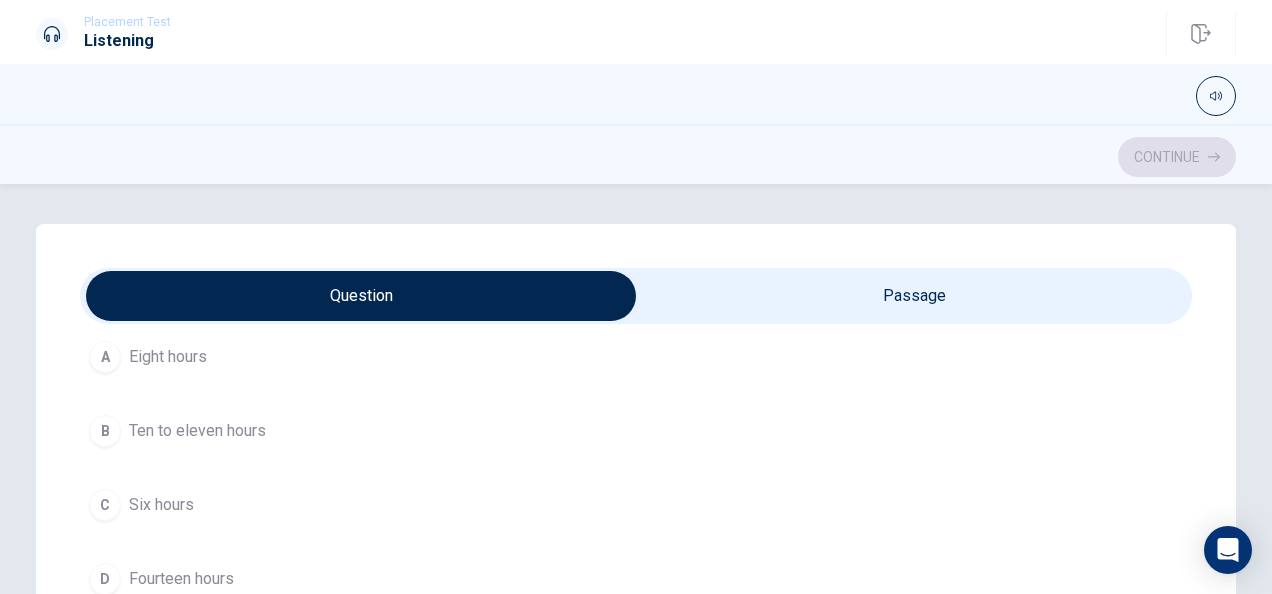 click on "B Ten to eleven hours" at bounding box center [636, 431] 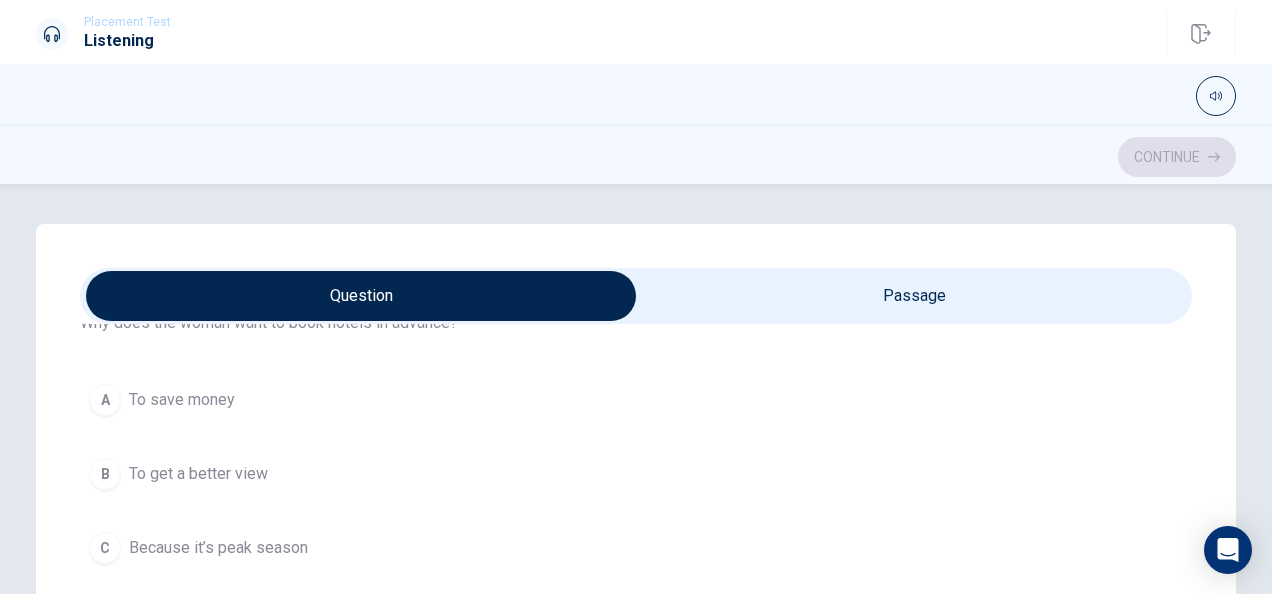 scroll, scrollTop: 1500, scrollLeft: 0, axis: vertical 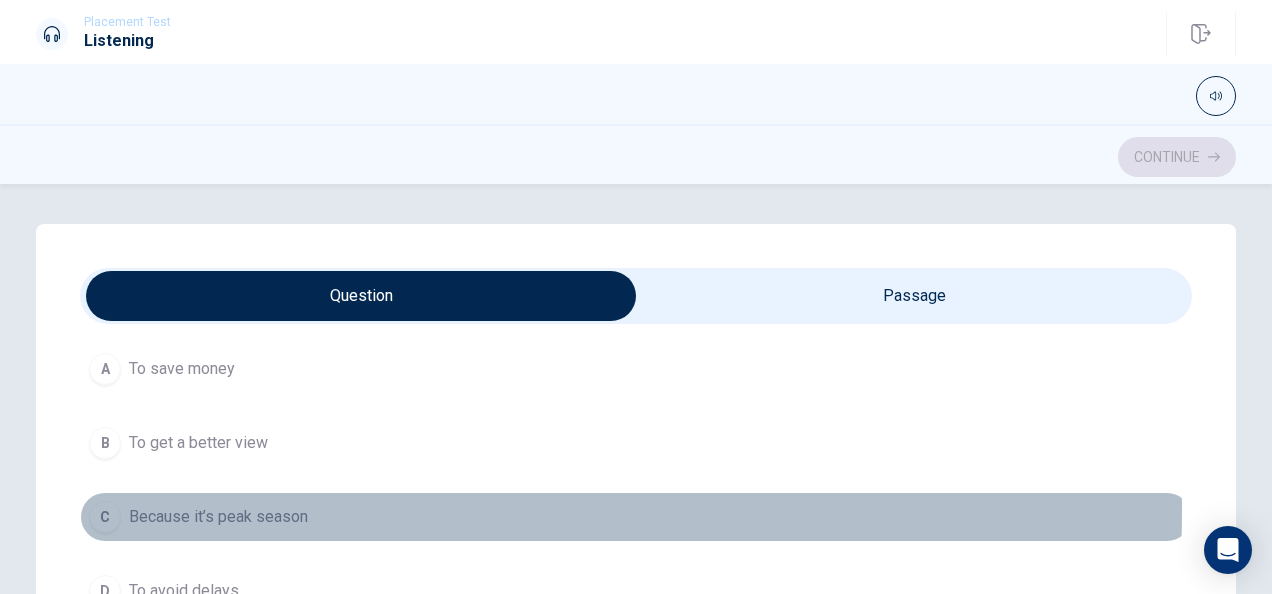 click on "Because it’s peak season" at bounding box center [218, 517] 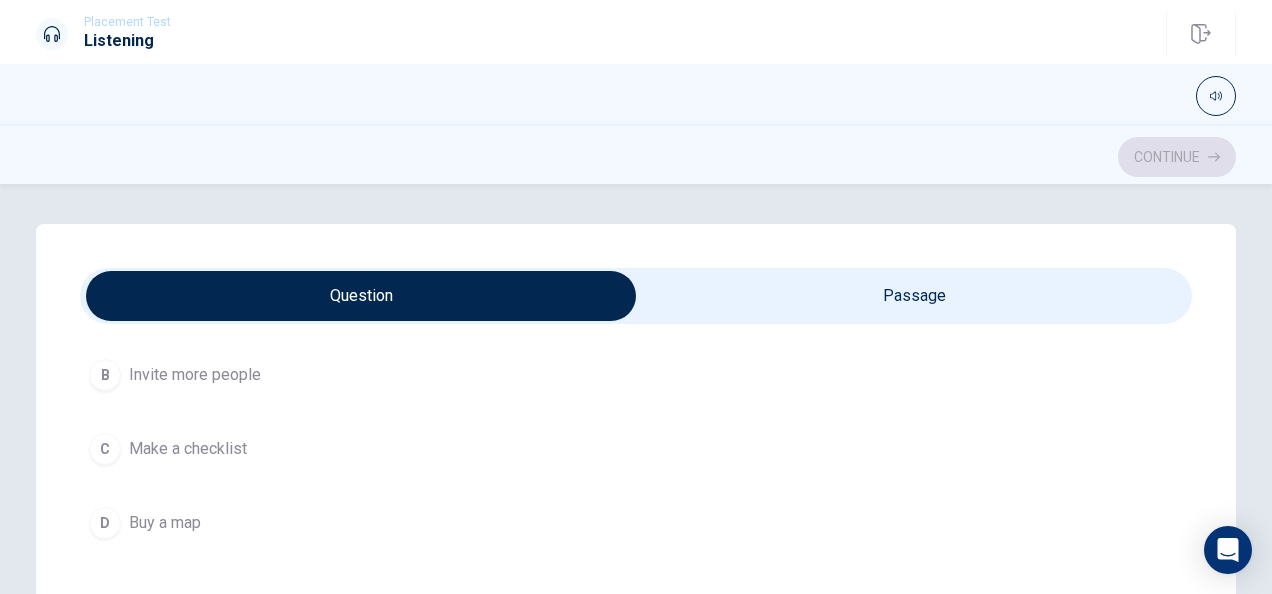 scroll, scrollTop: 100, scrollLeft: 0, axis: vertical 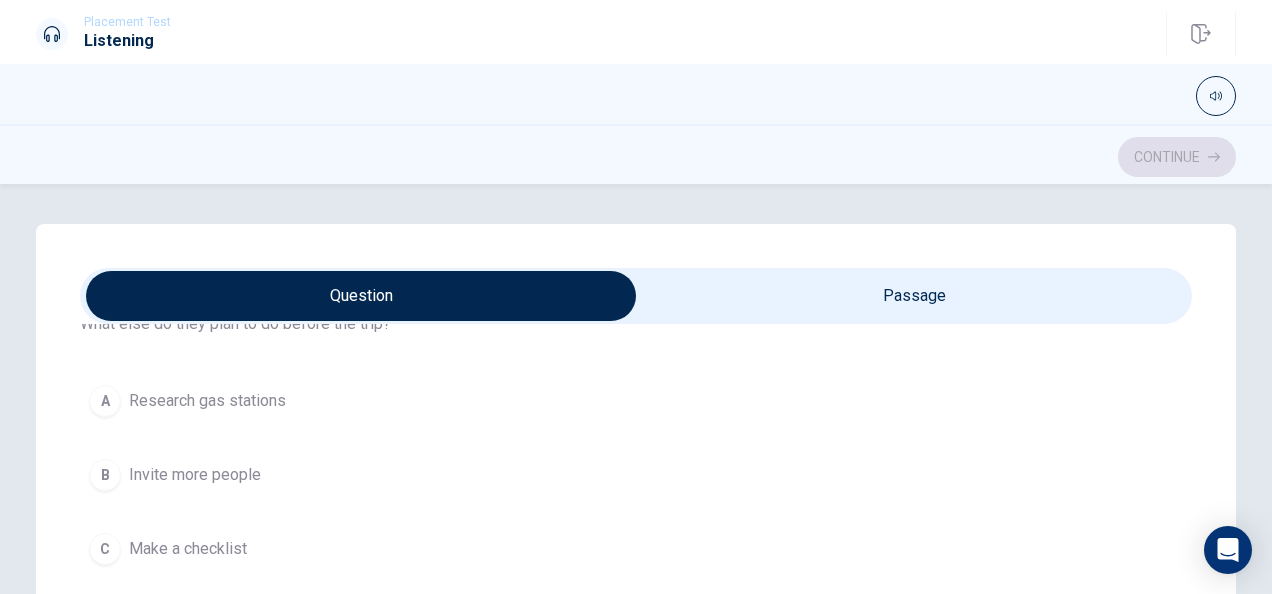 click on "Make a checklist" at bounding box center [188, 549] 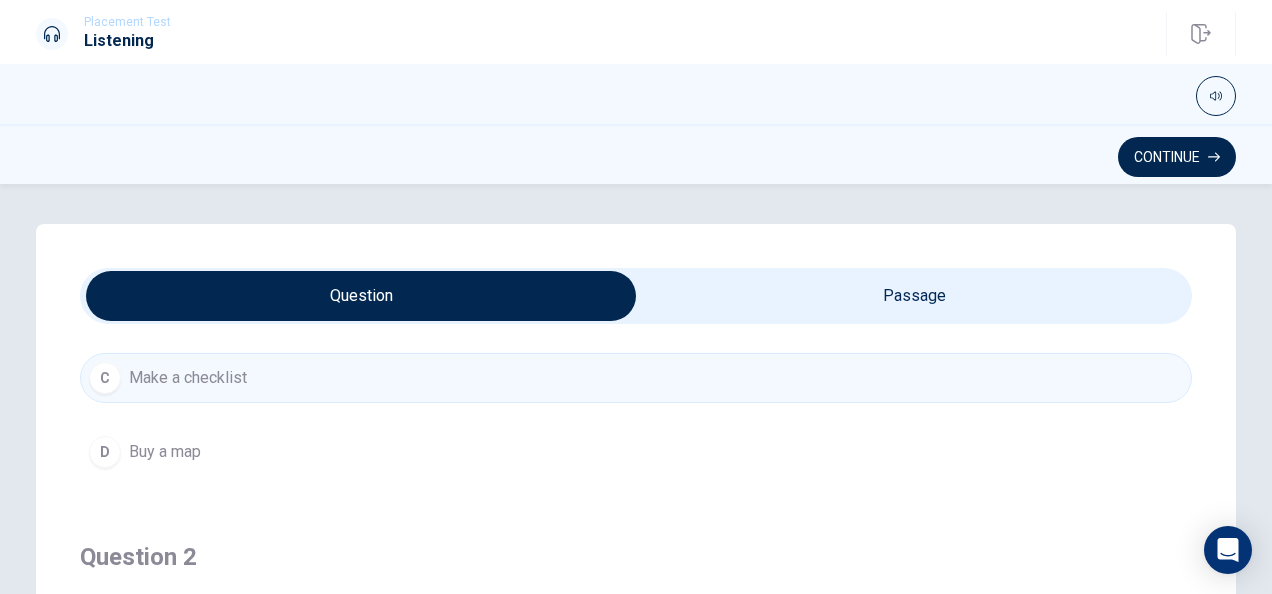 scroll, scrollTop: 300, scrollLeft: 0, axis: vertical 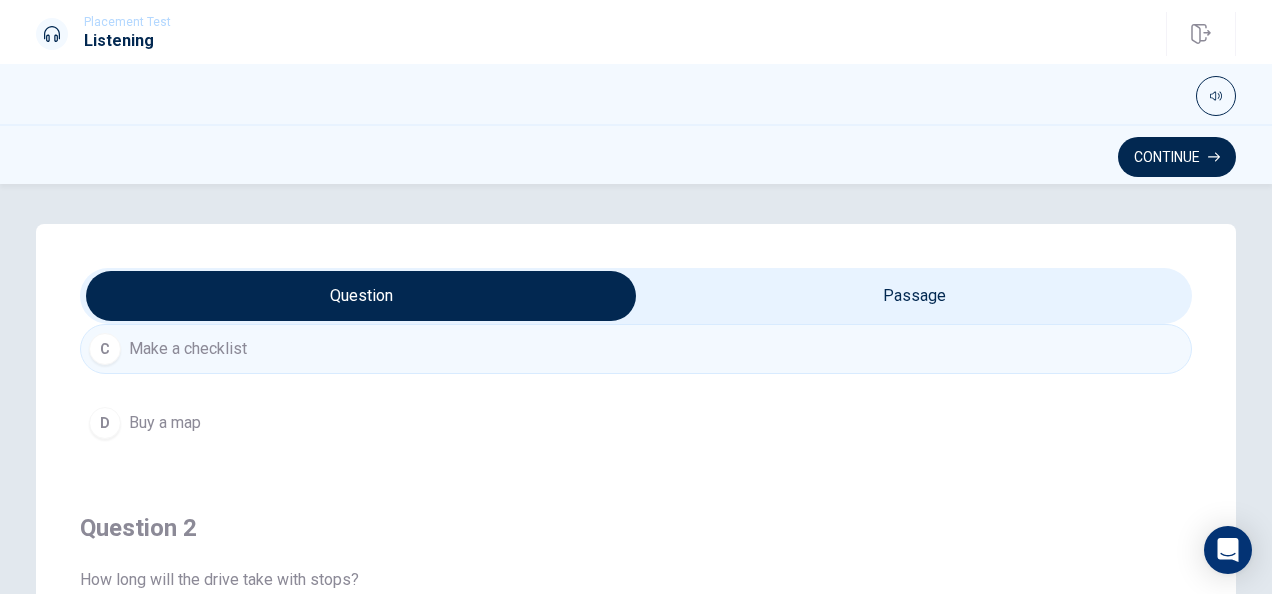 click on "D Buy a map" at bounding box center (636, 423) 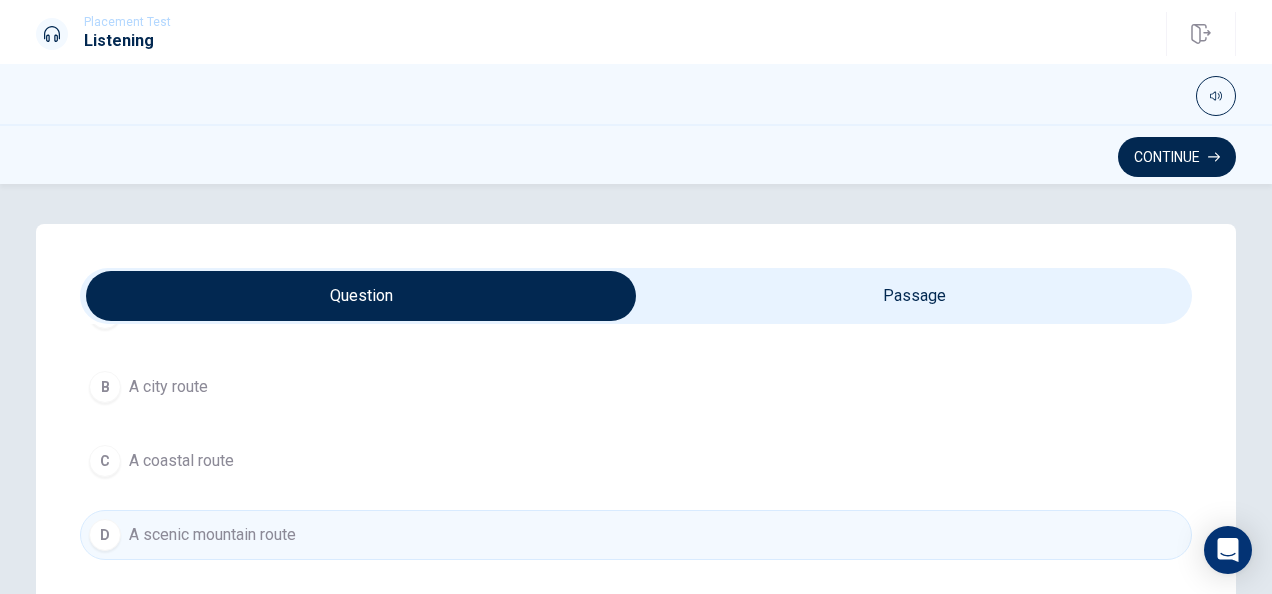 scroll, scrollTop: 1606, scrollLeft: 0, axis: vertical 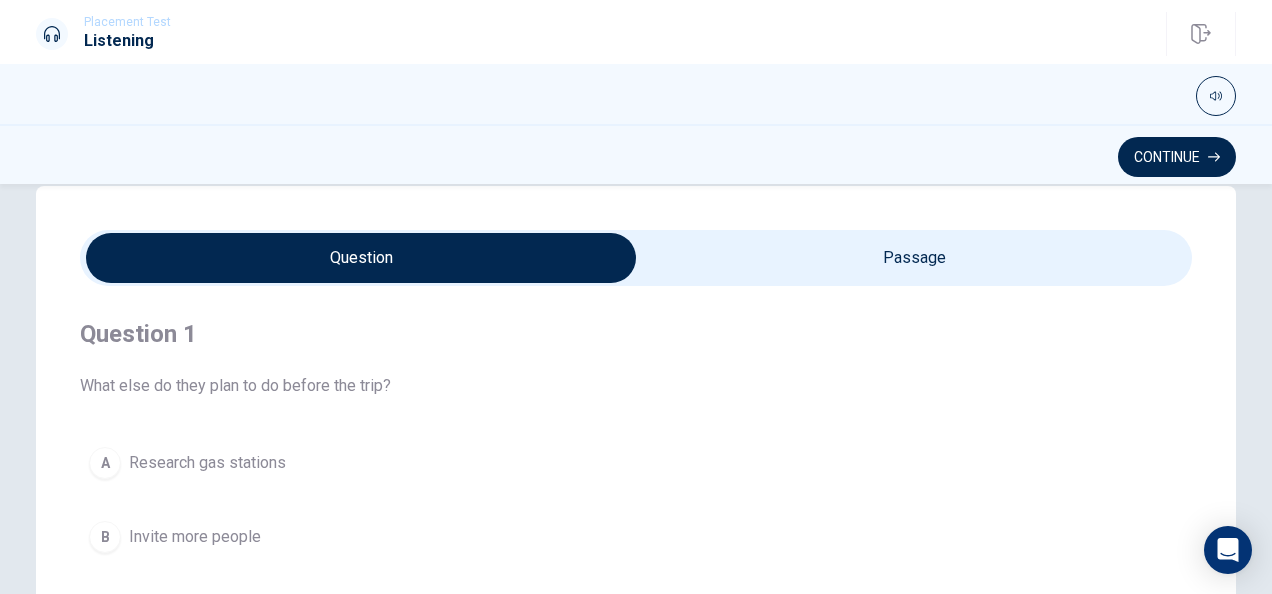 type on "79" 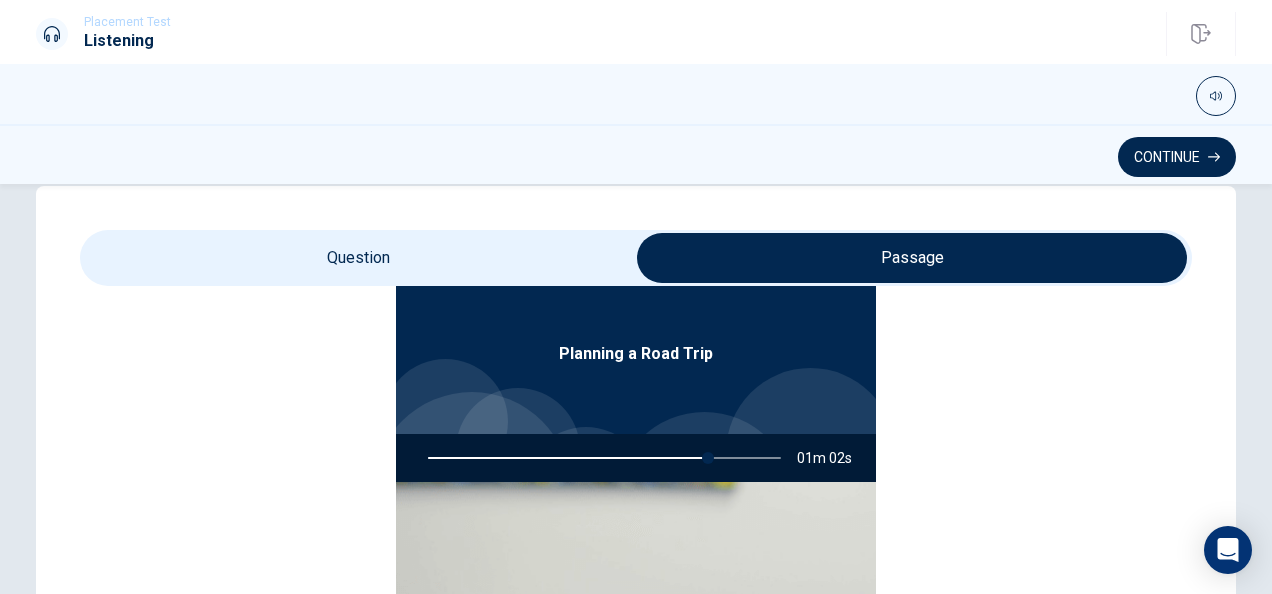 scroll, scrollTop: 112, scrollLeft: 0, axis: vertical 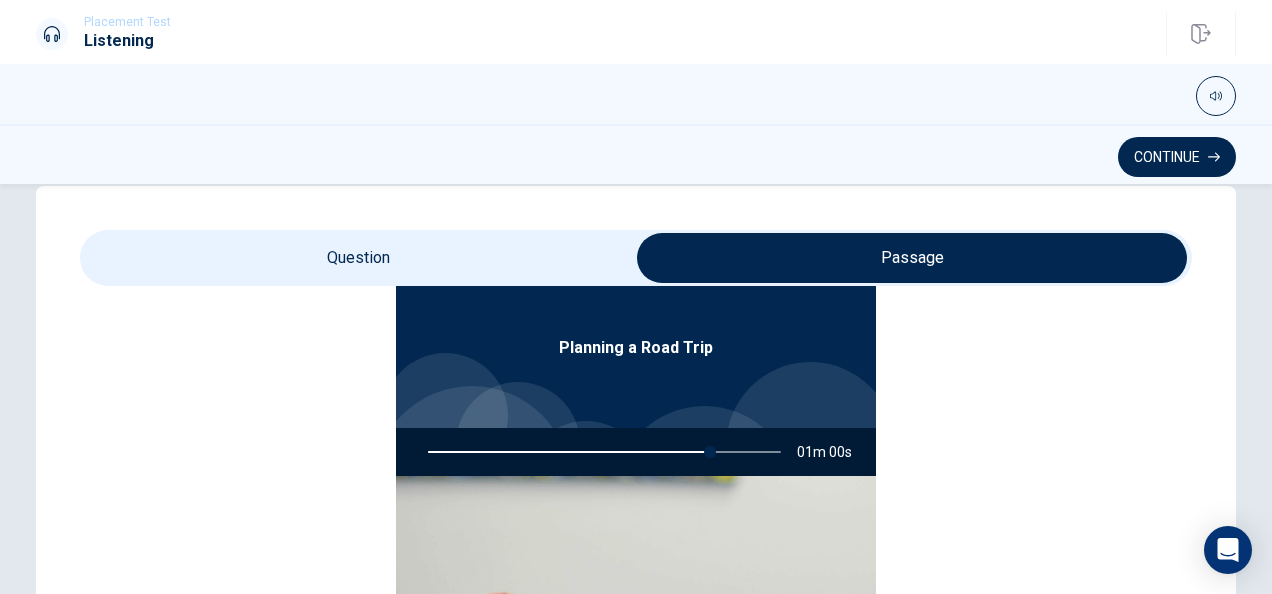 type on "80" 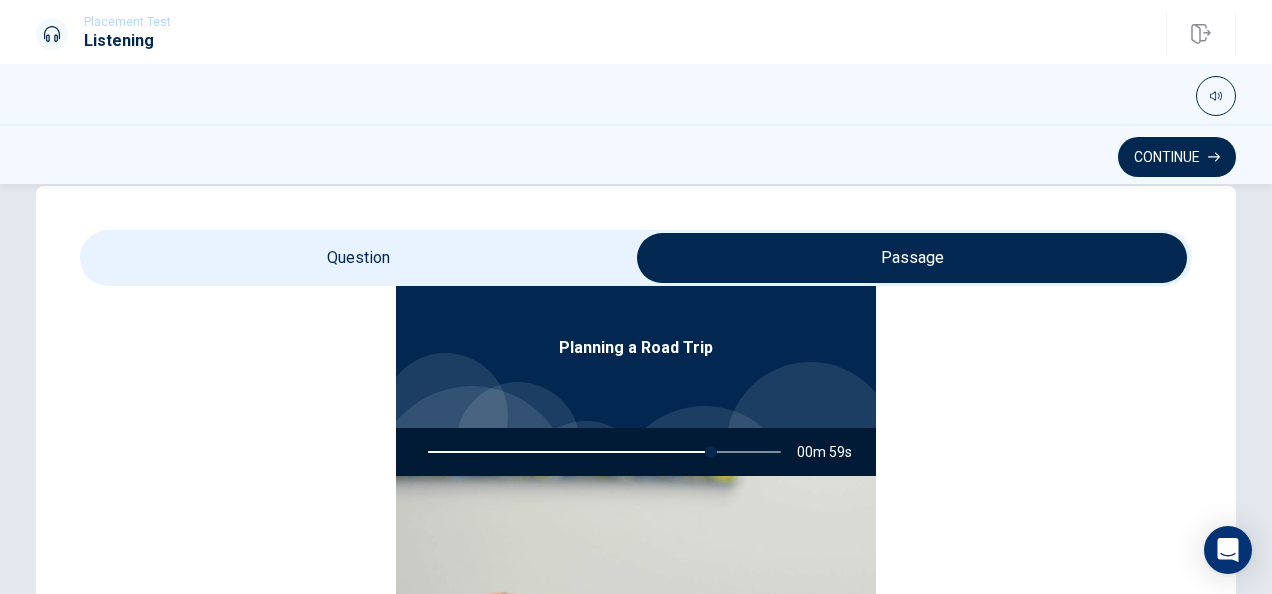 click at bounding box center (912, 258) 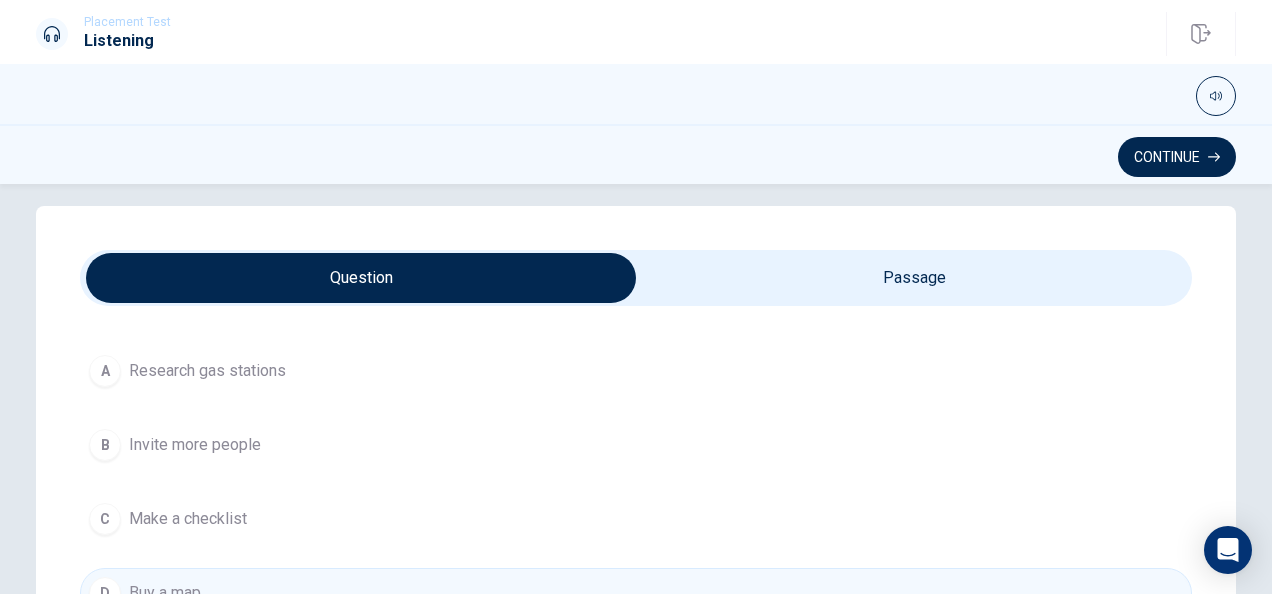 scroll, scrollTop: 0, scrollLeft: 0, axis: both 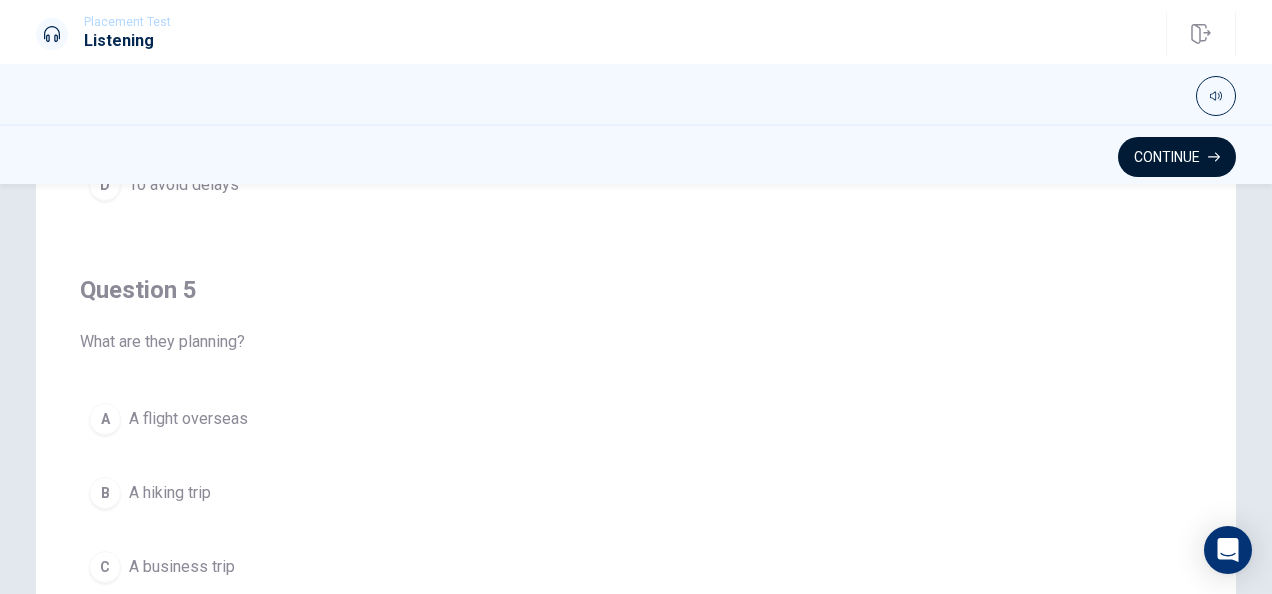 click on "Continue" at bounding box center [1177, 157] 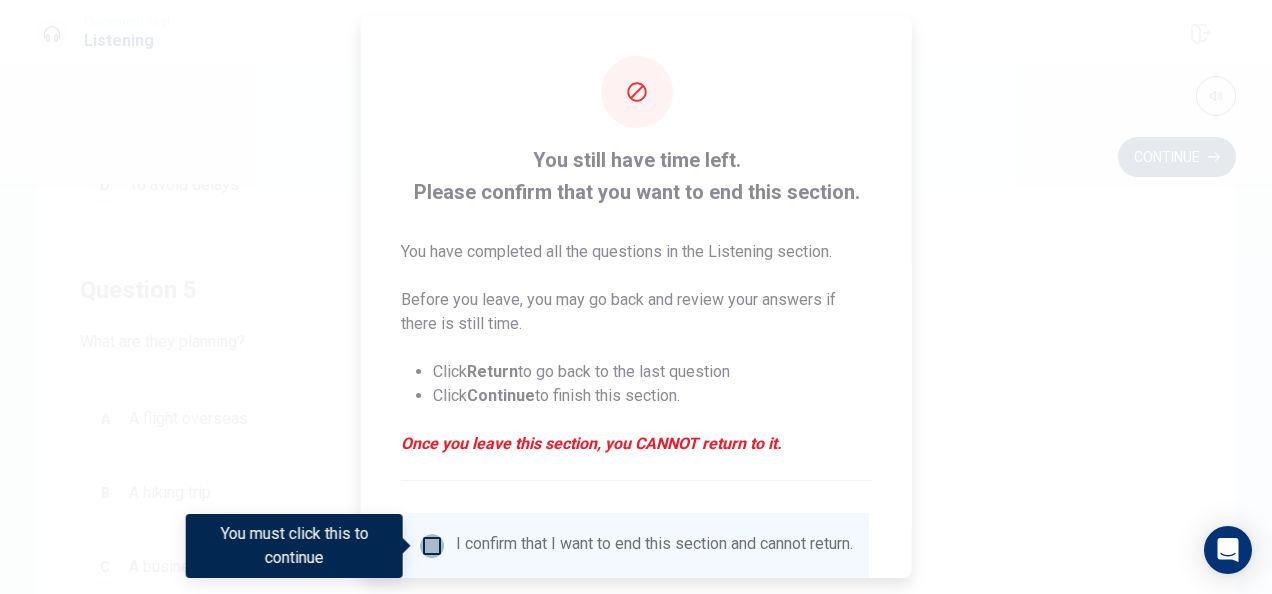 click at bounding box center (432, 546) 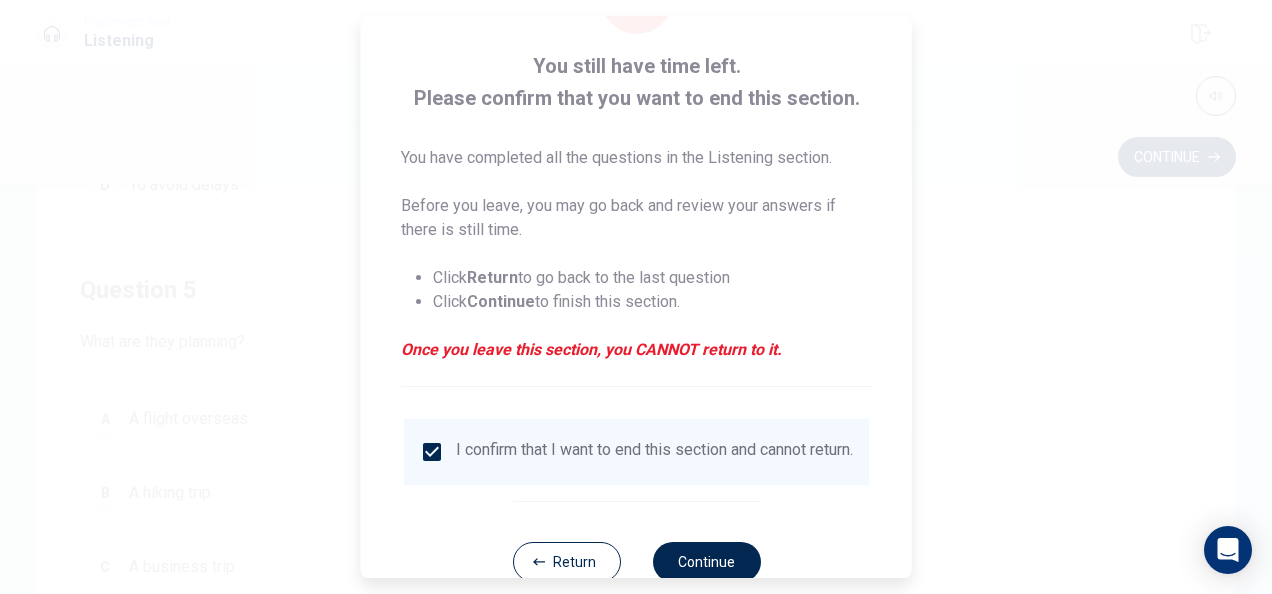 scroll, scrollTop: 152, scrollLeft: 0, axis: vertical 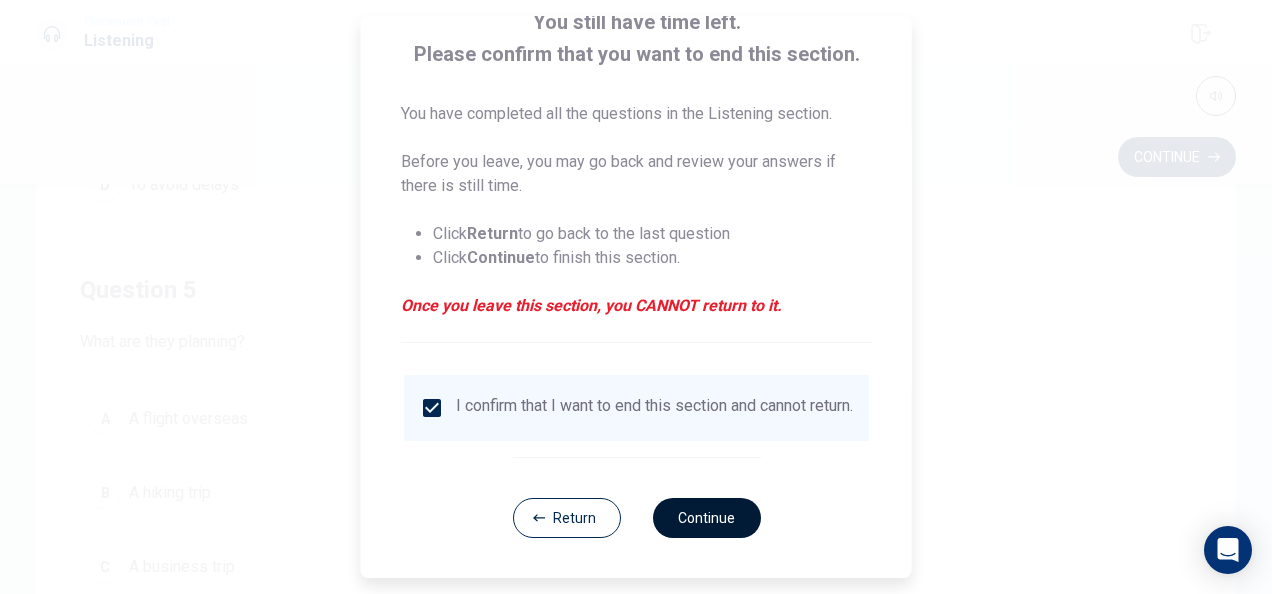 click on "Continue" at bounding box center [706, 518] 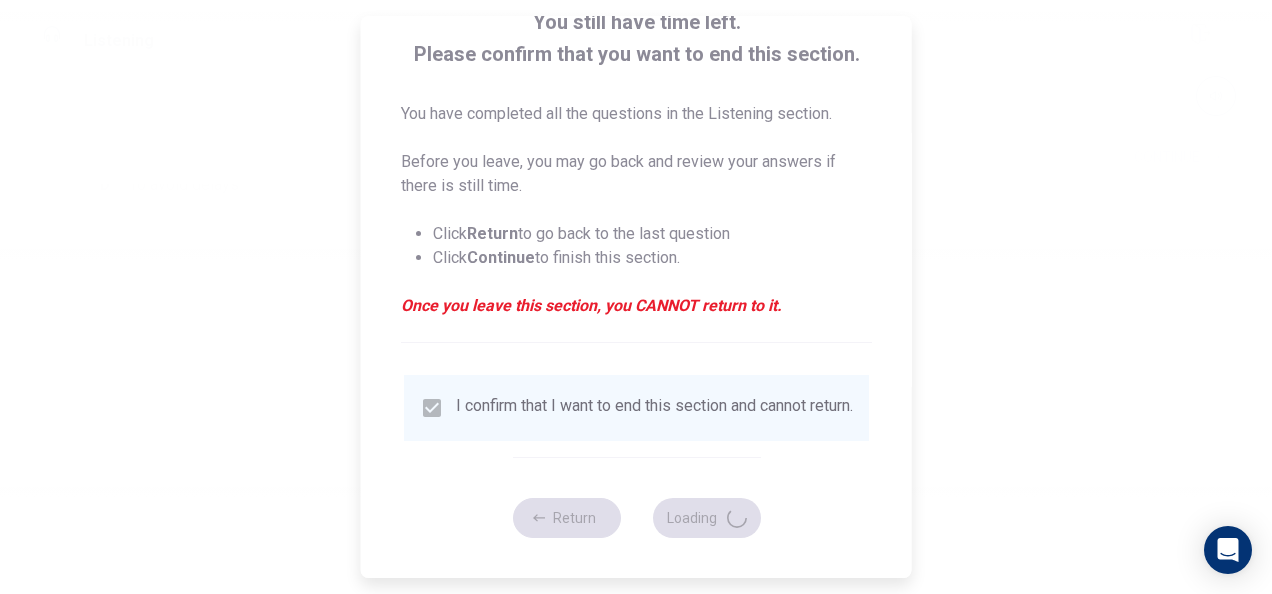 scroll, scrollTop: 0, scrollLeft: 0, axis: both 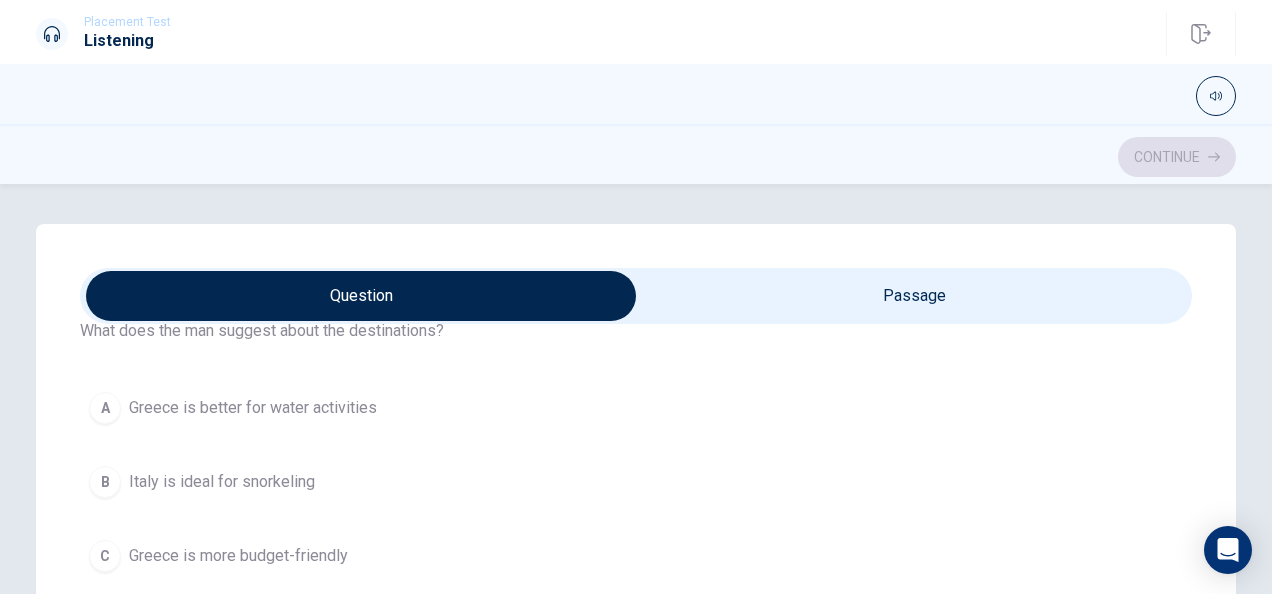 drag, startPoint x: 295, startPoint y: 459, endPoint x: 321, endPoint y: 427, distance: 41.231056 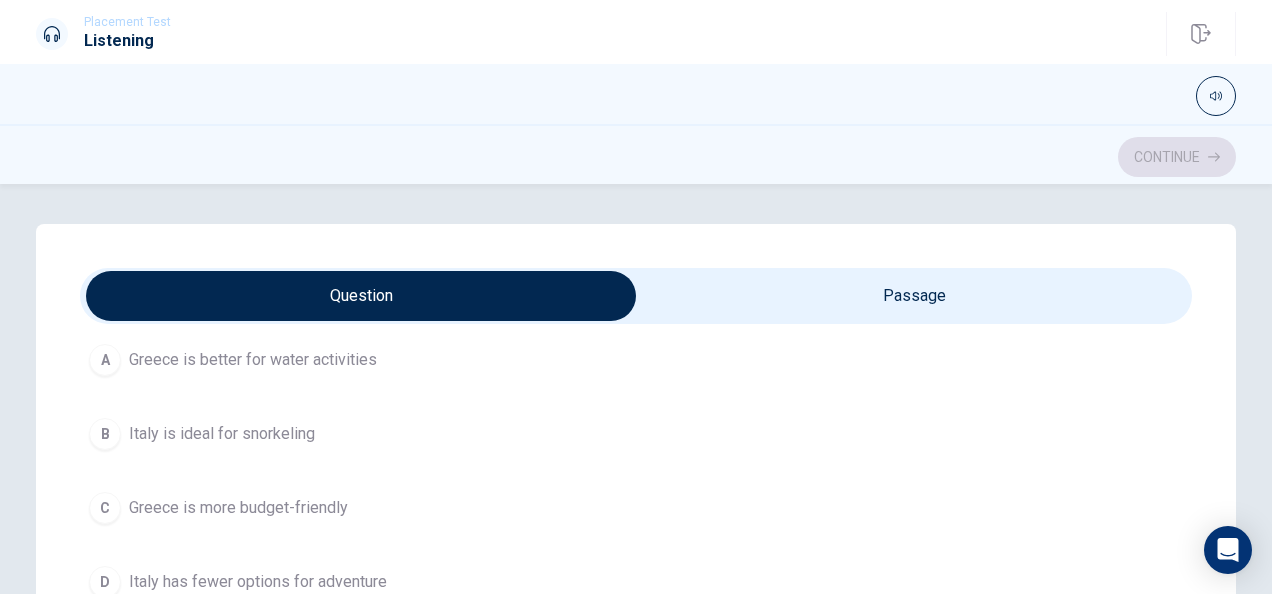 drag, startPoint x: 731, startPoint y: 389, endPoint x: 761, endPoint y: 349, distance: 50 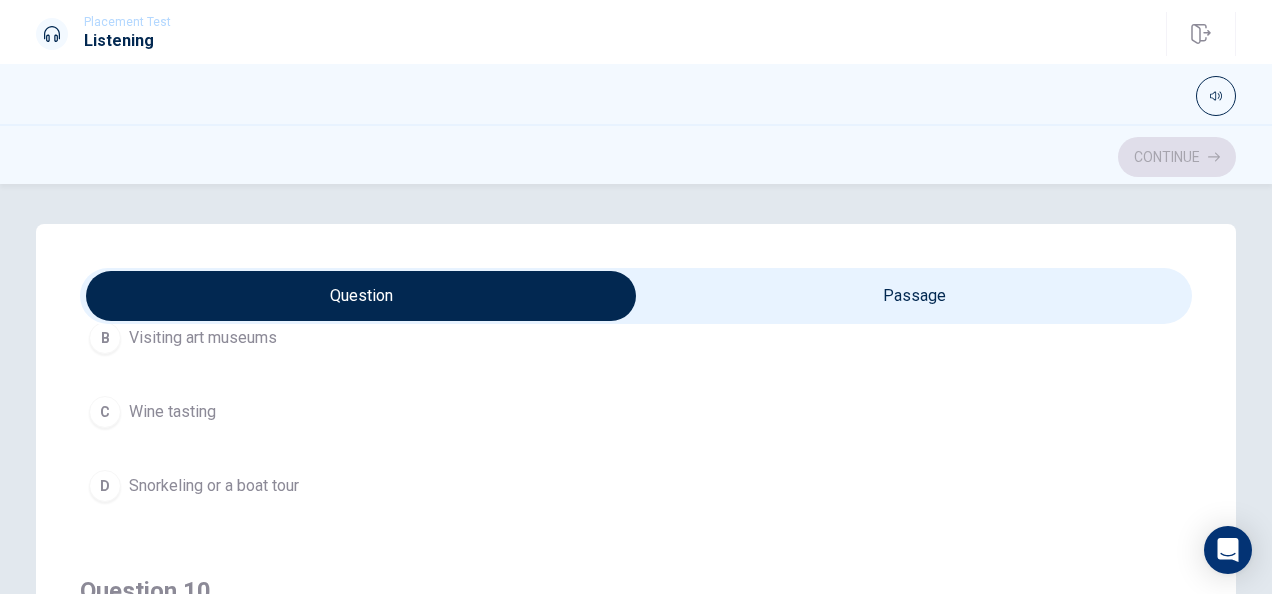 scroll, scrollTop: 1606, scrollLeft: 0, axis: vertical 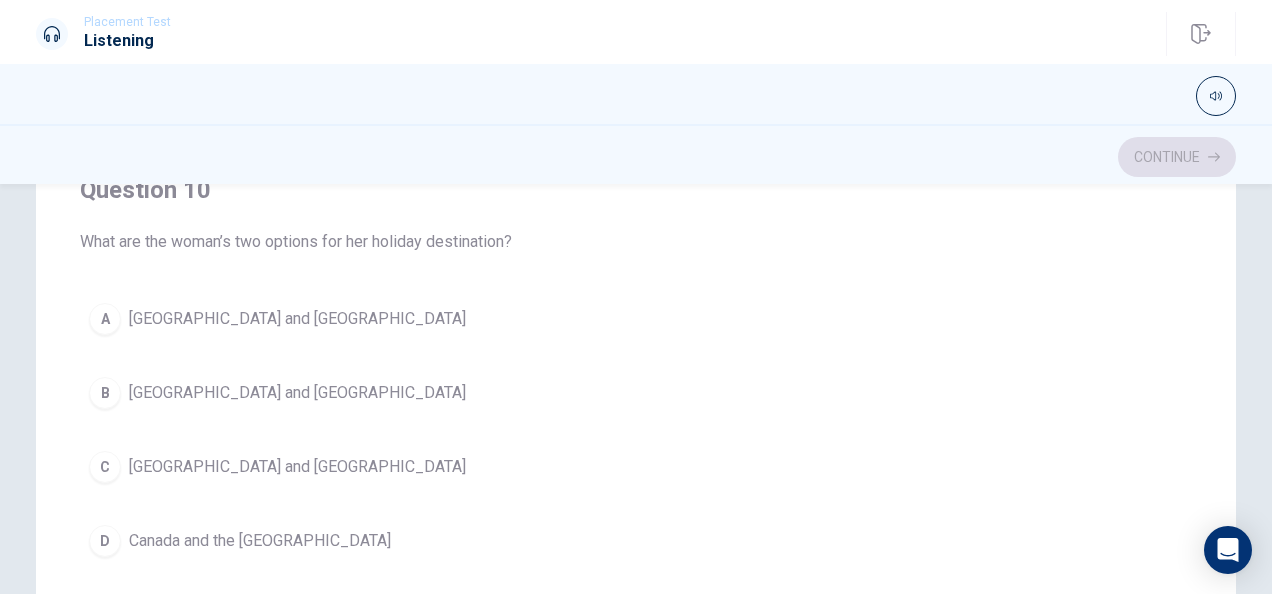 click on "B [GEOGRAPHIC_DATA] and [GEOGRAPHIC_DATA]" at bounding box center (636, 393) 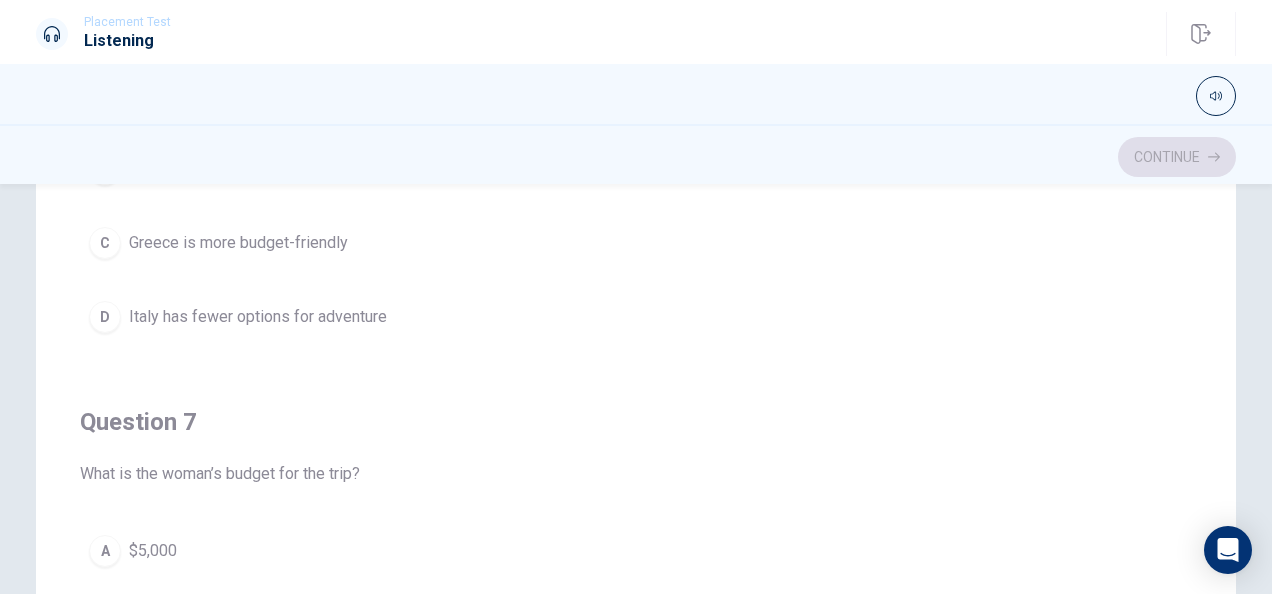 scroll, scrollTop: 0, scrollLeft: 0, axis: both 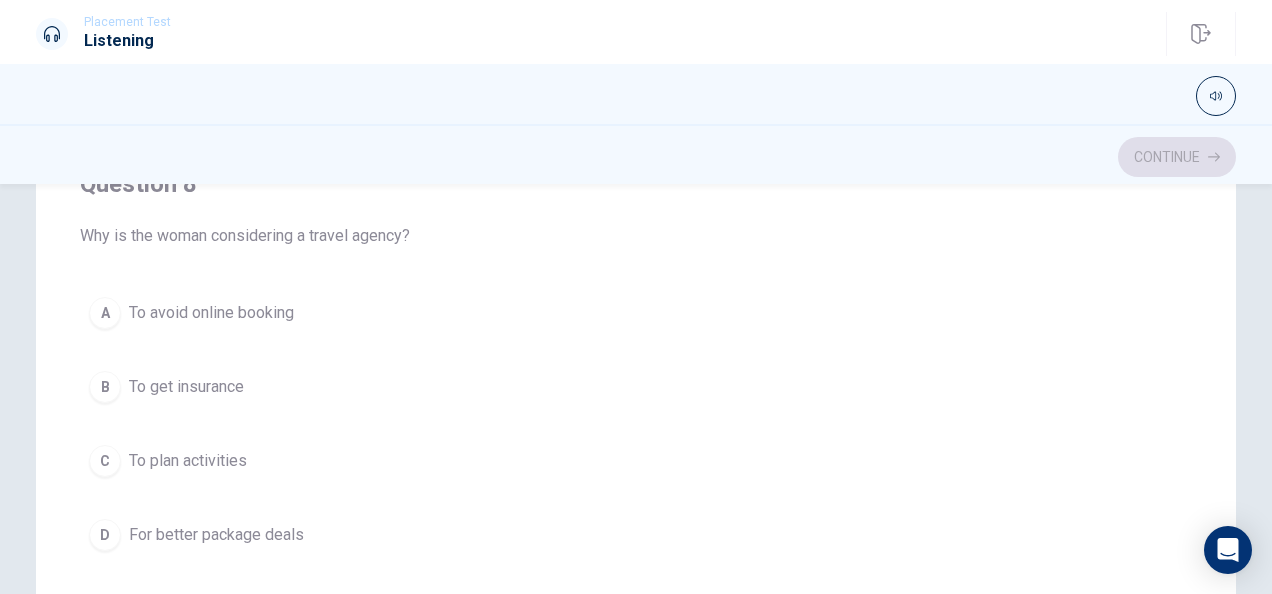 click on "For better package deals" at bounding box center (216, 535) 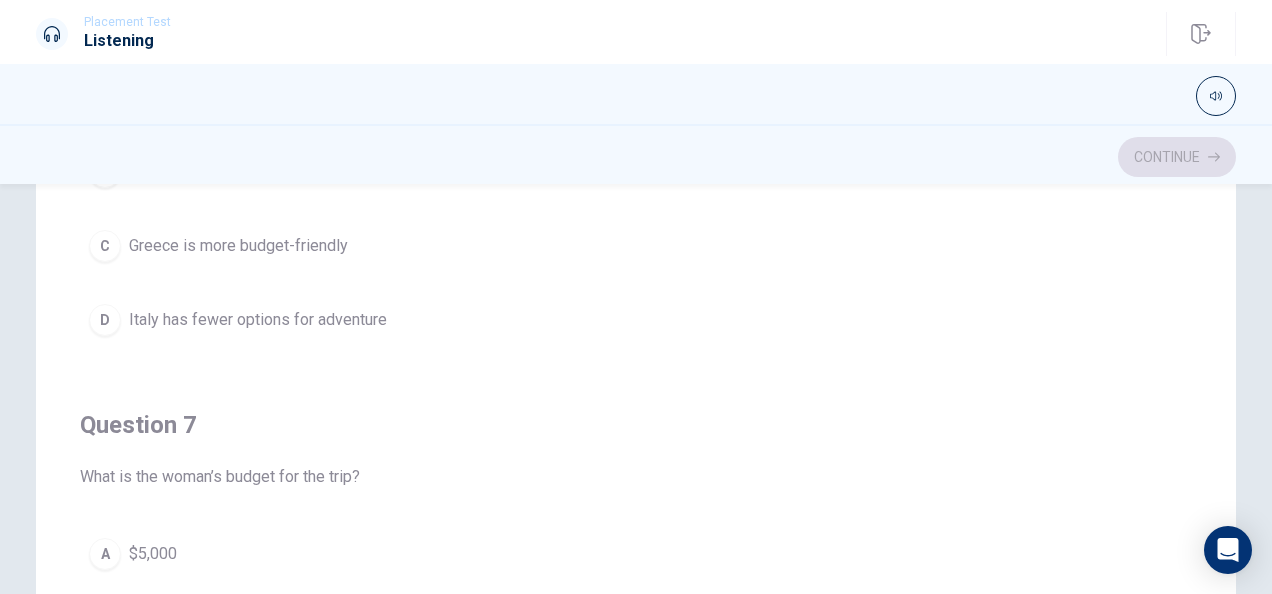 scroll, scrollTop: 400, scrollLeft: 0, axis: vertical 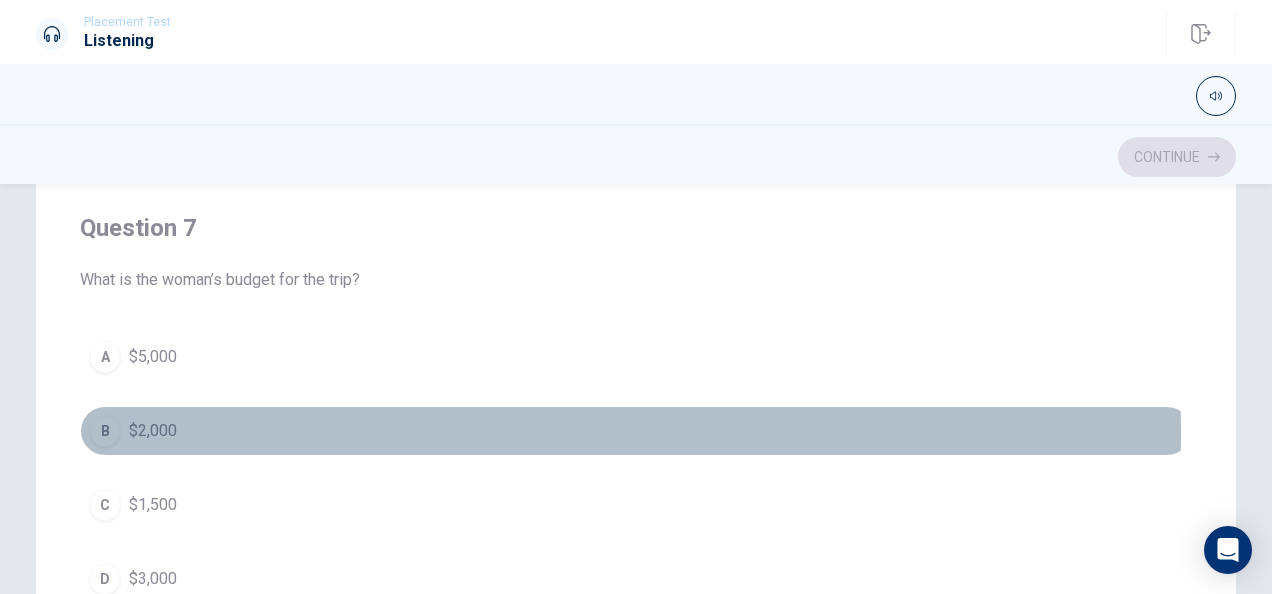 click on "$2,000" at bounding box center [153, 431] 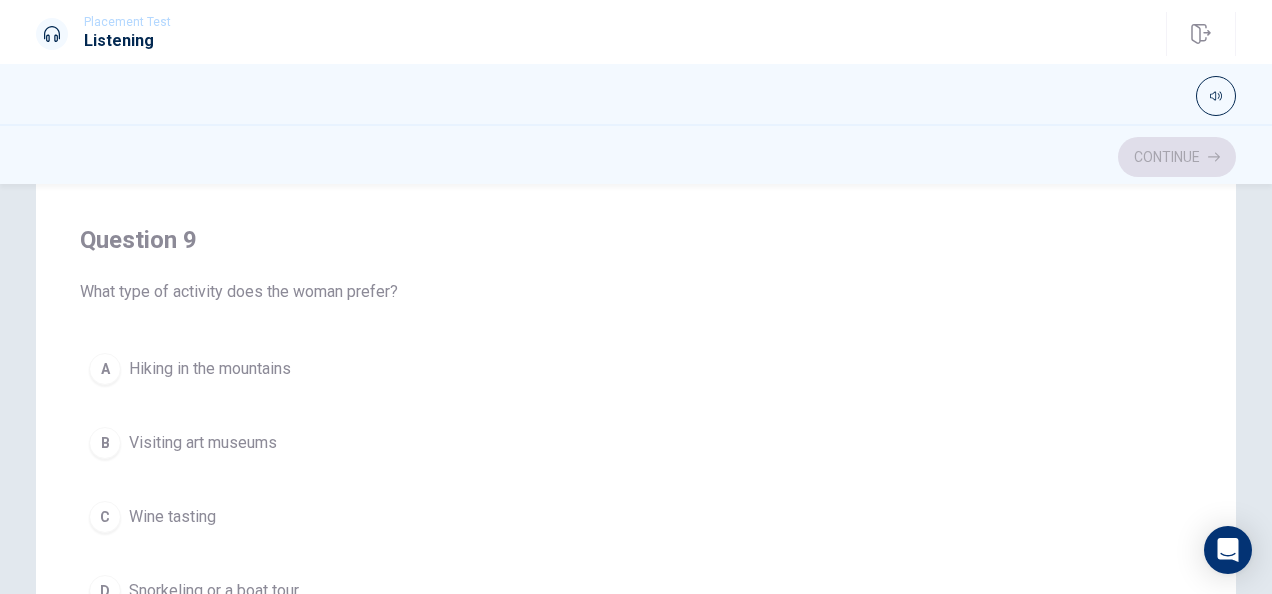 scroll, scrollTop: 1500, scrollLeft: 0, axis: vertical 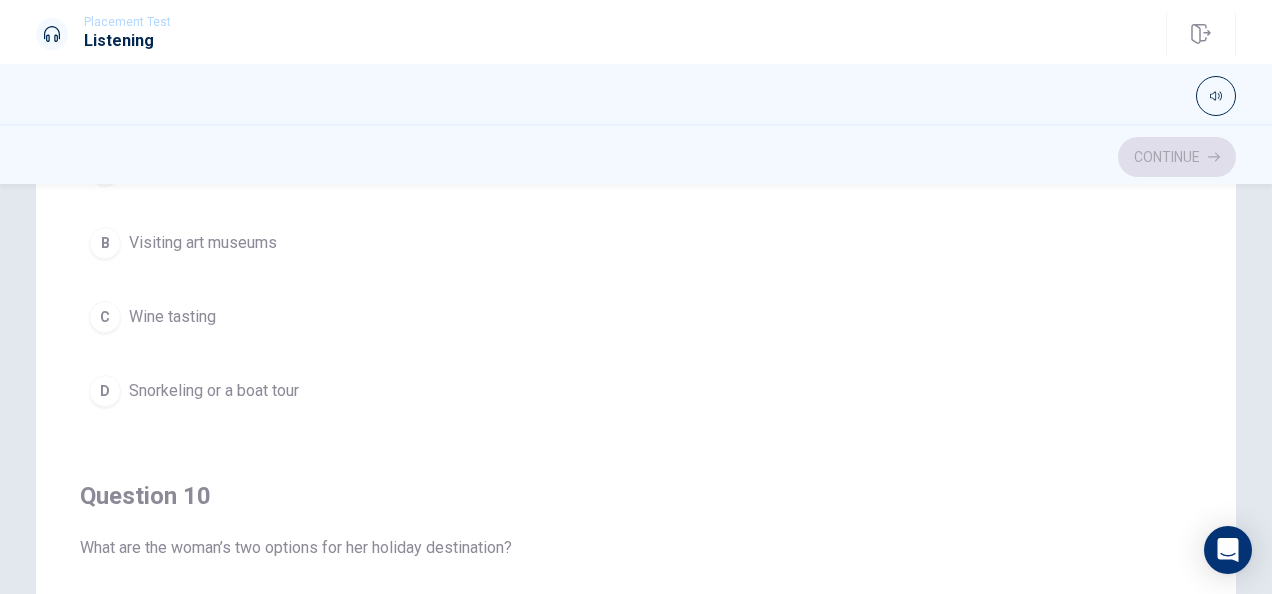 click on "Snorkeling or a boat tour" at bounding box center [214, 391] 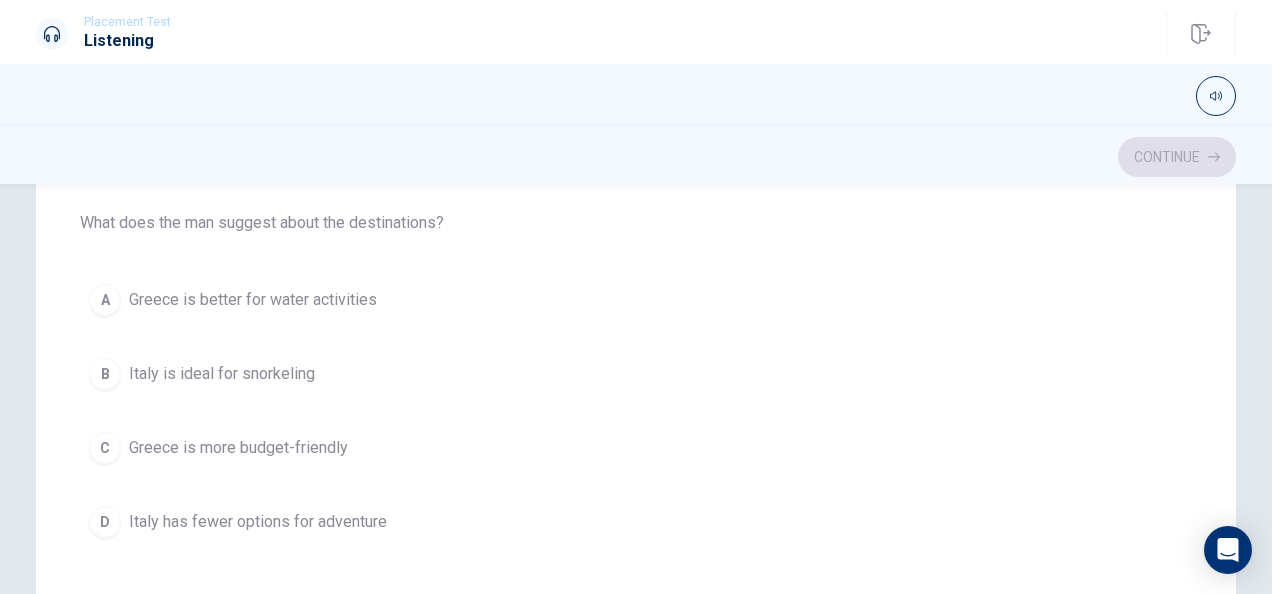scroll, scrollTop: 0, scrollLeft: 0, axis: both 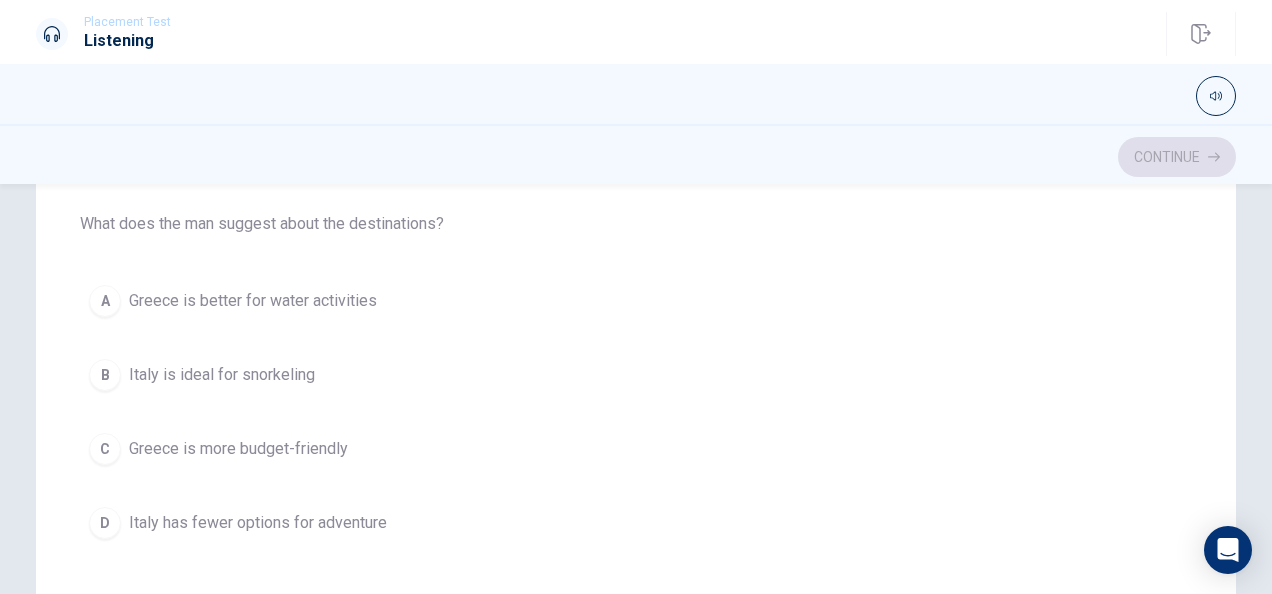 click on "Greece is better for water activities" at bounding box center (253, 301) 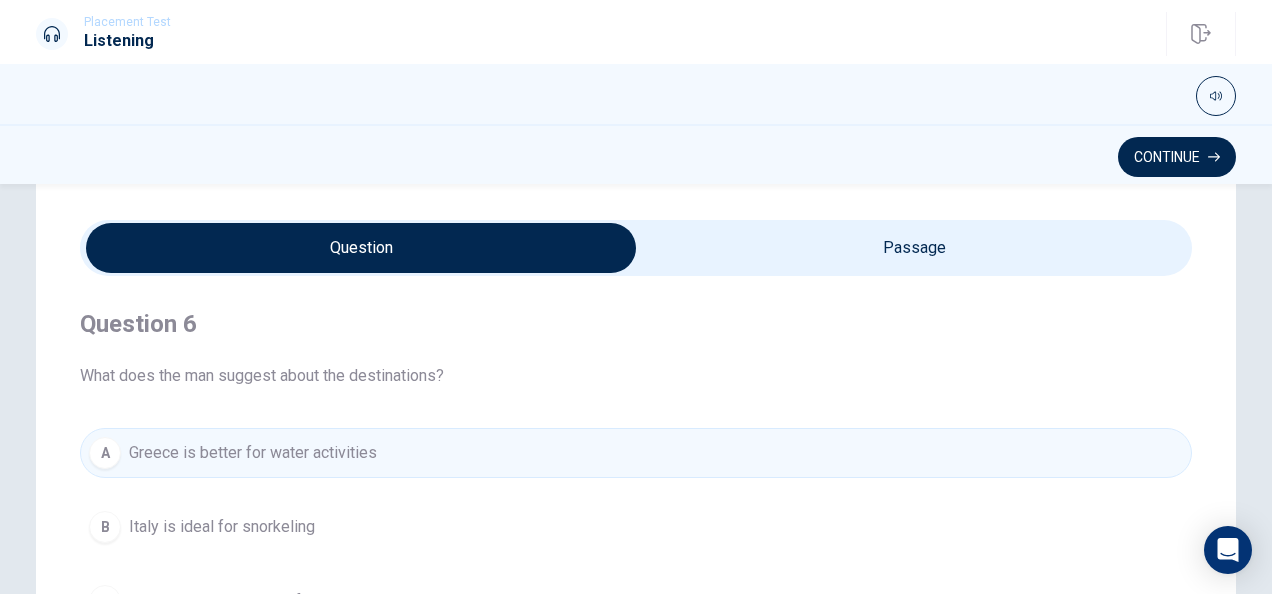 scroll, scrollTop: 0, scrollLeft: 0, axis: both 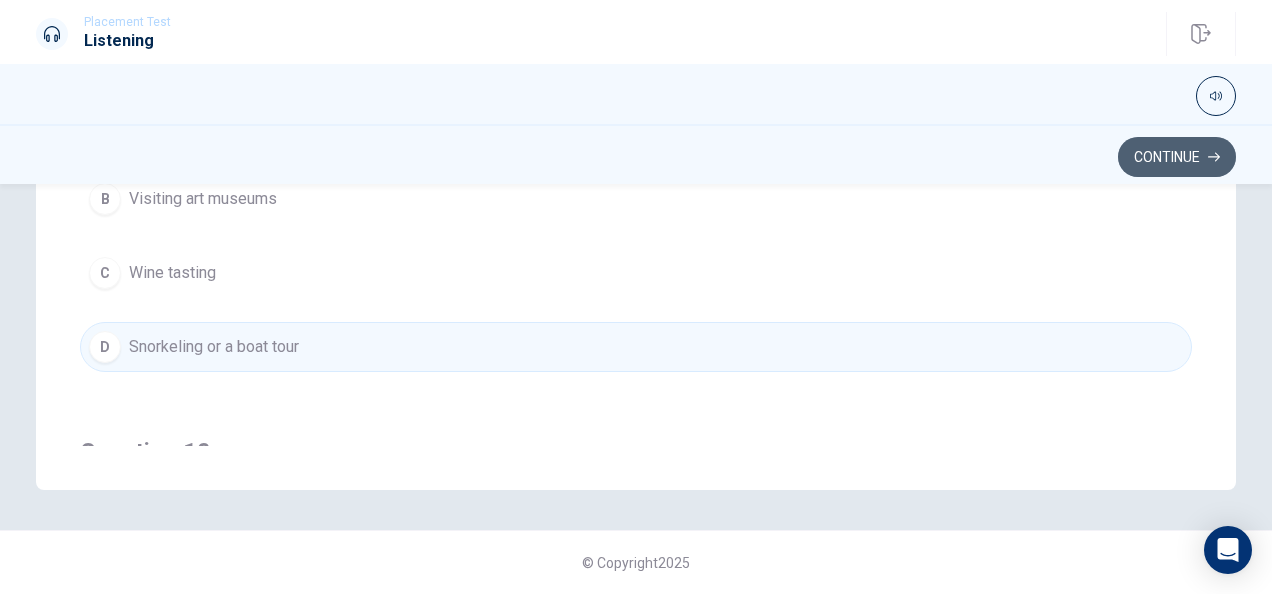 click on "Continue" at bounding box center [1177, 157] 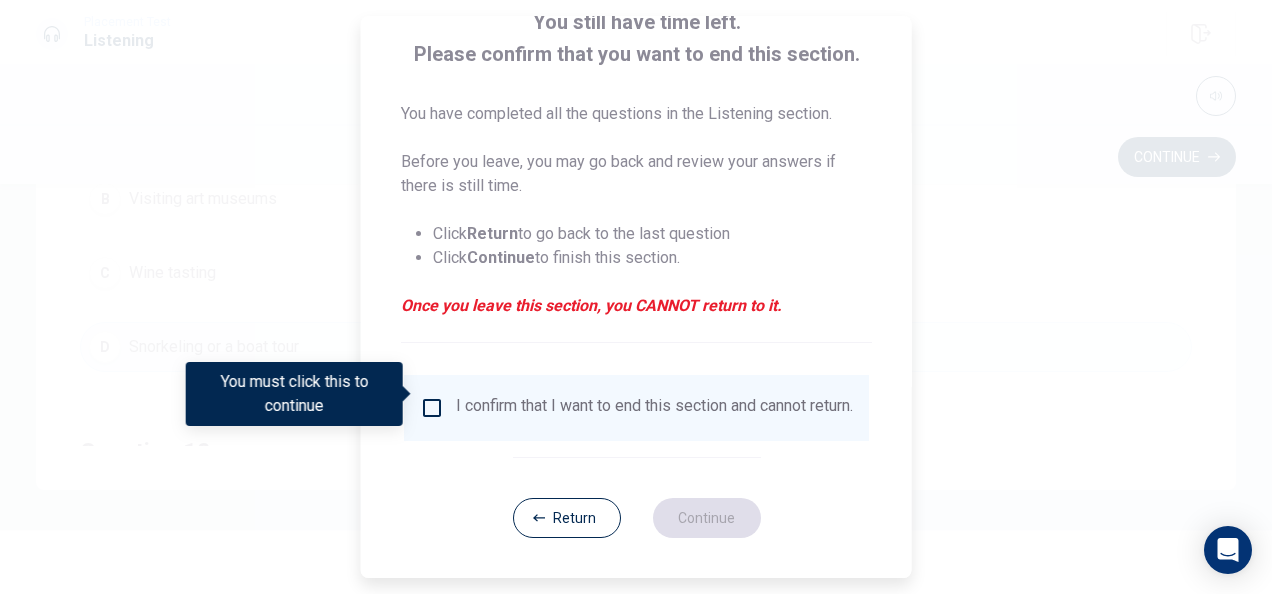 scroll, scrollTop: 152, scrollLeft: 0, axis: vertical 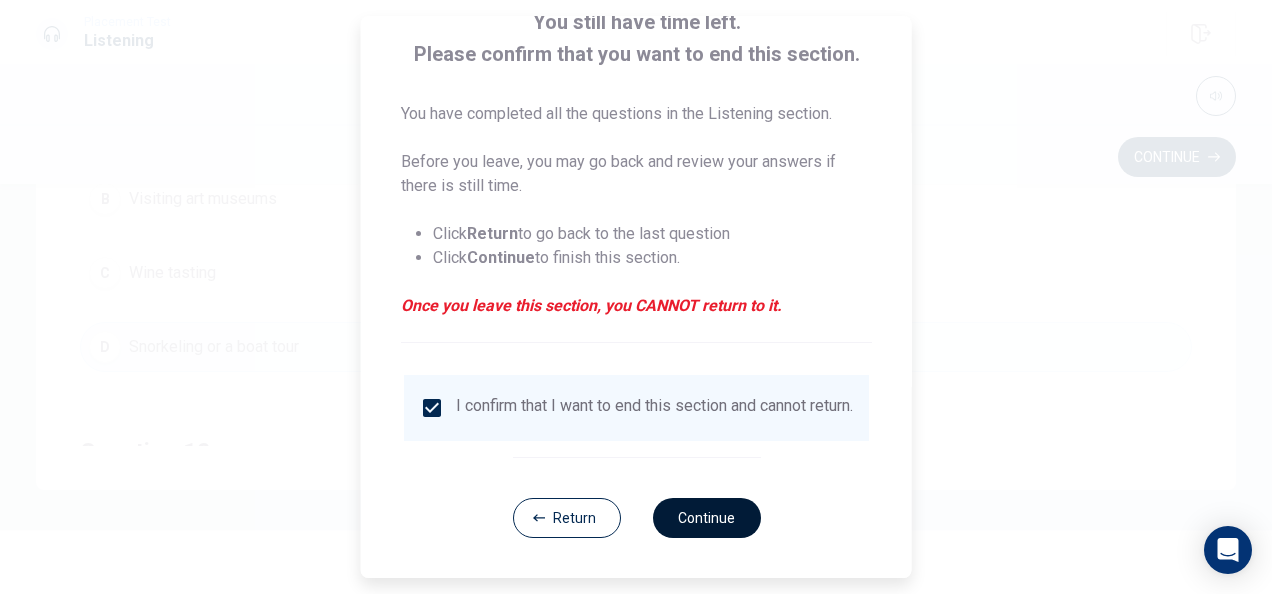 click on "Continue" at bounding box center (706, 518) 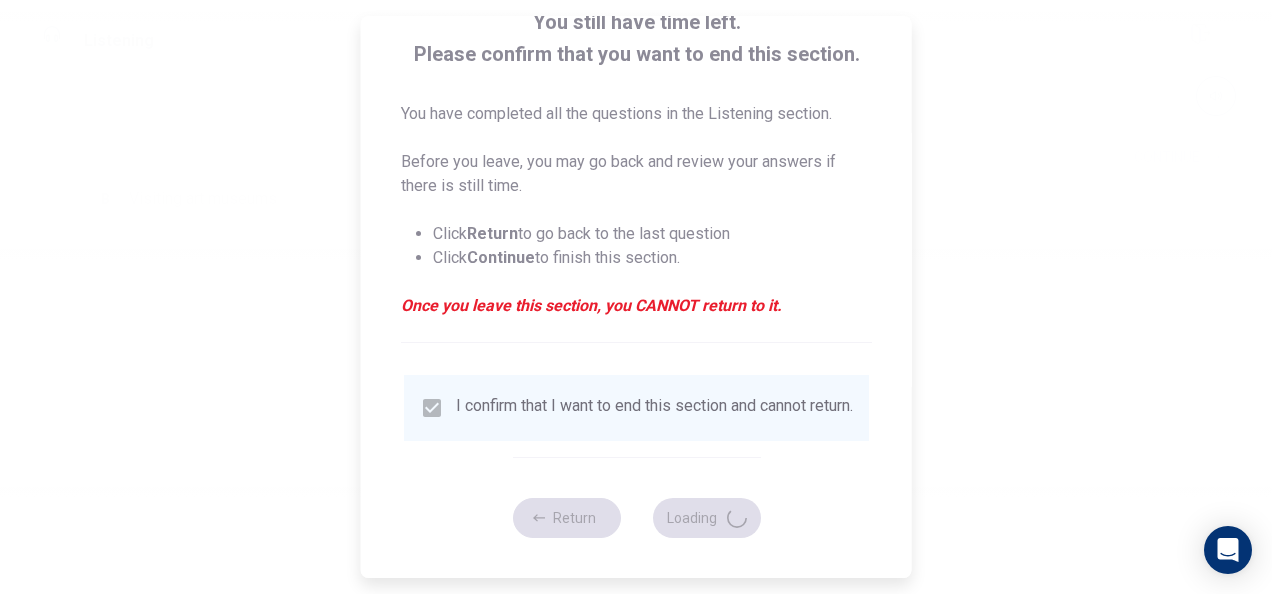 scroll, scrollTop: 0, scrollLeft: 0, axis: both 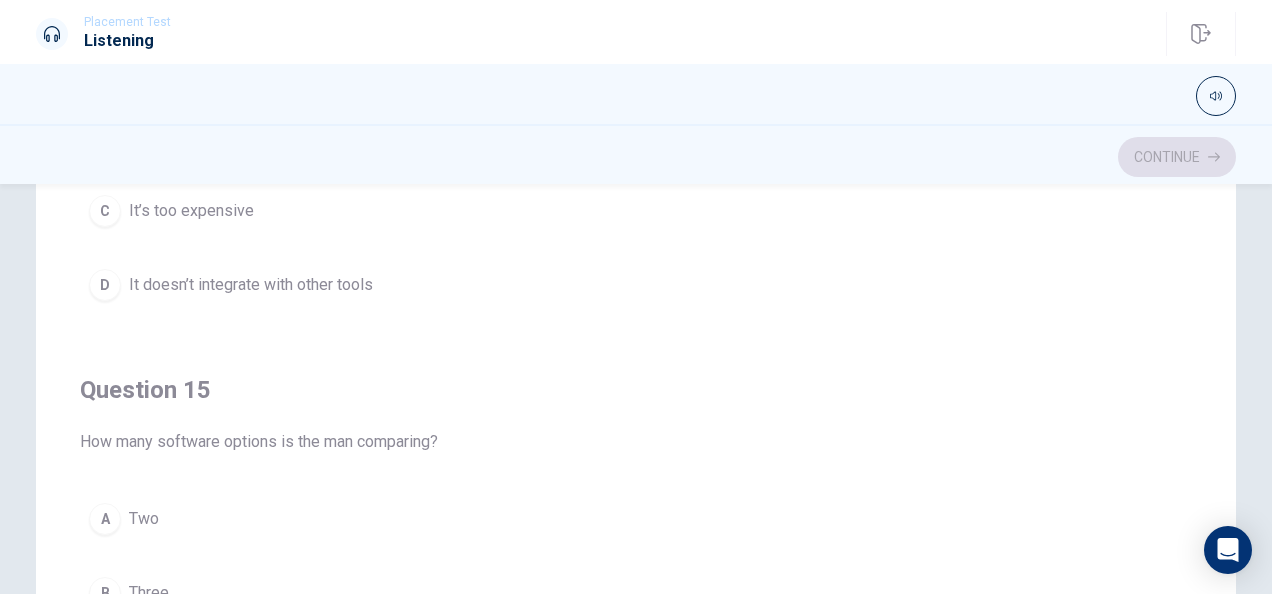 click on "Three" at bounding box center [149, 593] 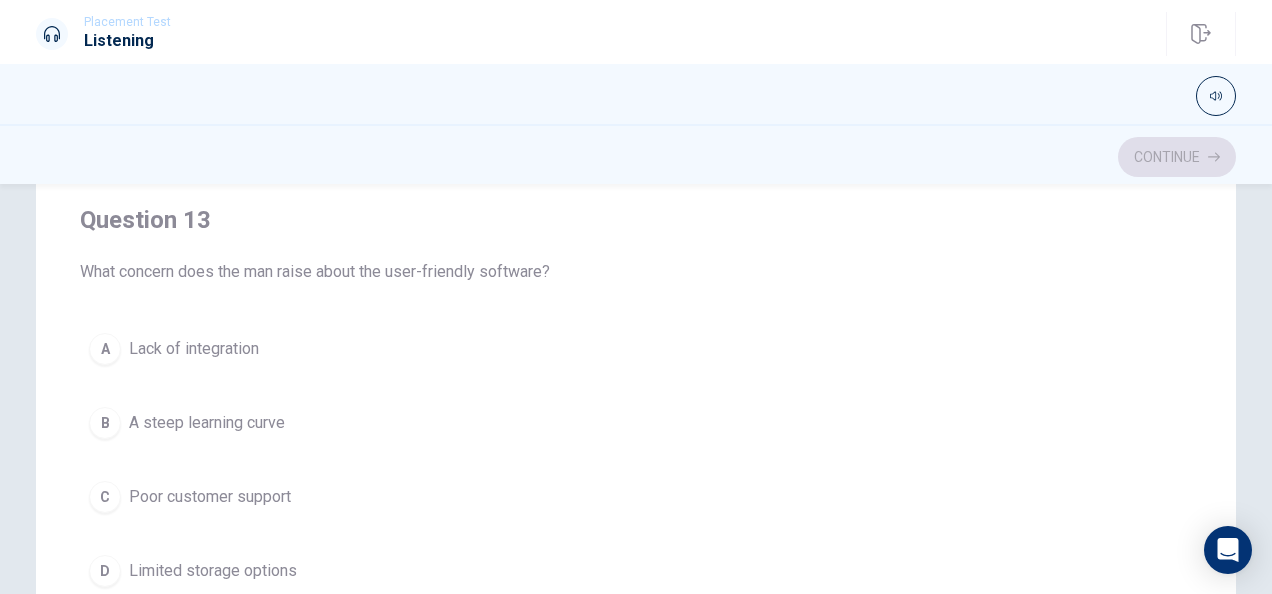 scroll, scrollTop: 906, scrollLeft: 0, axis: vertical 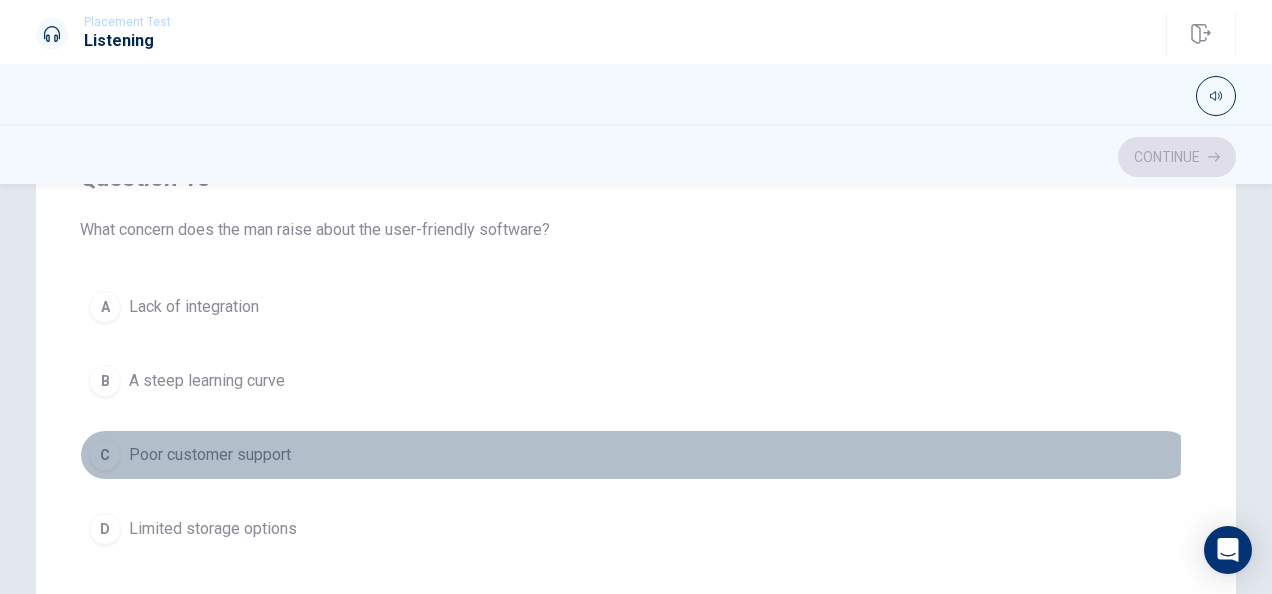 click on "Poor customer support" at bounding box center [210, 455] 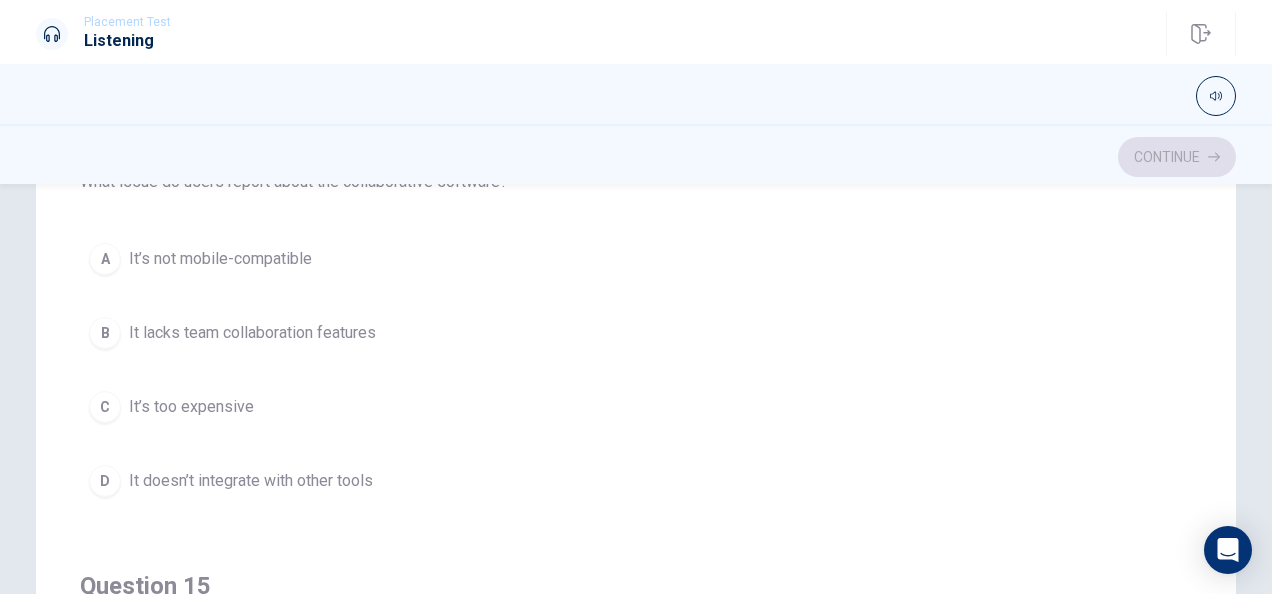 scroll, scrollTop: 1406, scrollLeft: 0, axis: vertical 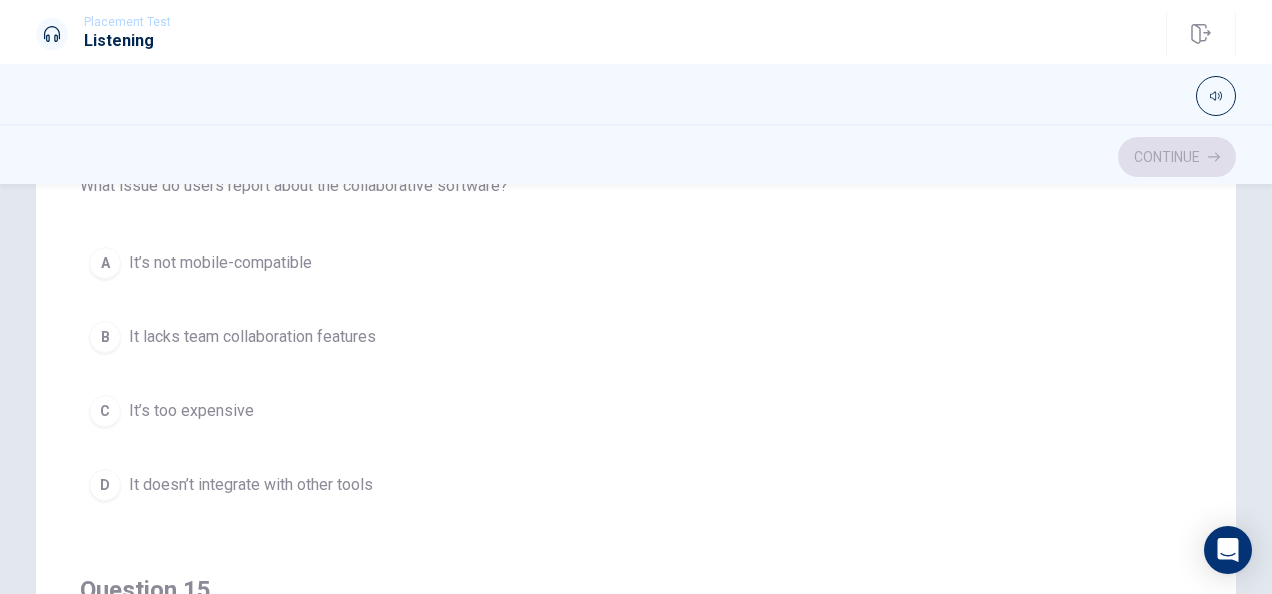 click on "It lacks team collaboration features" at bounding box center [252, 337] 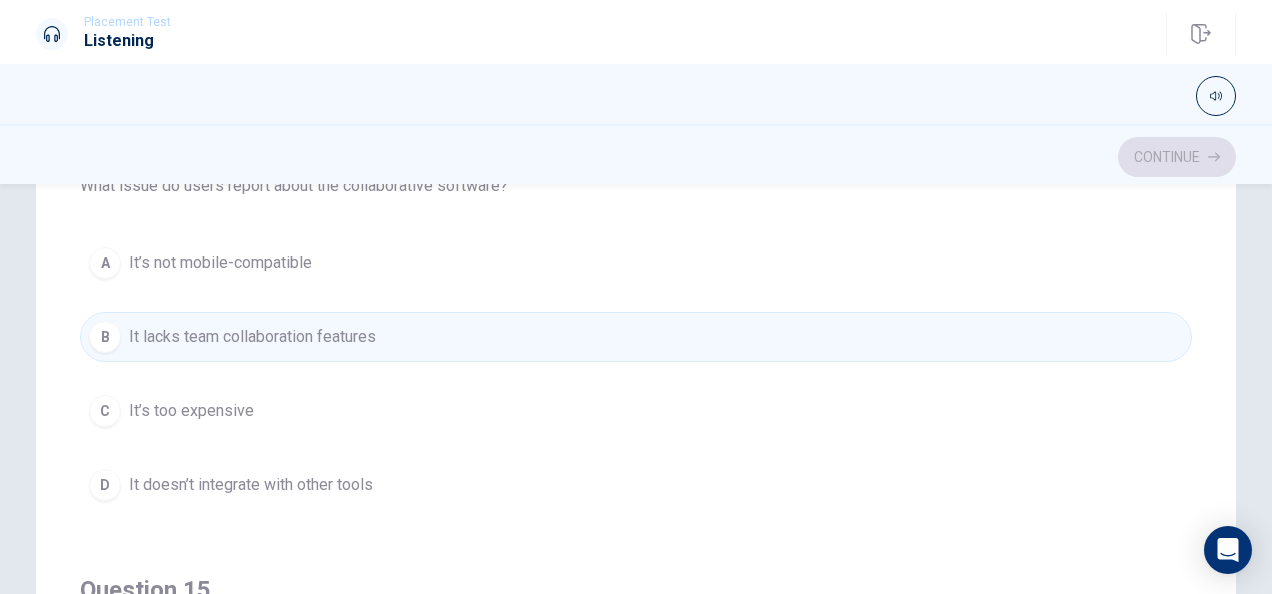 scroll, scrollTop: 1506, scrollLeft: 0, axis: vertical 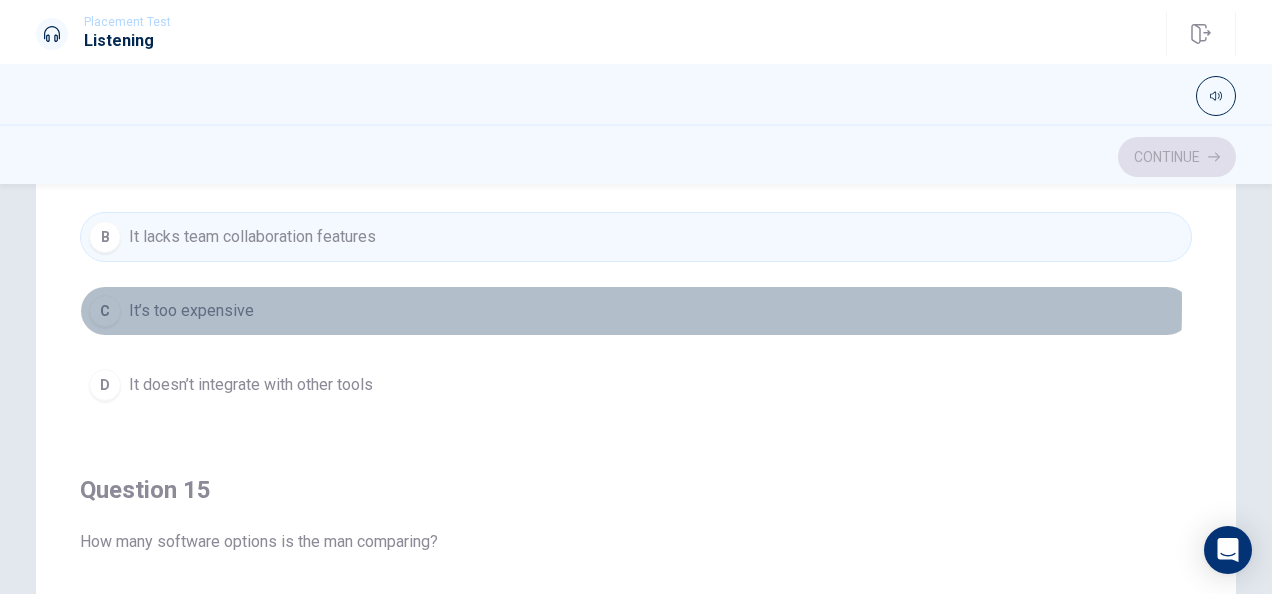 click on "C It’s too expensive" at bounding box center (636, 311) 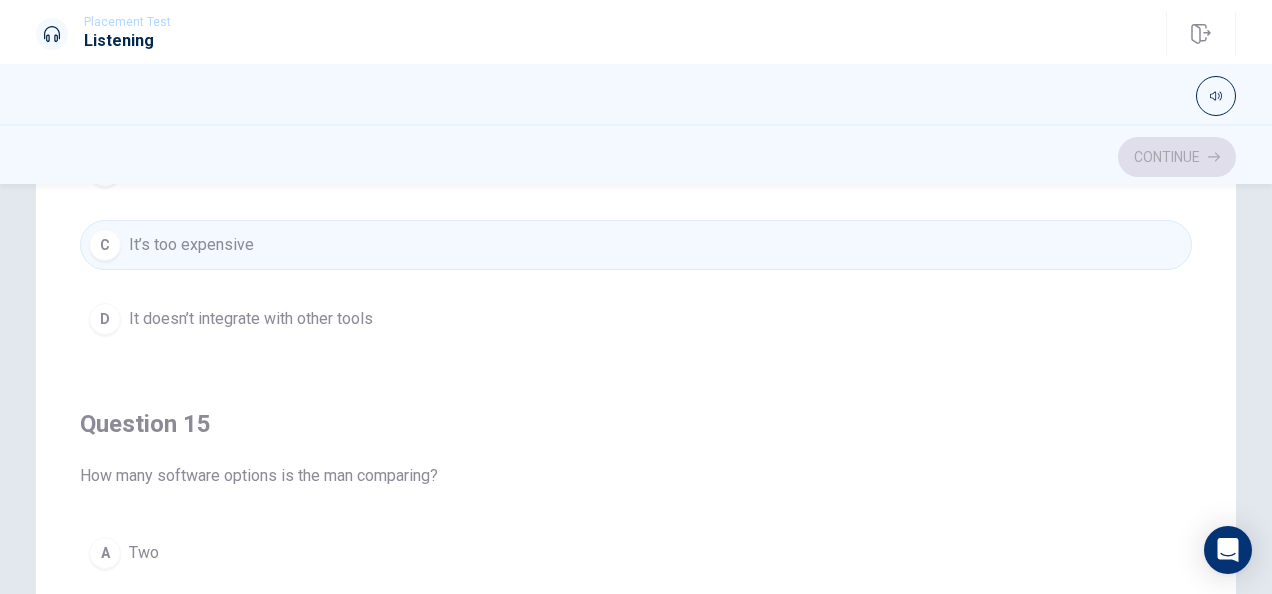 scroll, scrollTop: 1606, scrollLeft: 0, axis: vertical 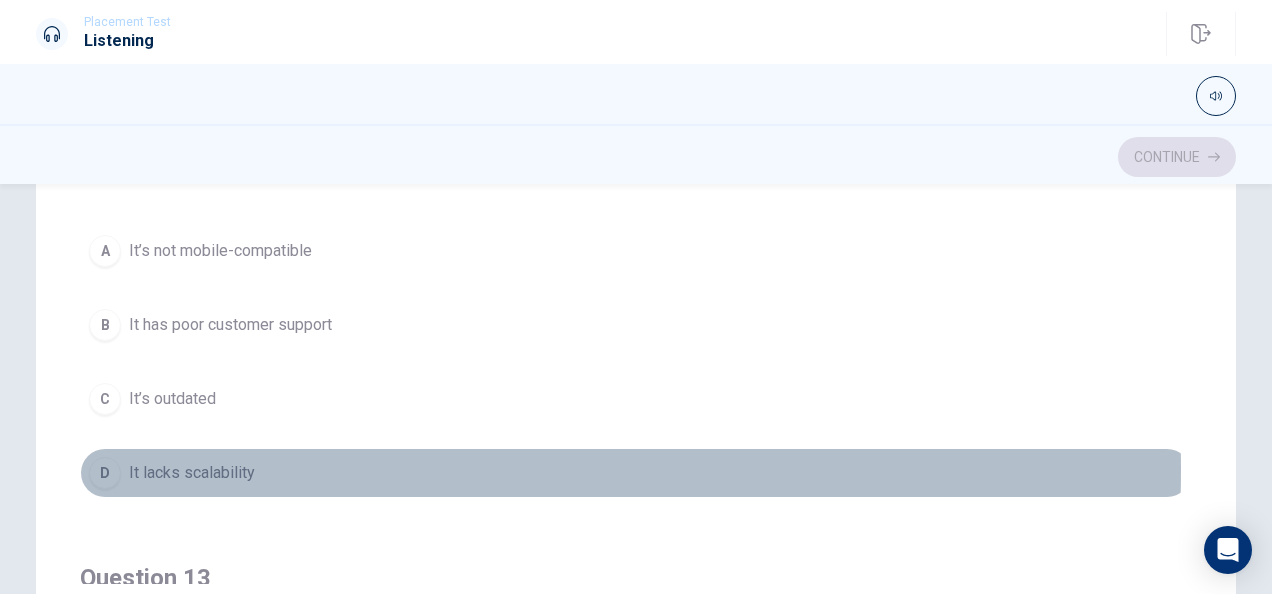click on "D It lacks scalability" at bounding box center [636, 473] 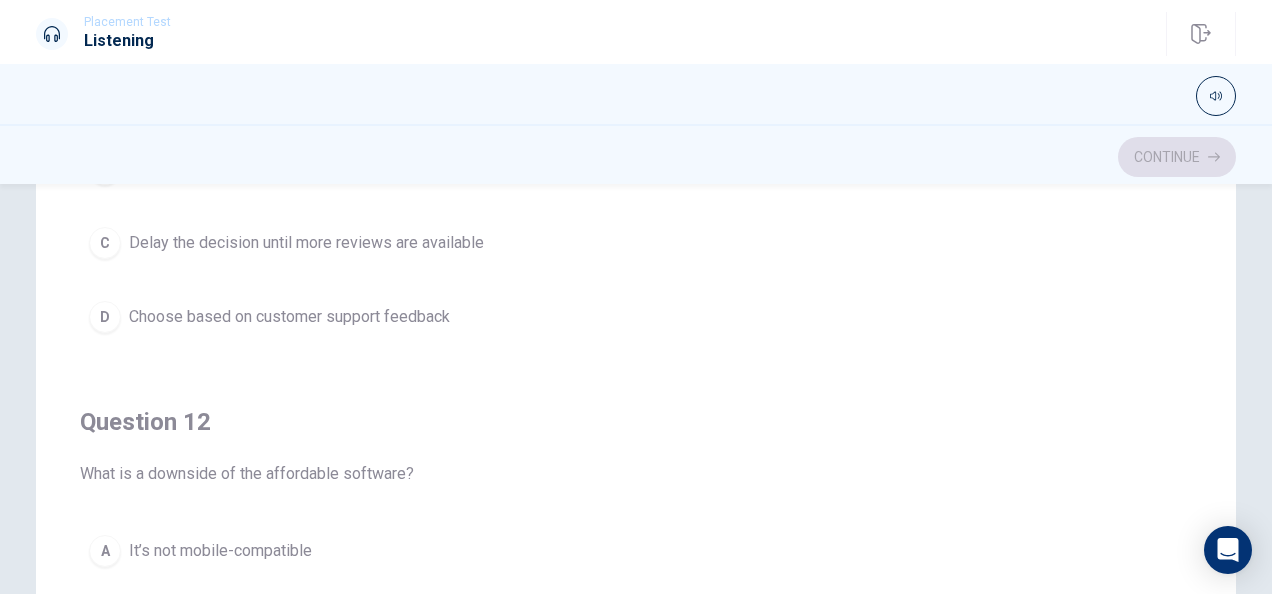 scroll, scrollTop: 0, scrollLeft: 0, axis: both 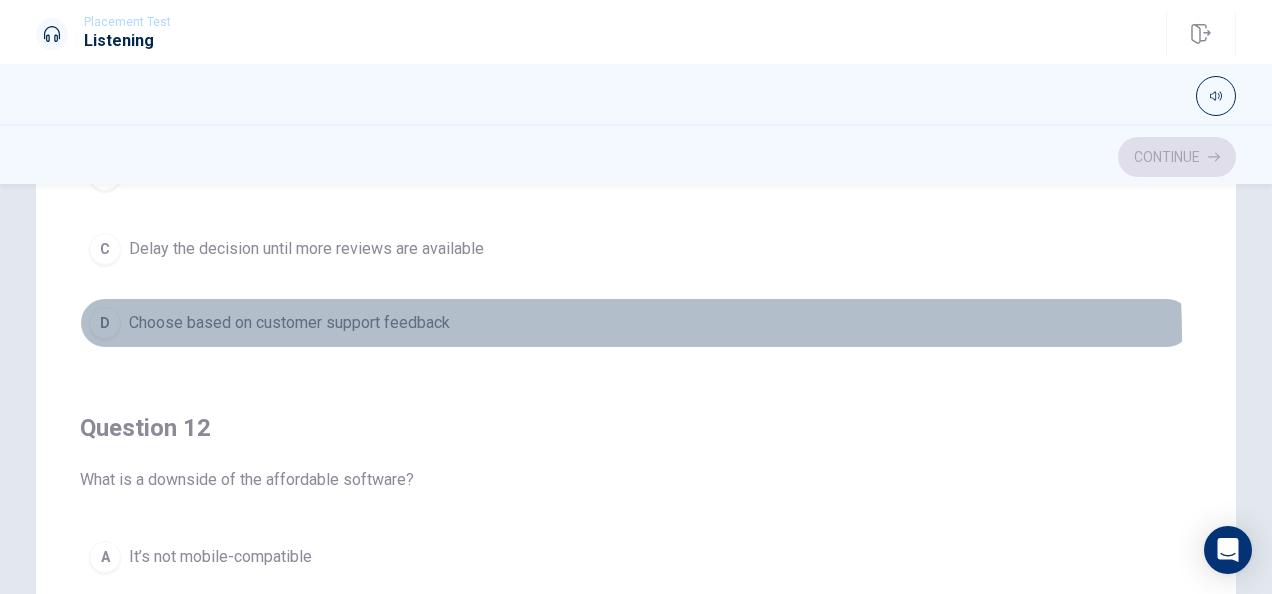 click on "D Choose based on customer support feedback" at bounding box center (636, 323) 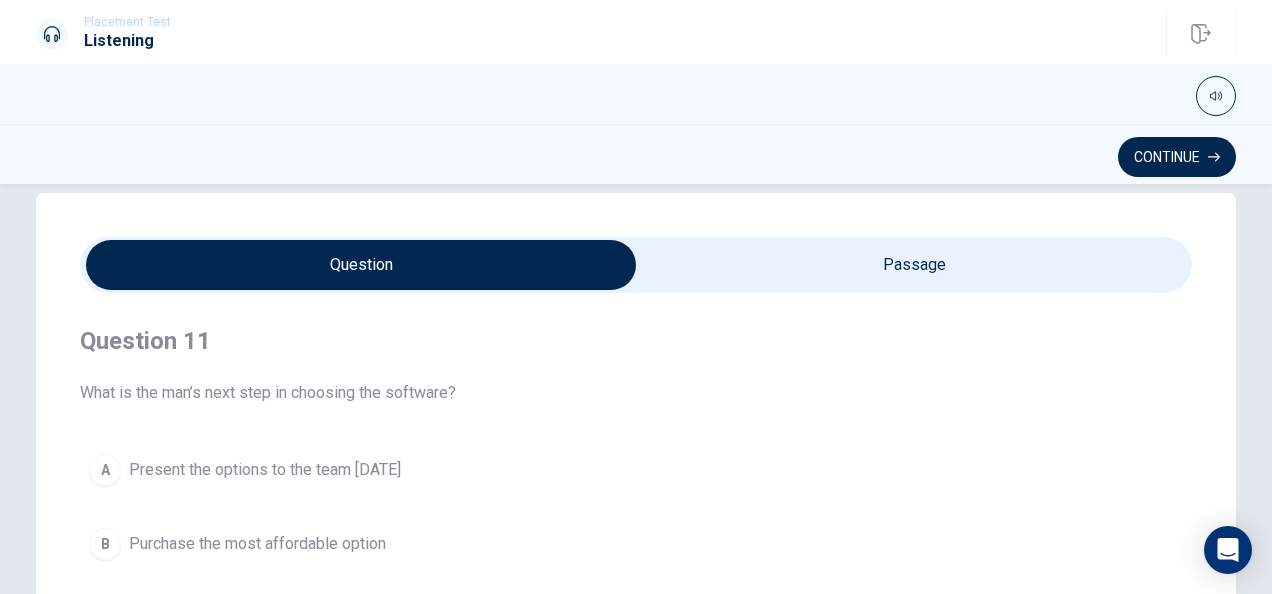 scroll, scrollTop: 0, scrollLeft: 0, axis: both 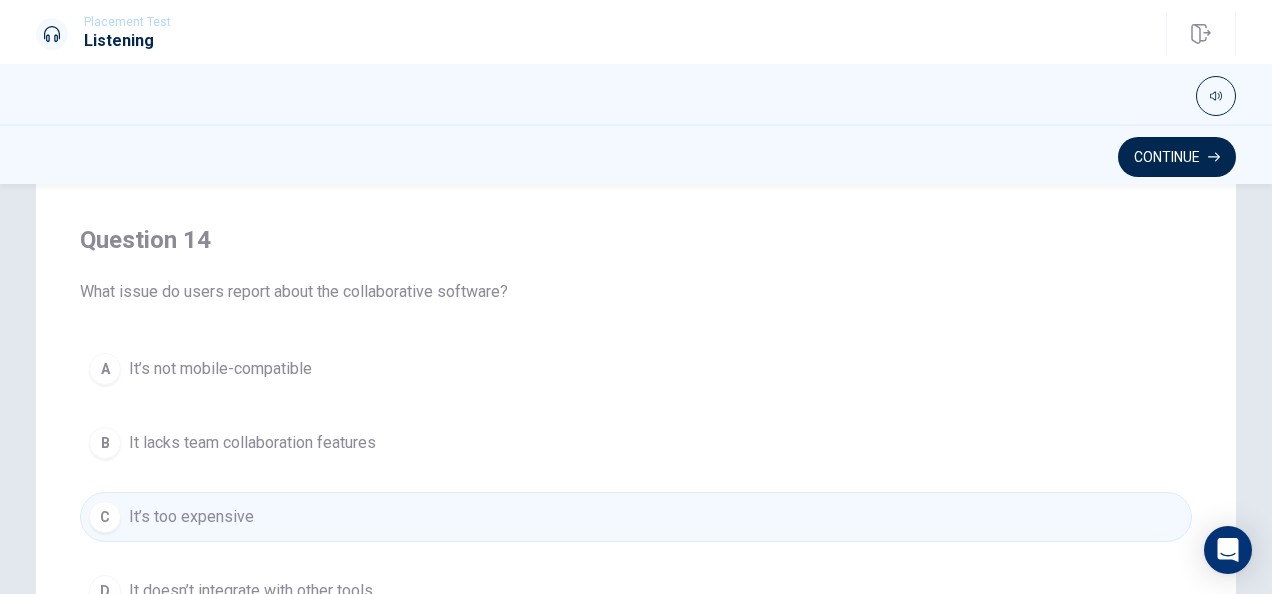 click on "It lacks team collaboration features" at bounding box center (252, 443) 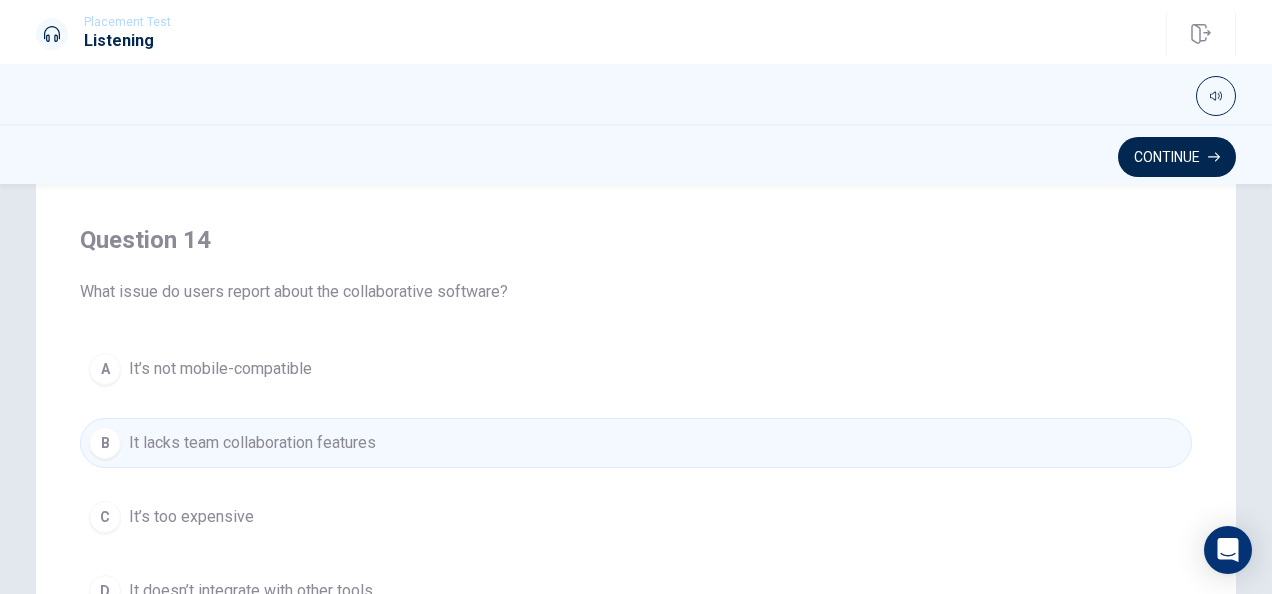 scroll, scrollTop: 1500, scrollLeft: 0, axis: vertical 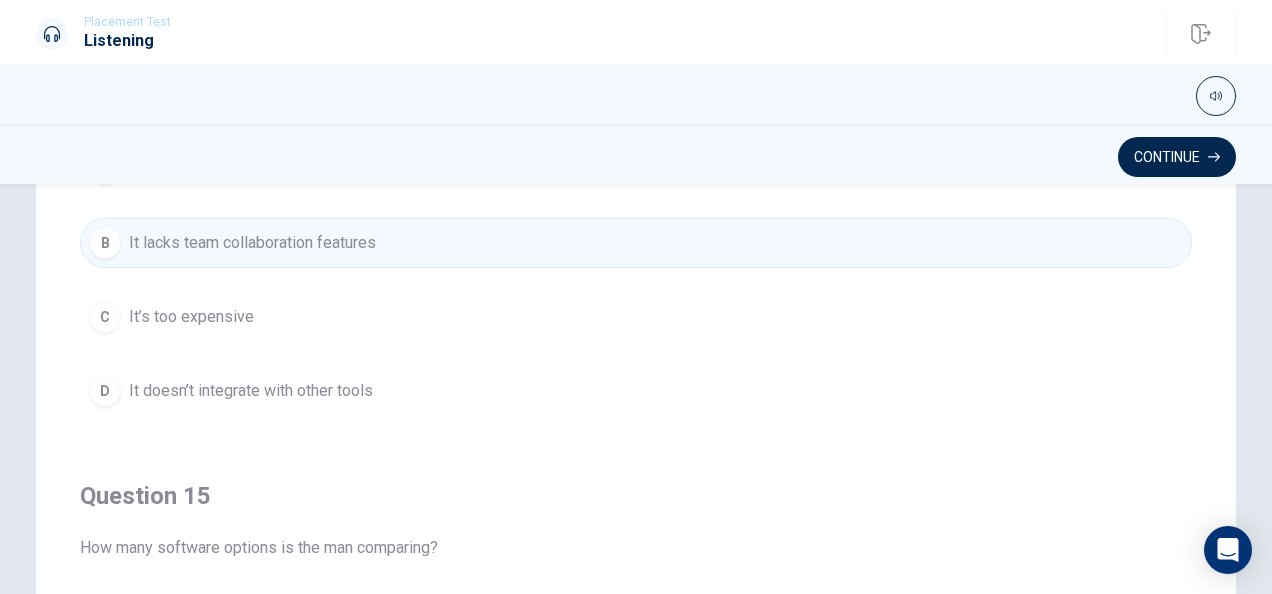 click on "C It’s too expensive" at bounding box center (636, 317) 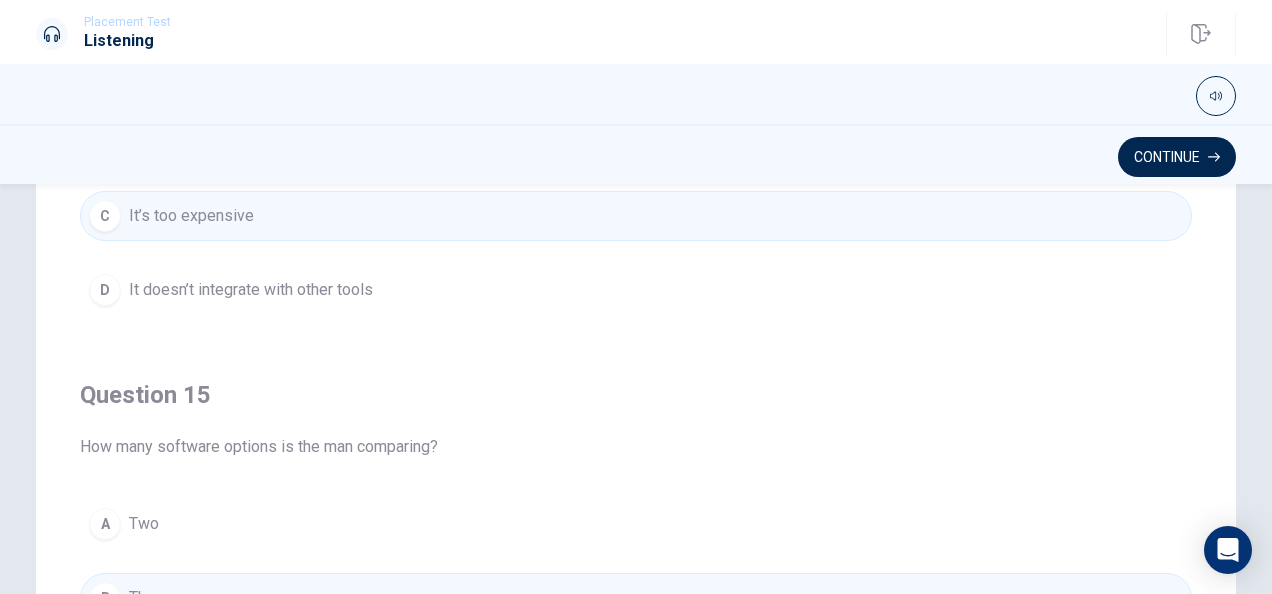 scroll, scrollTop: 1606, scrollLeft: 0, axis: vertical 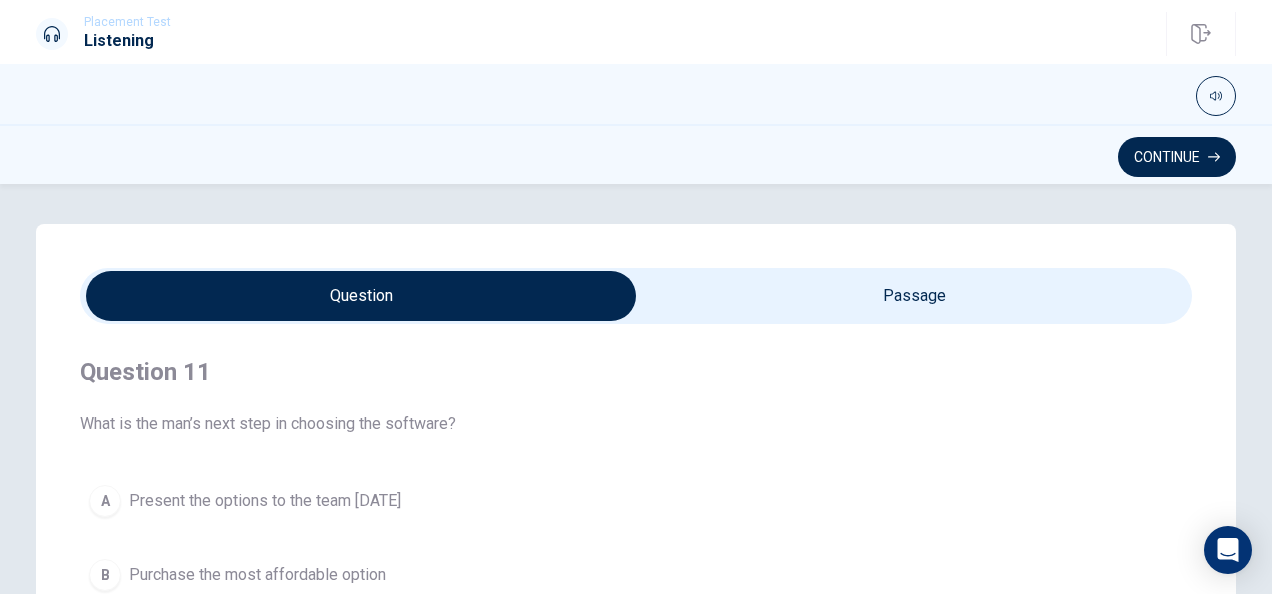 type on "92" 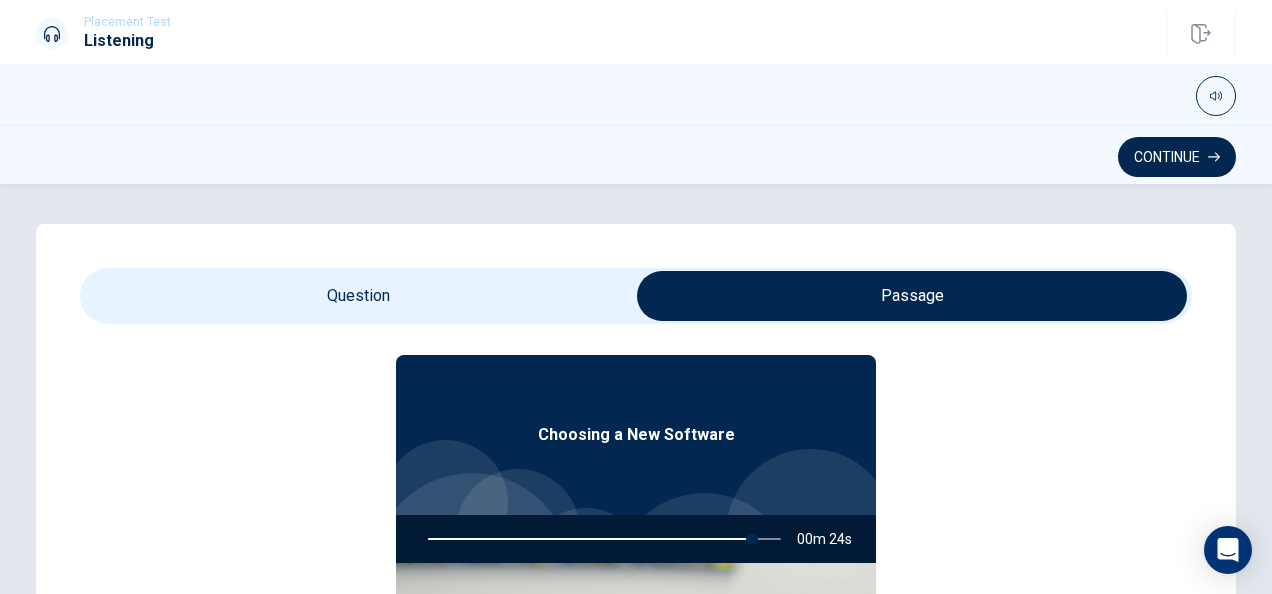 scroll, scrollTop: 112, scrollLeft: 0, axis: vertical 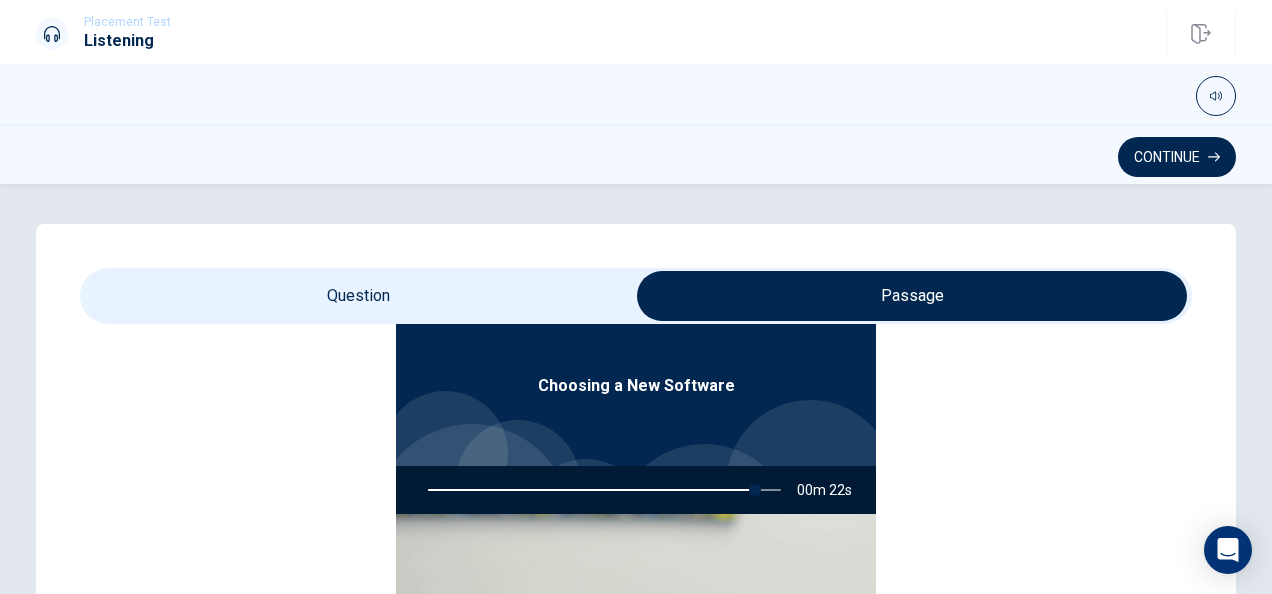type on "93" 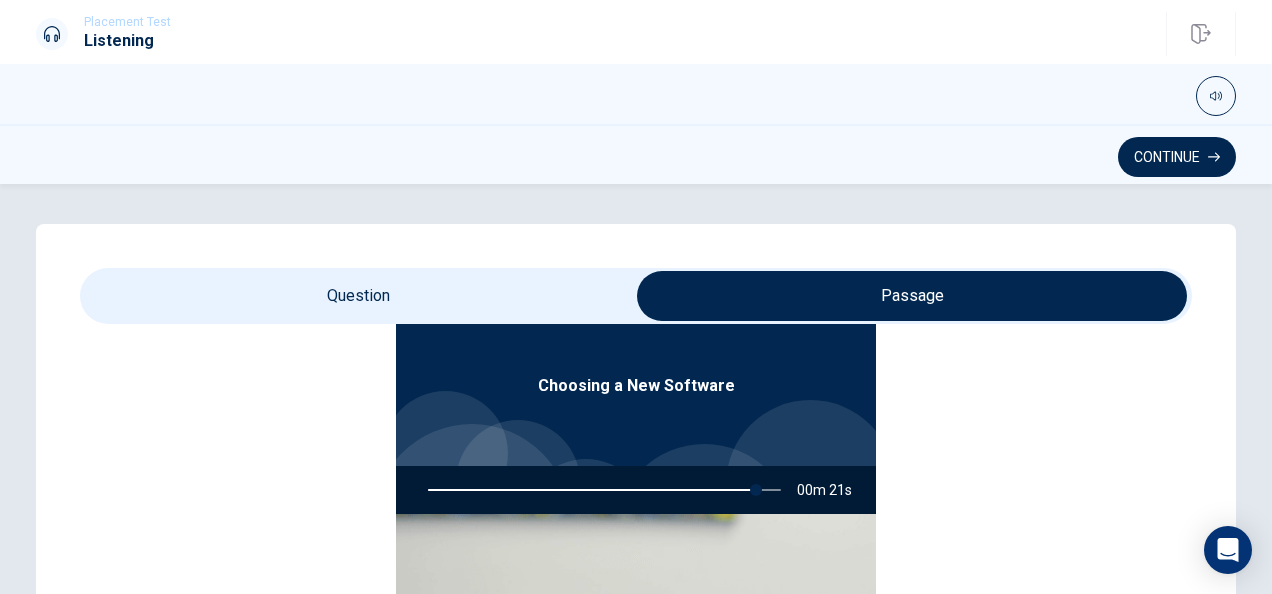 click at bounding box center [912, 296] 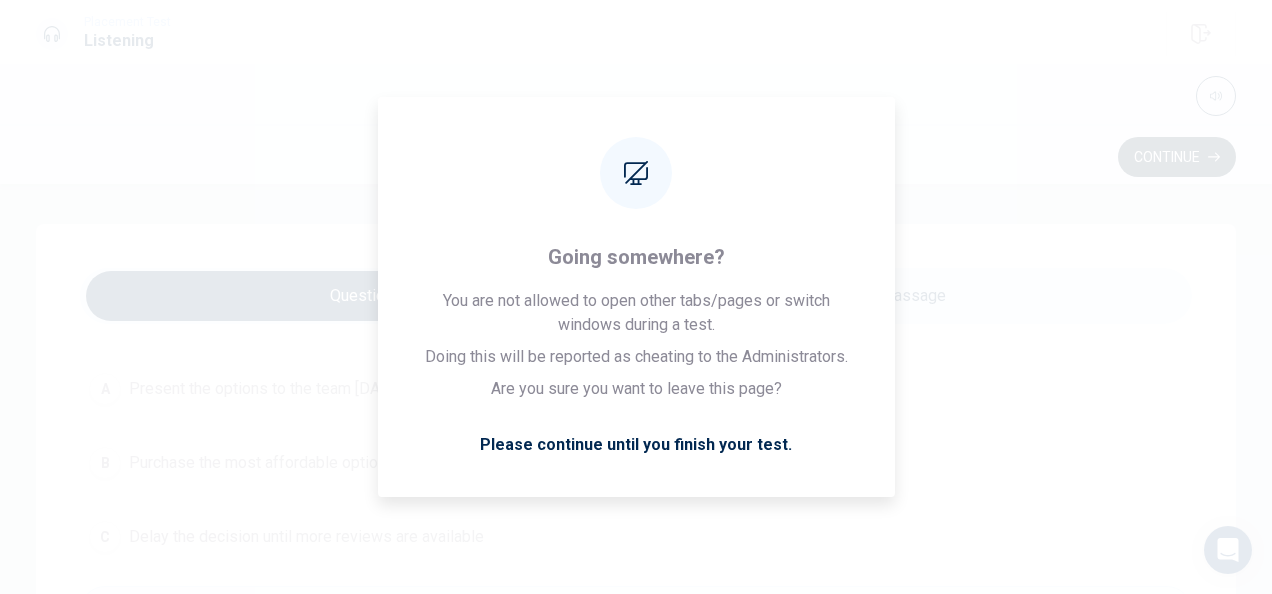 click on "Continue" at bounding box center [1177, 157] 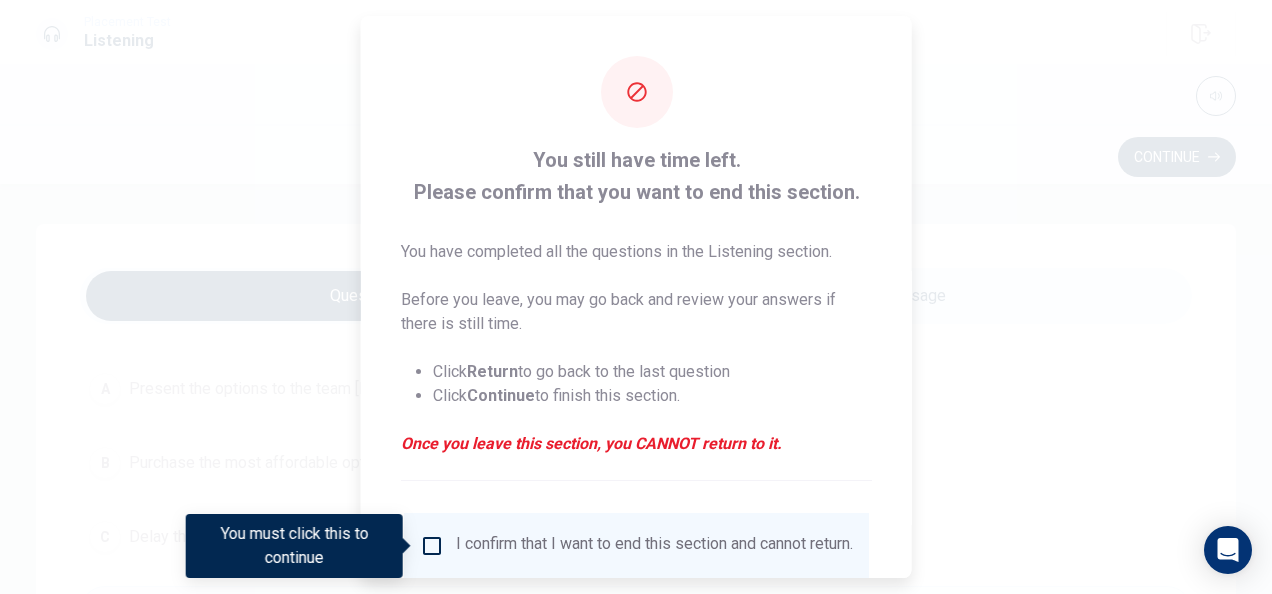 click on "I confirm that I want to end this section and cannot return." at bounding box center (654, 546) 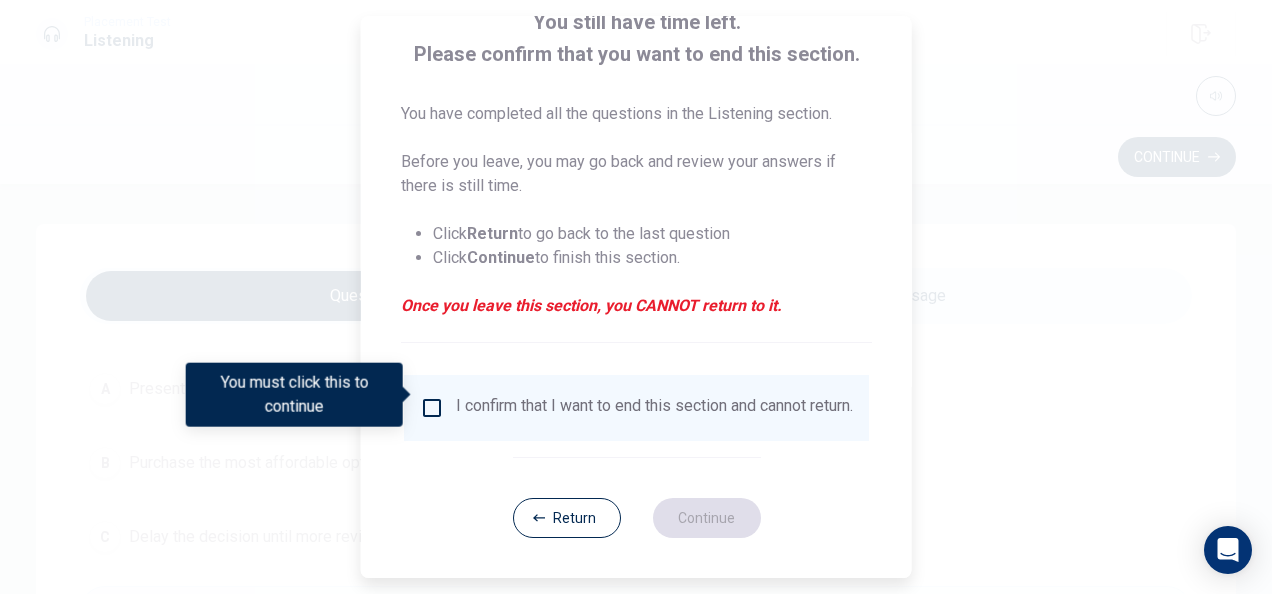 scroll, scrollTop: 152, scrollLeft: 0, axis: vertical 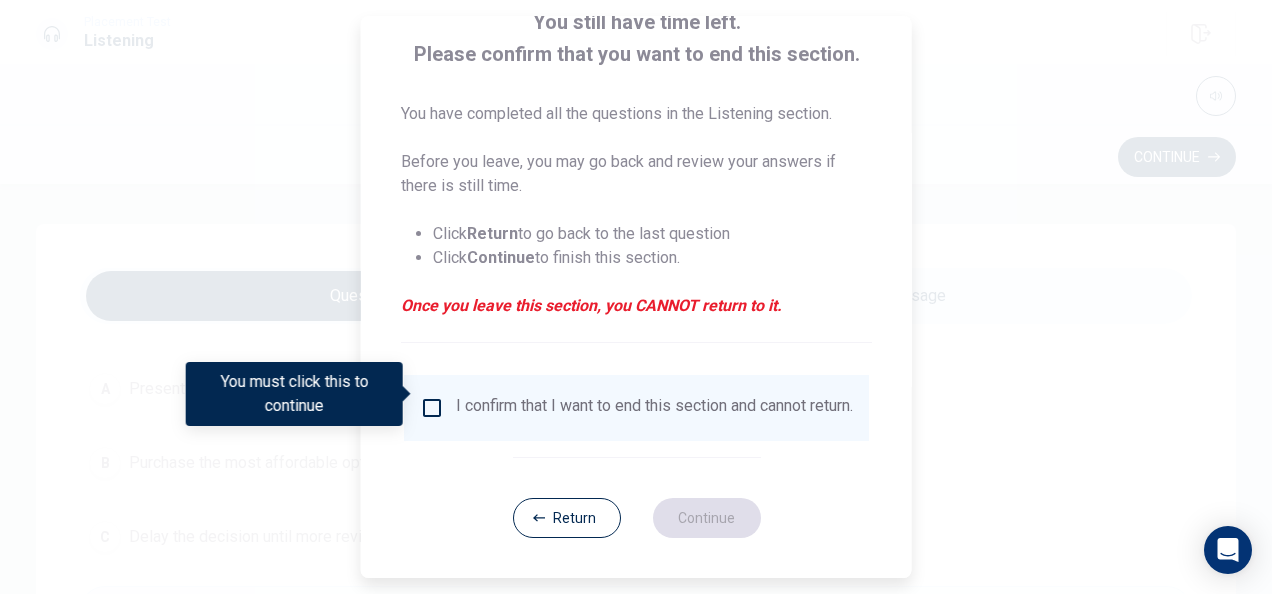 click at bounding box center (432, 408) 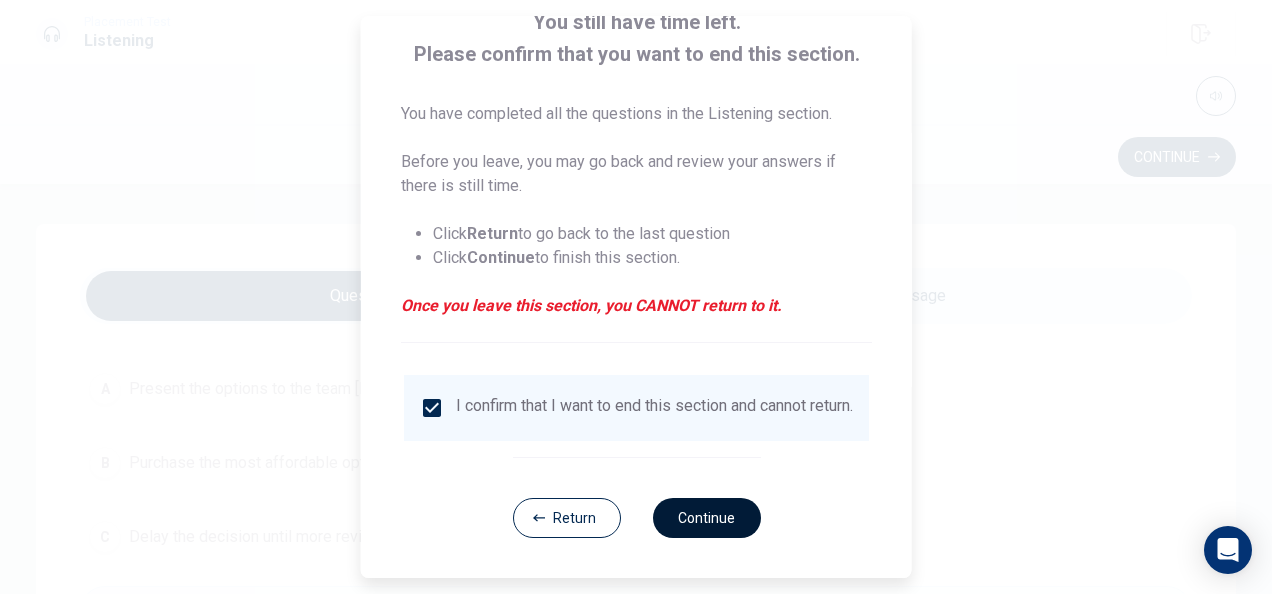 click on "Continue" at bounding box center [706, 518] 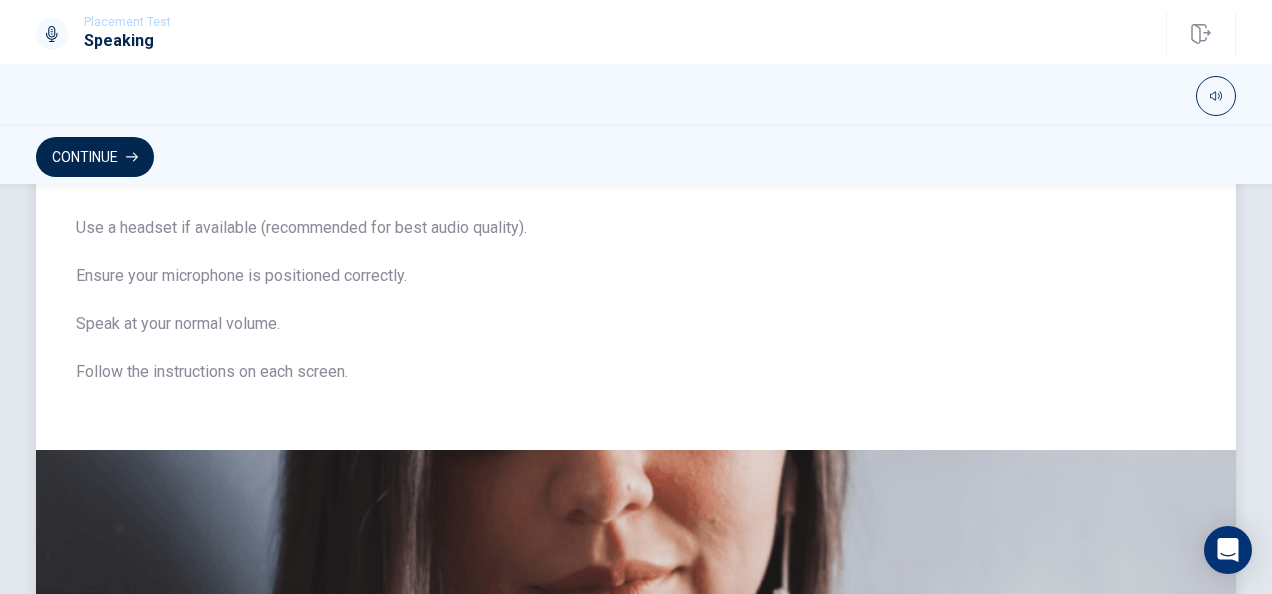 scroll, scrollTop: 0, scrollLeft: 0, axis: both 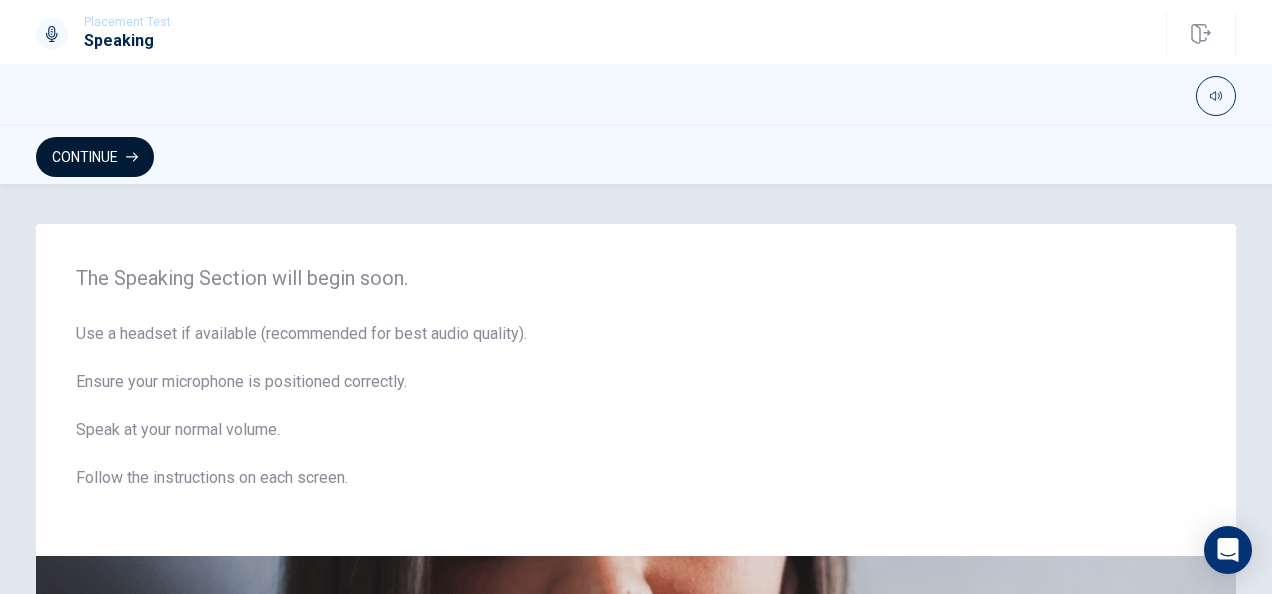 click on "Continue" at bounding box center [95, 157] 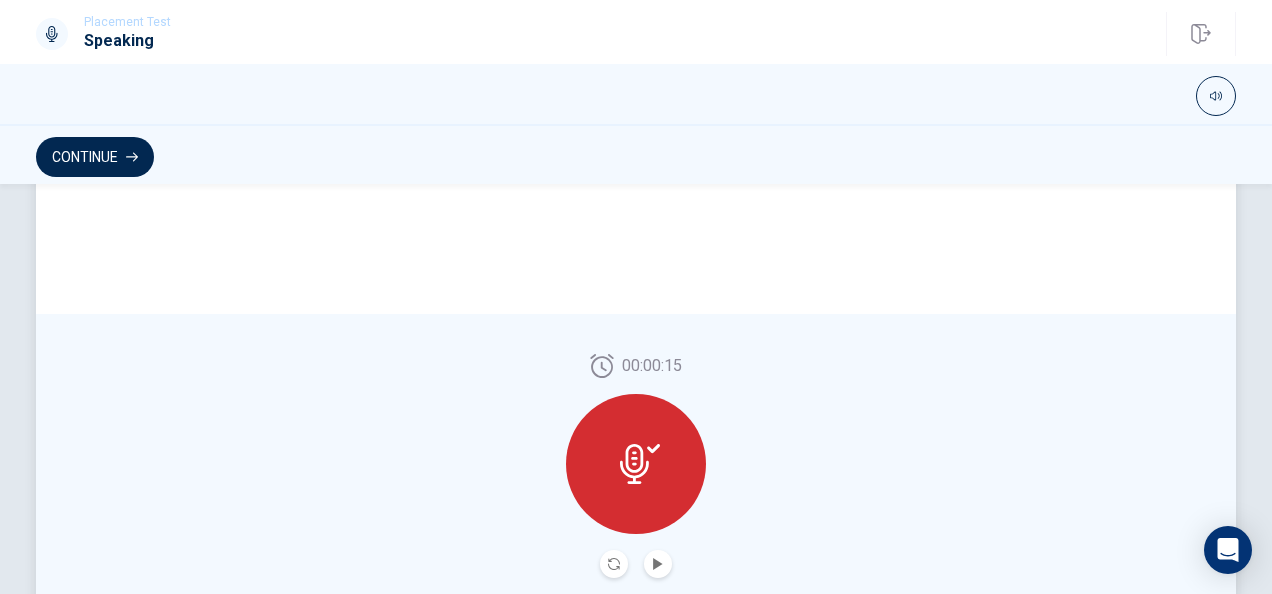 scroll, scrollTop: 510, scrollLeft: 0, axis: vertical 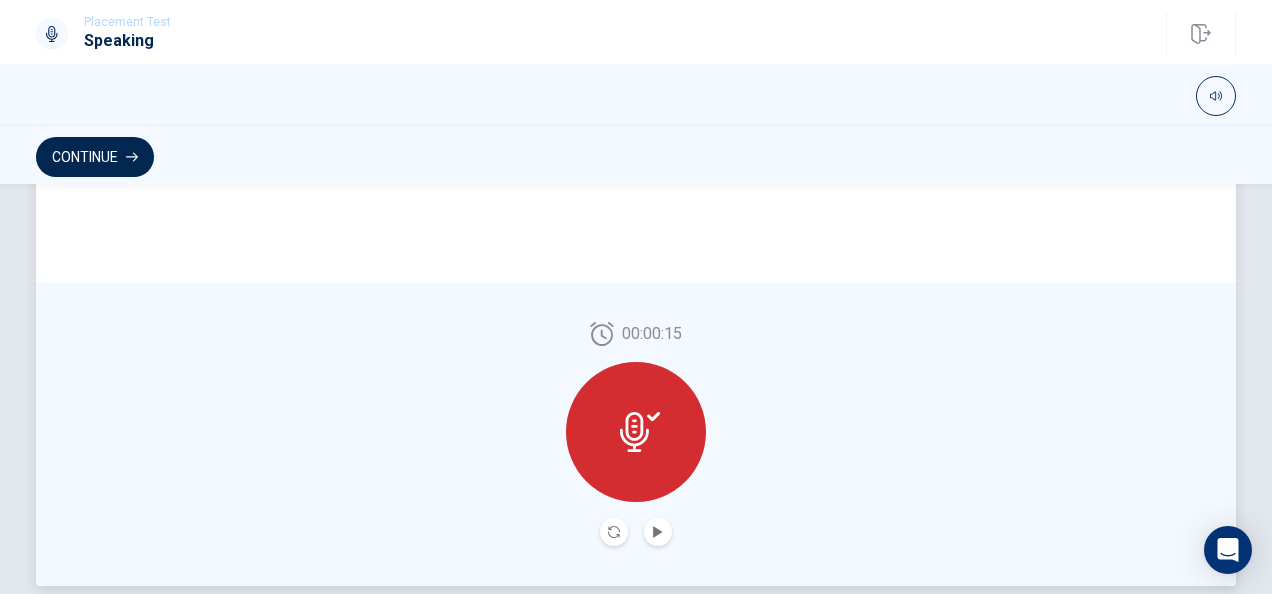 click 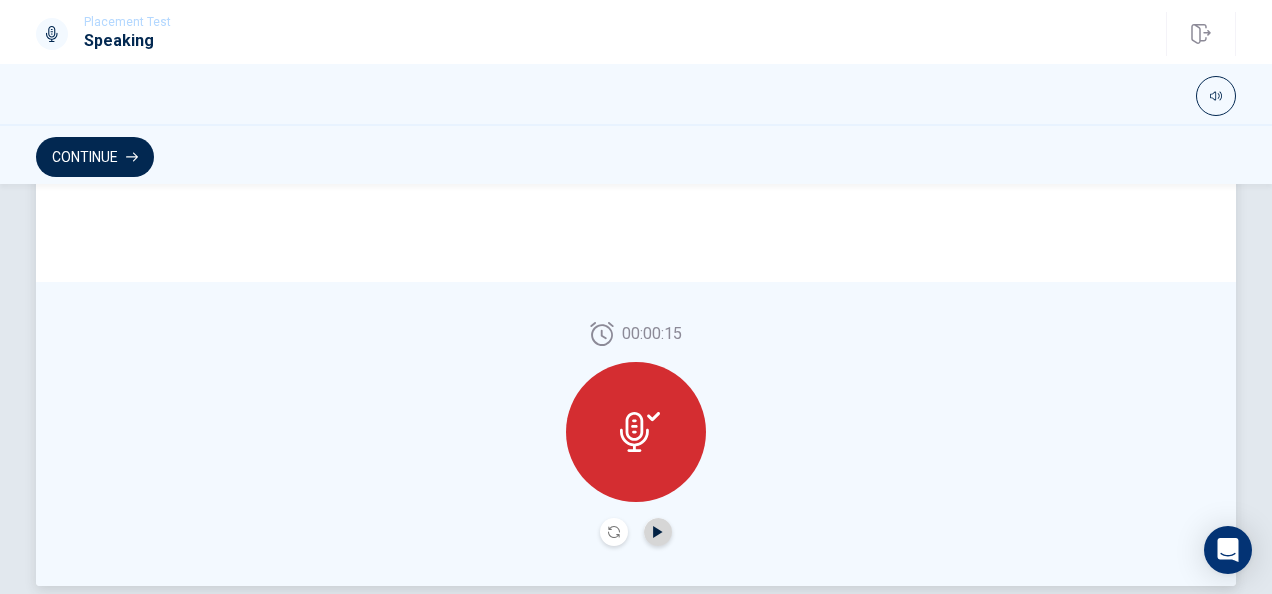 click 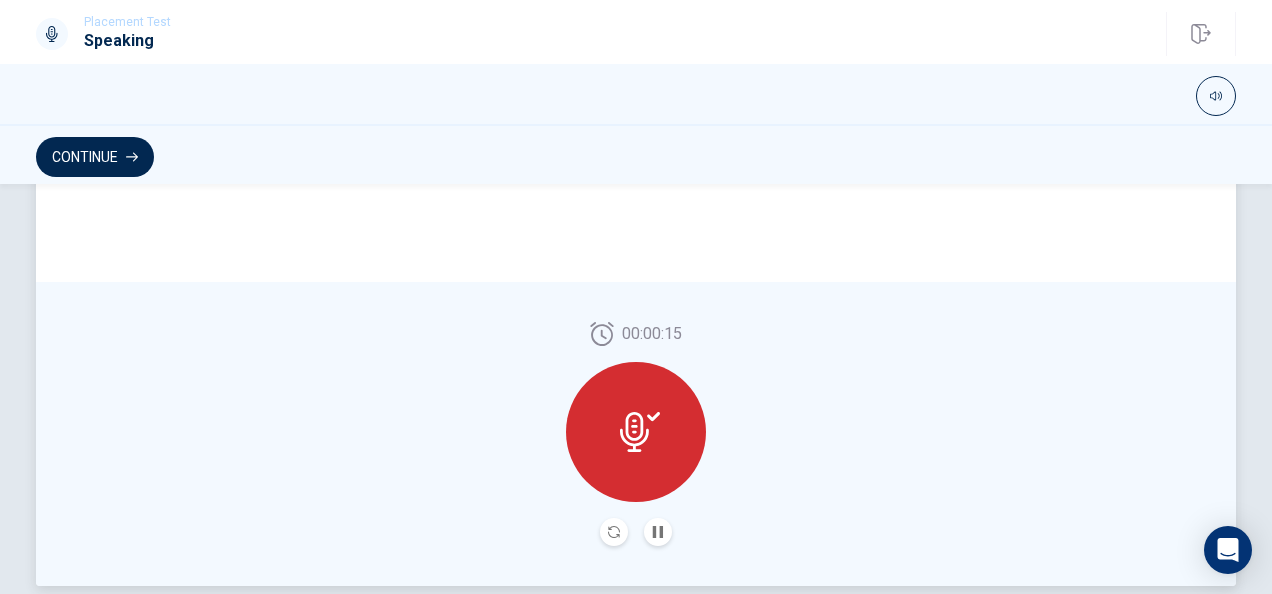 click at bounding box center (636, 432) 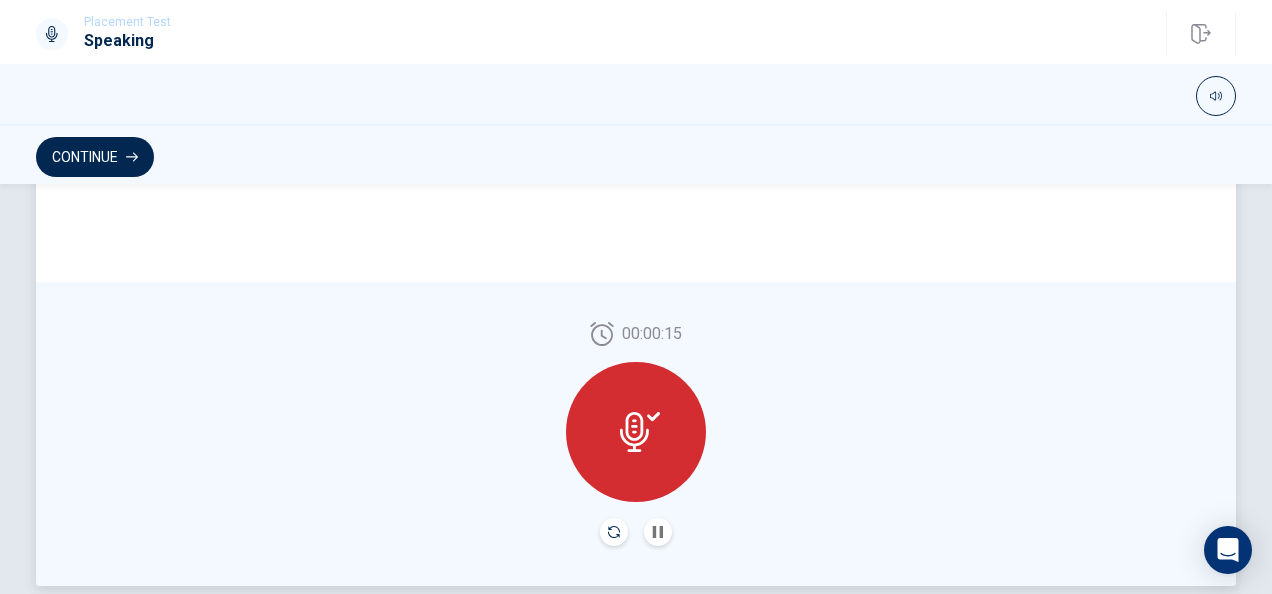 click 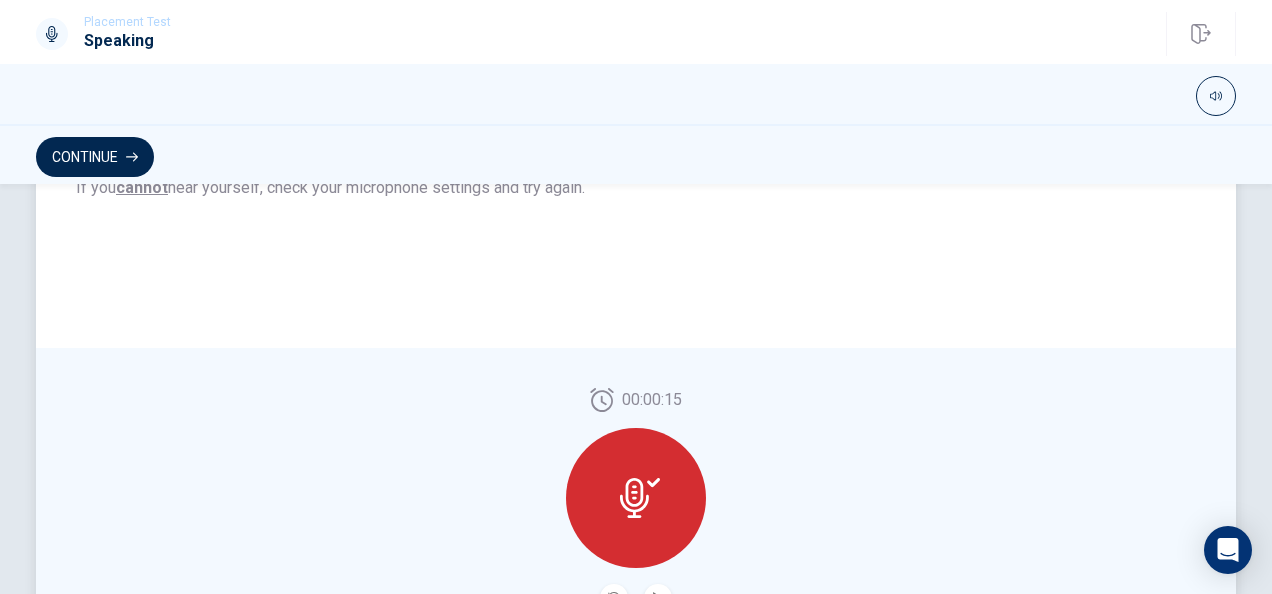 scroll, scrollTop: 606, scrollLeft: 0, axis: vertical 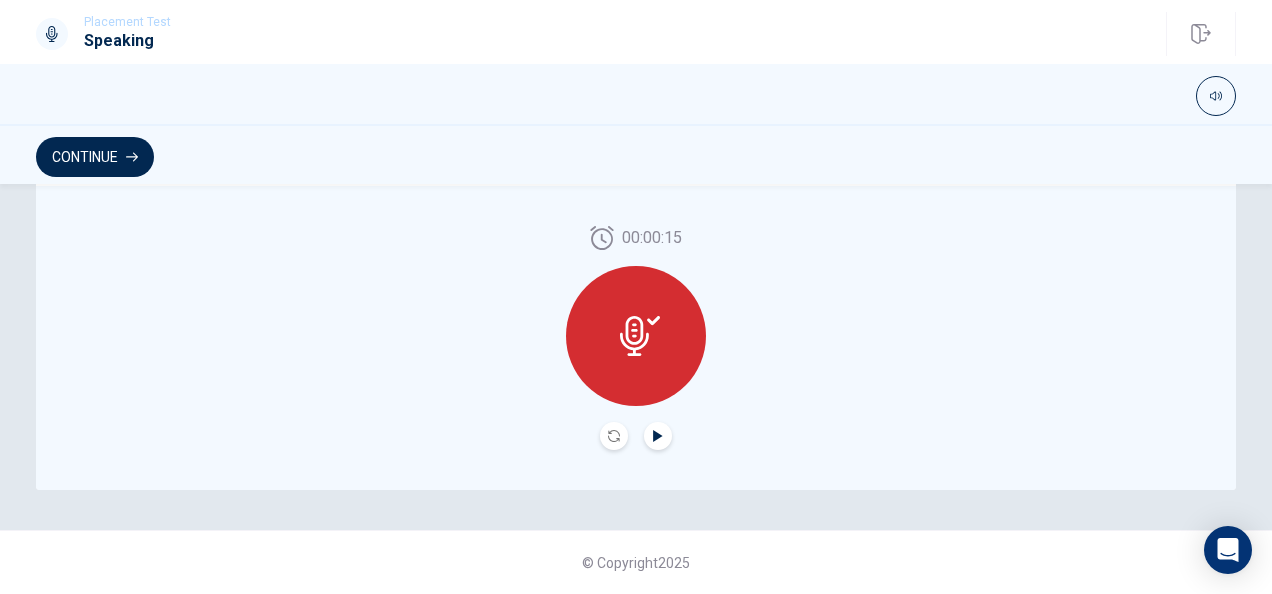click 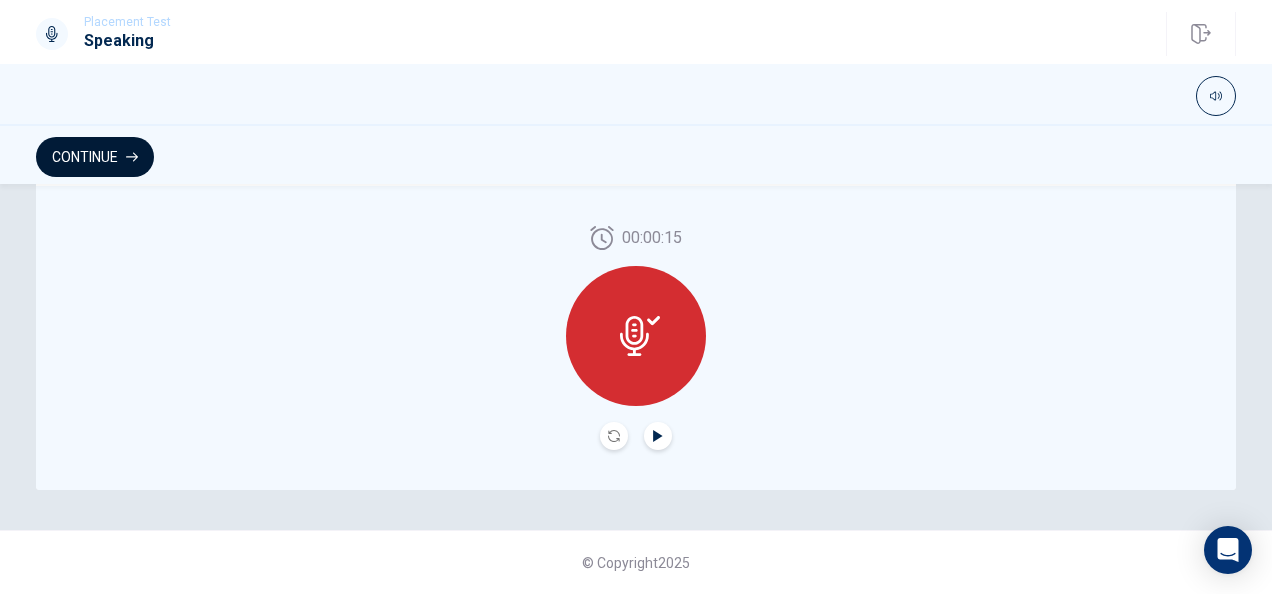click 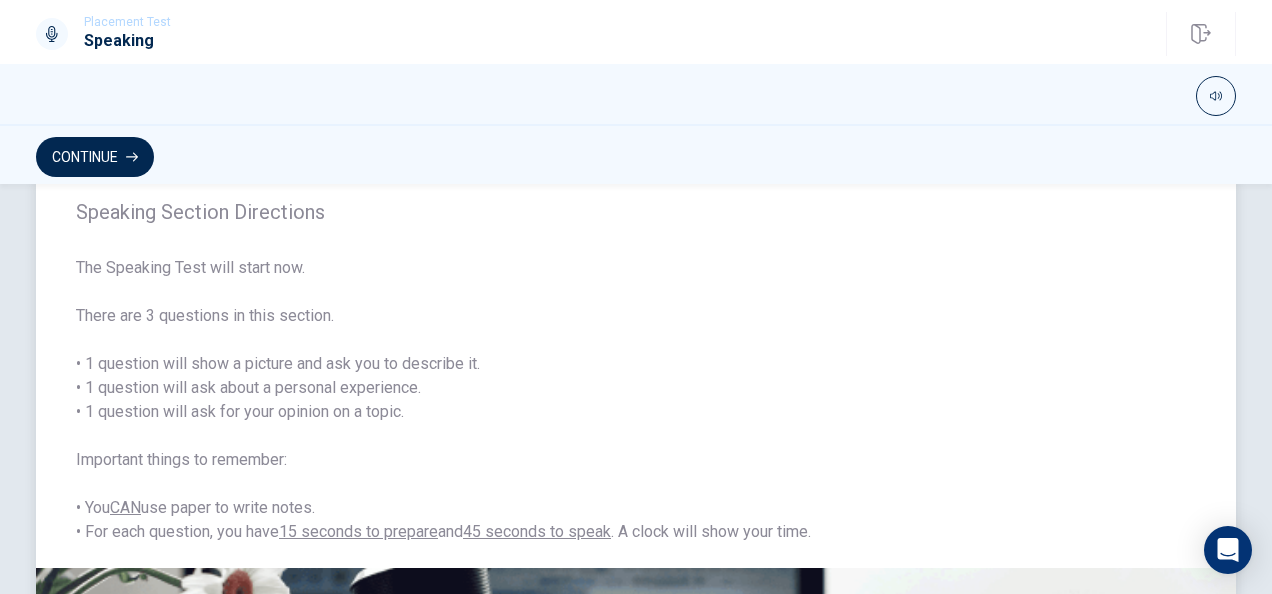 scroll, scrollTop: 0, scrollLeft: 0, axis: both 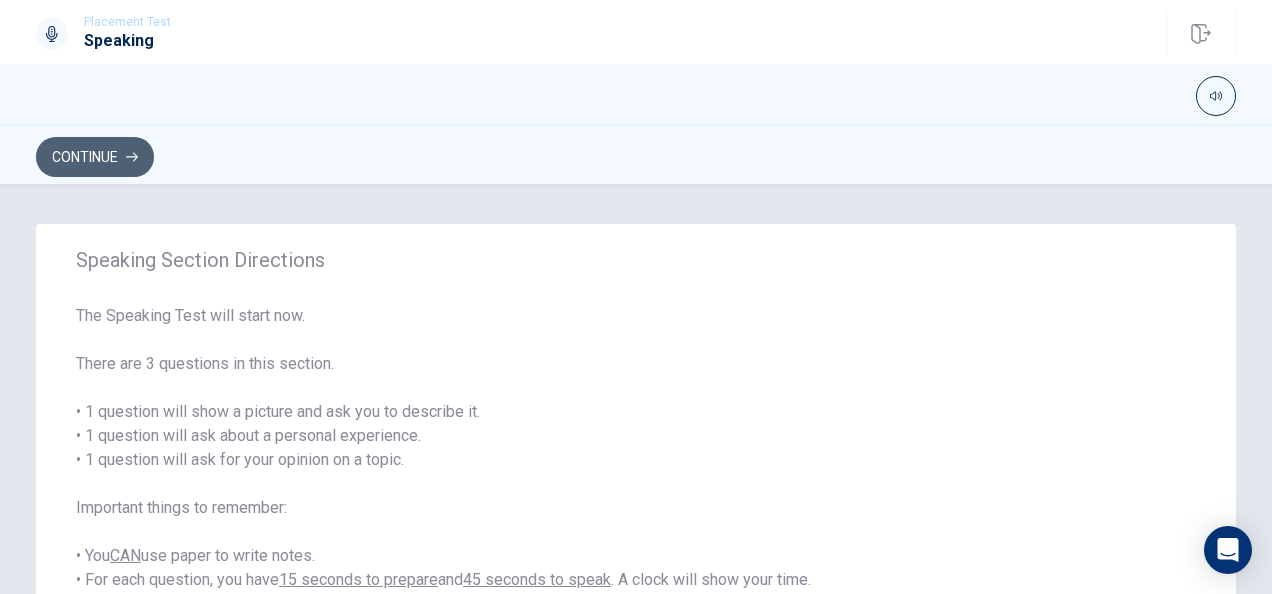 click on "Continue" at bounding box center [95, 157] 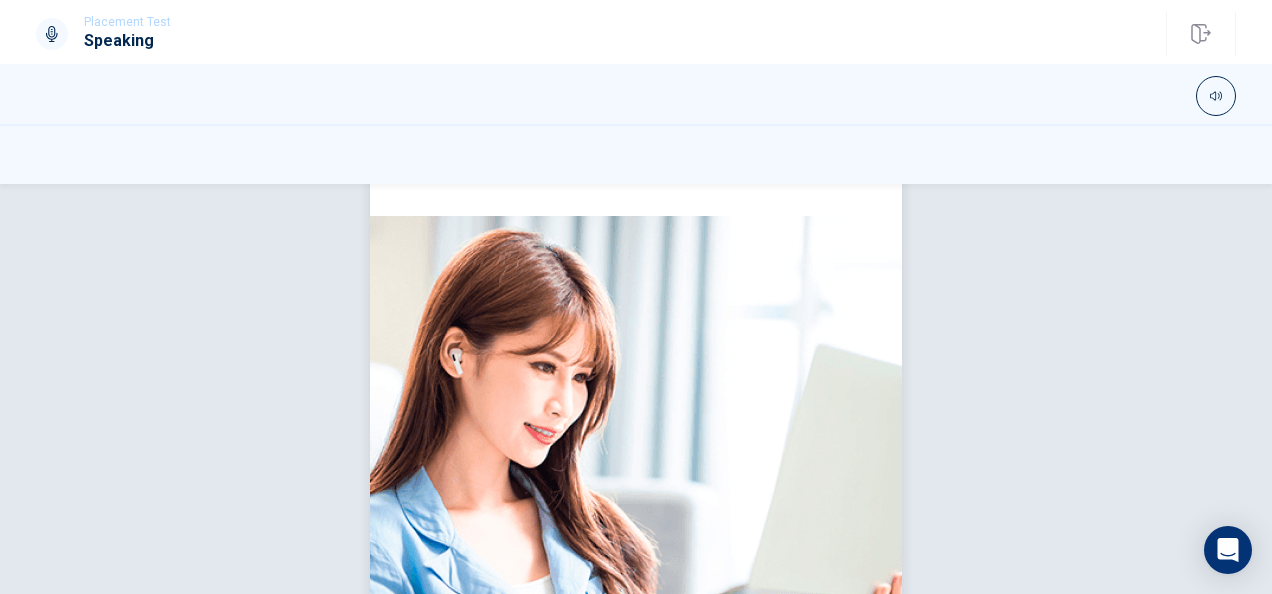 scroll, scrollTop: 0, scrollLeft: 0, axis: both 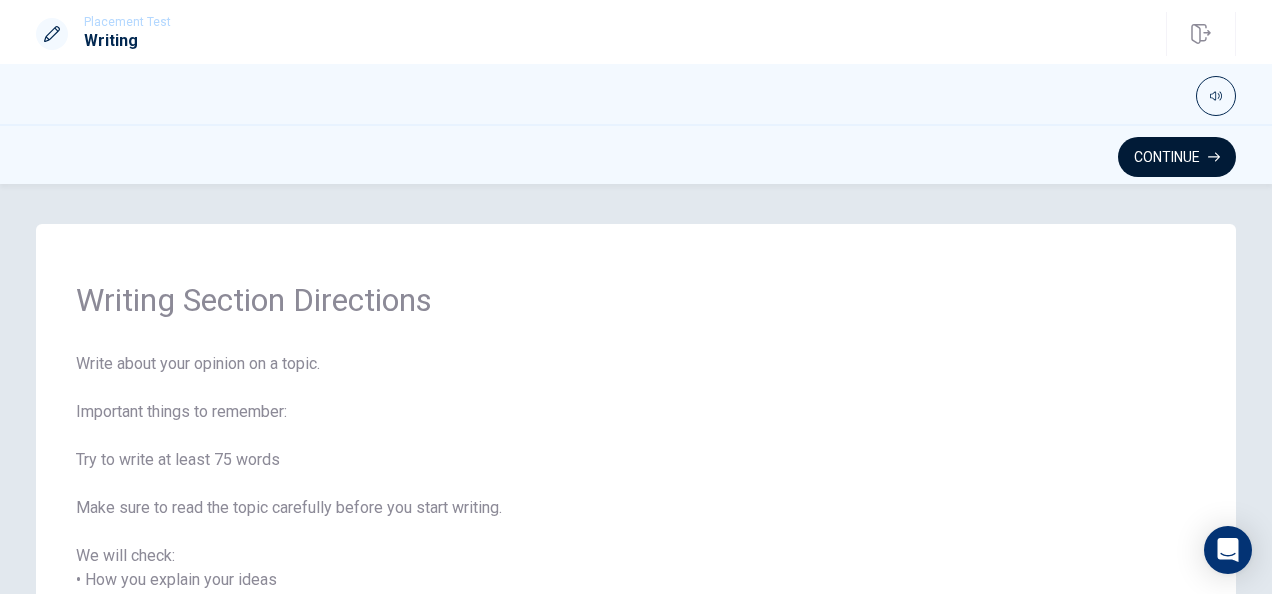 click on "Continue" at bounding box center [1177, 157] 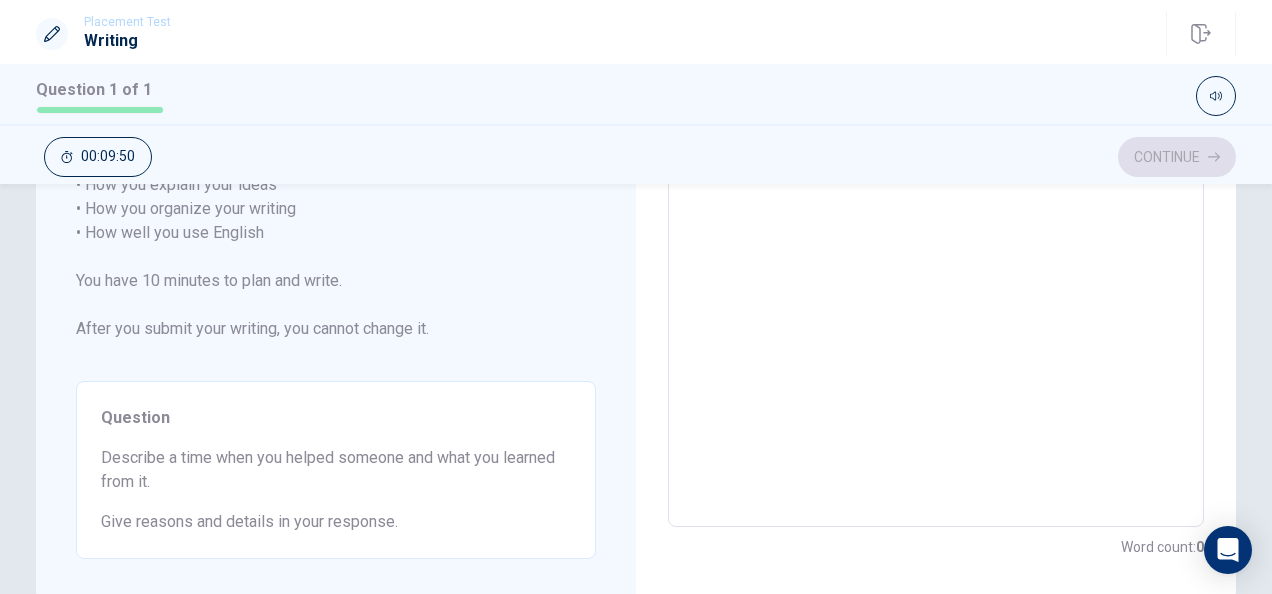 scroll, scrollTop: 400, scrollLeft: 0, axis: vertical 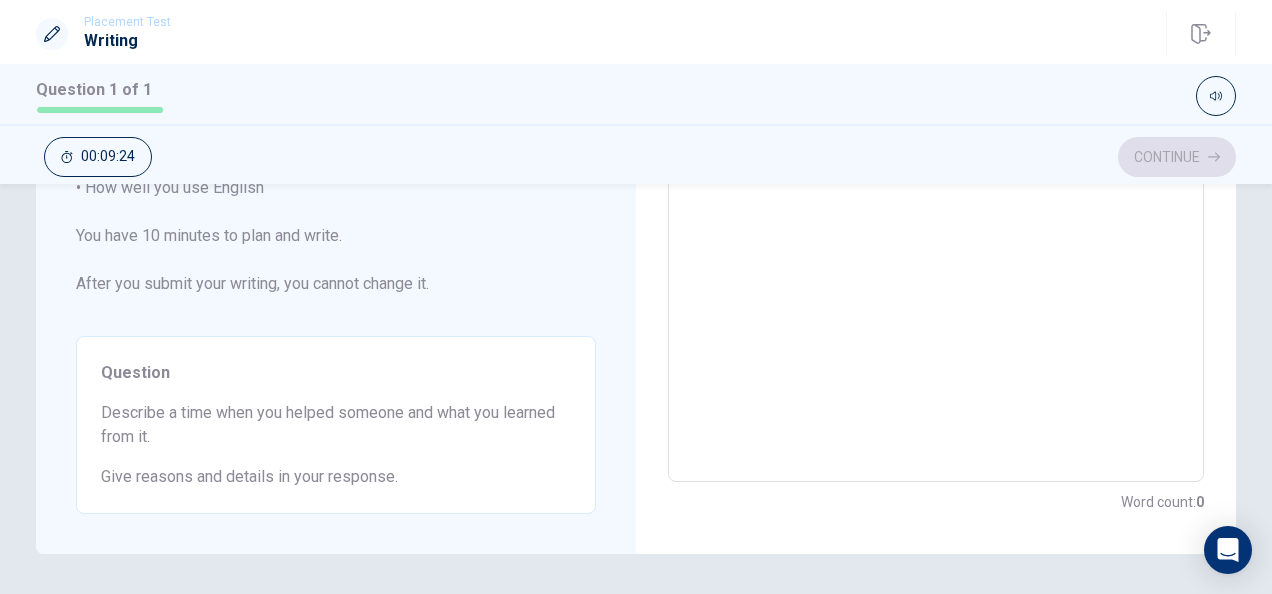 click at bounding box center (936, 188) 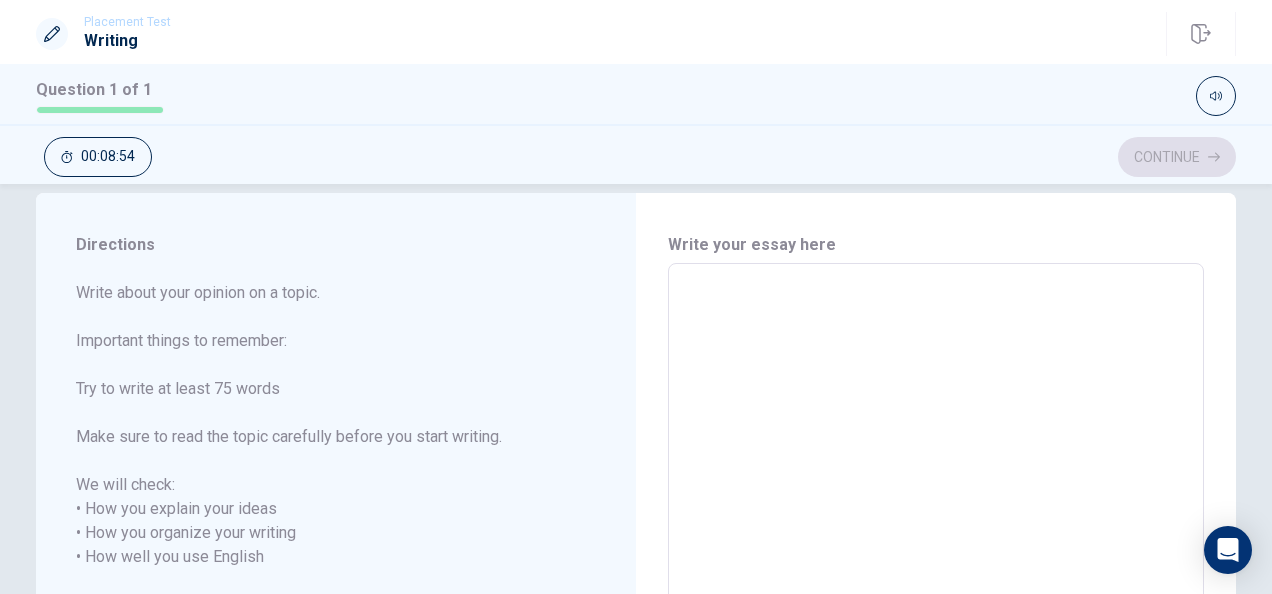 scroll, scrollTop: 0, scrollLeft: 0, axis: both 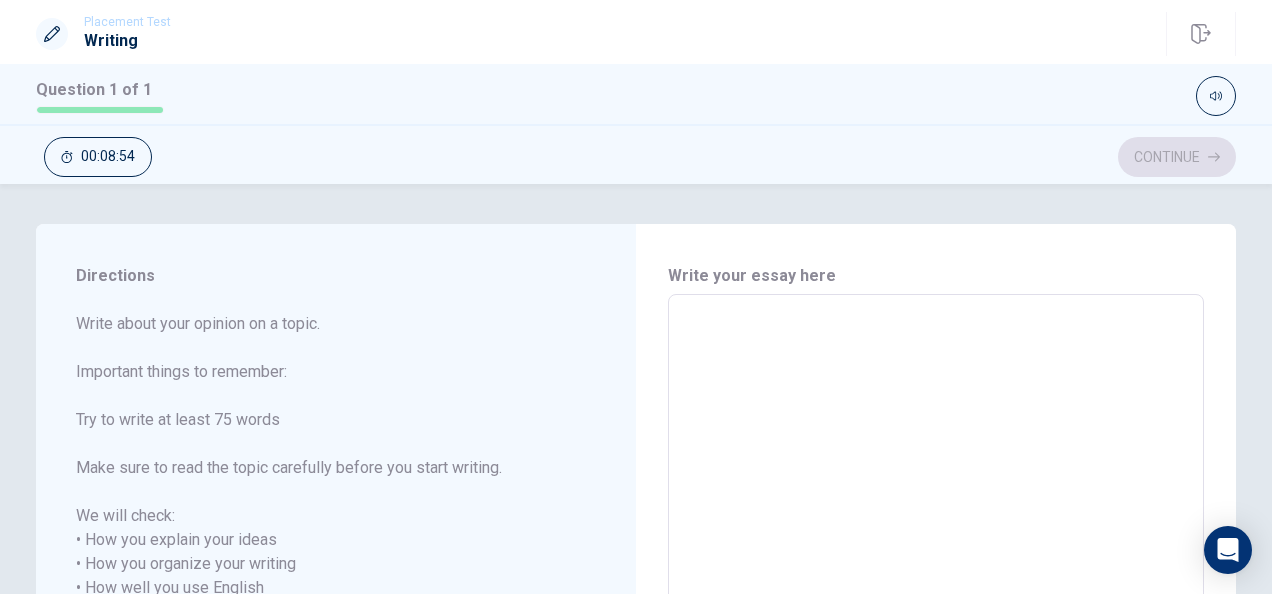 click at bounding box center [936, 588] 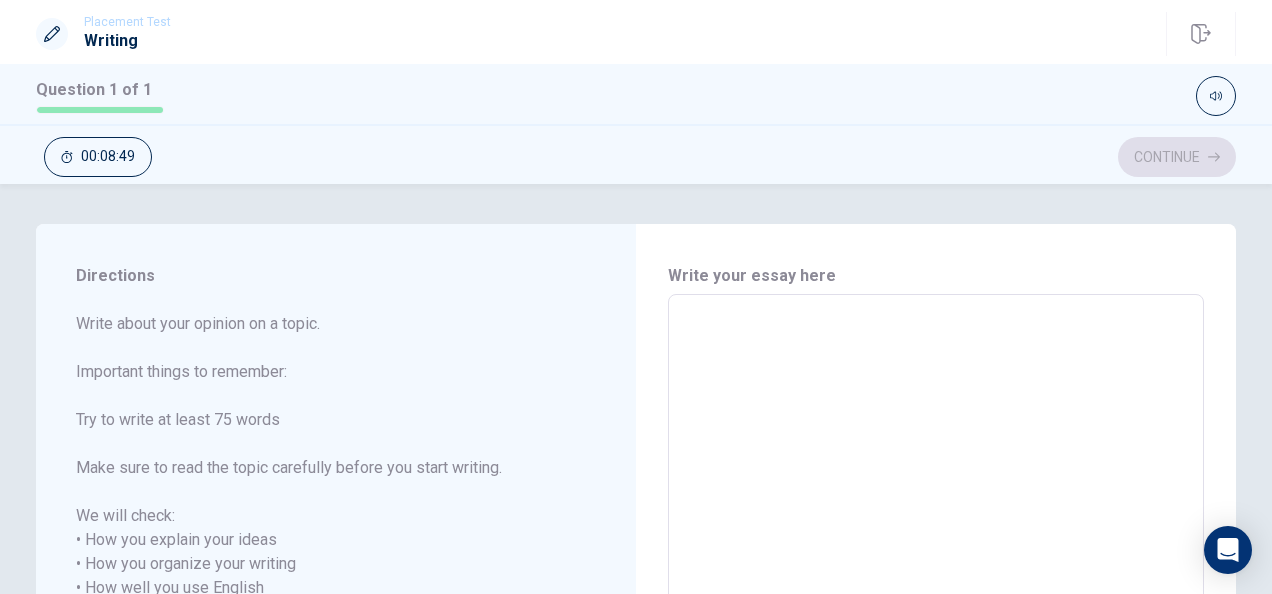 click on "x ​" at bounding box center [936, 588] 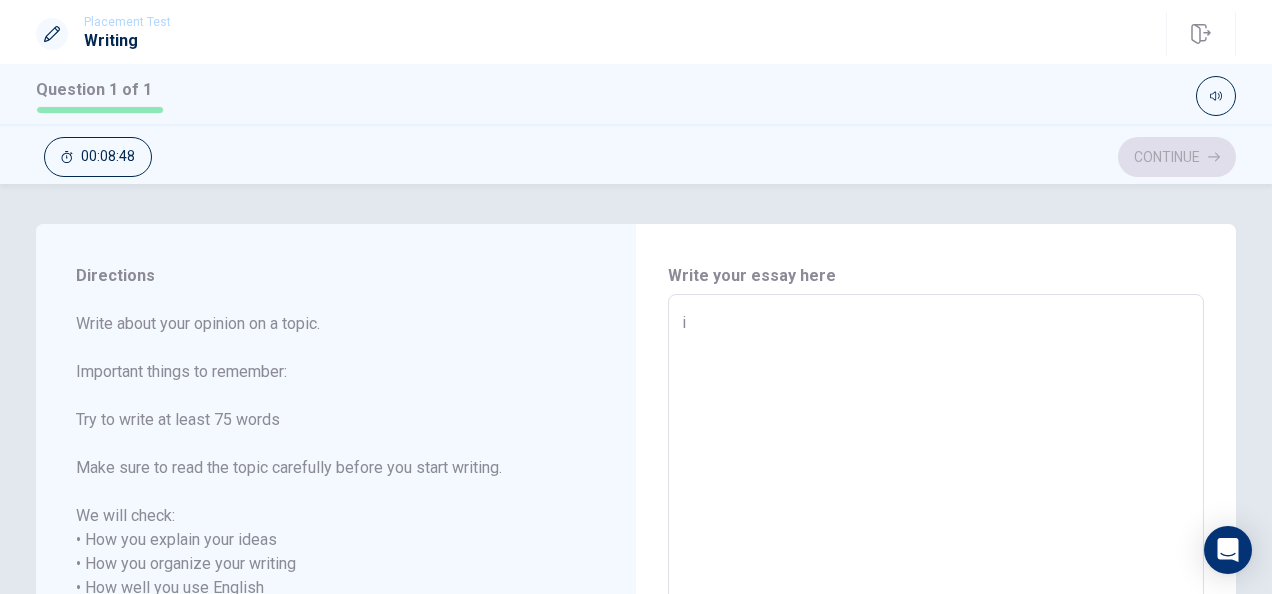 type on "x" 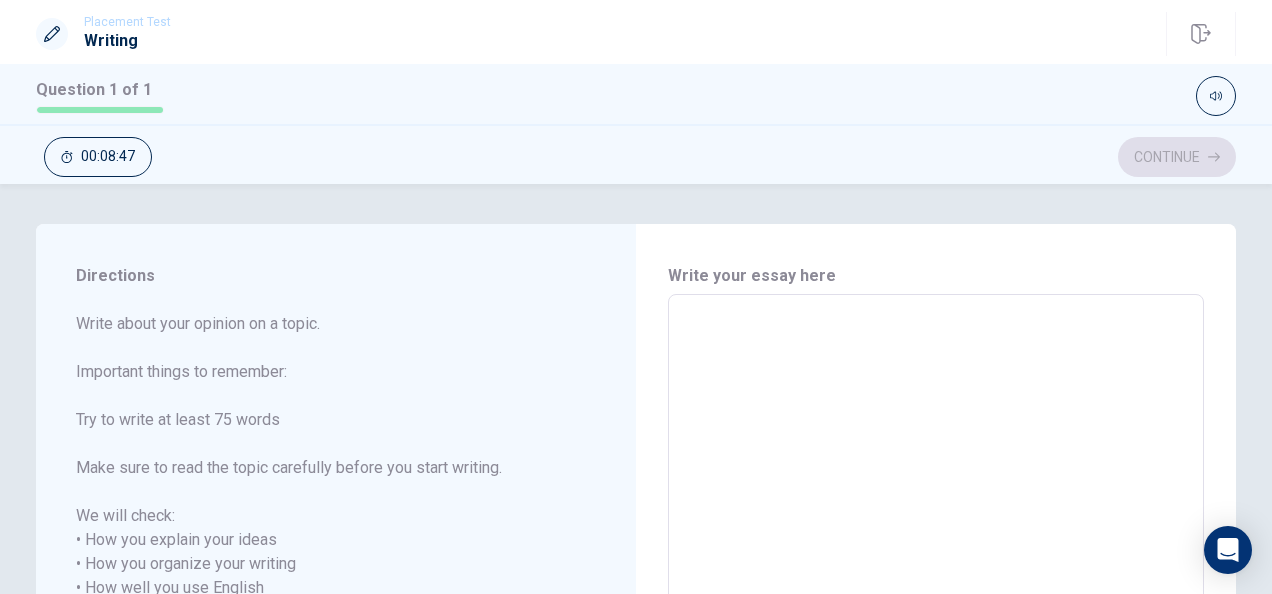 type on "I" 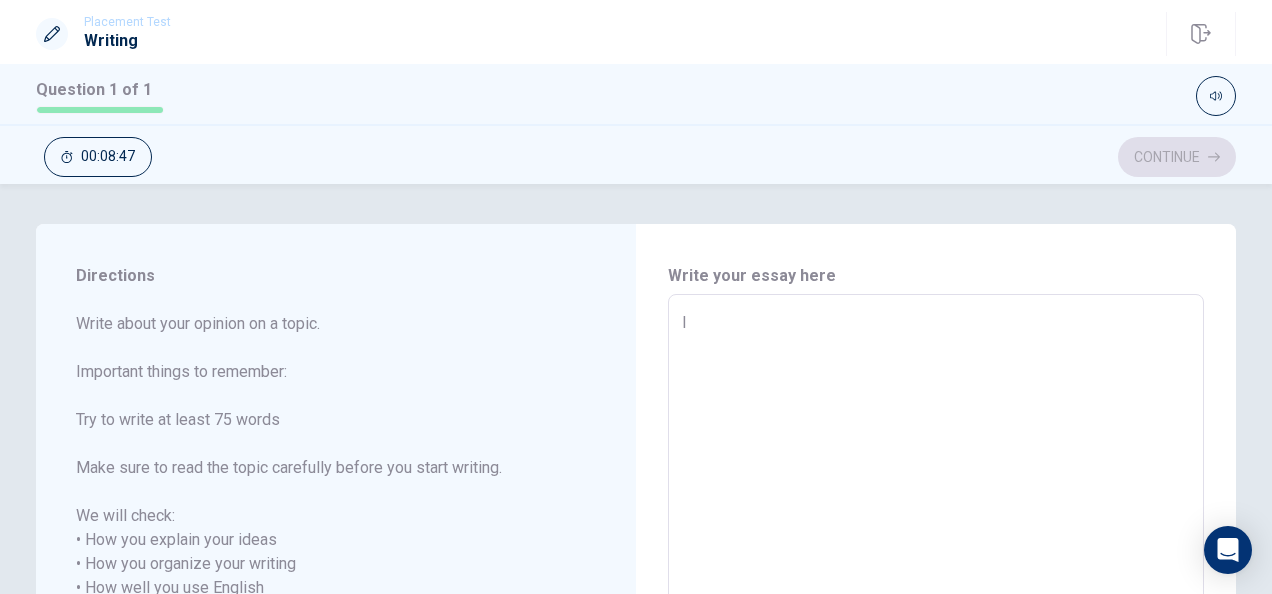 type on "x" 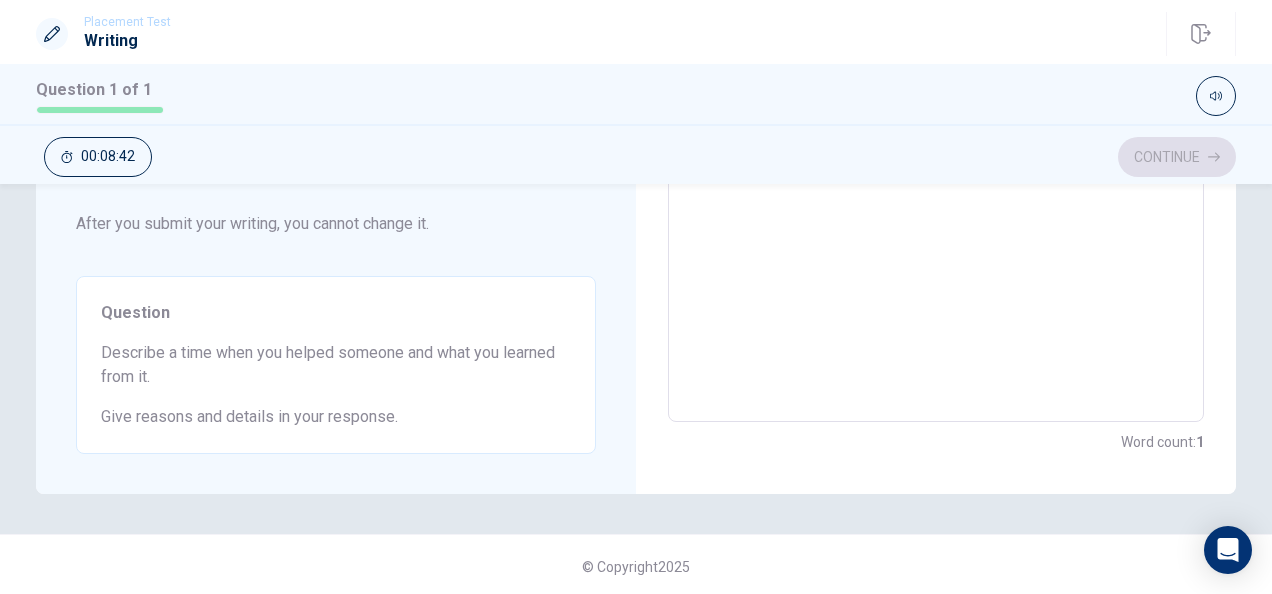 scroll, scrollTop: 463, scrollLeft: 0, axis: vertical 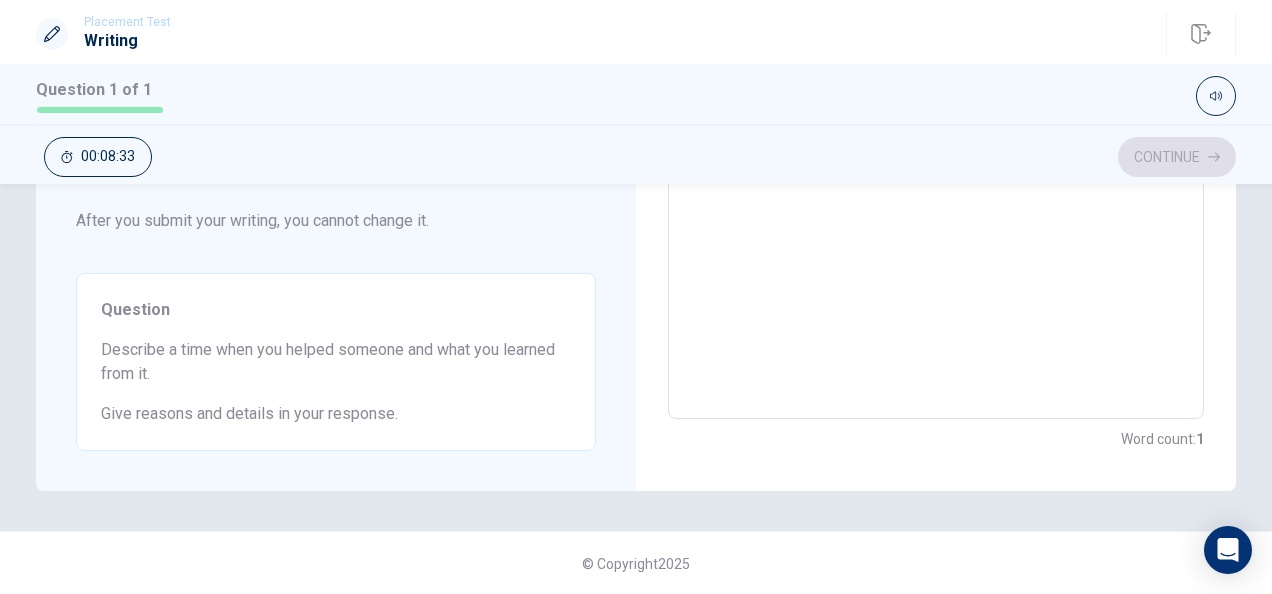 type on "x" 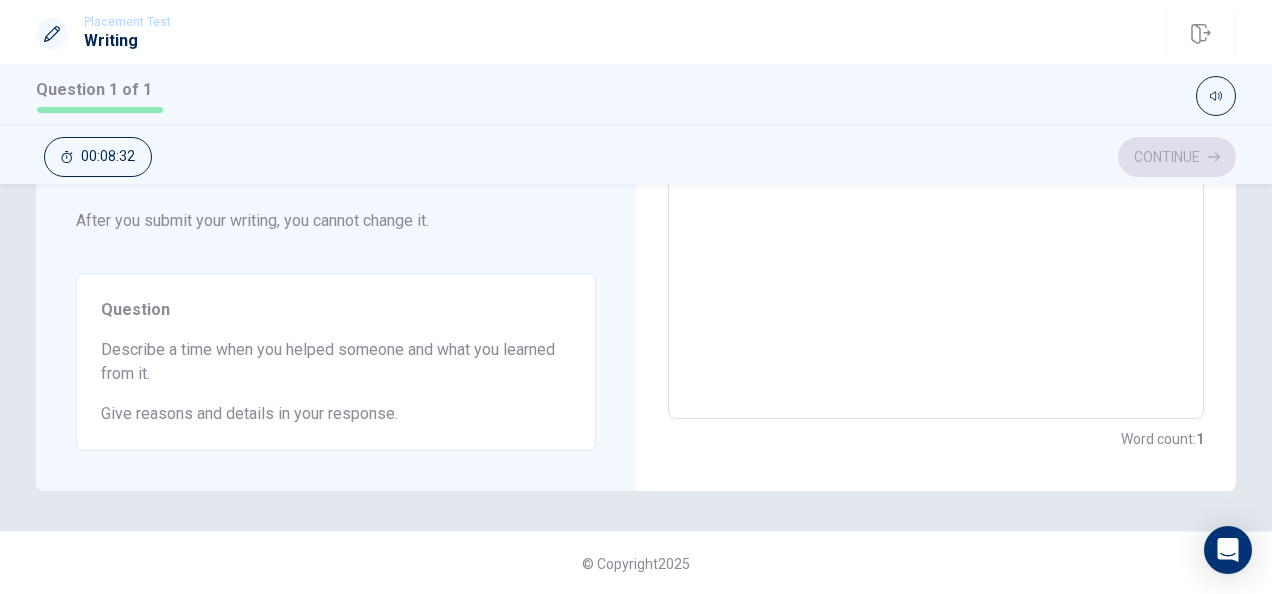 type on "I h" 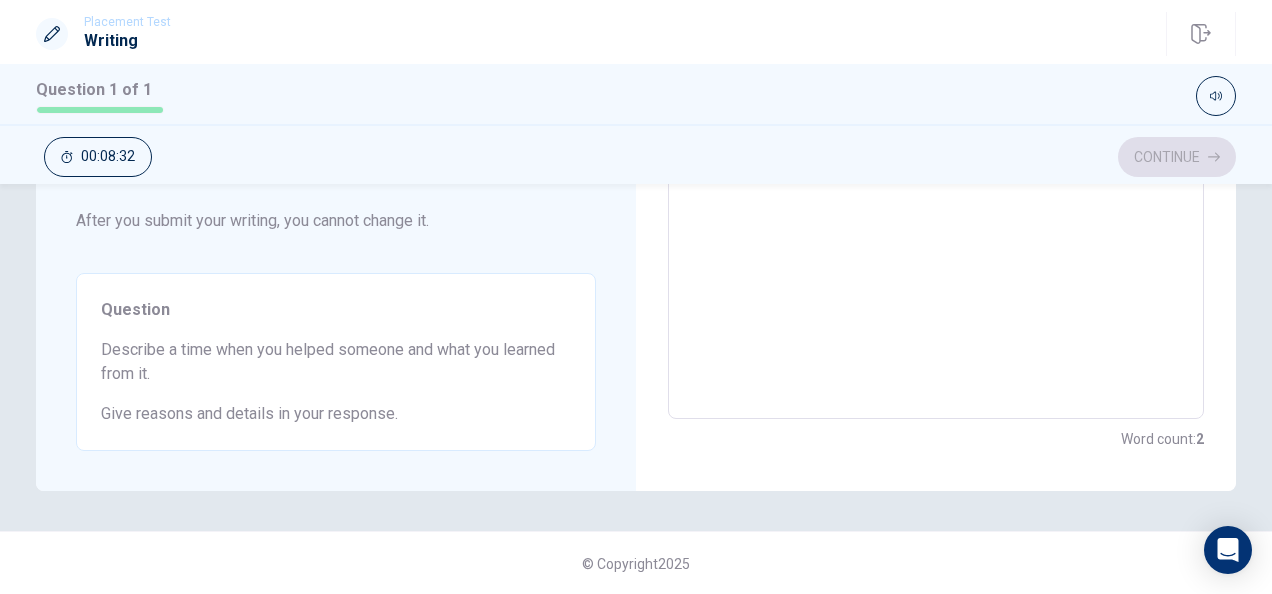 type on "x" 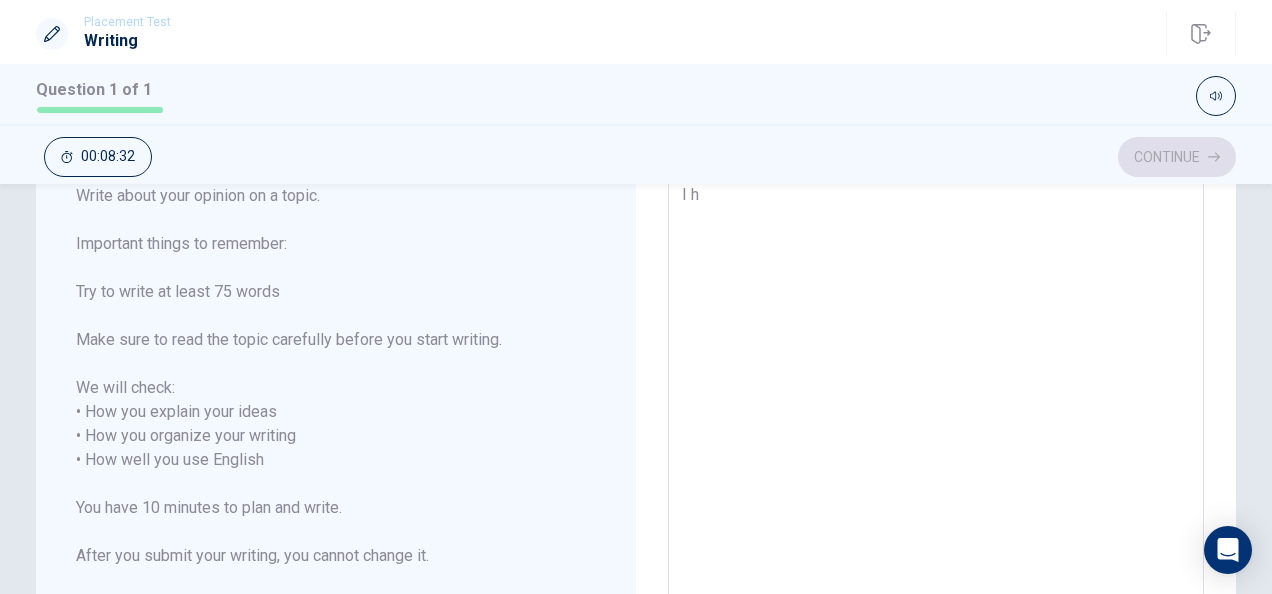type on "I he" 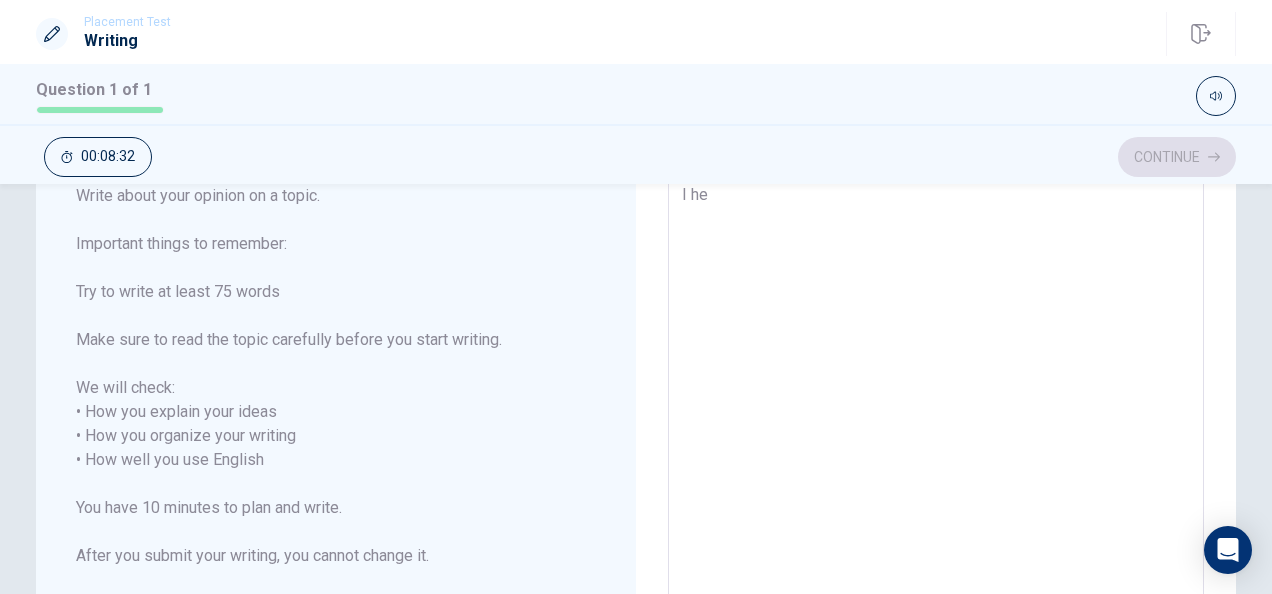type on "x" 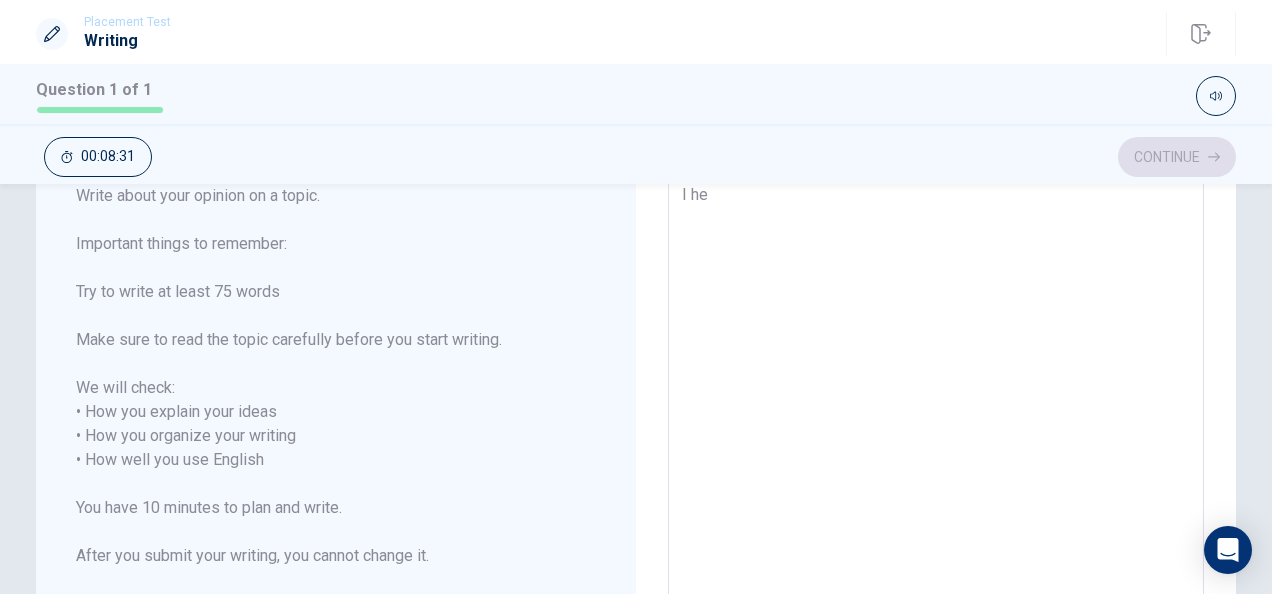 type on "I hel" 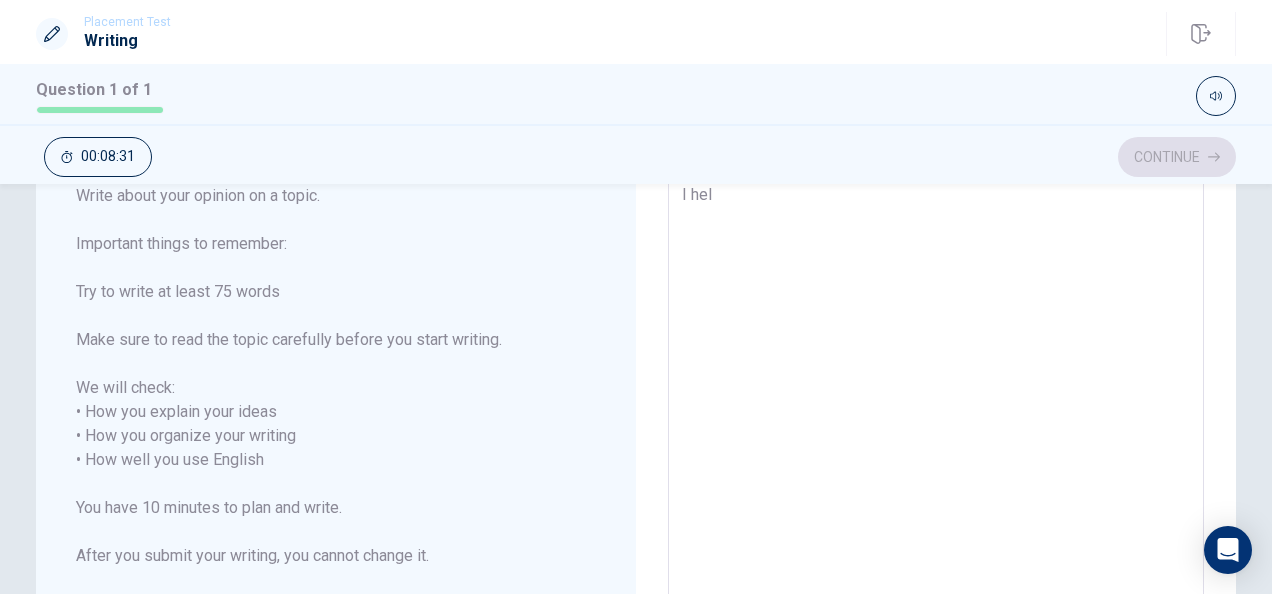 type on "x" 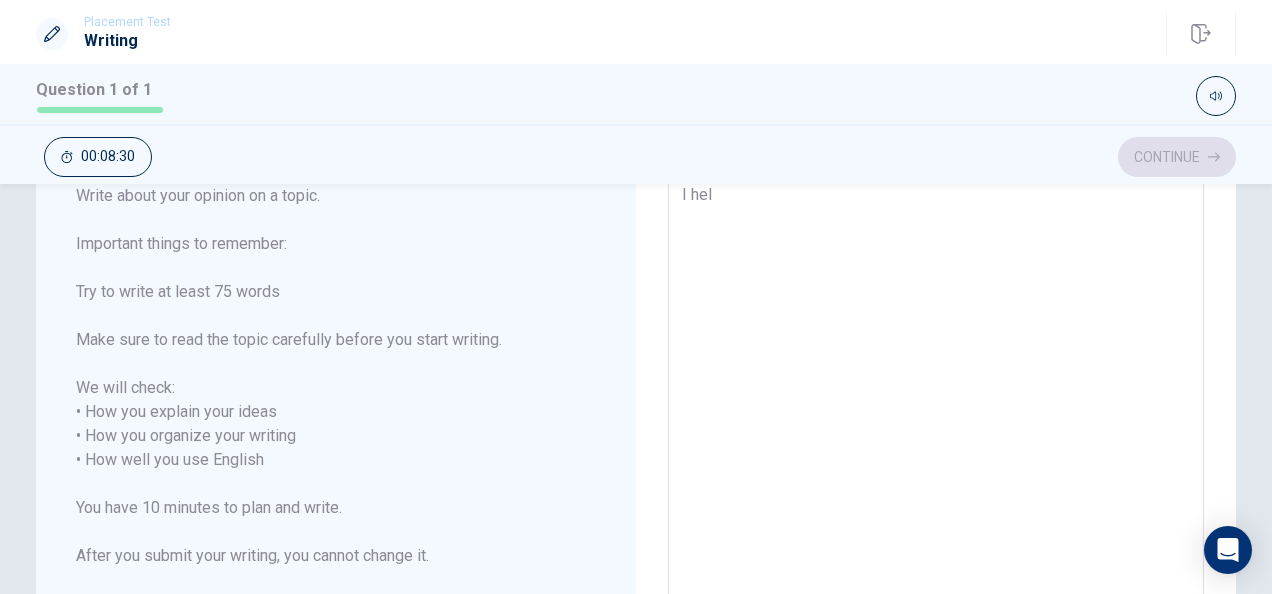 type on "I help" 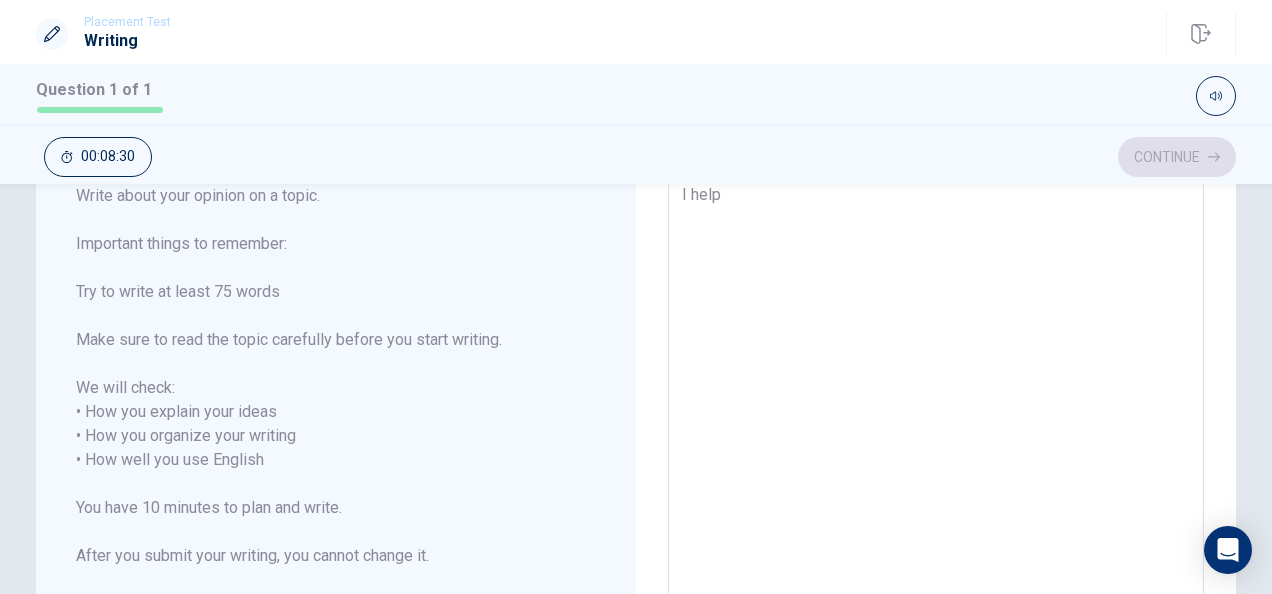 type on "x" 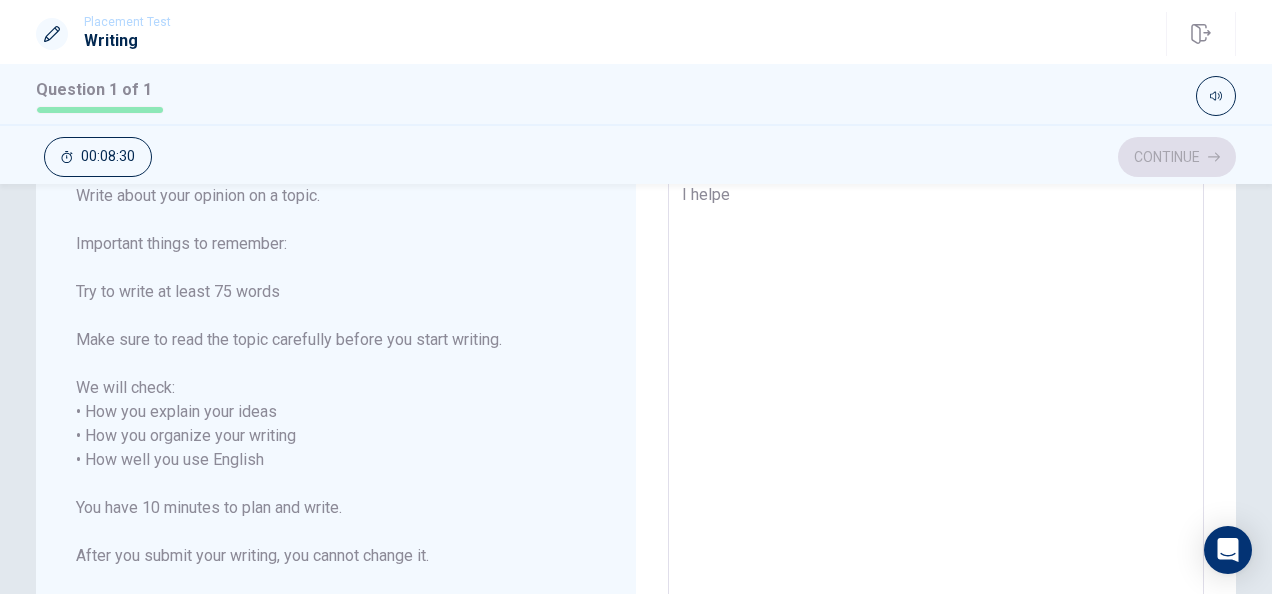 type on "x" 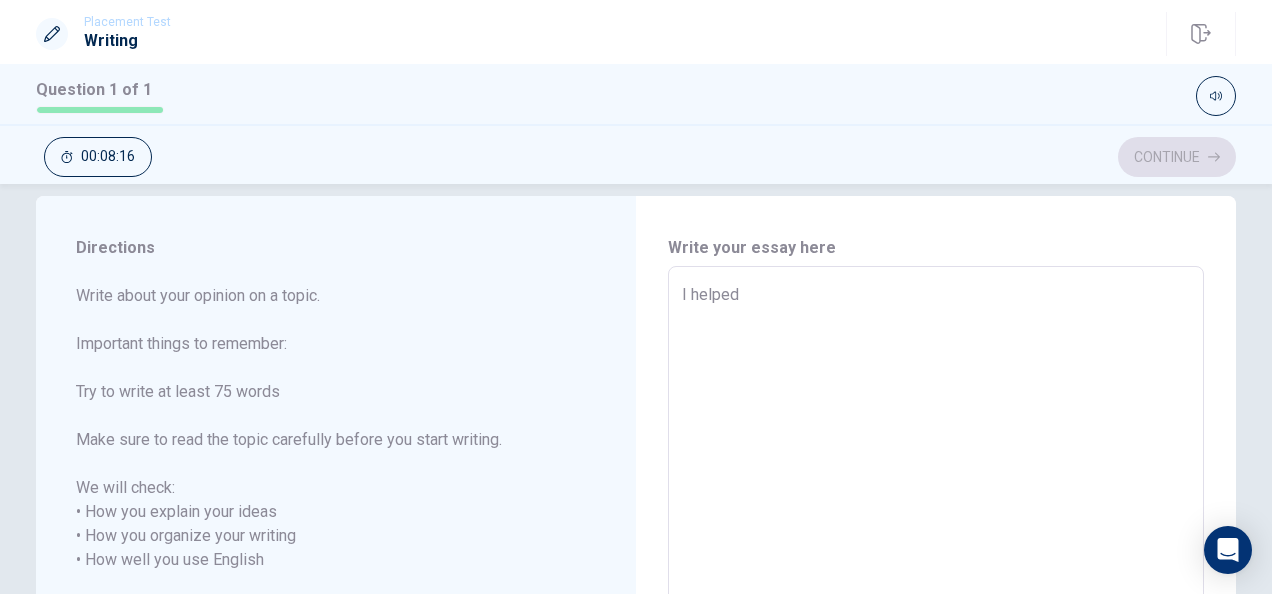 scroll, scrollTop: 28, scrollLeft: 0, axis: vertical 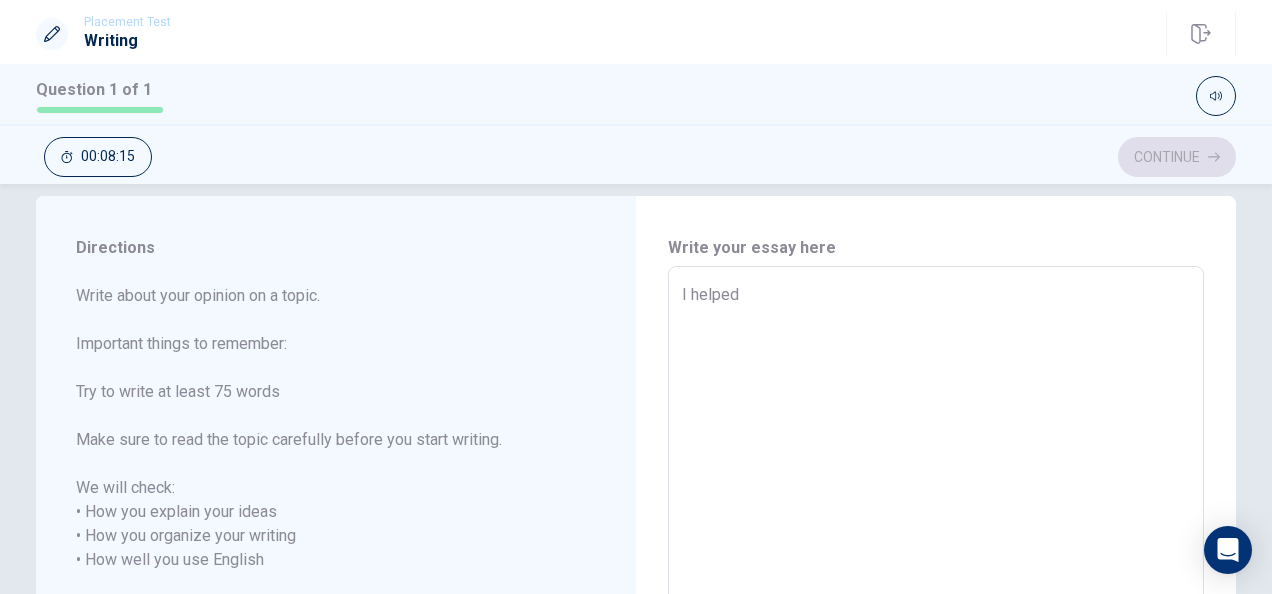 click on "I helped" at bounding box center [936, 560] 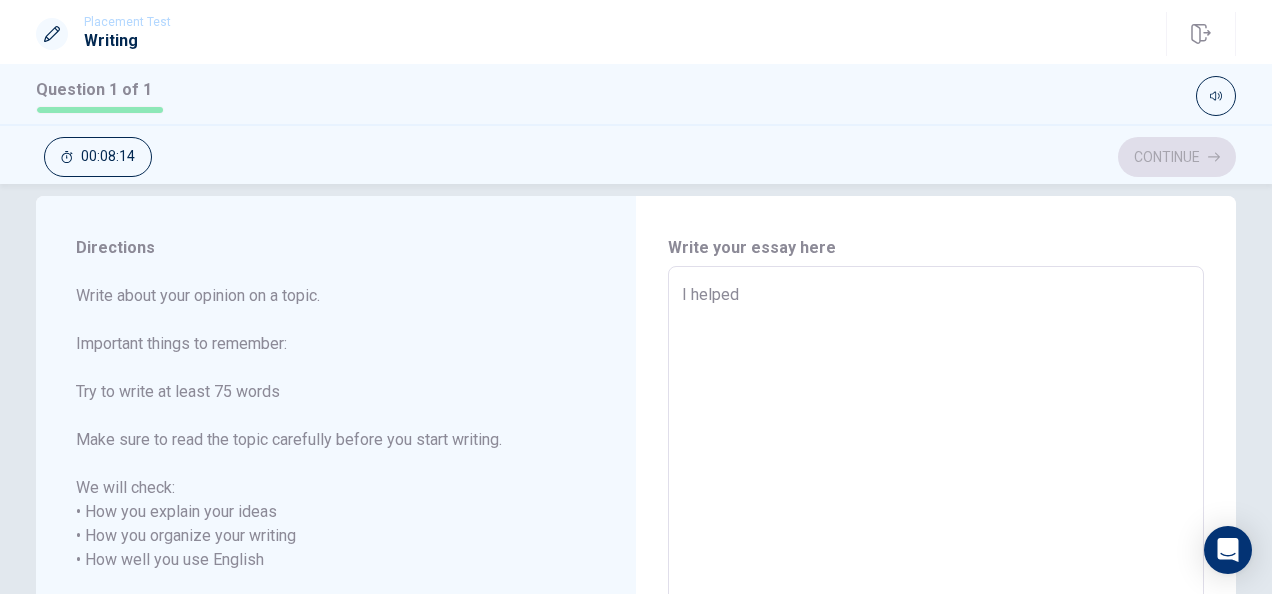 type on "x" 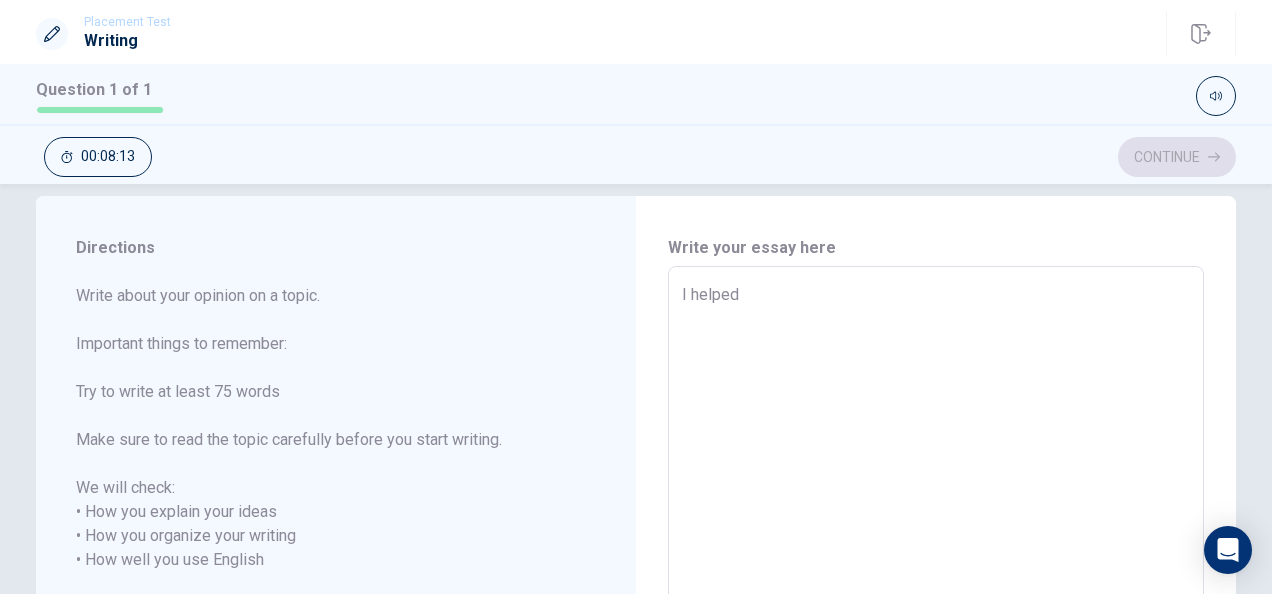 type on "I helped" 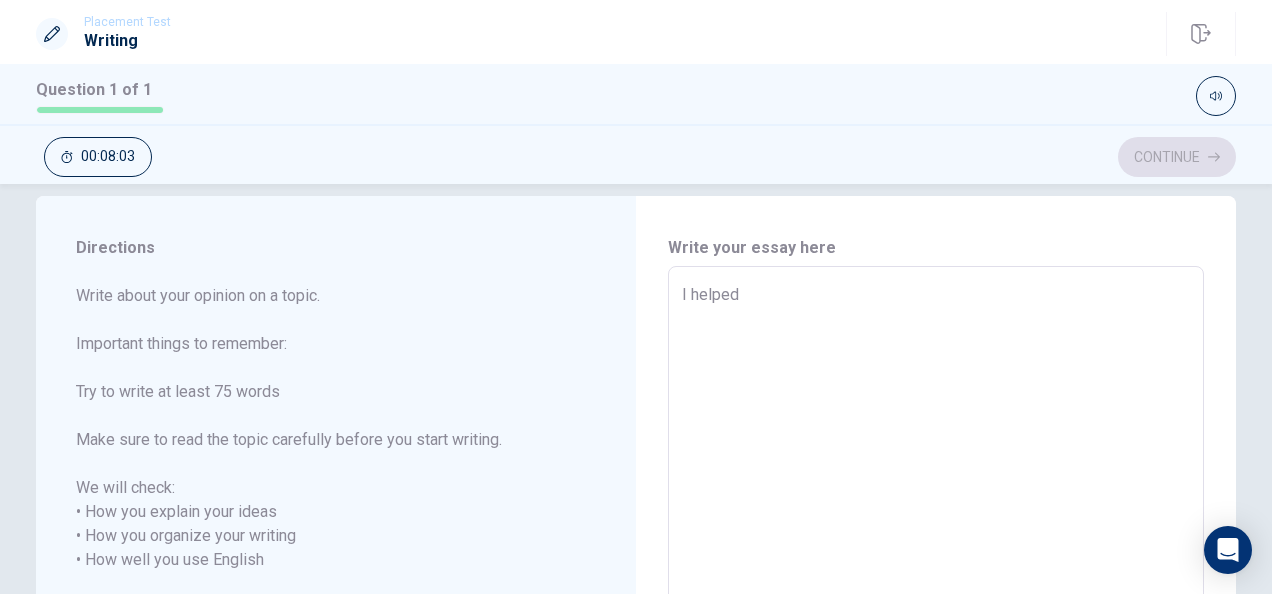 click on "I helped" at bounding box center (936, 560) 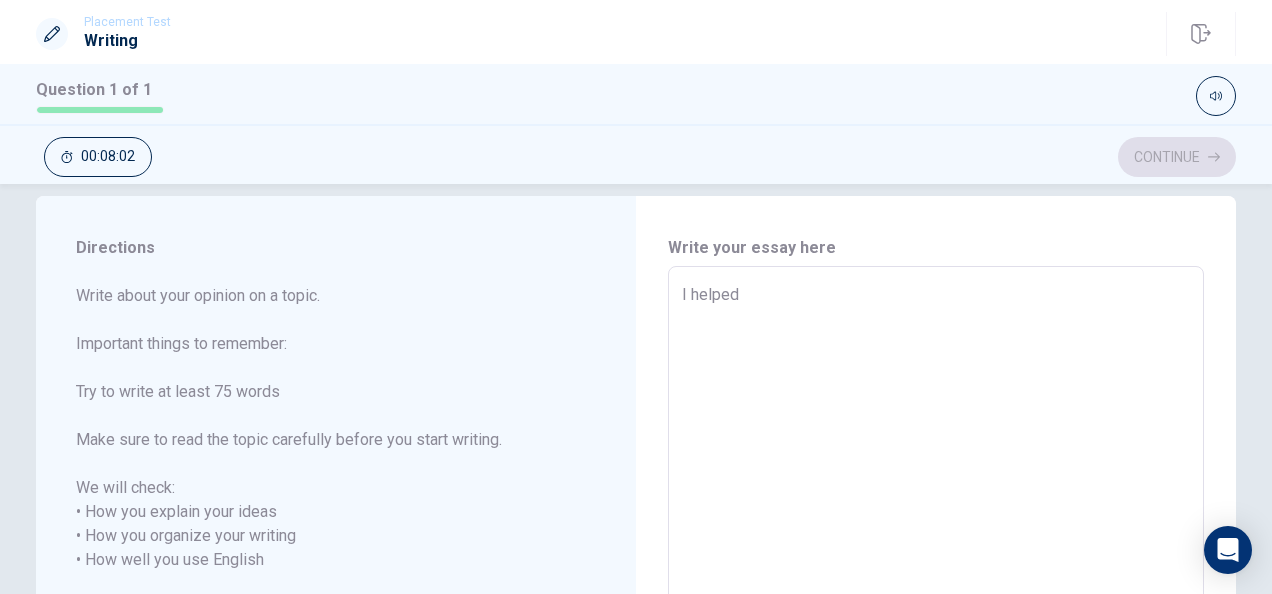 click on "I helped" at bounding box center [936, 560] 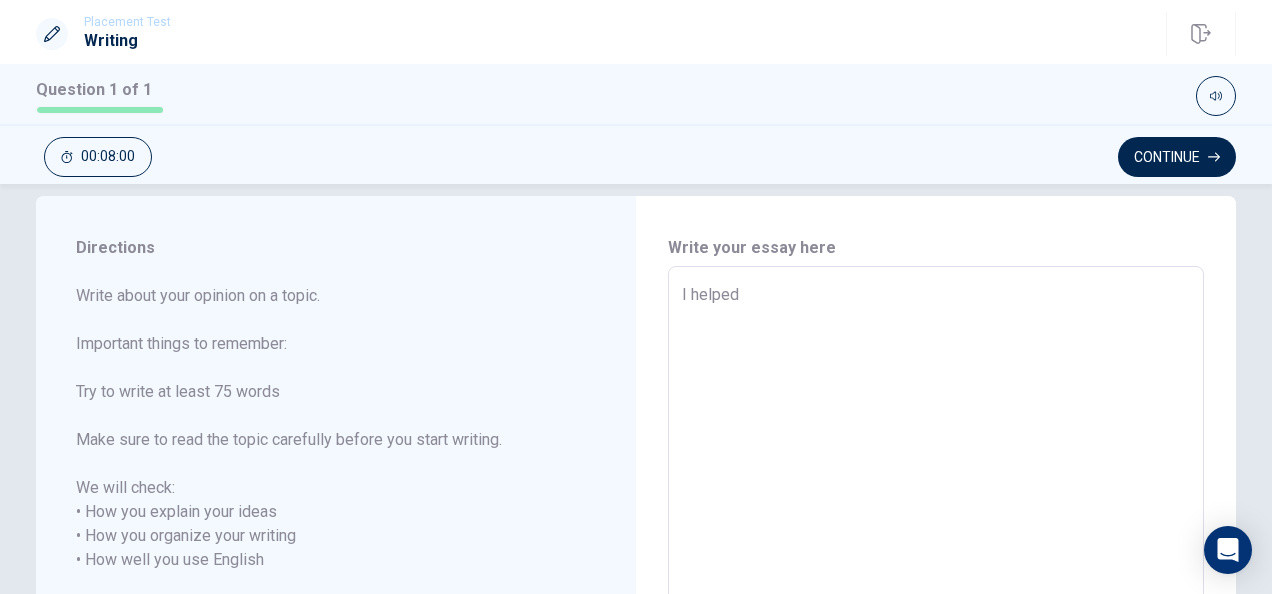click on "I helped" at bounding box center [936, 560] 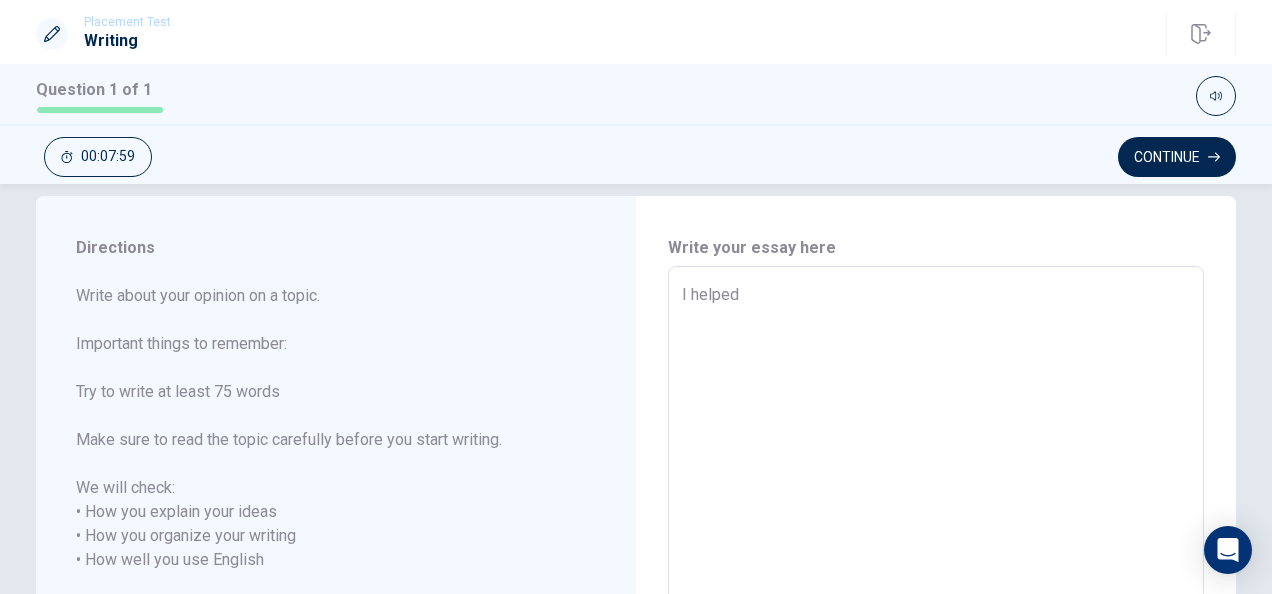type on "I helped" 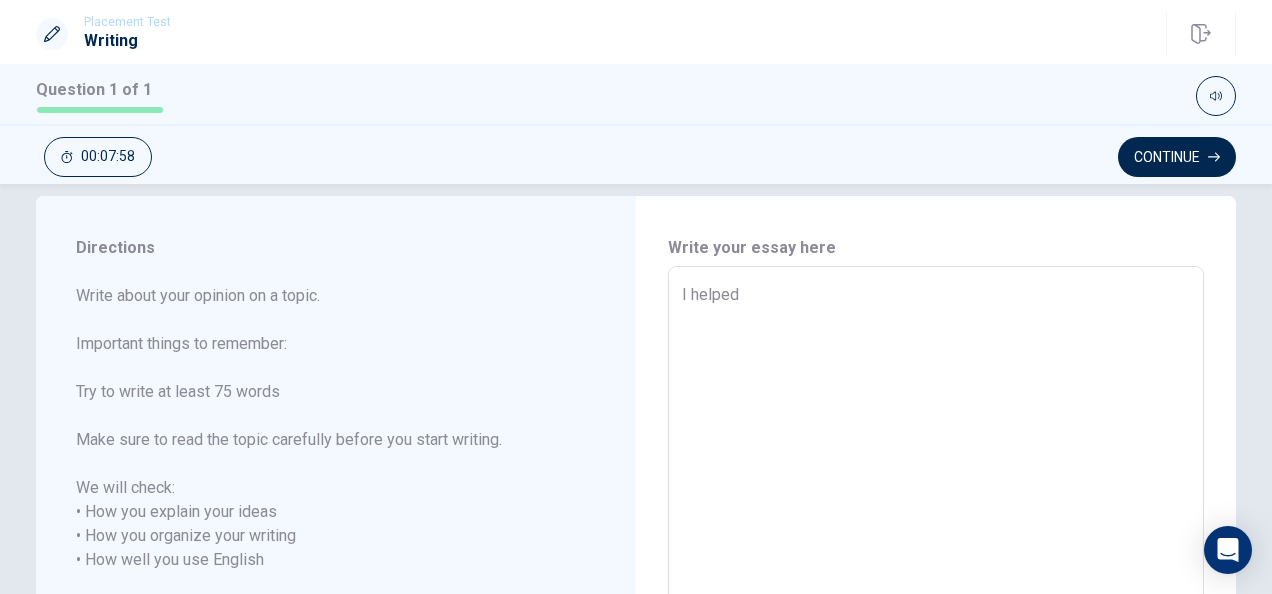 type on "I helped" 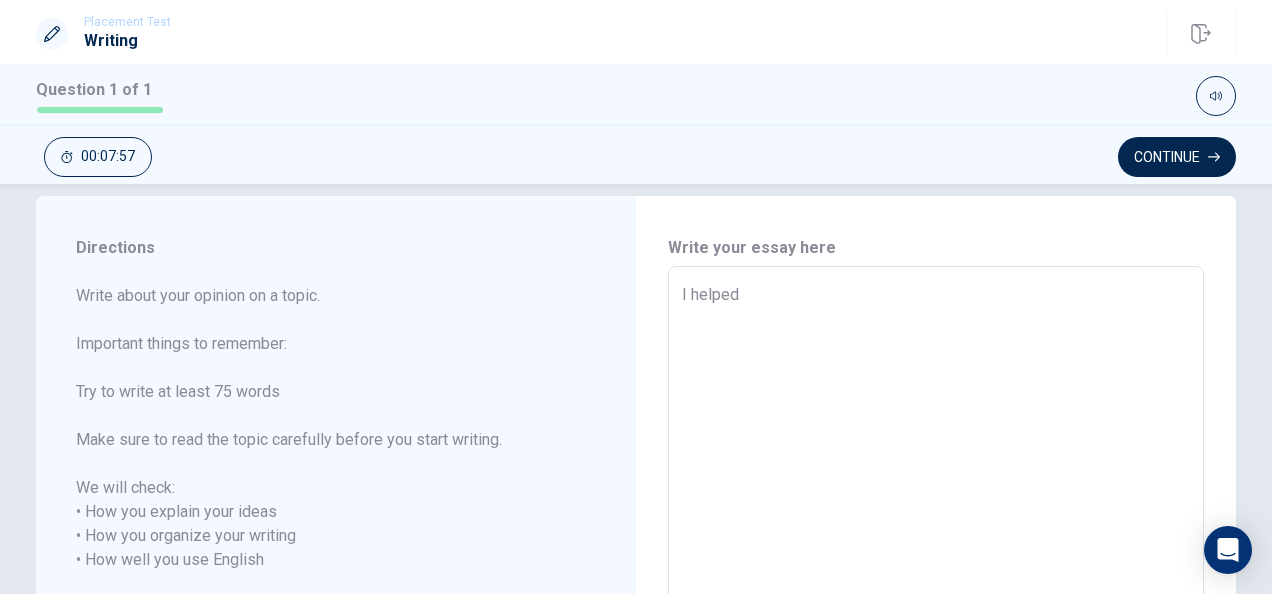 type on "I helped a" 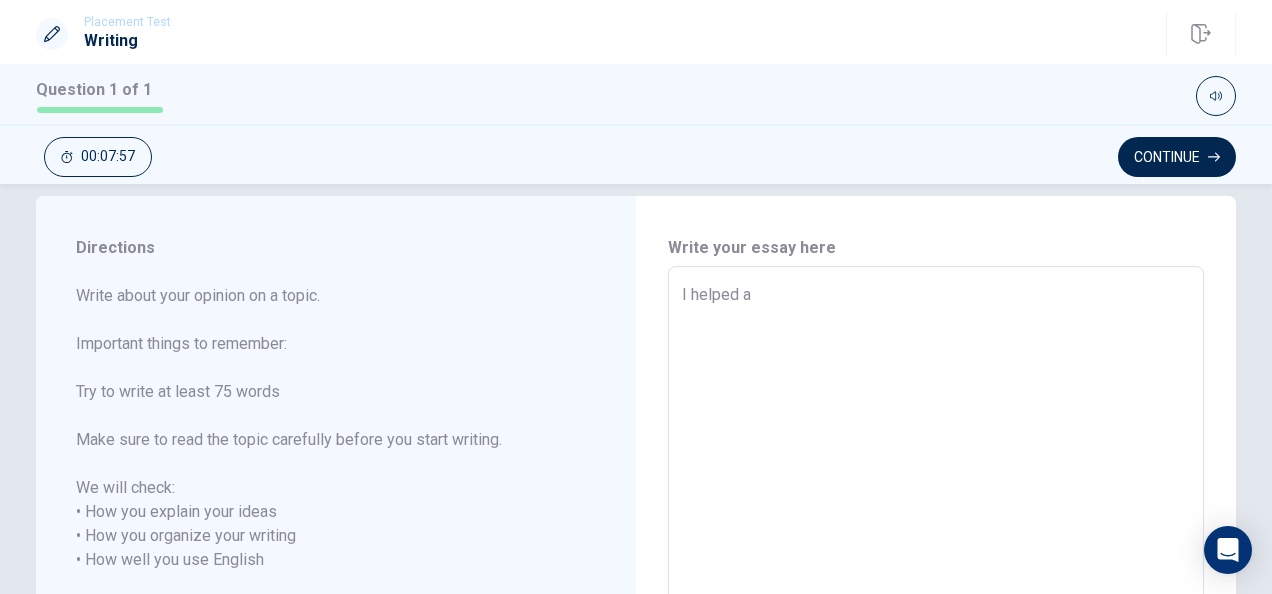 type on "x" 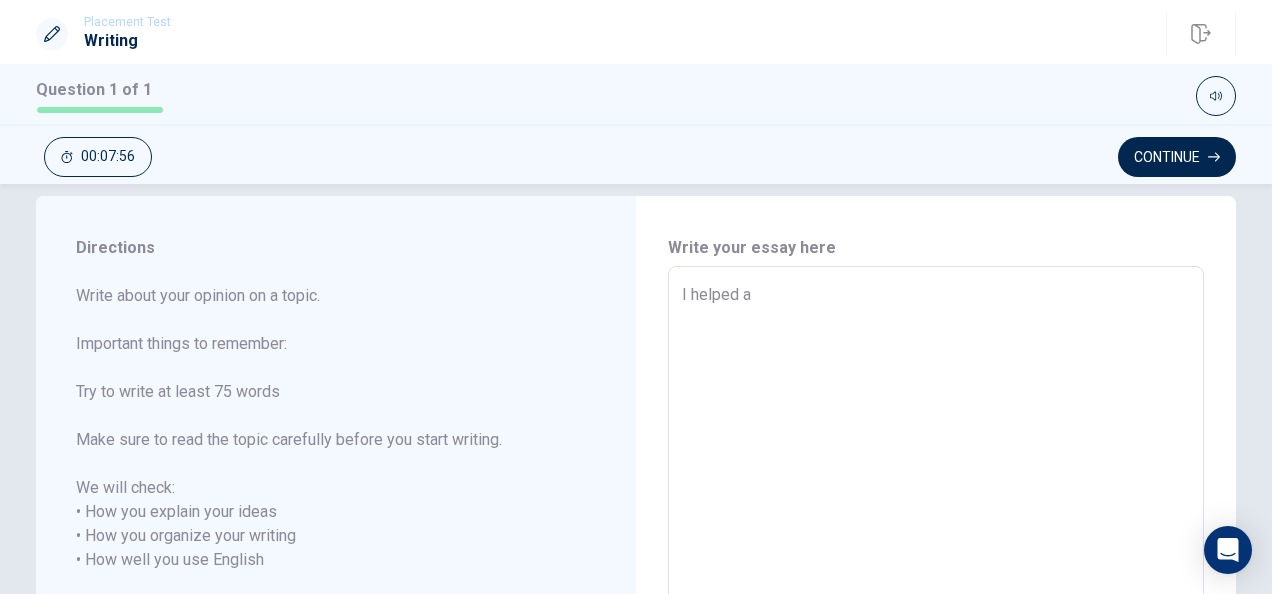 type on "I helped a" 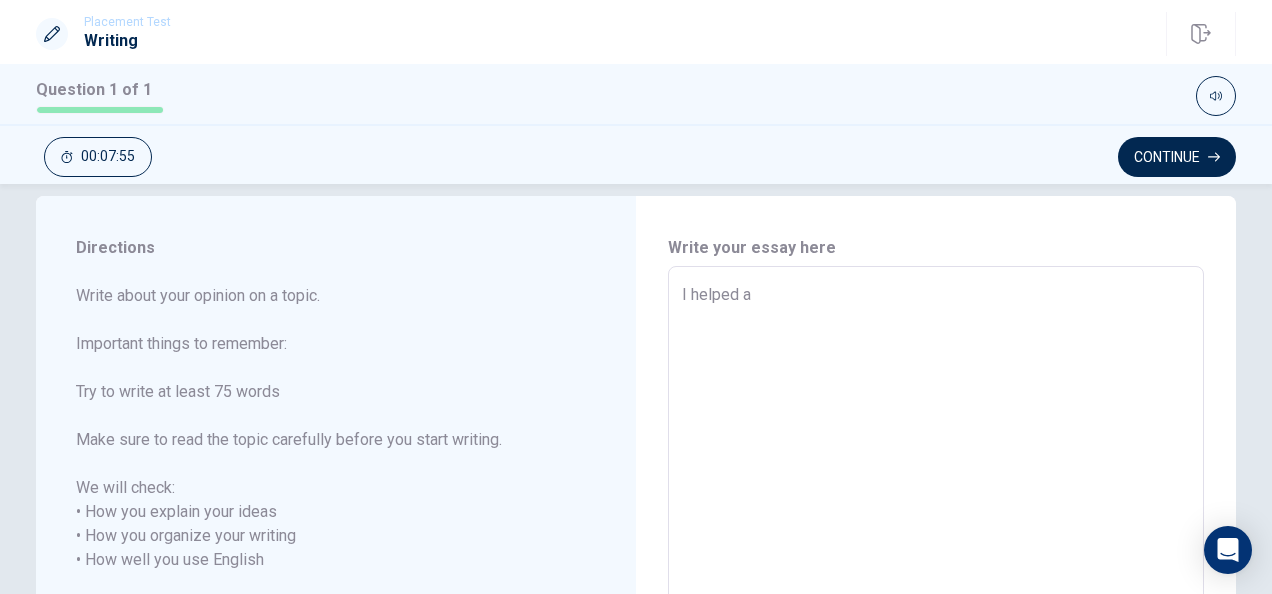 type on "I helped" 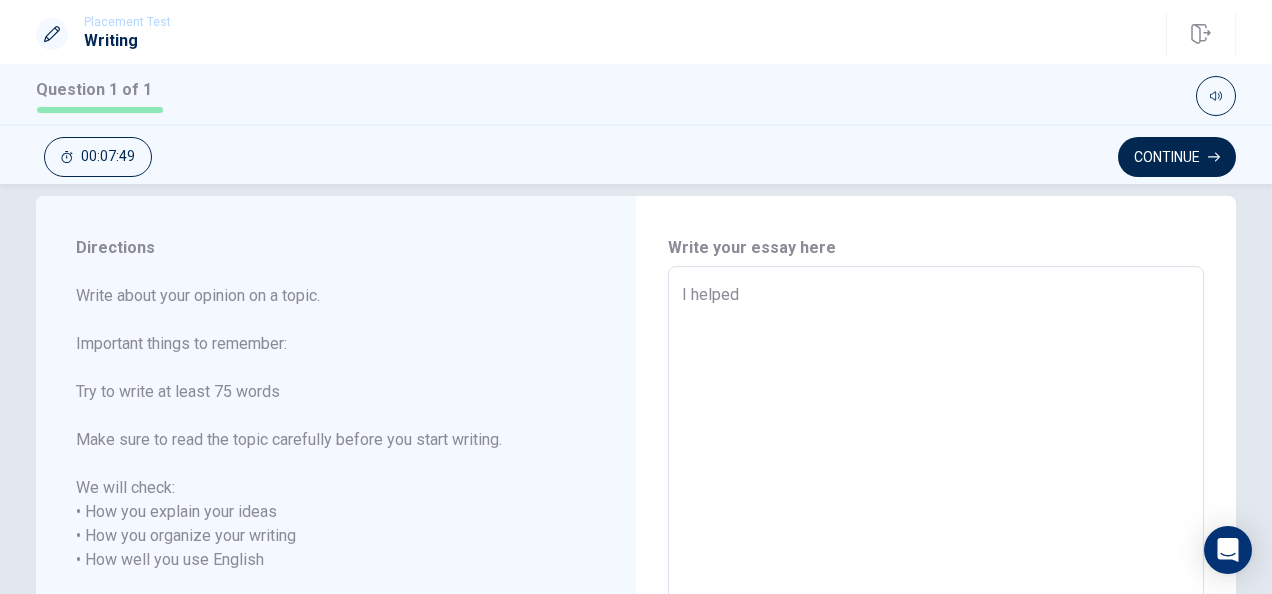 type on "x" 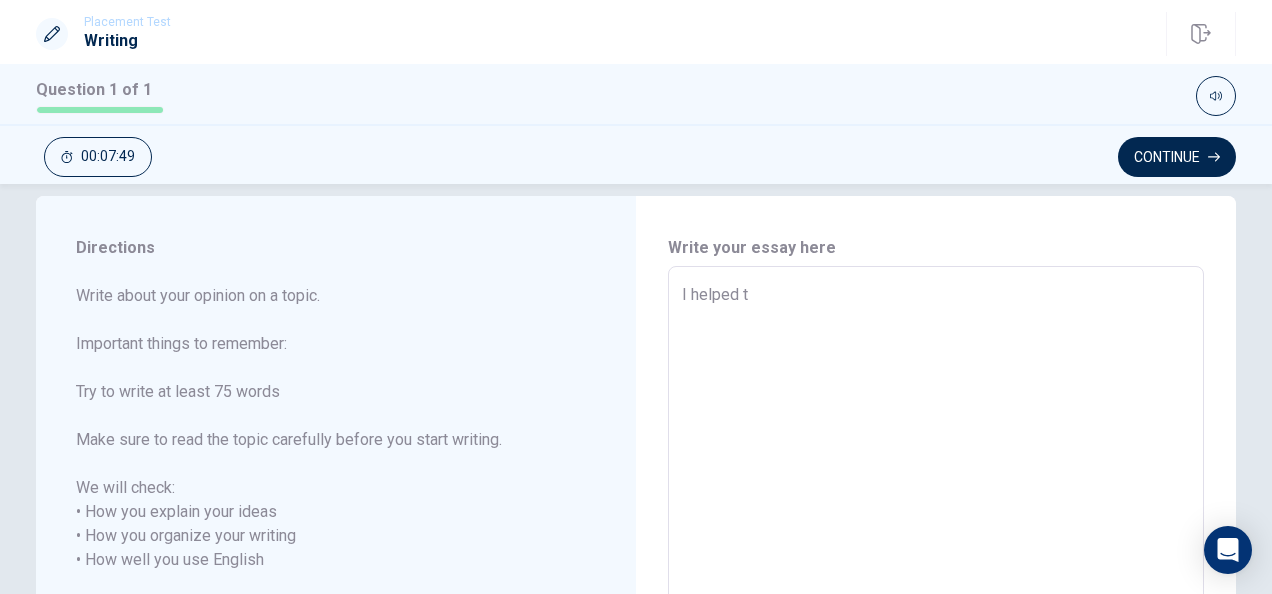 type on "x" 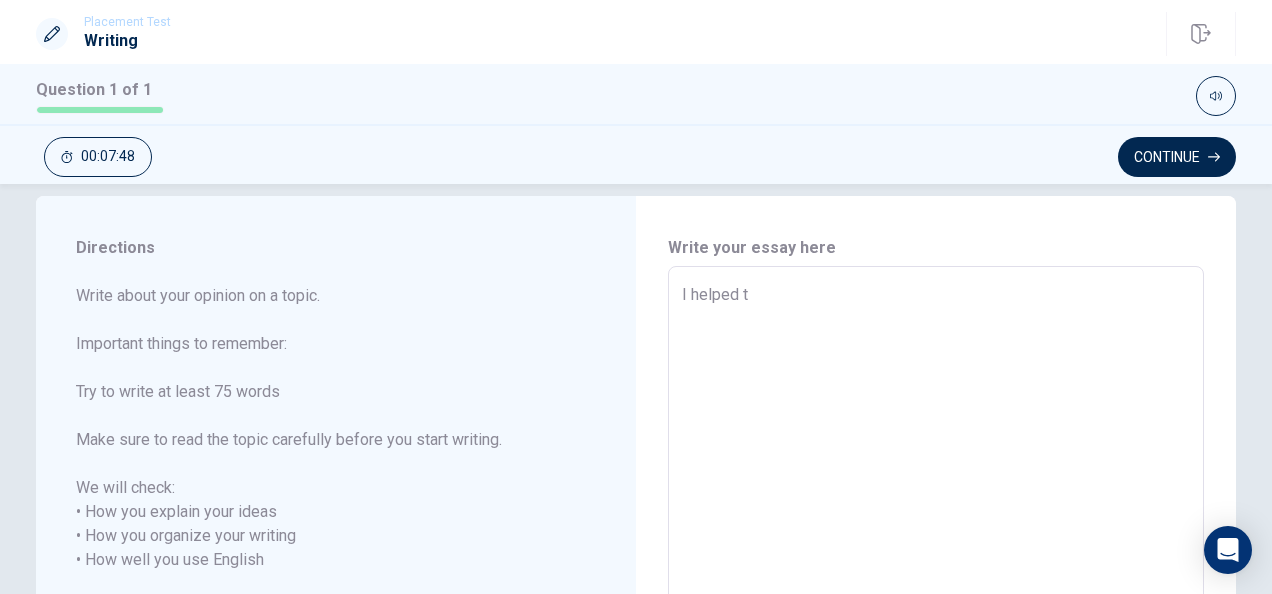 type on "I helped tw" 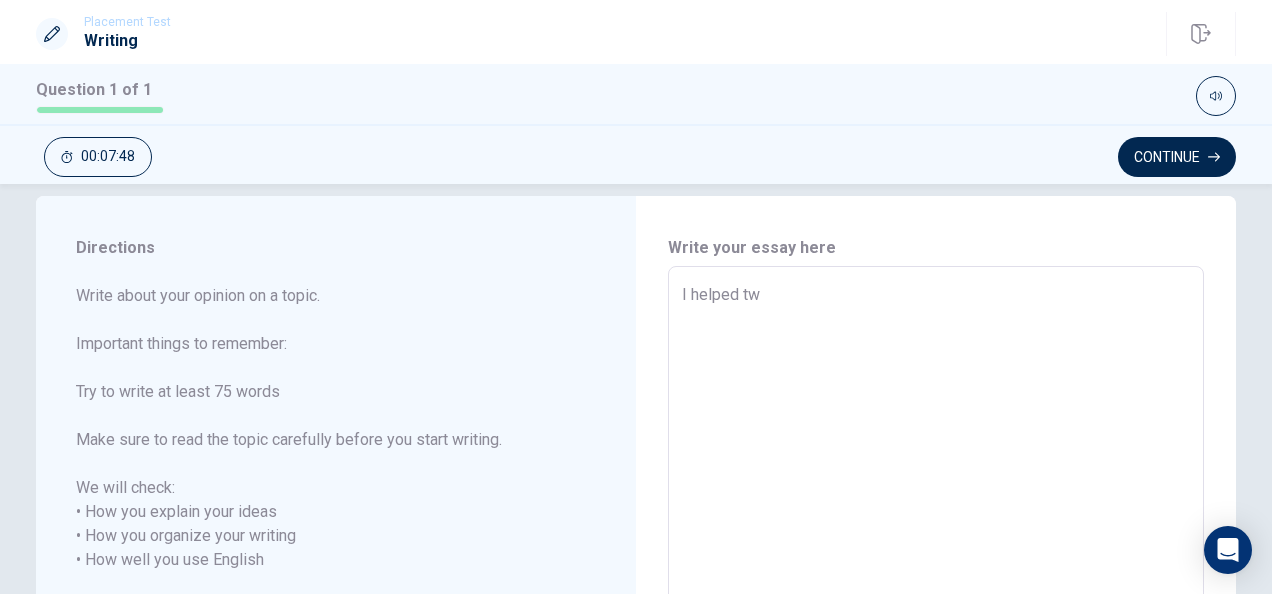 type on "x" 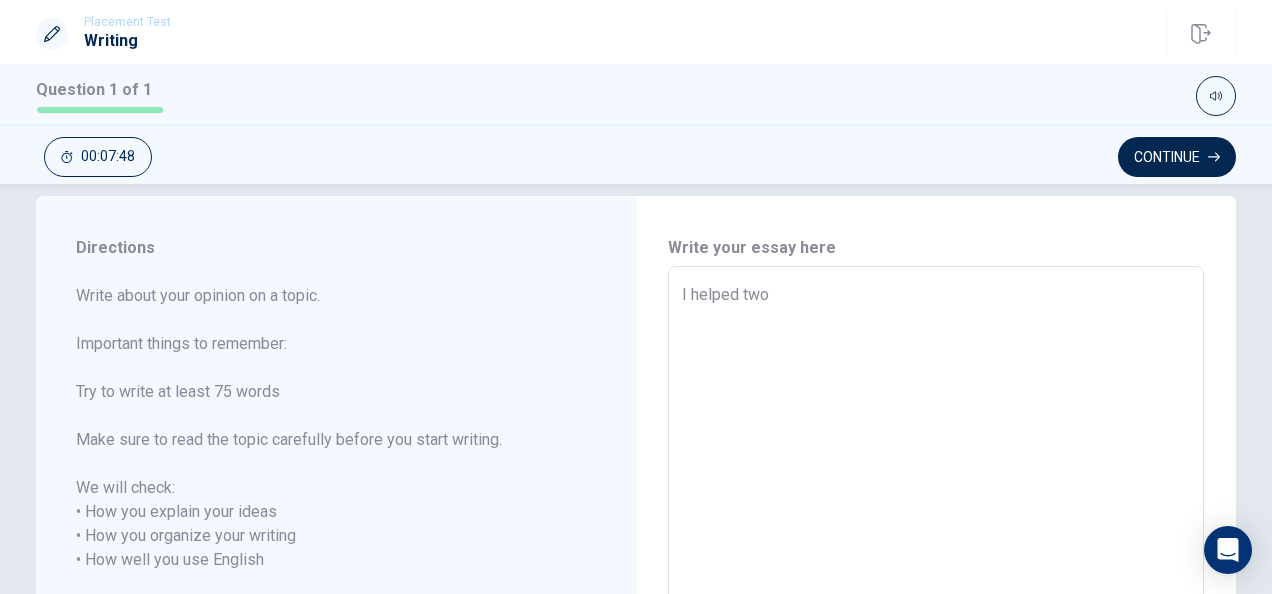 type on "x" 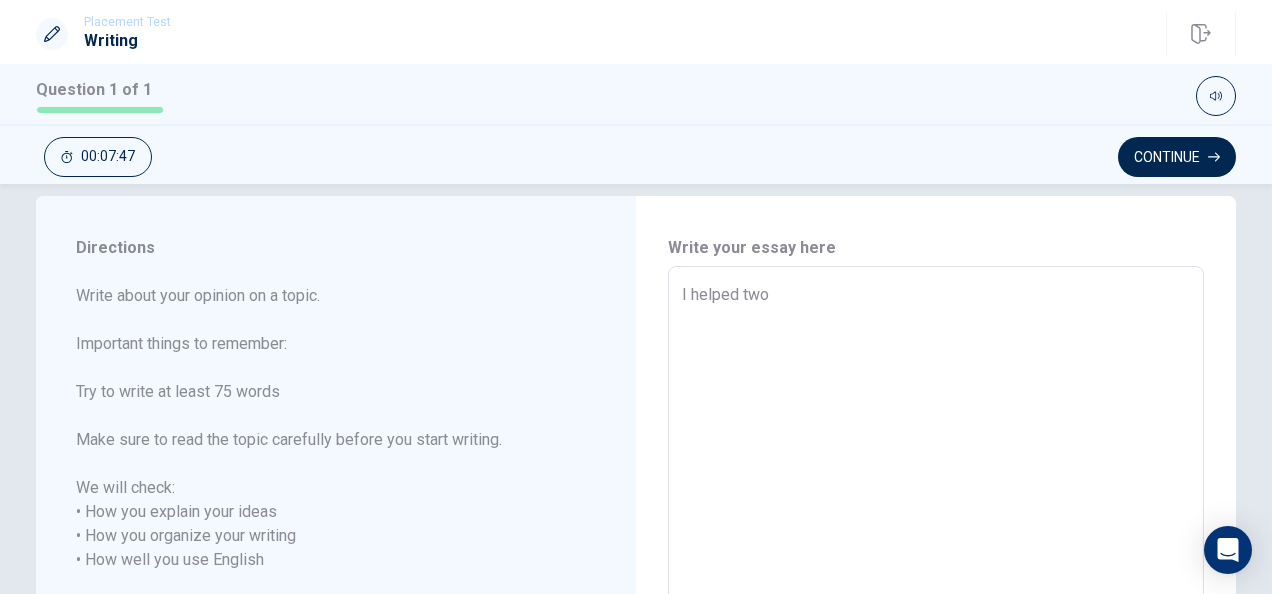 type on "I helped two t" 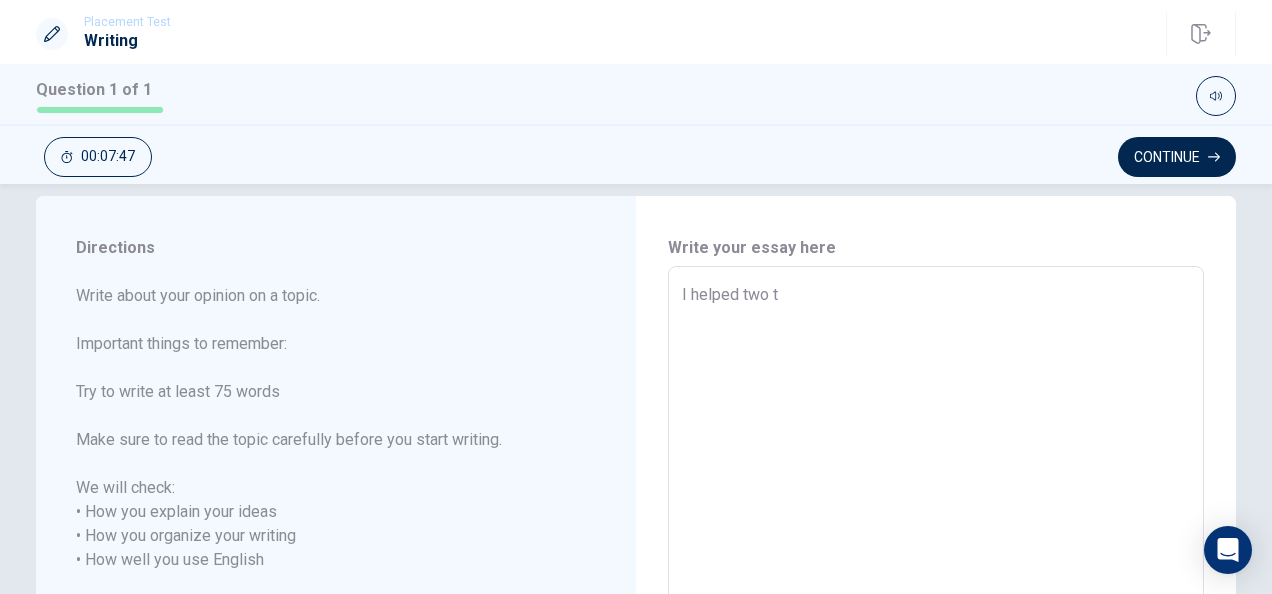 type on "x" 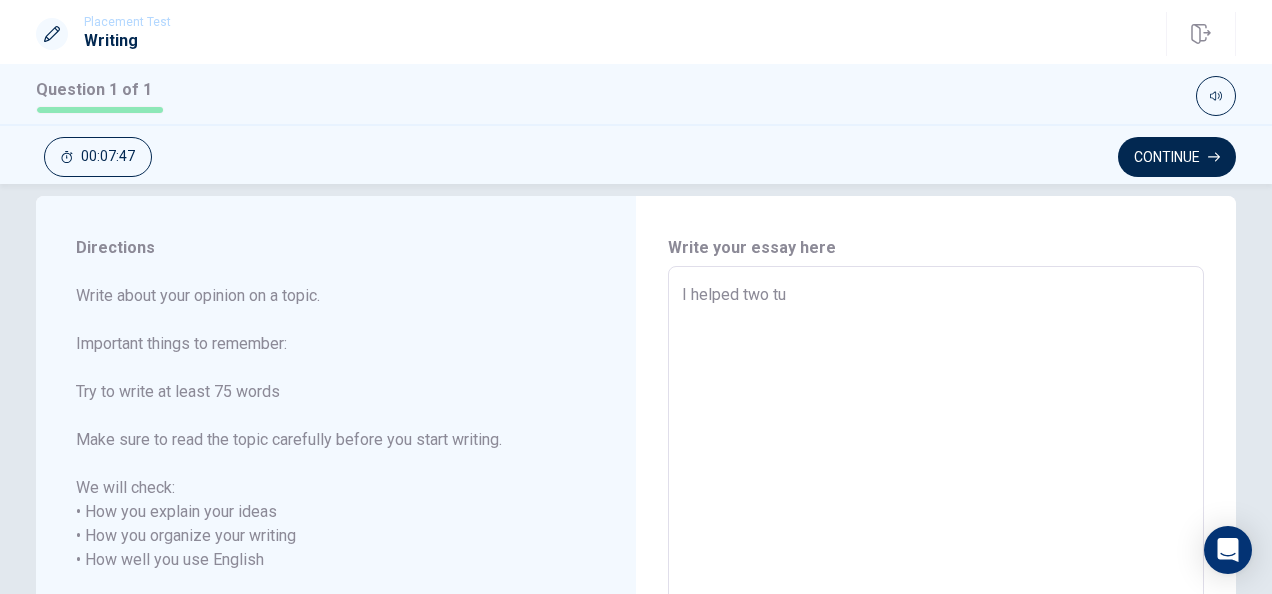 type on "x" 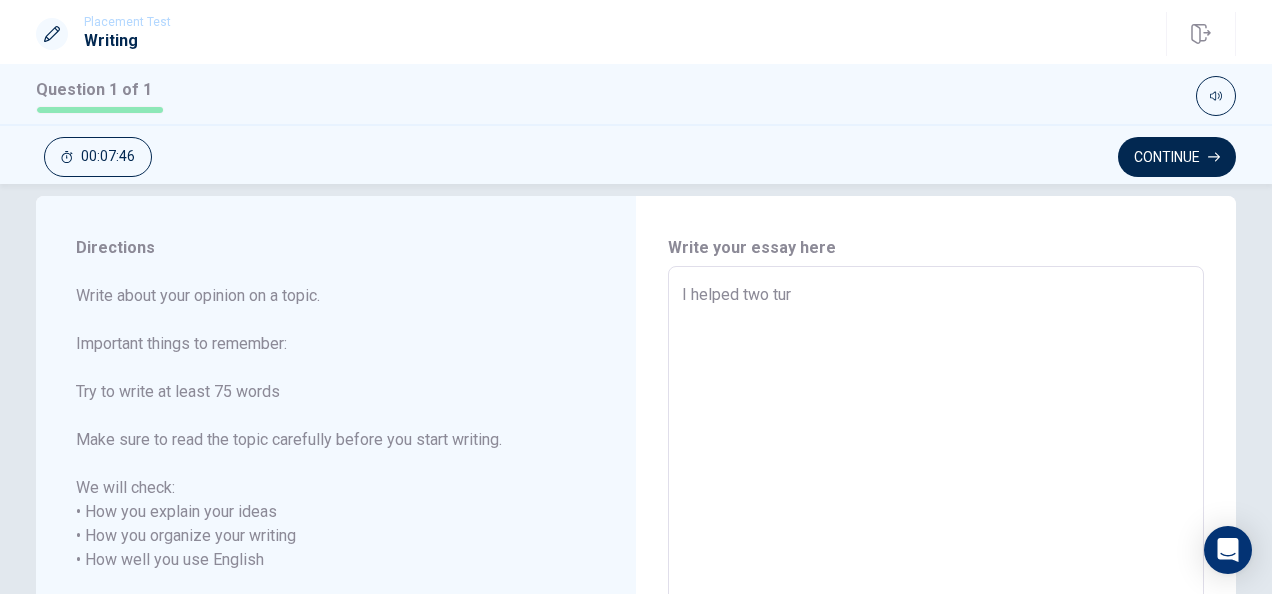 type on "x" 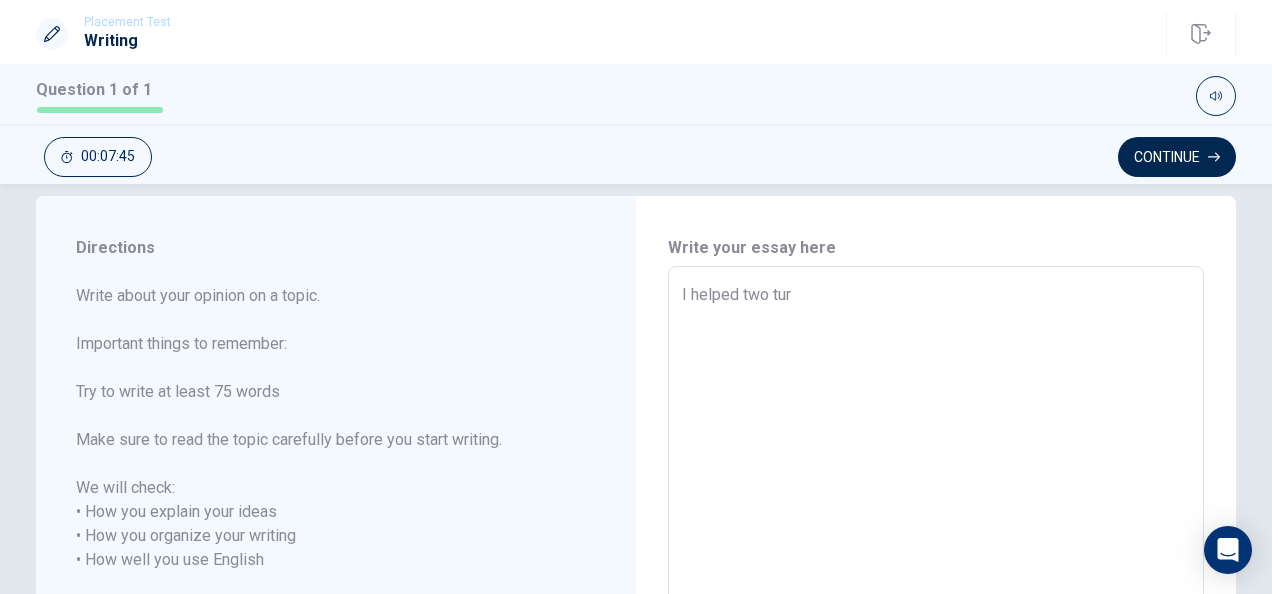 type on "I helped two tu" 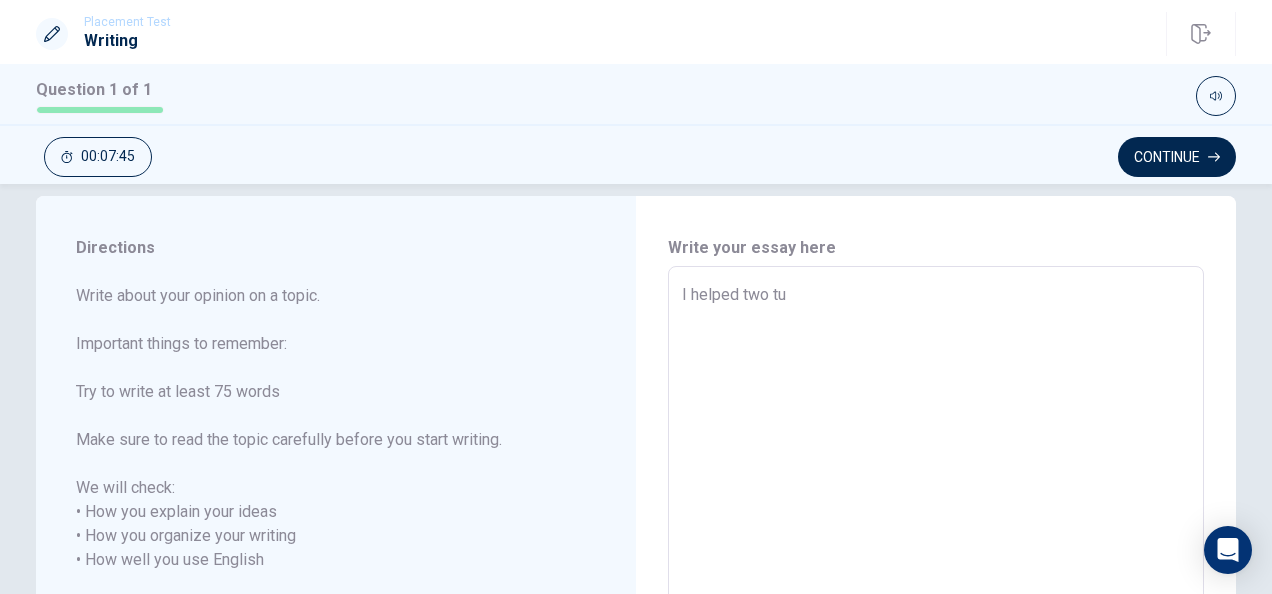 type on "x" 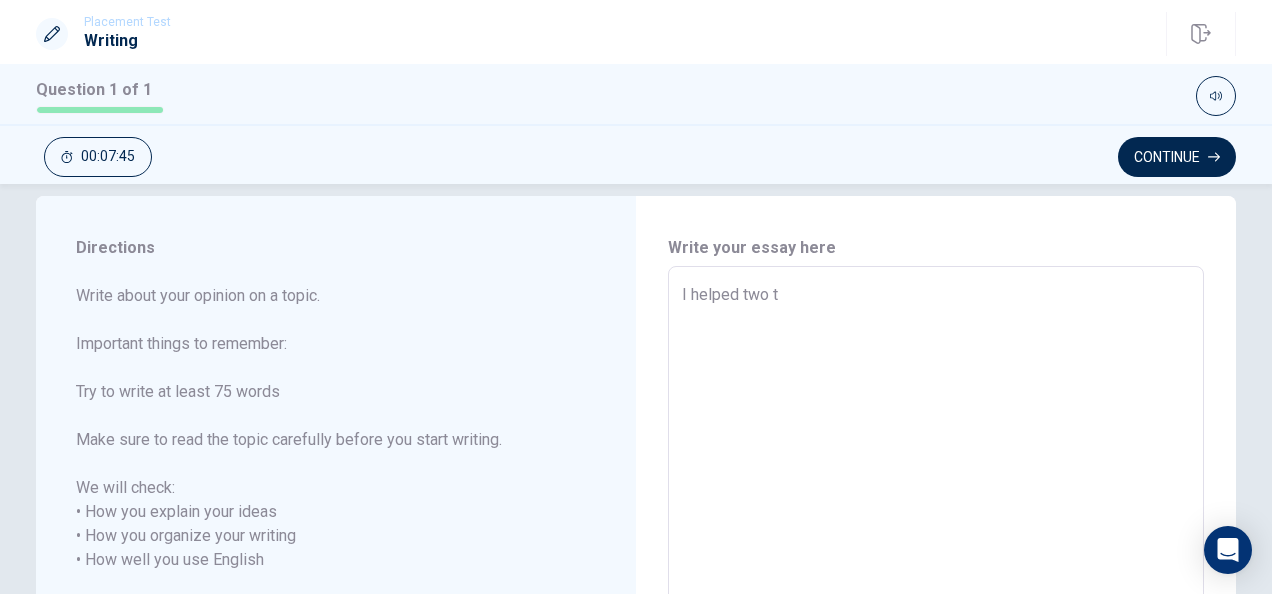 type on "x" 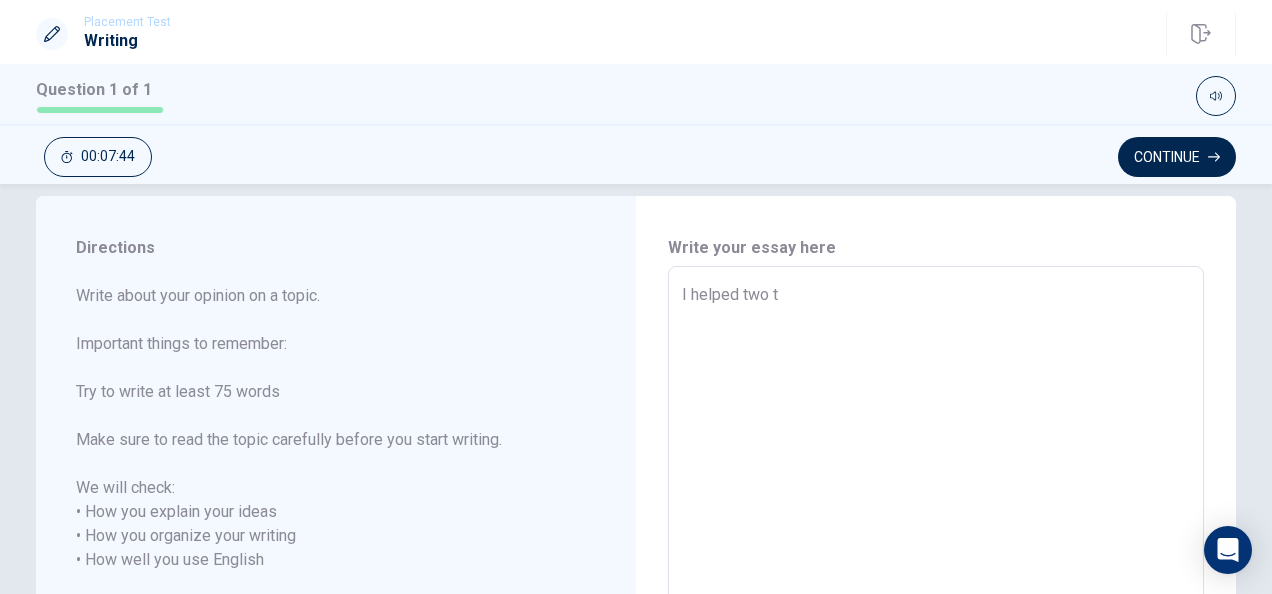type on "I helped two to" 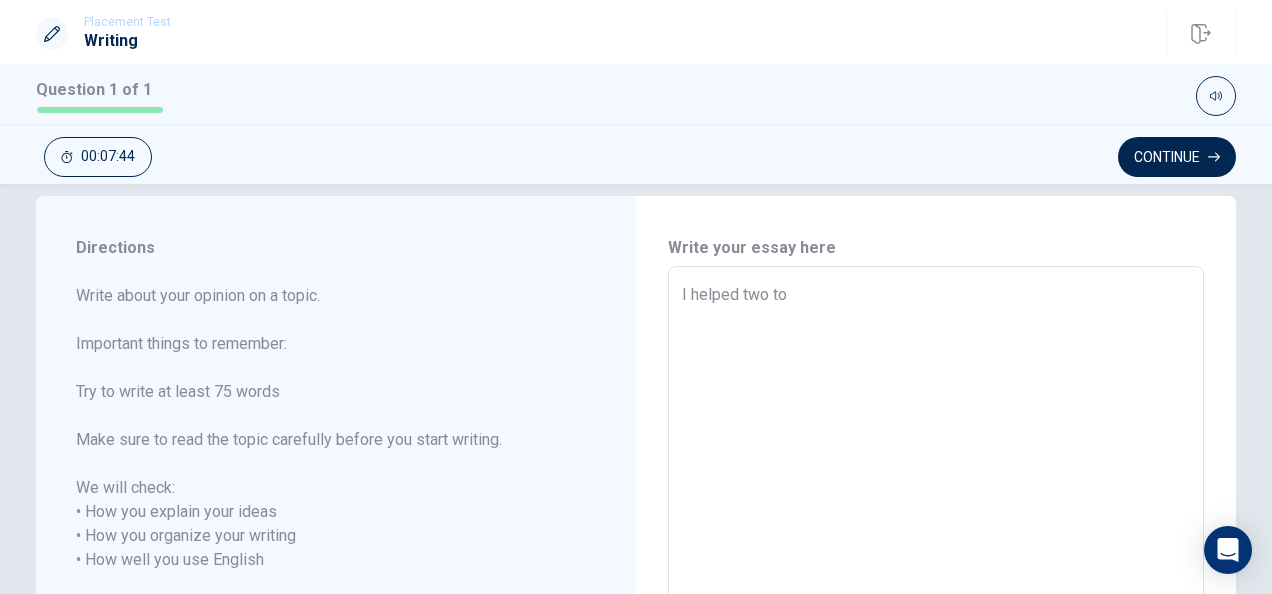 type on "x" 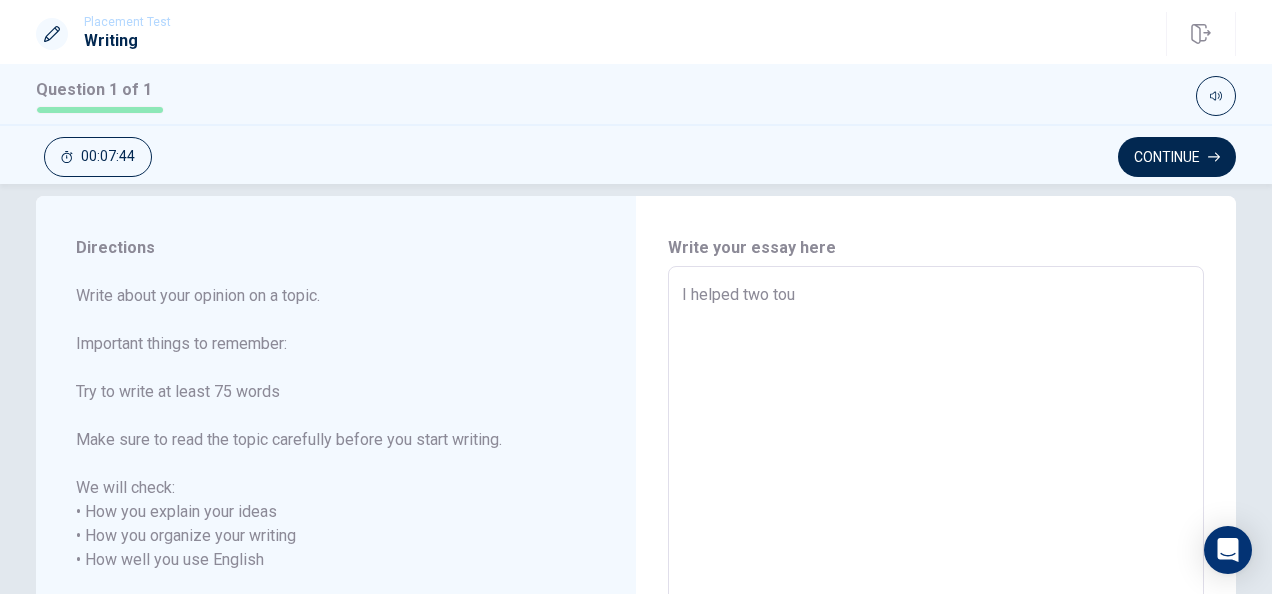 type on "x" 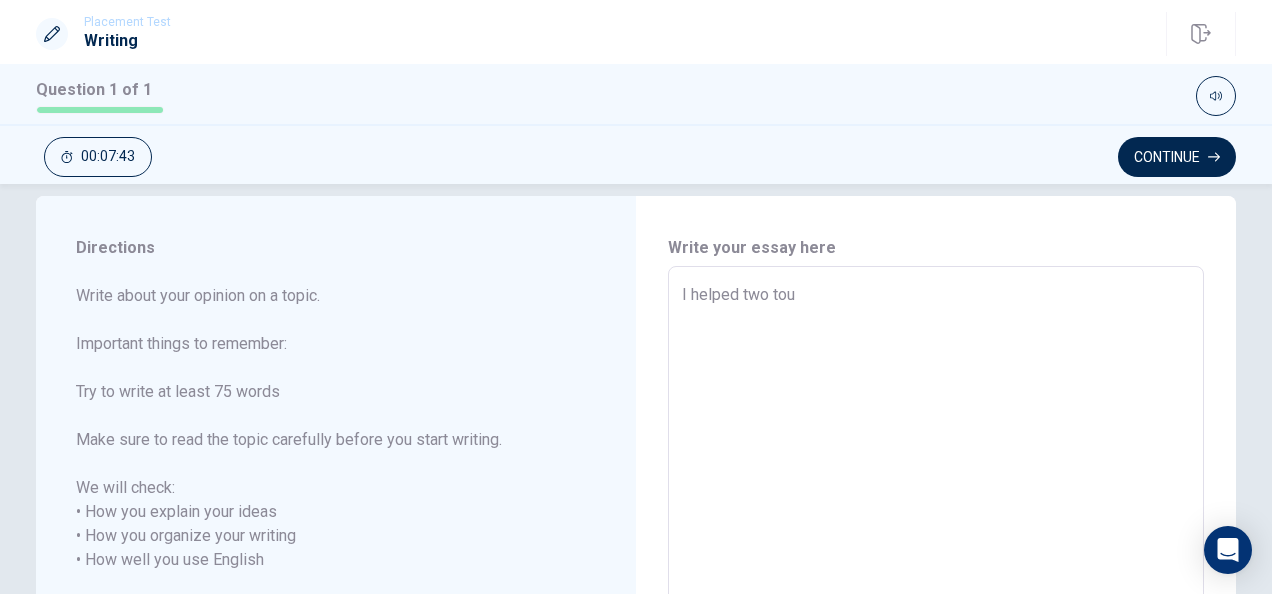 type on "I helped two tour" 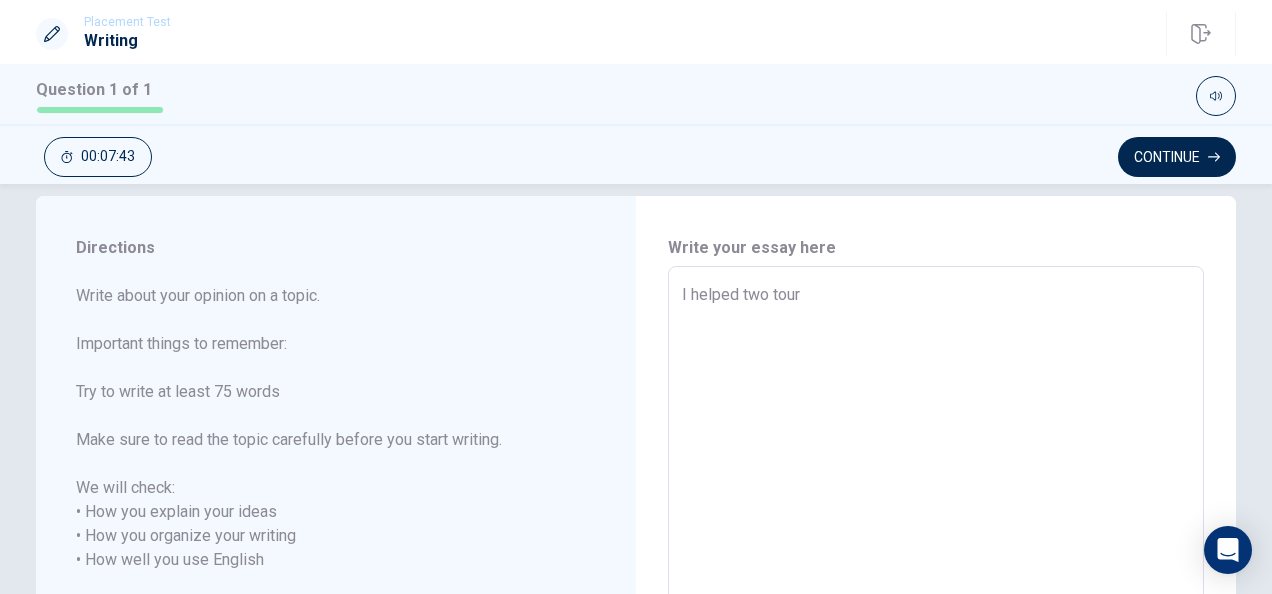 type on "x" 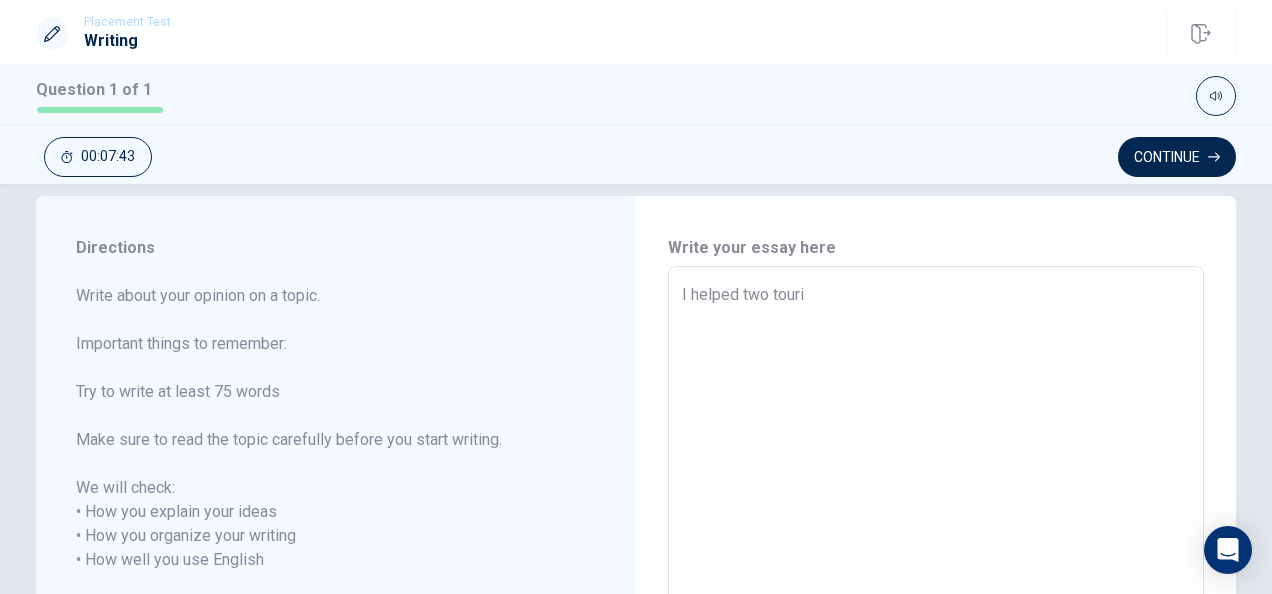 type on "x" 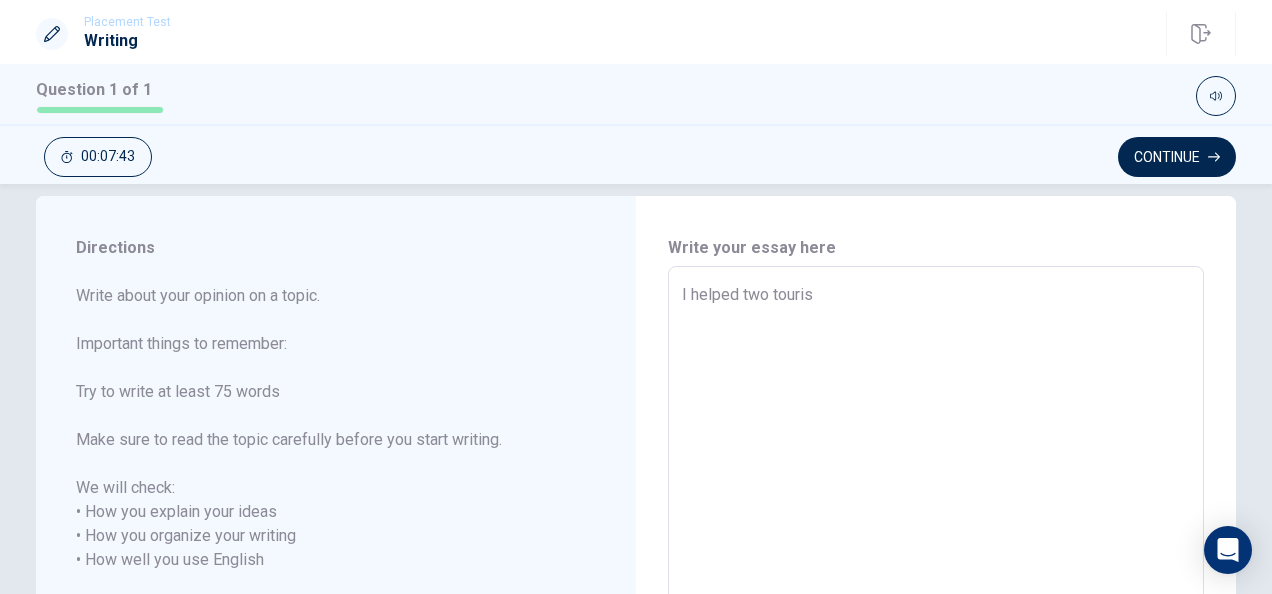 type on "x" 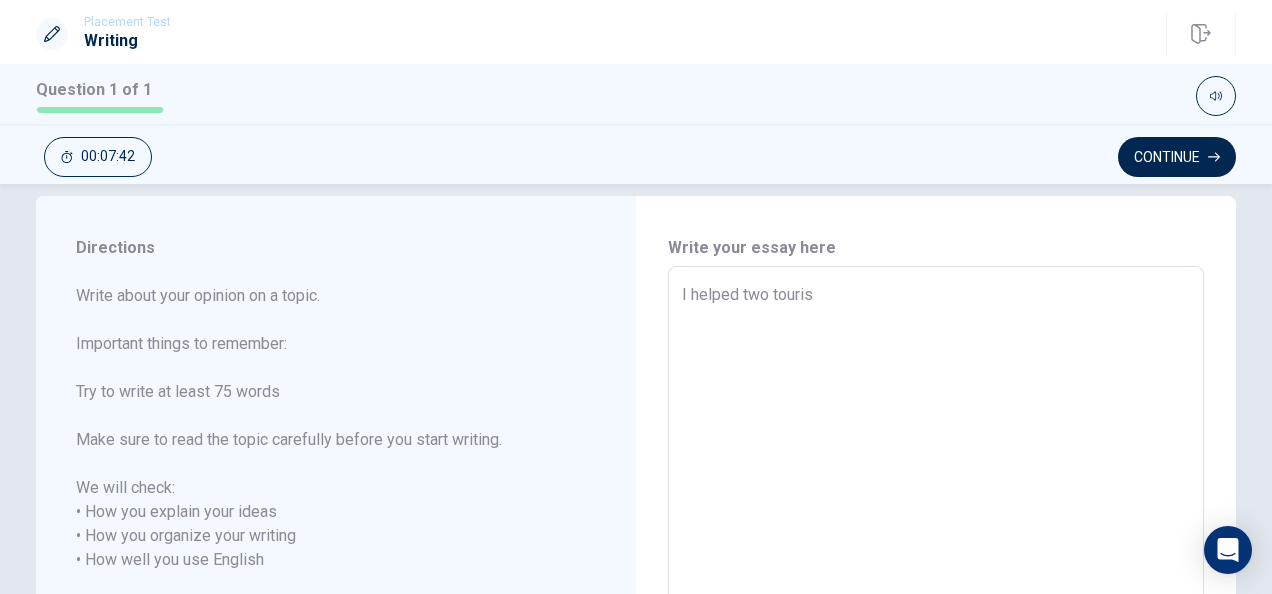 type on "I helped two tourist" 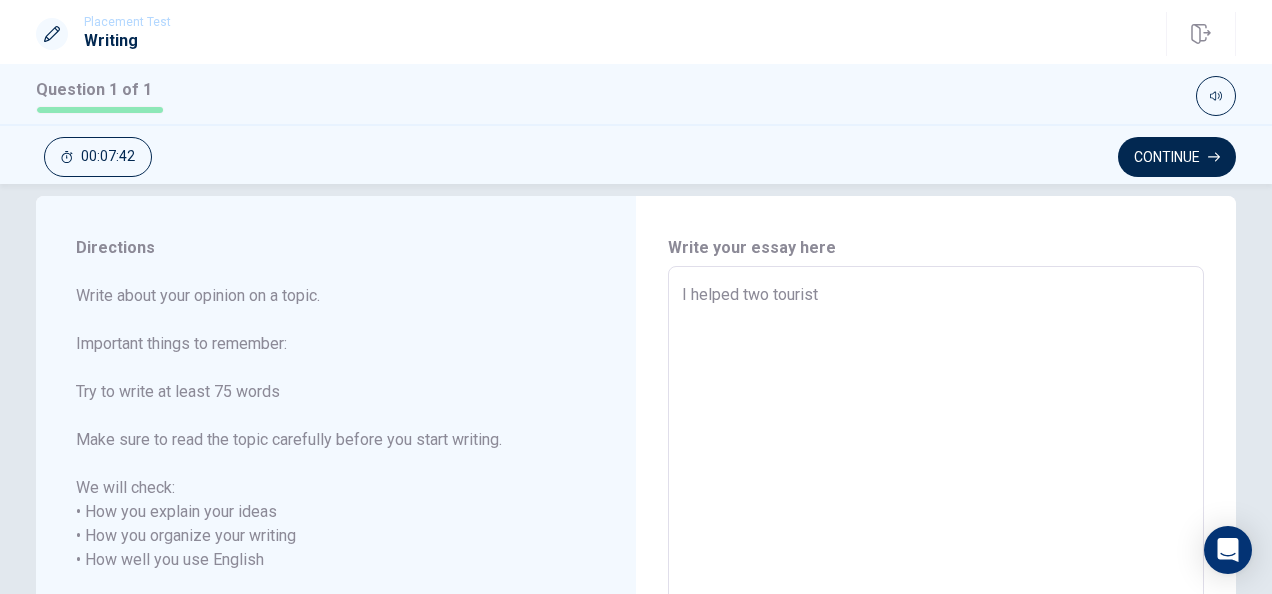 type on "x" 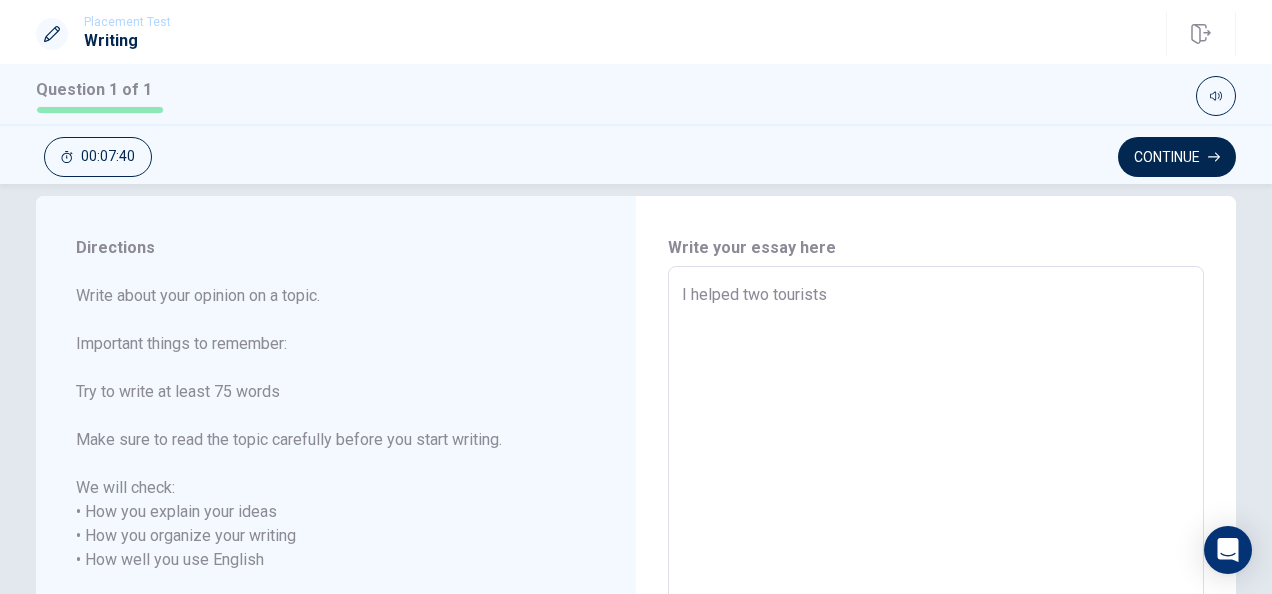 type on "x" 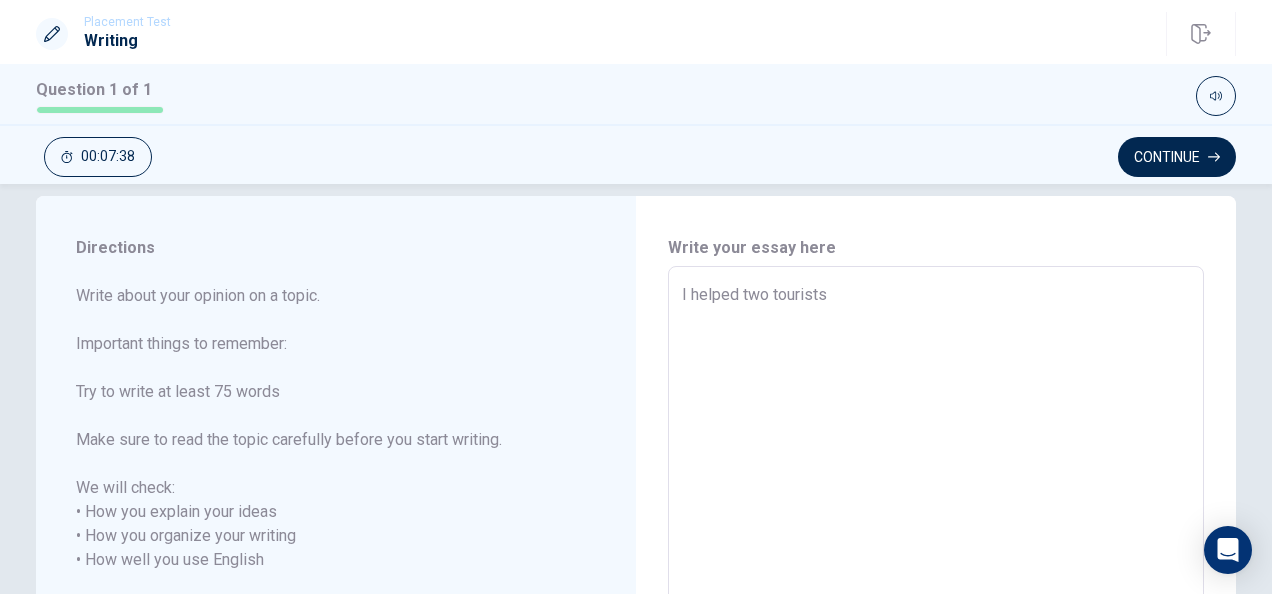 type on "x" 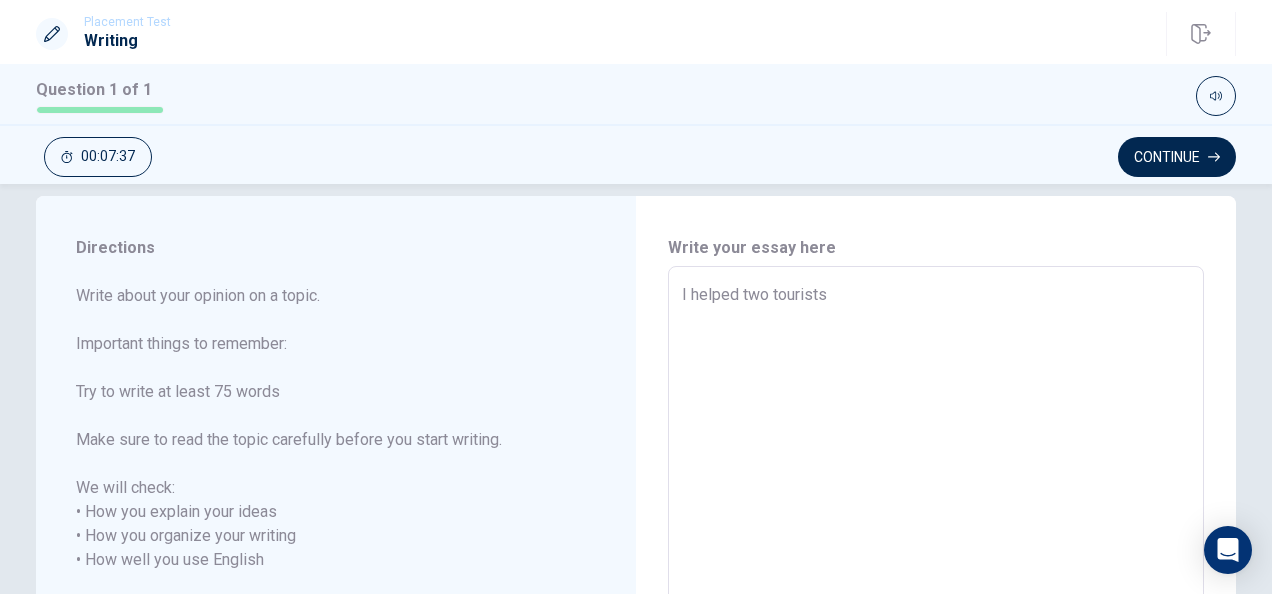 type on "I helped two tourists i" 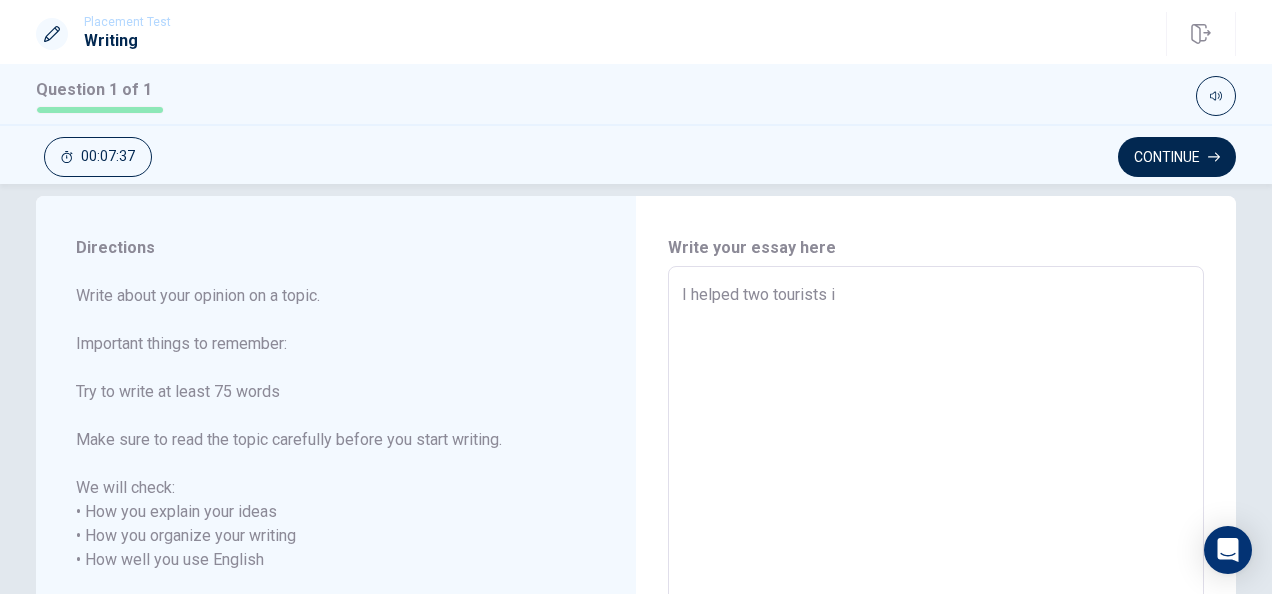 type on "x" 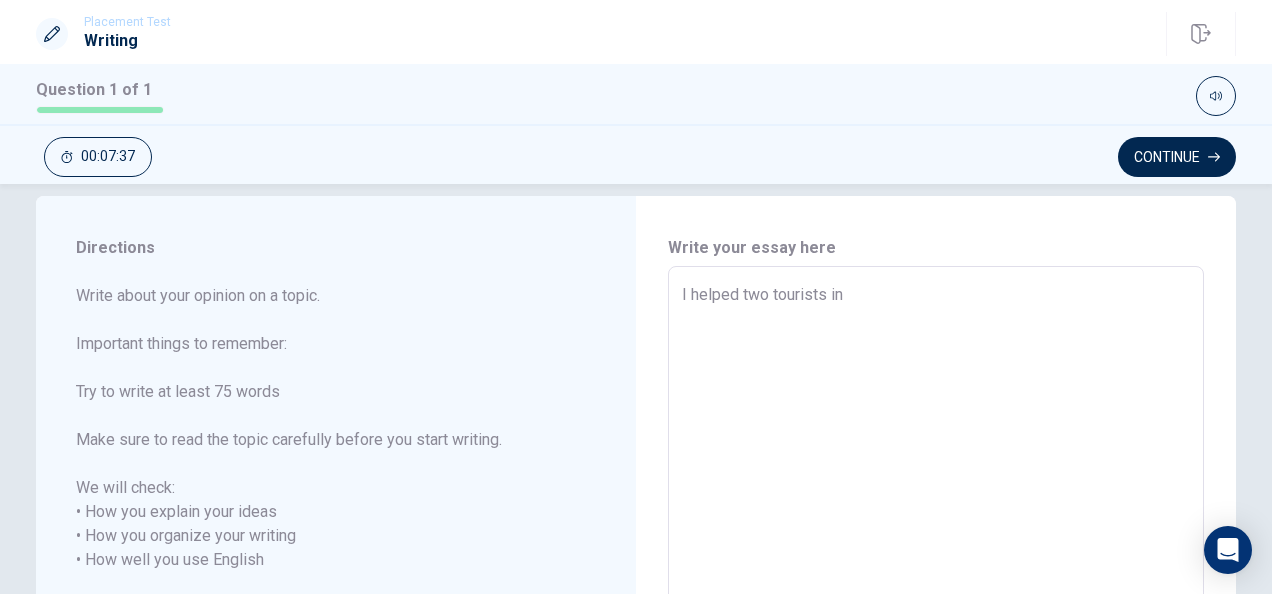 type on "x" 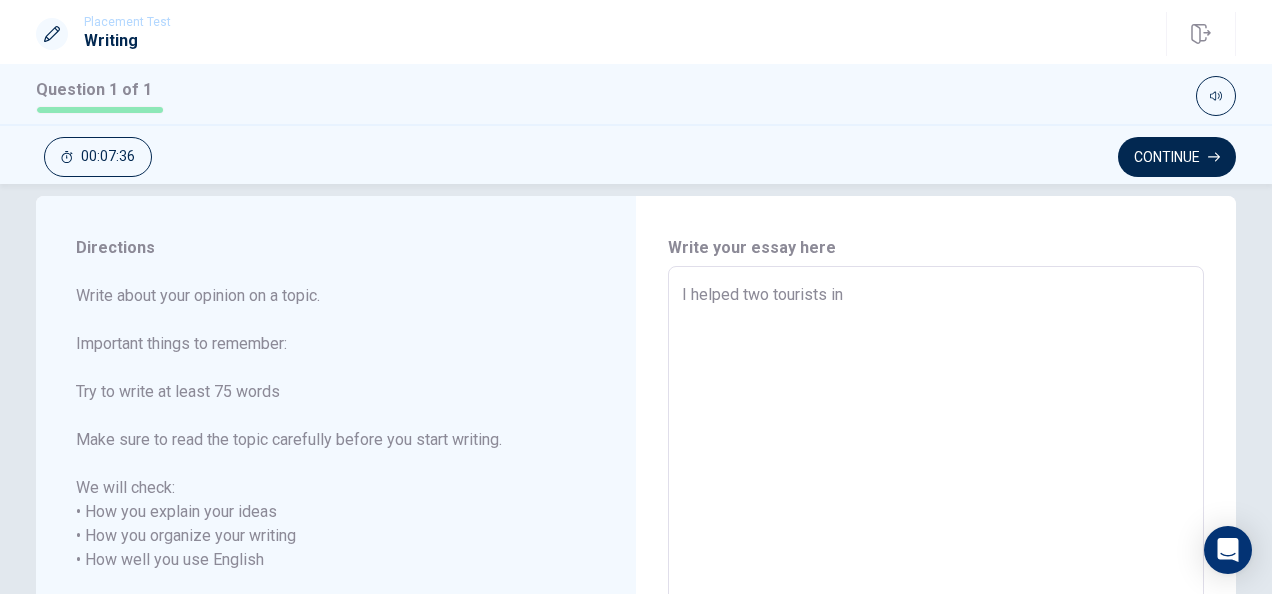 type on "I helped two tourists in [GEOGRAPHIC_DATA]" 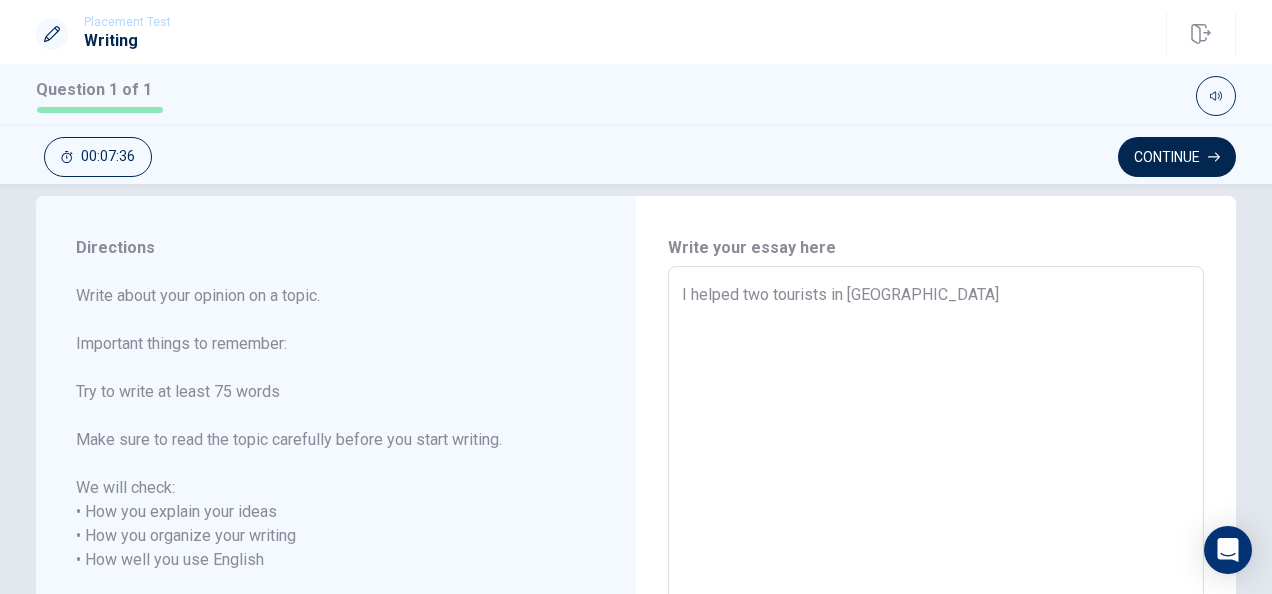 type on "x" 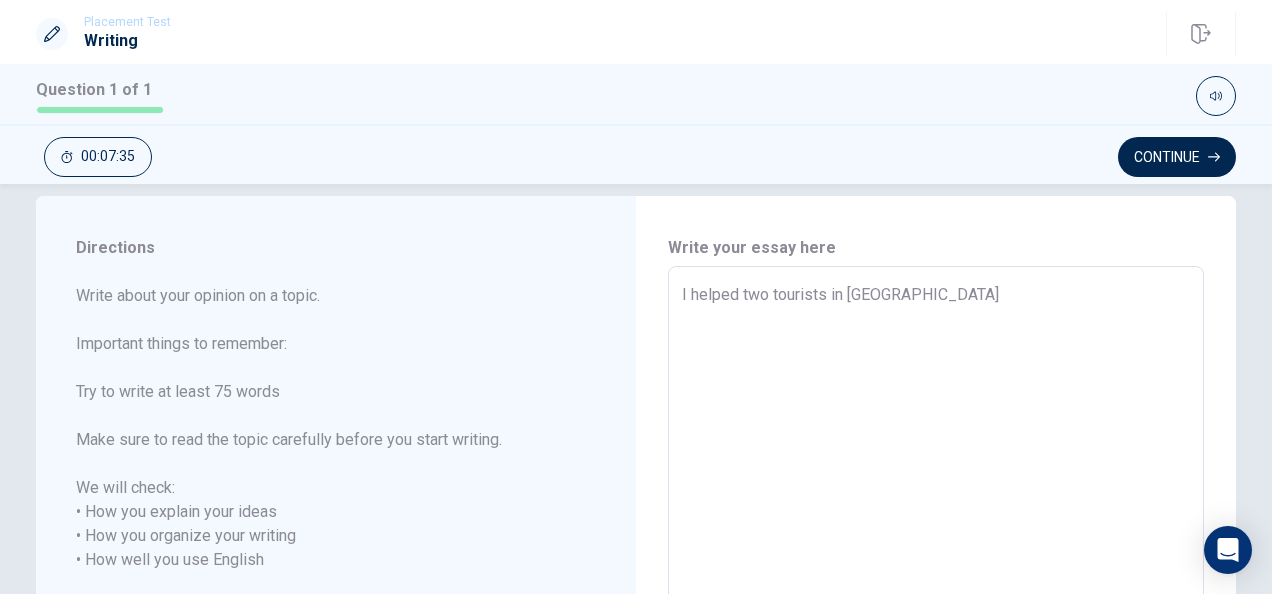 type on "I helped two tourists in [GEOGRAPHIC_DATA]" 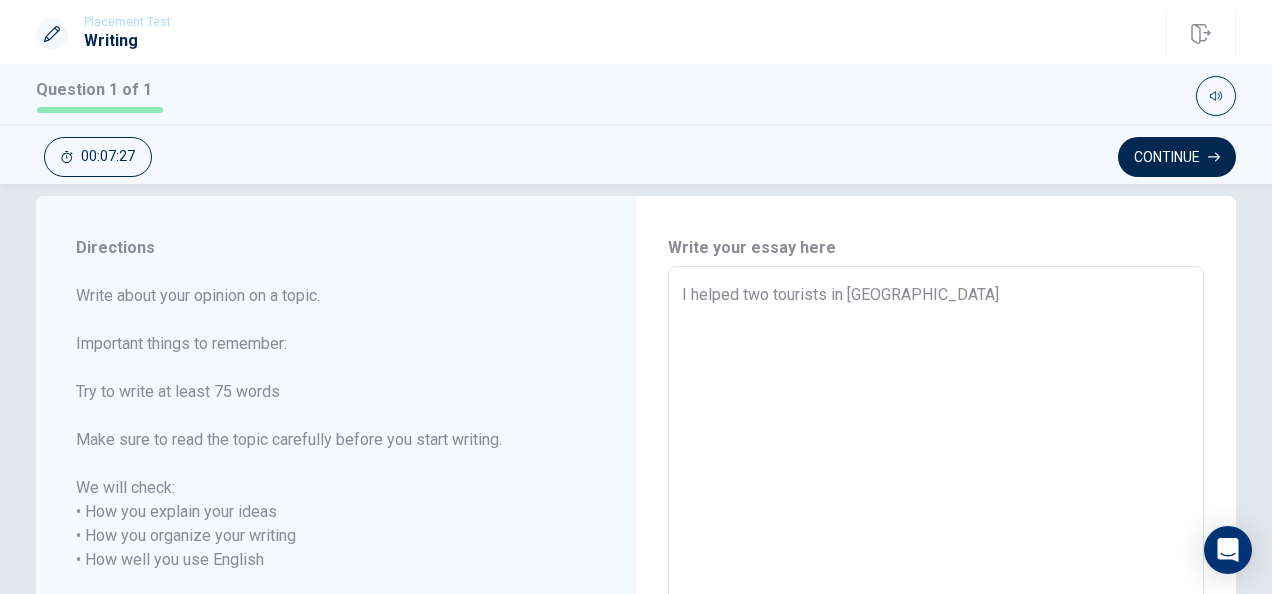 type on "x" 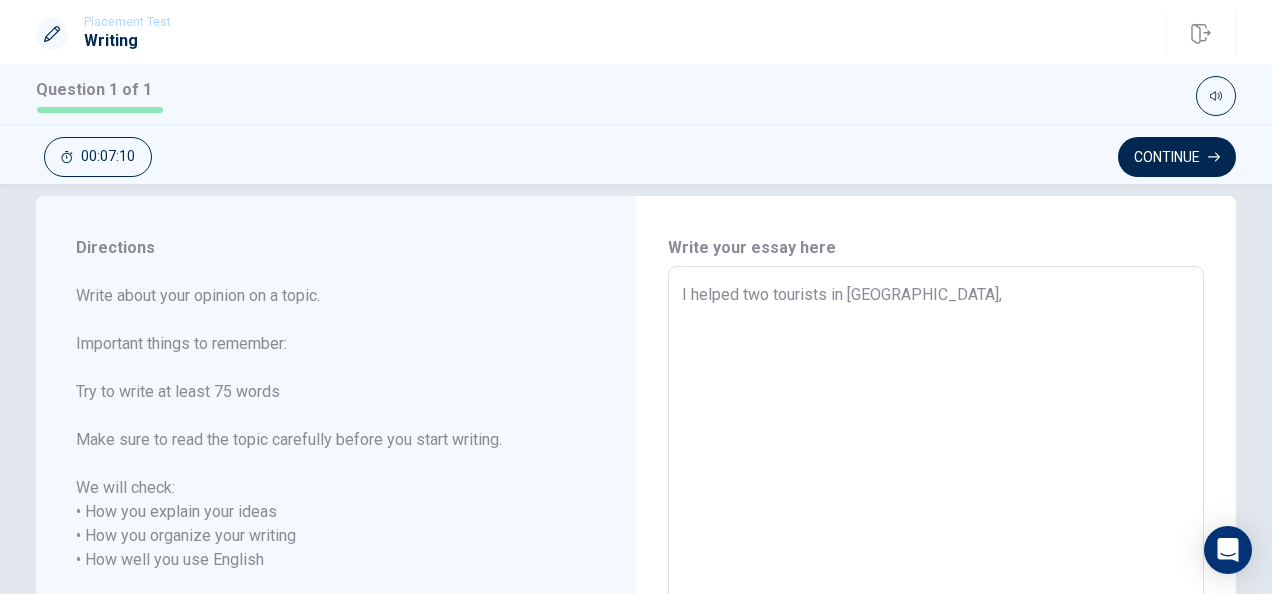type on "x" 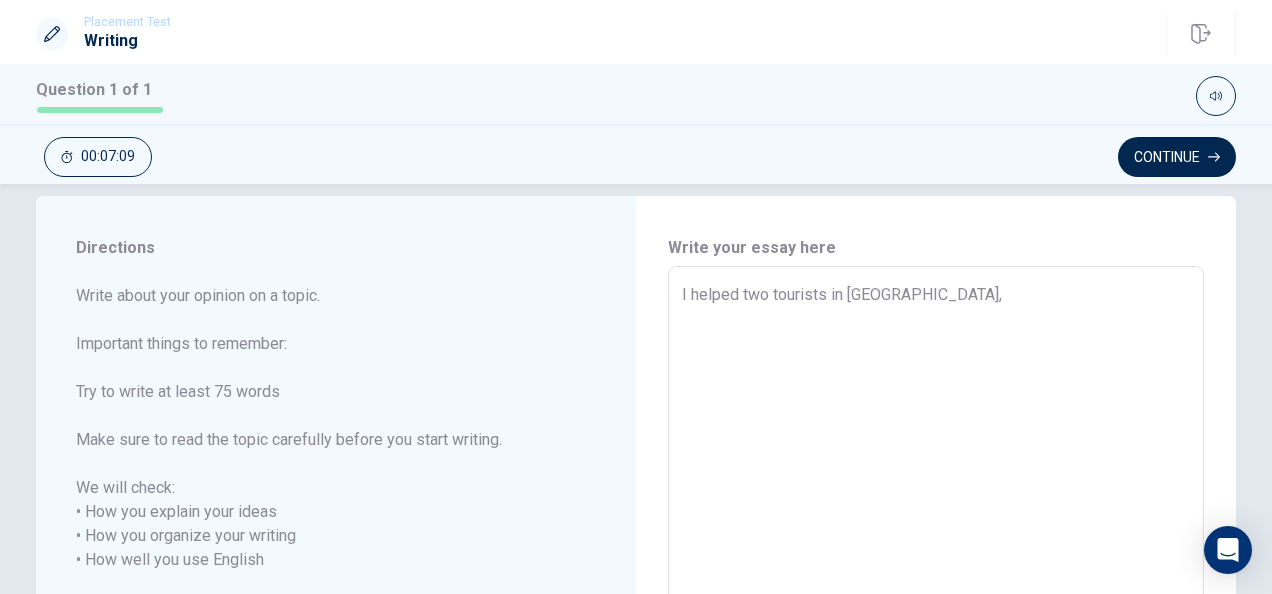 type on "I helped two tourists in [GEOGRAPHIC_DATA]" 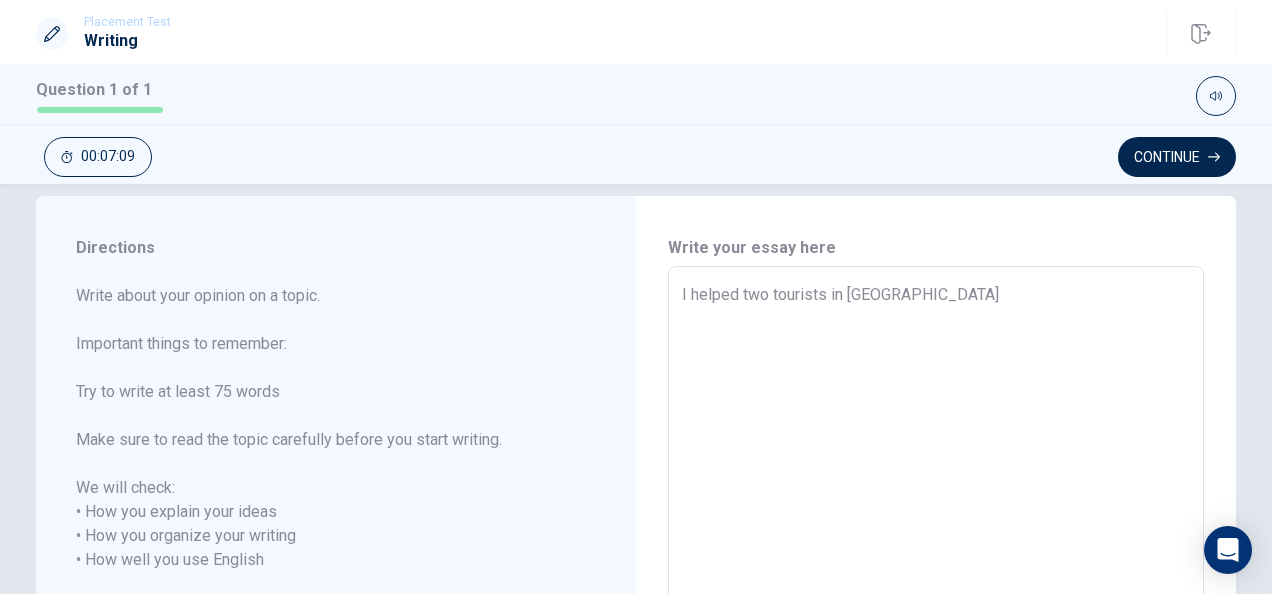type on "x" 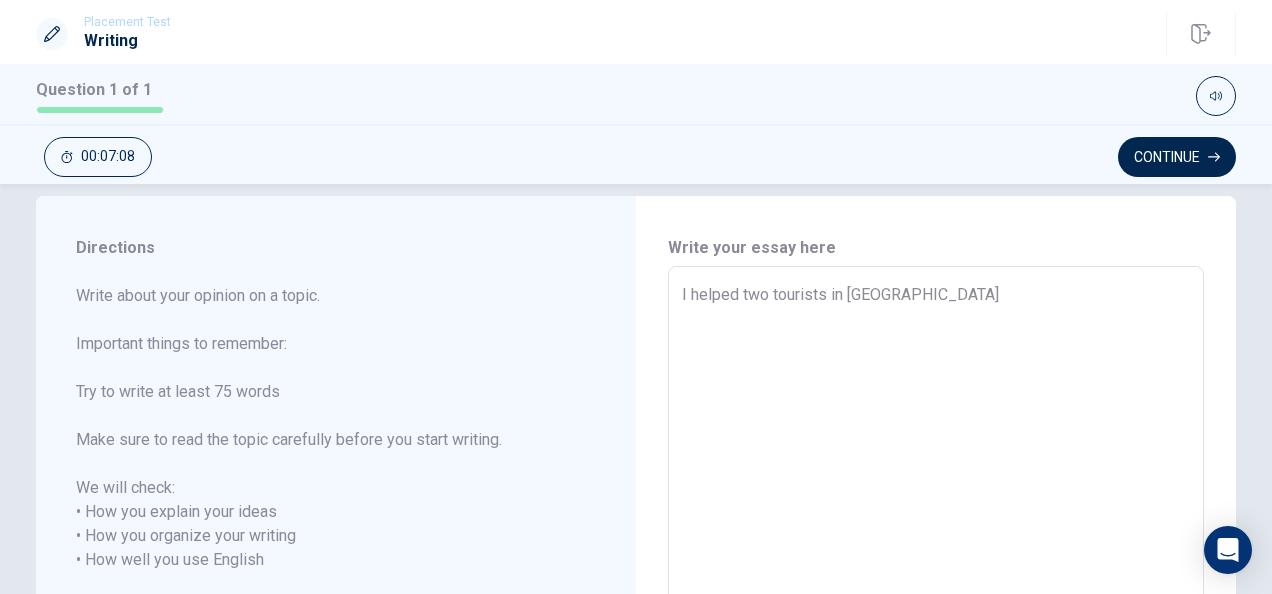 type on "I helped two tourists in [GEOGRAPHIC_DATA]" 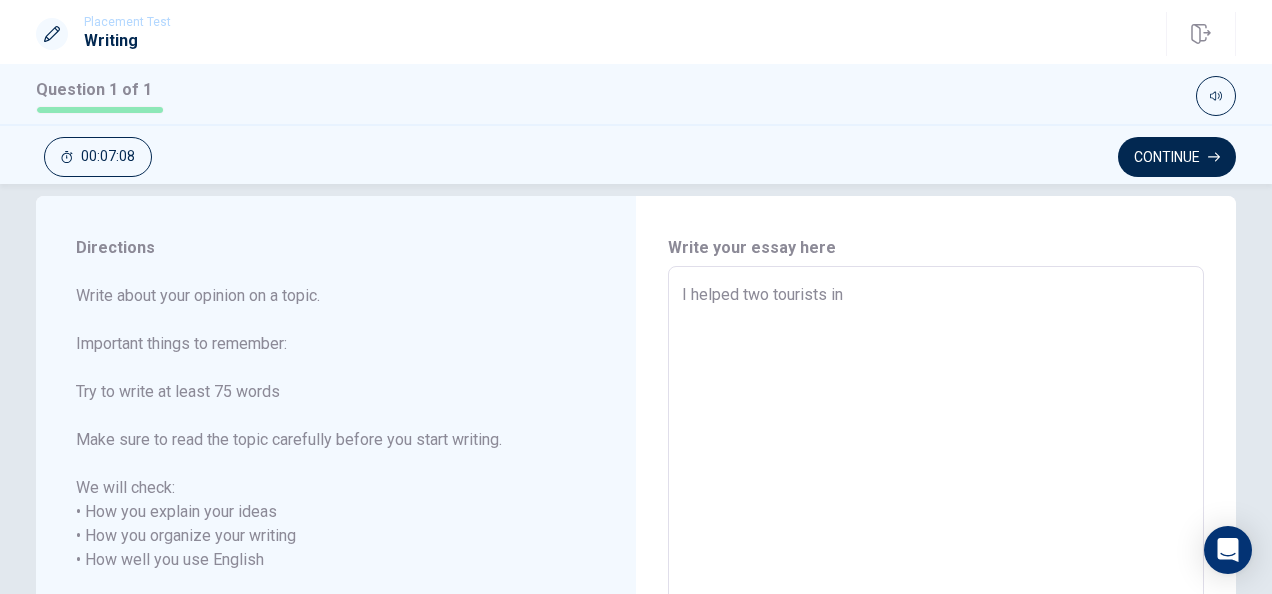type on "x" 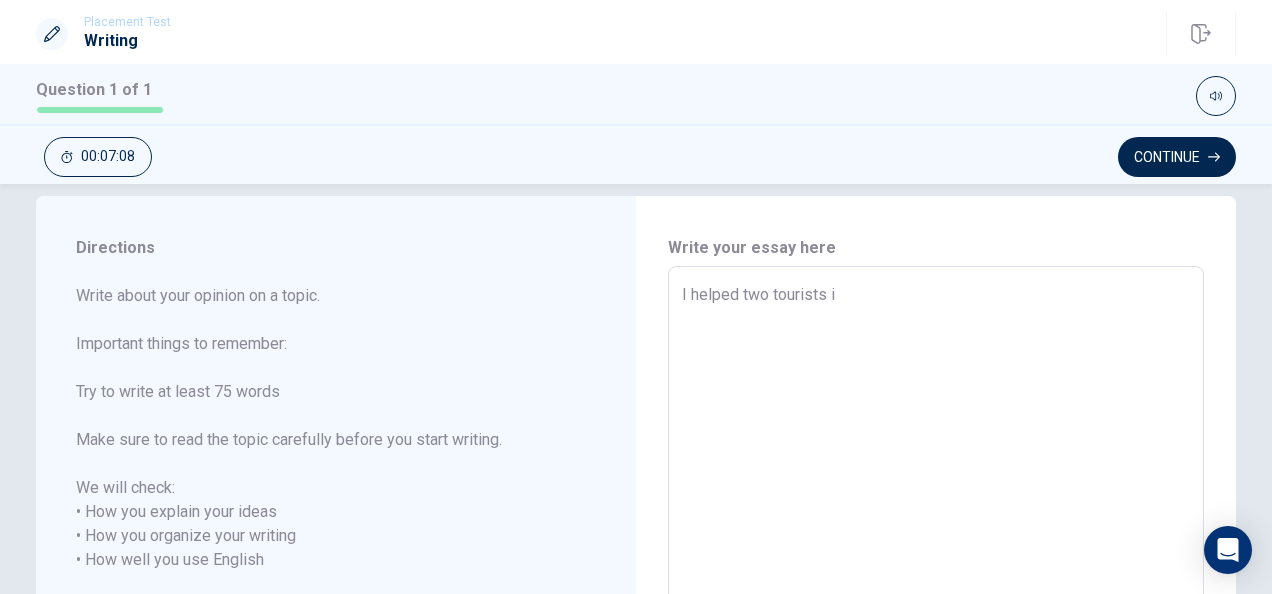type on "x" 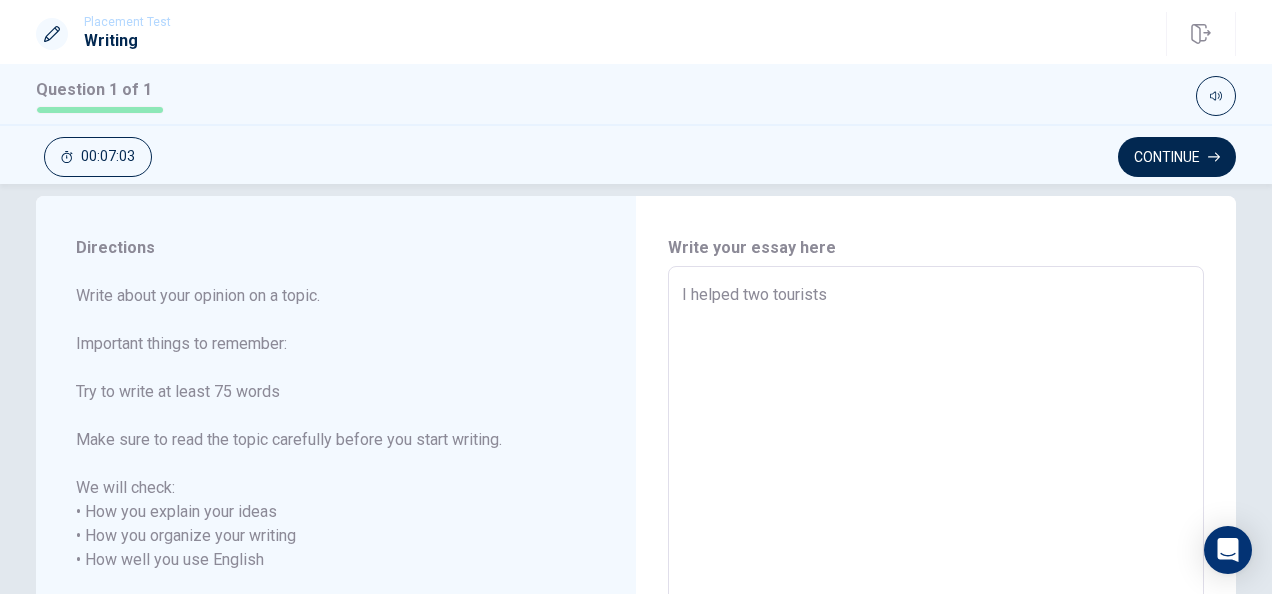 type on "x" 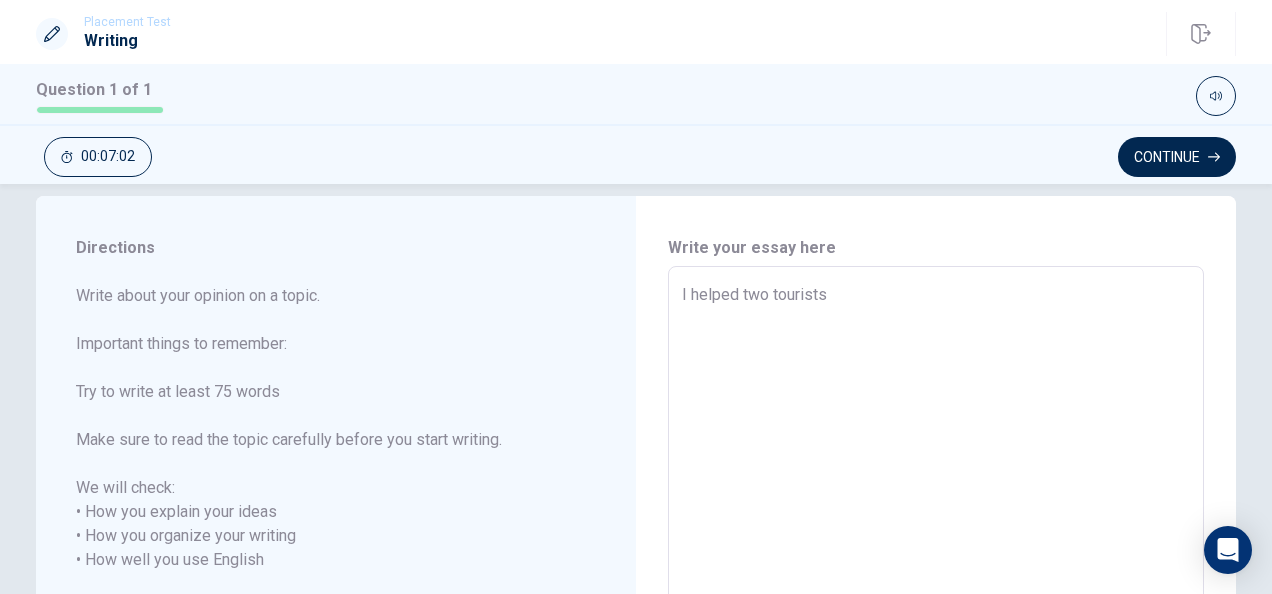 type on "I helped two tourists 5" 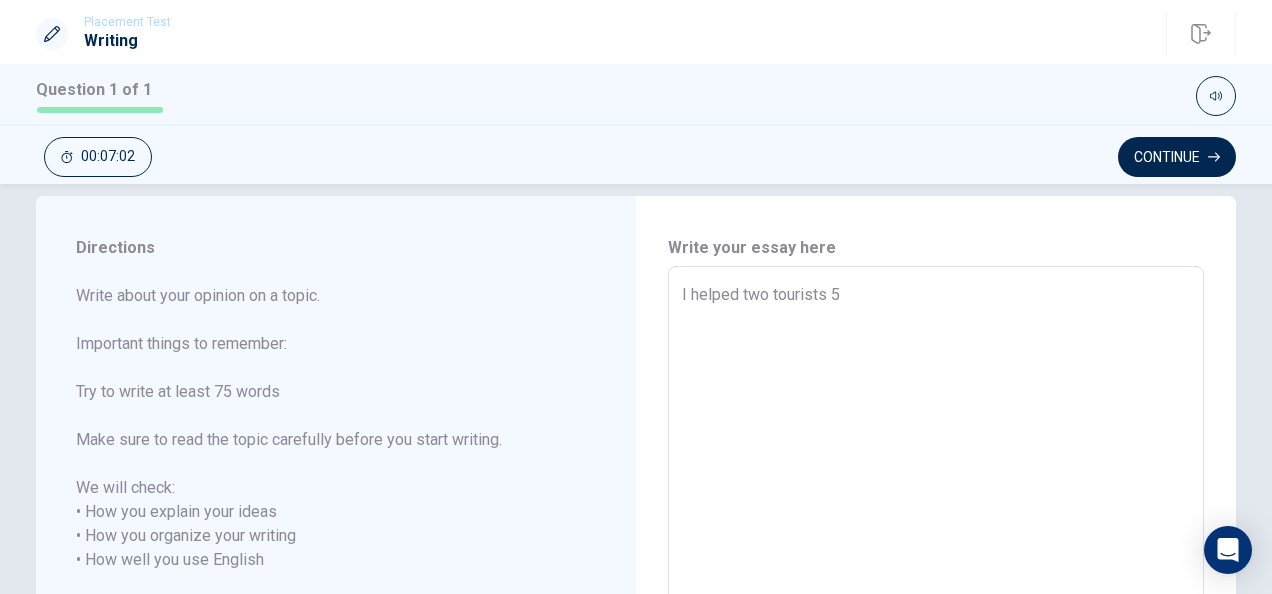 type on "x" 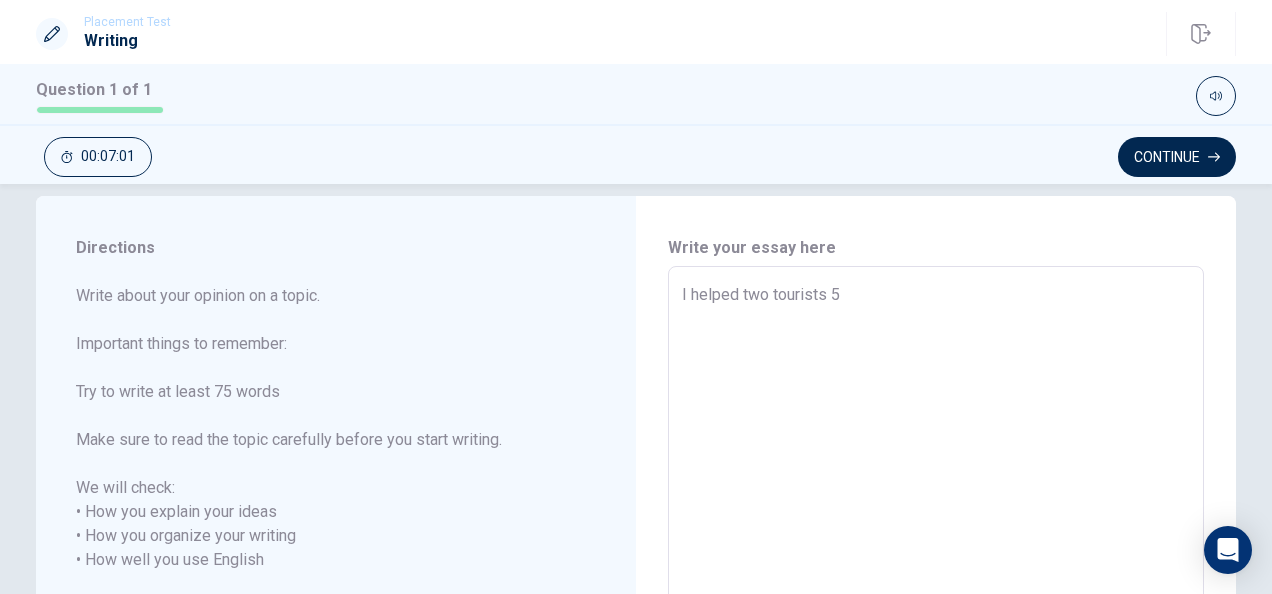 type on "I helped two tourists 5" 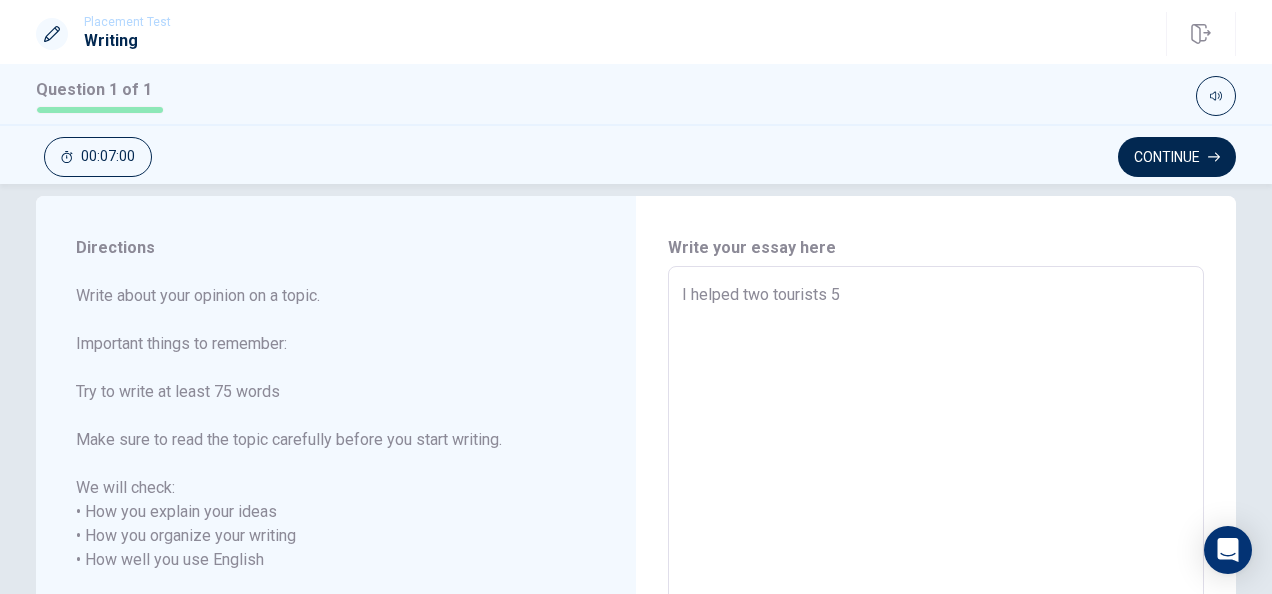 type on "I helped two tourists 5 y" 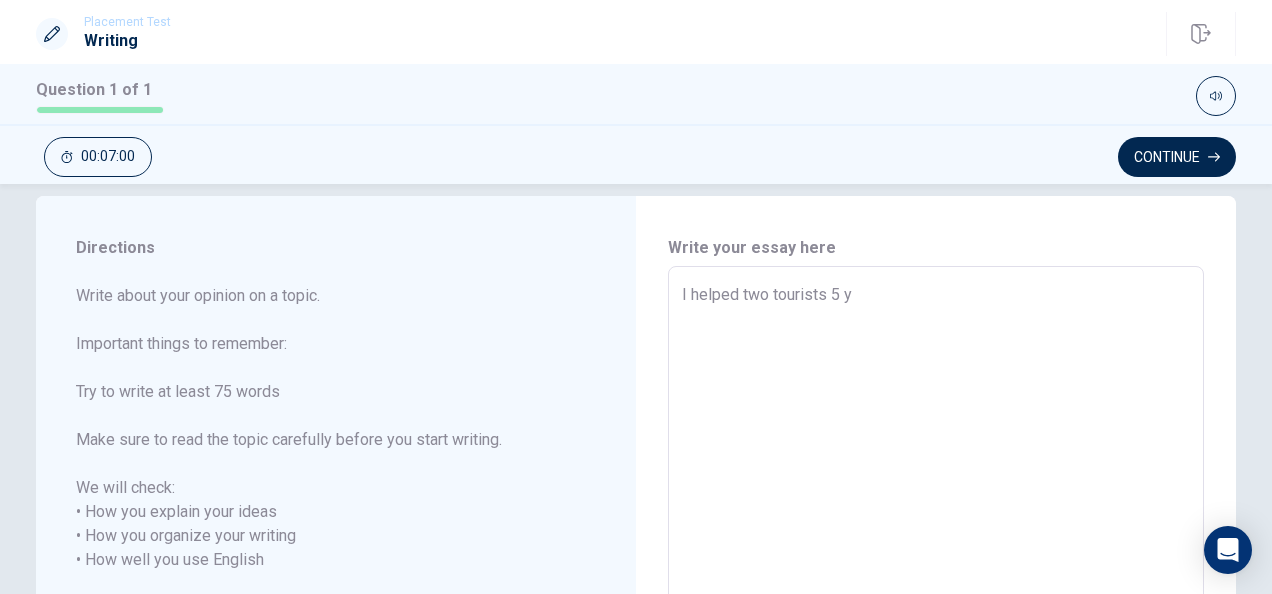type on "x" 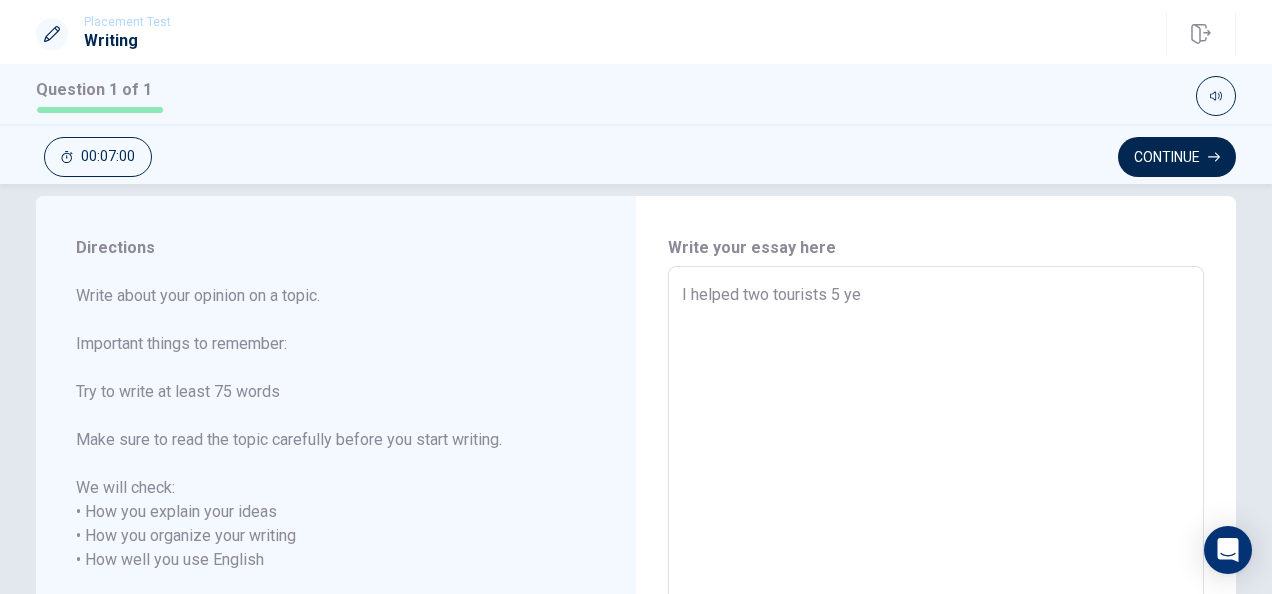 type on "x" 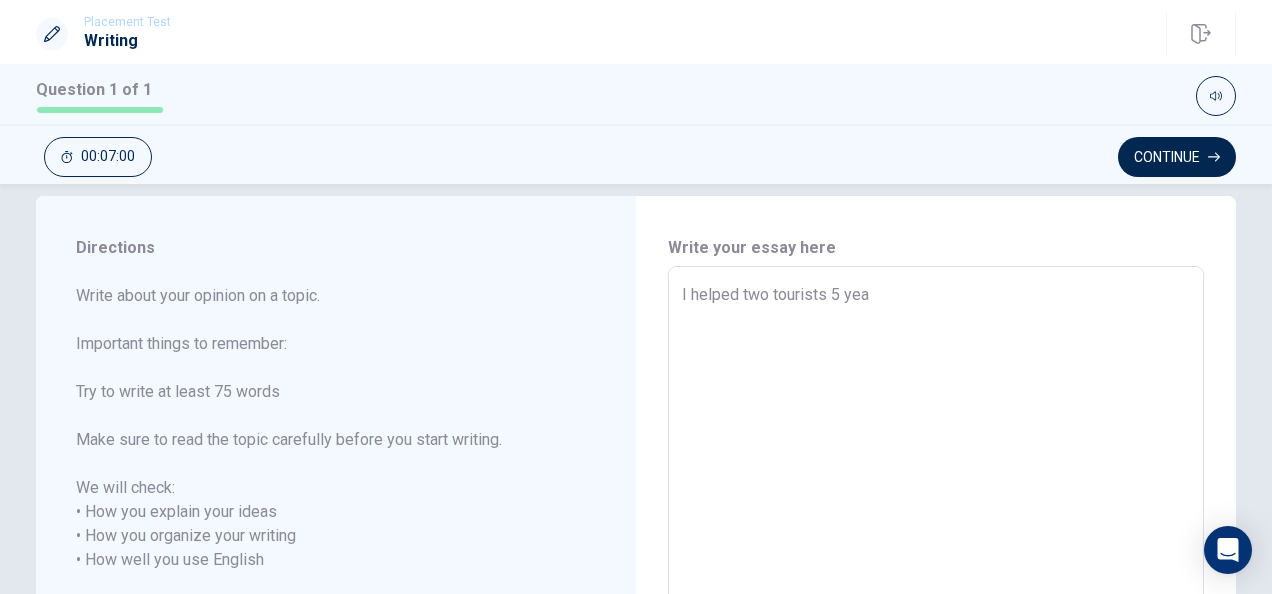 type on "x" 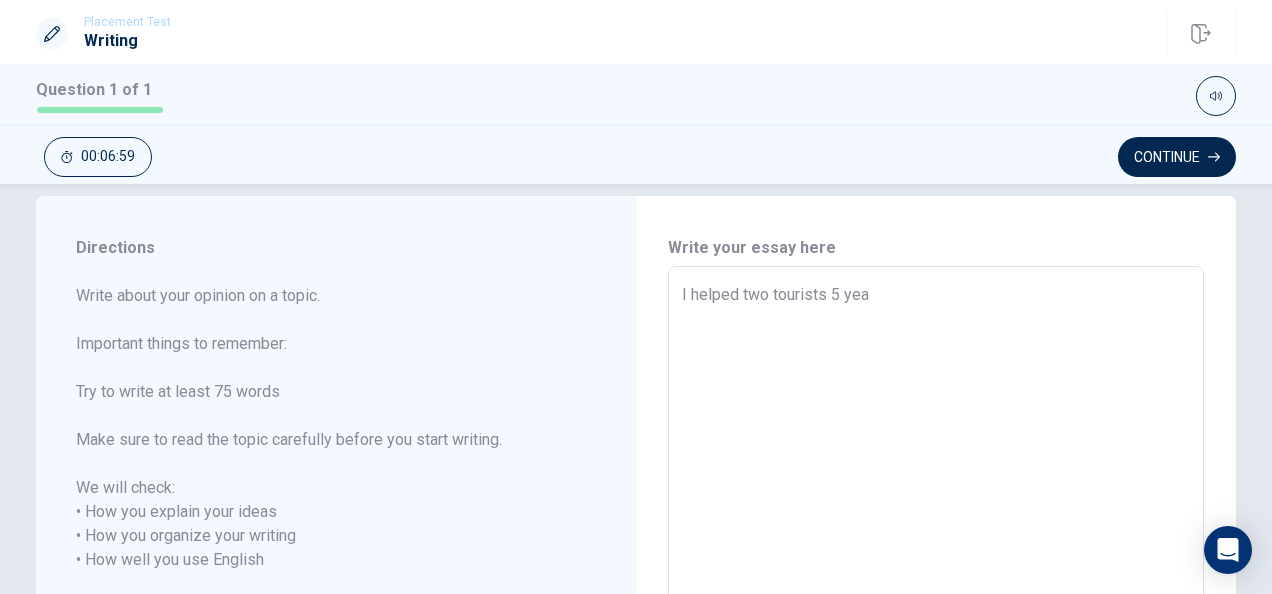 type on "I helped two tourists 5 year" 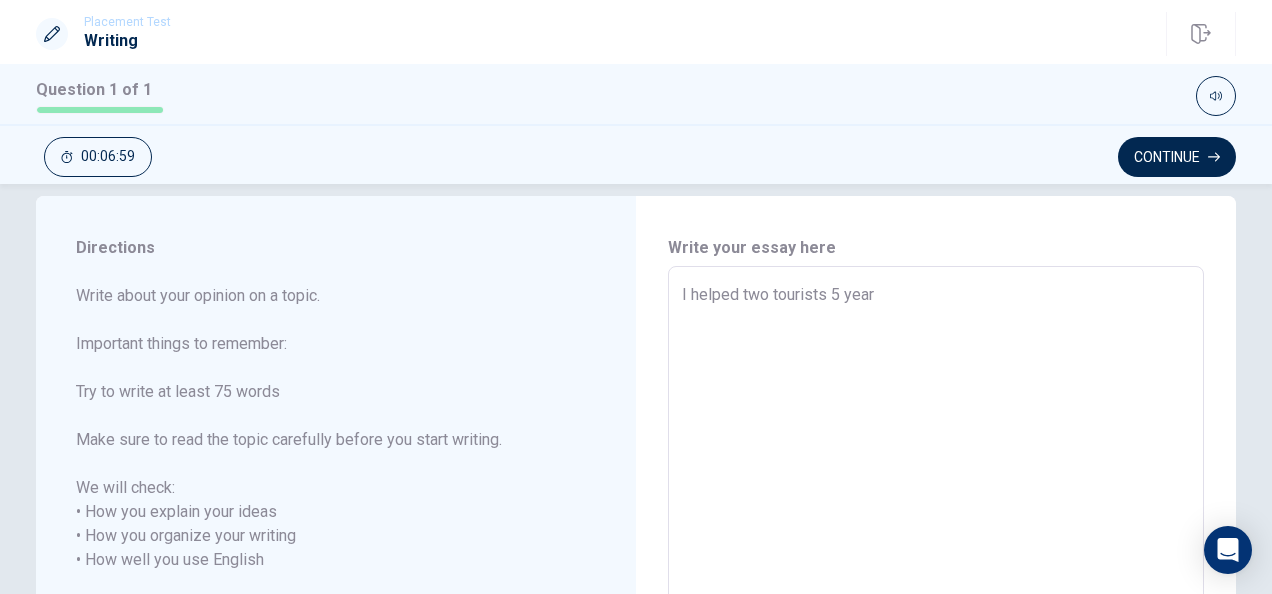 type on "x" 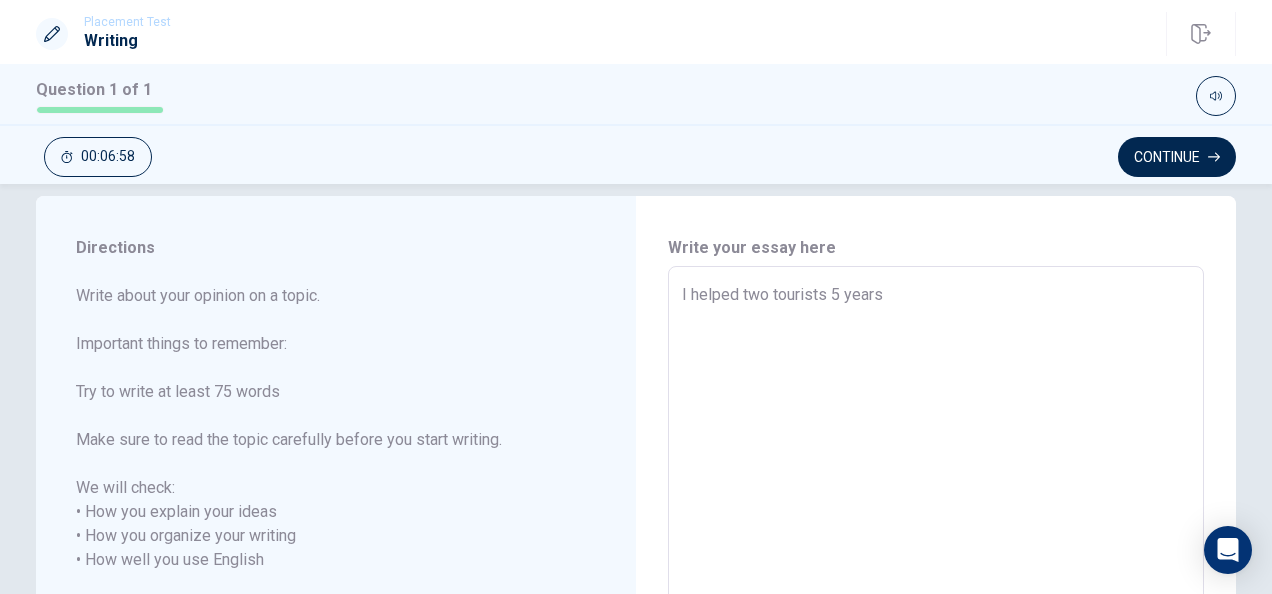 type on "x" 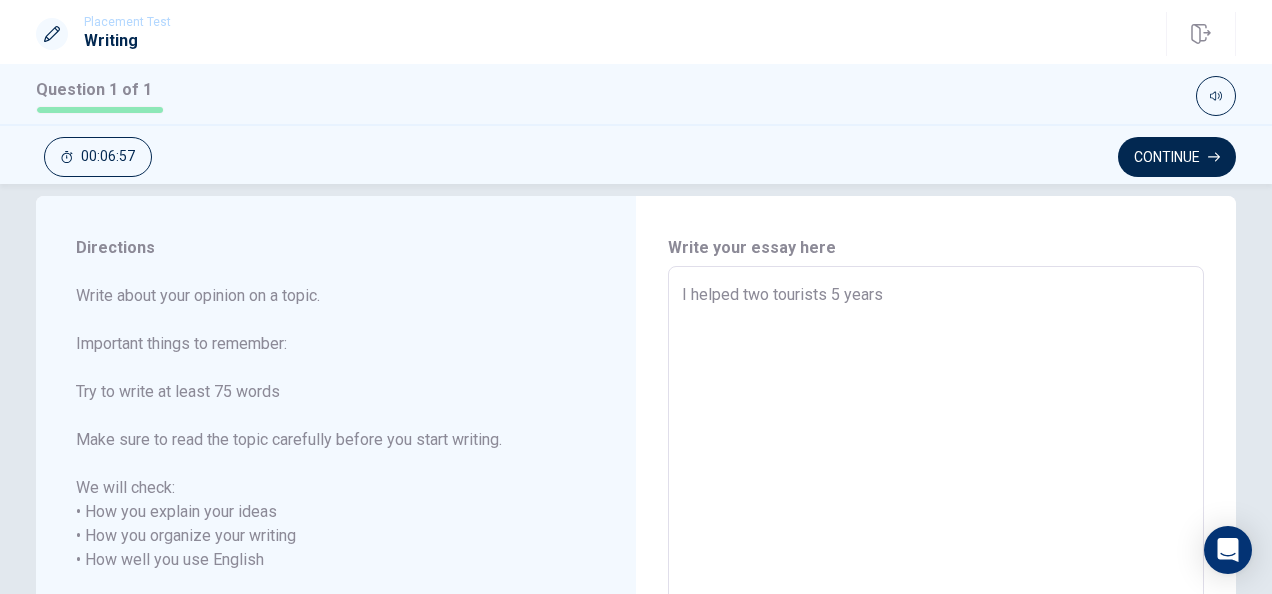 type on "I helped two tourists 5 years" 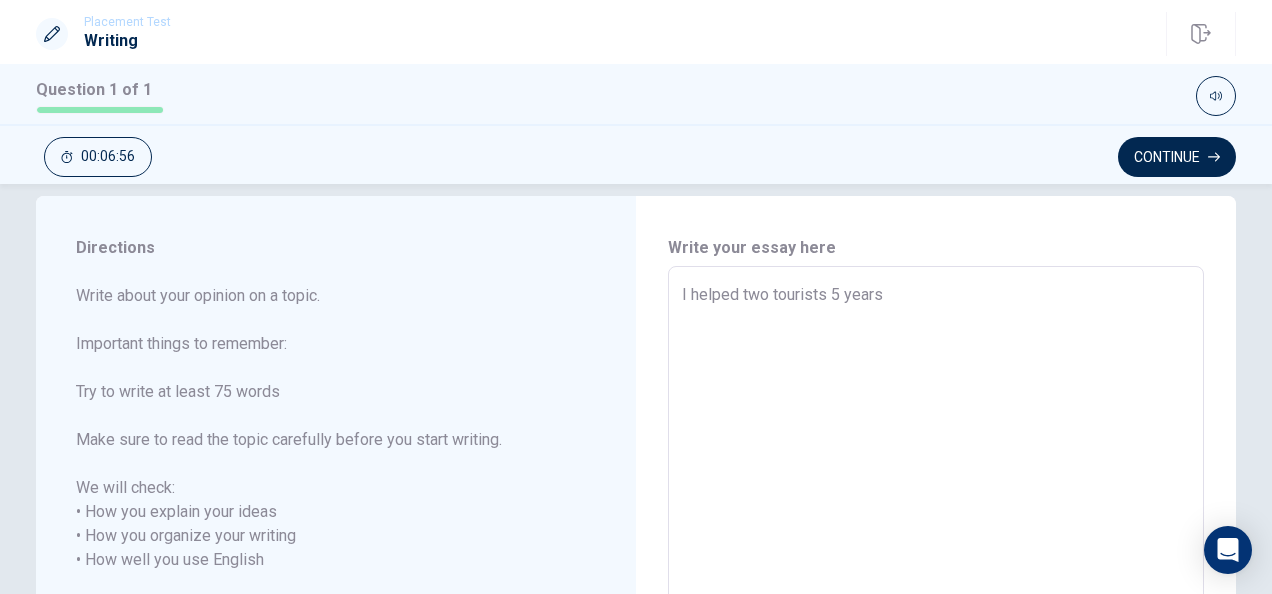 type on "I helped two tourists 5 years a" 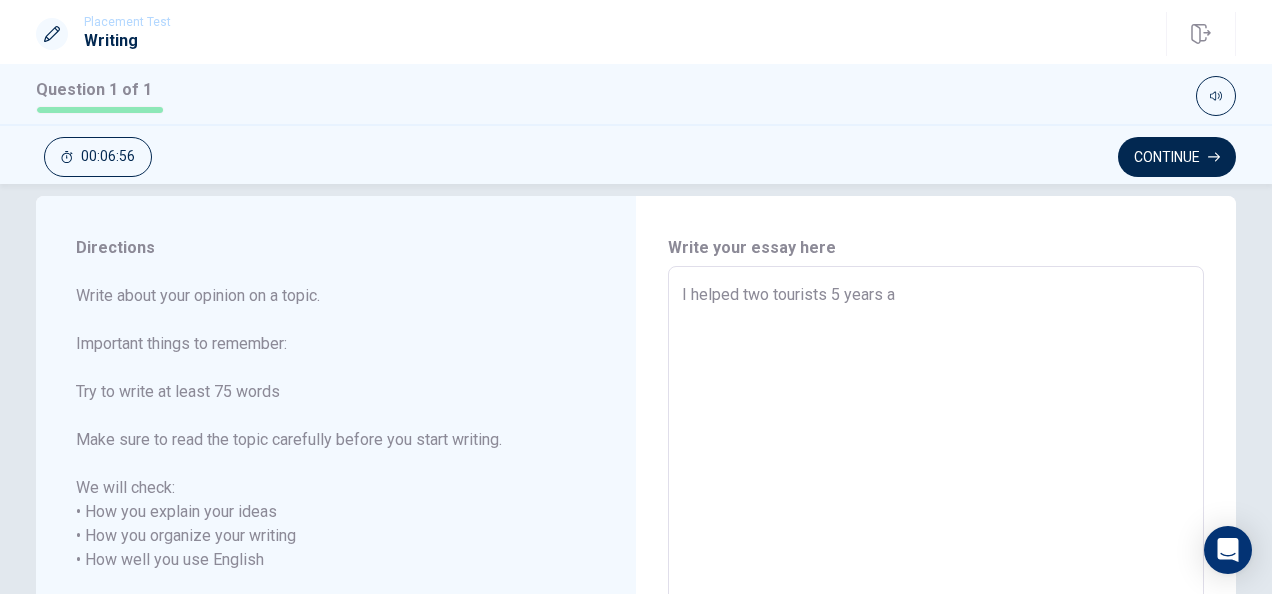 type on "x" 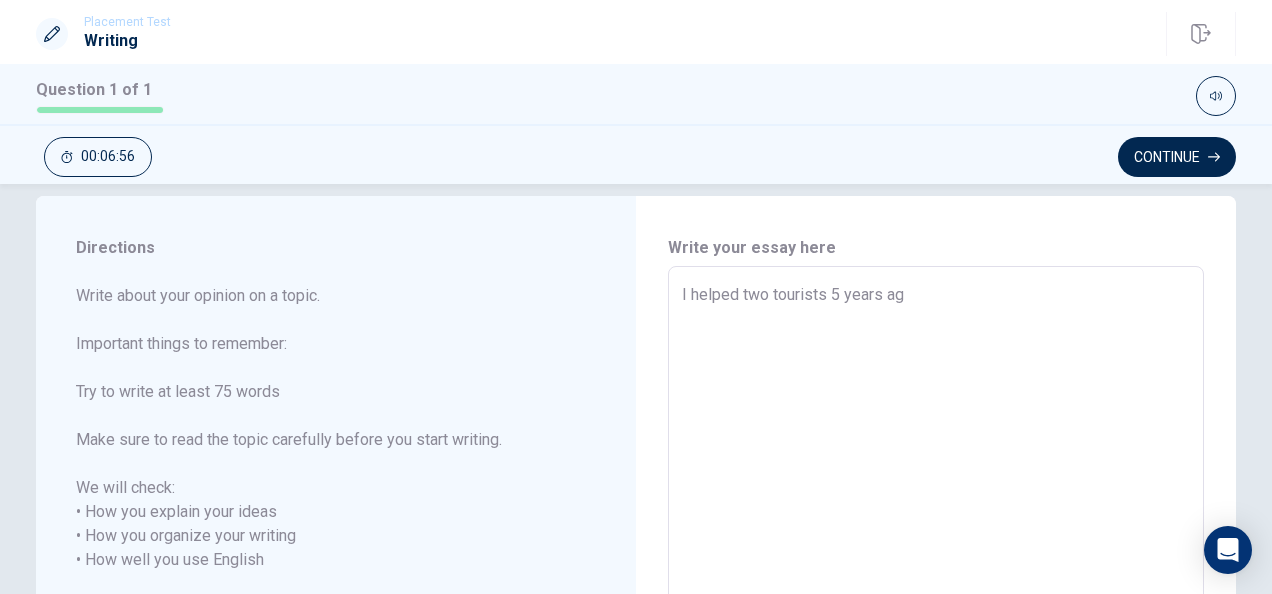 type on "x" 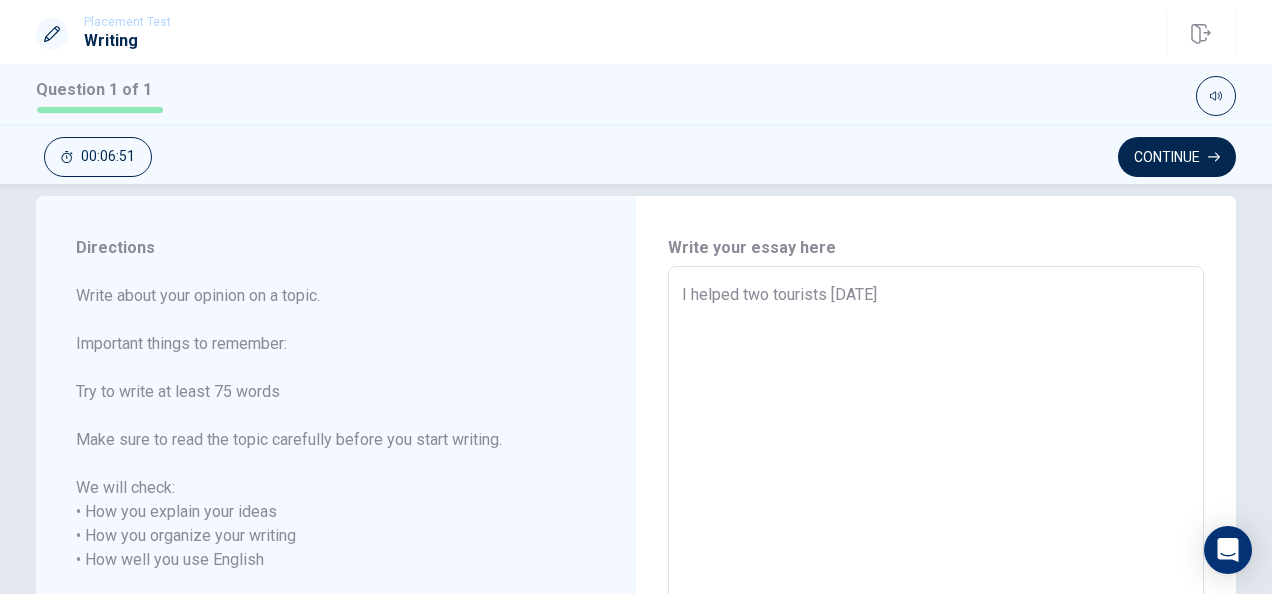 type on "x" 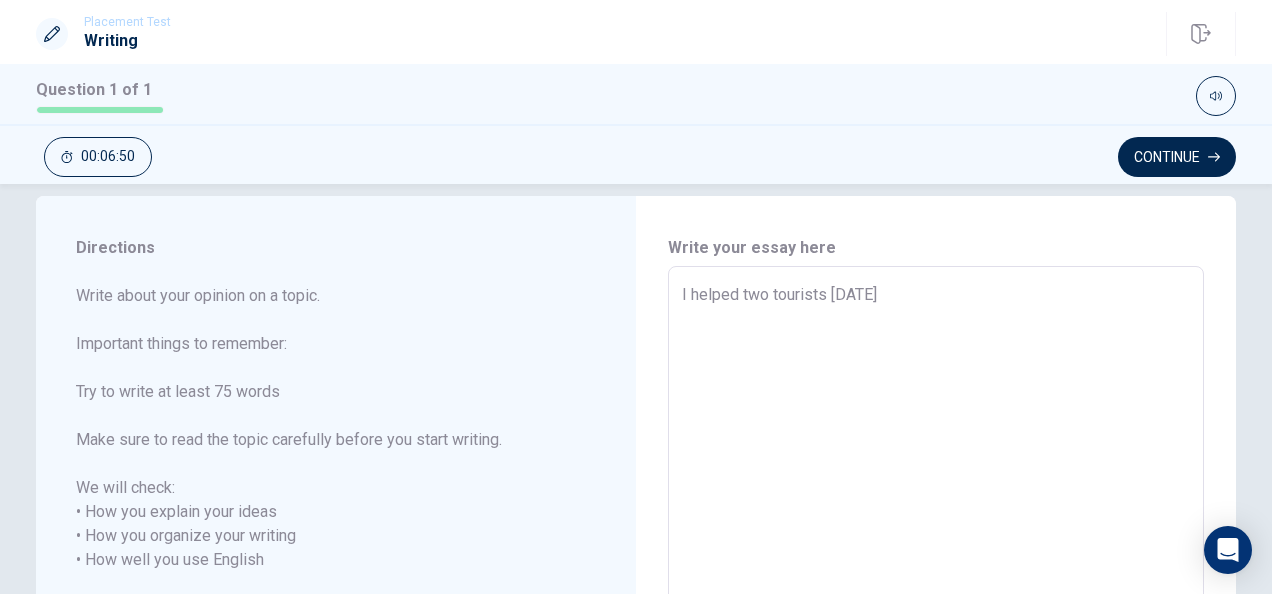 type on "I helped two tourists [DATE]," 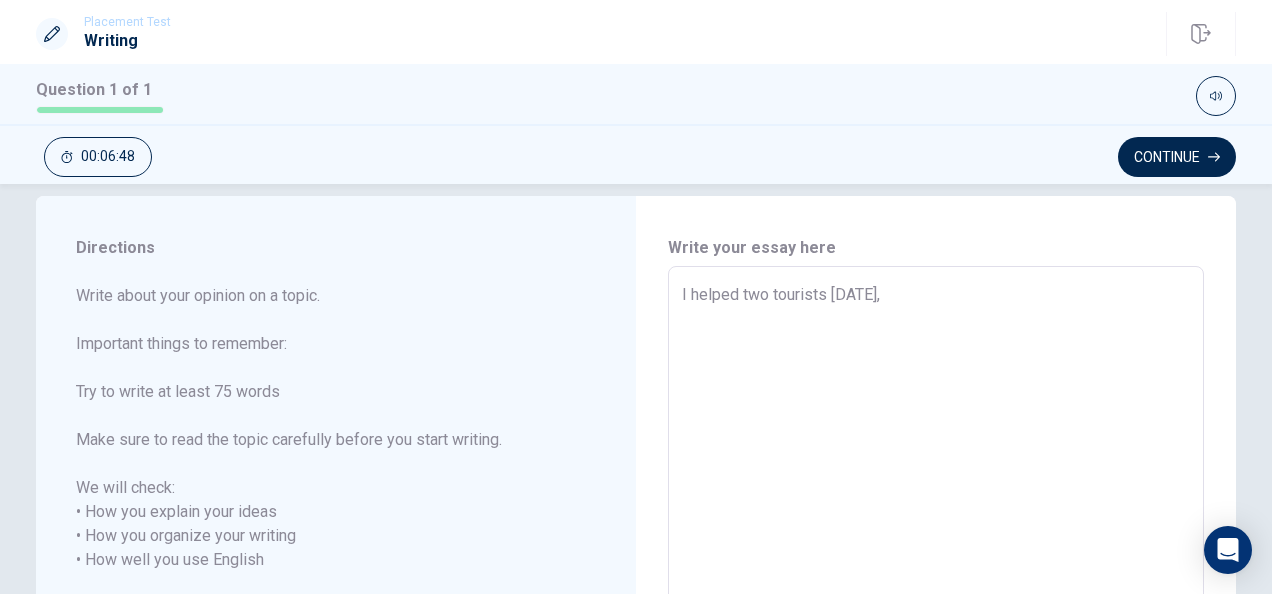 type on "x" 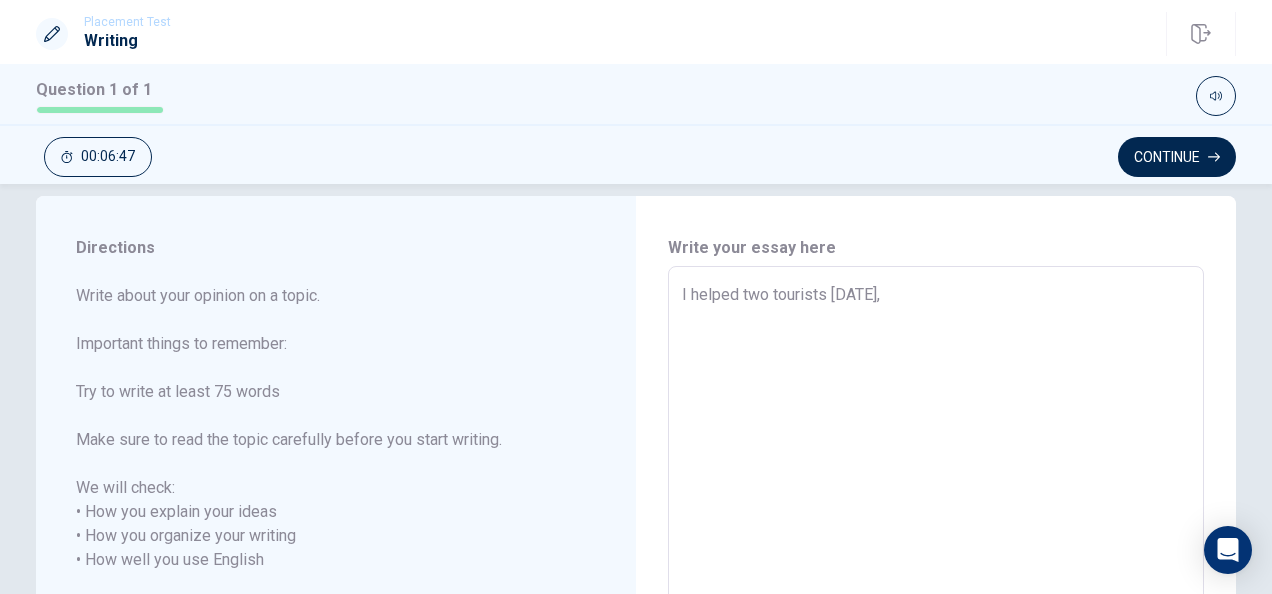 type on "I helped two tourists [DATE]," 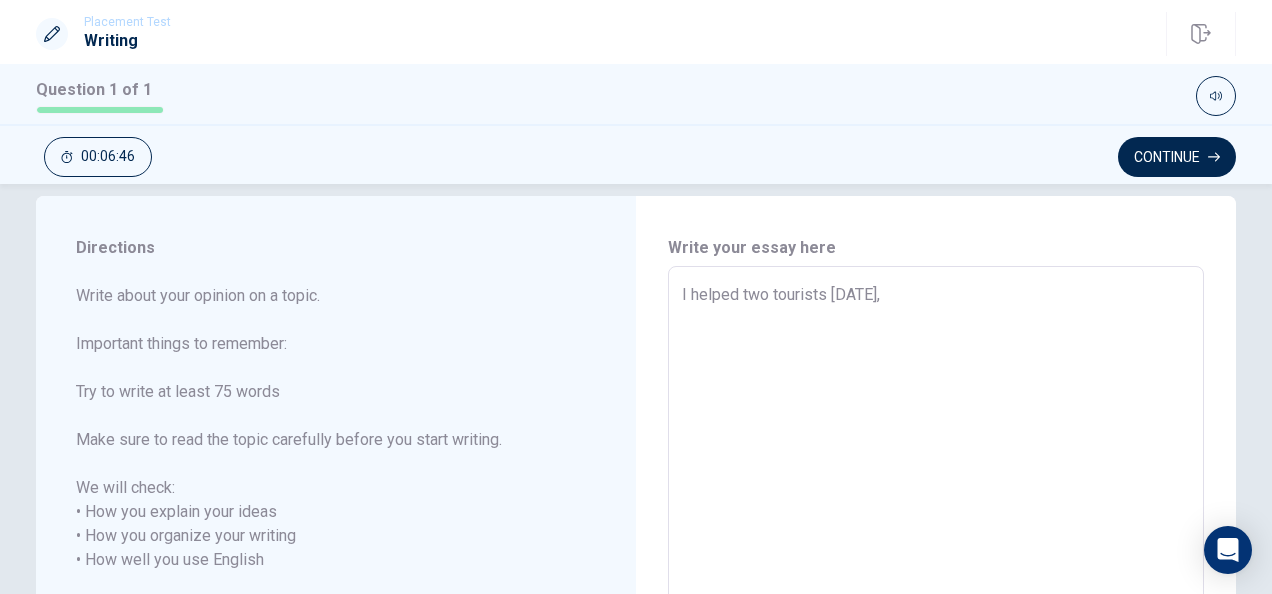 click on "I helped two tourists [DATE], x ​" at bounding box center (936, 560) 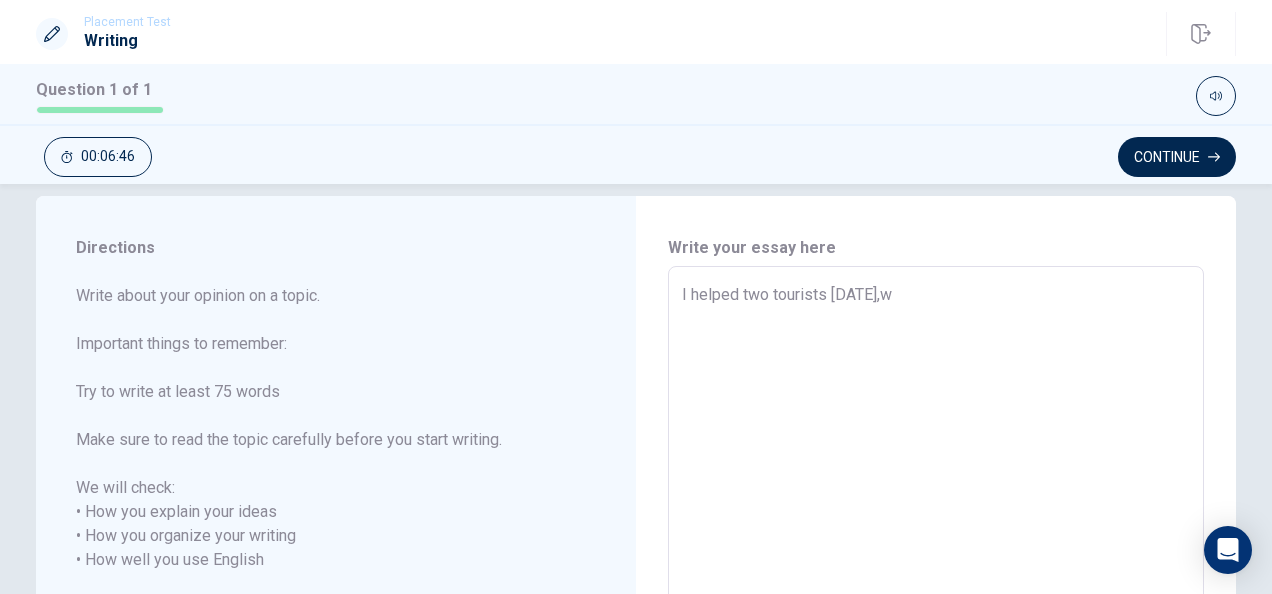 type on "x" 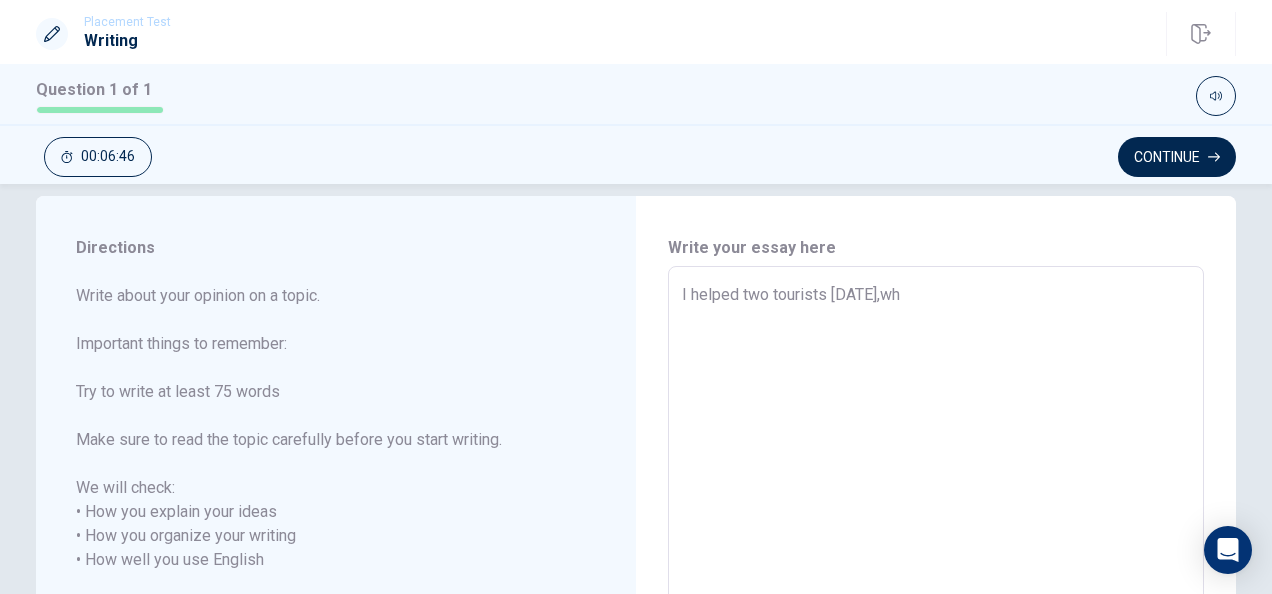 type on "x" 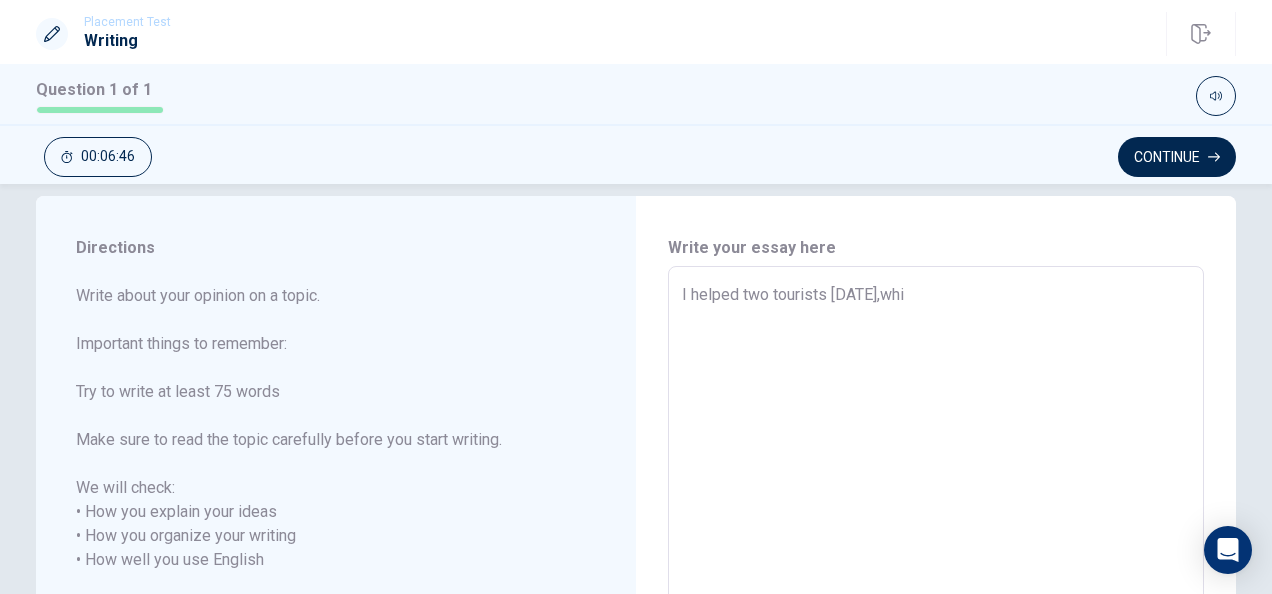 type on "x" 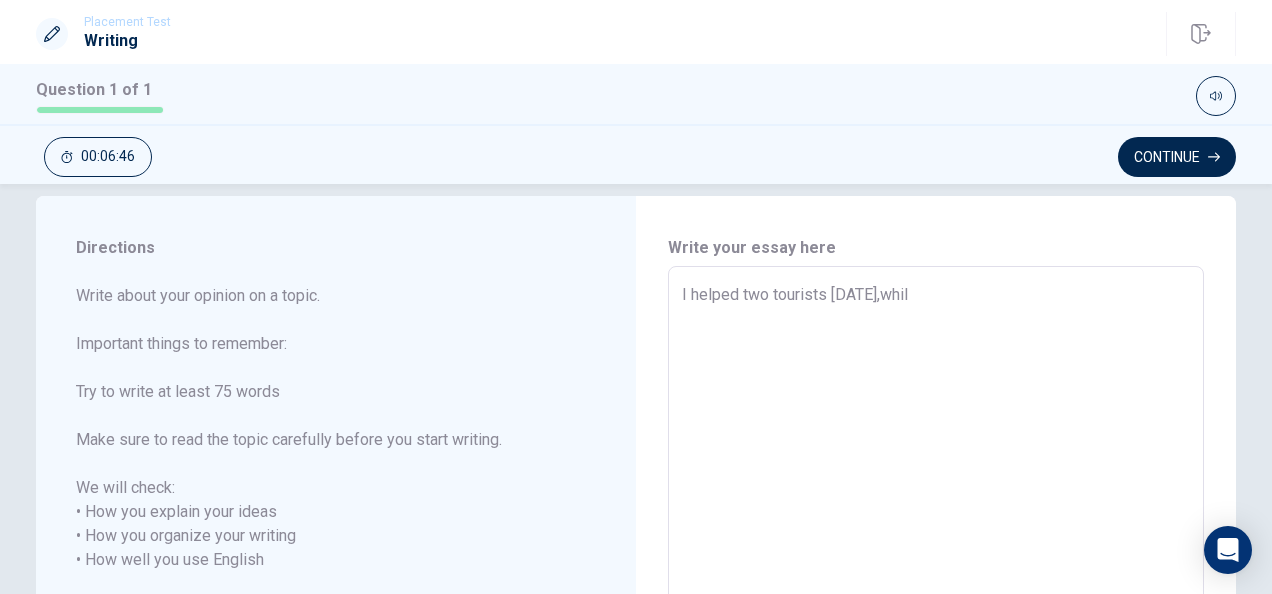 type on "x" 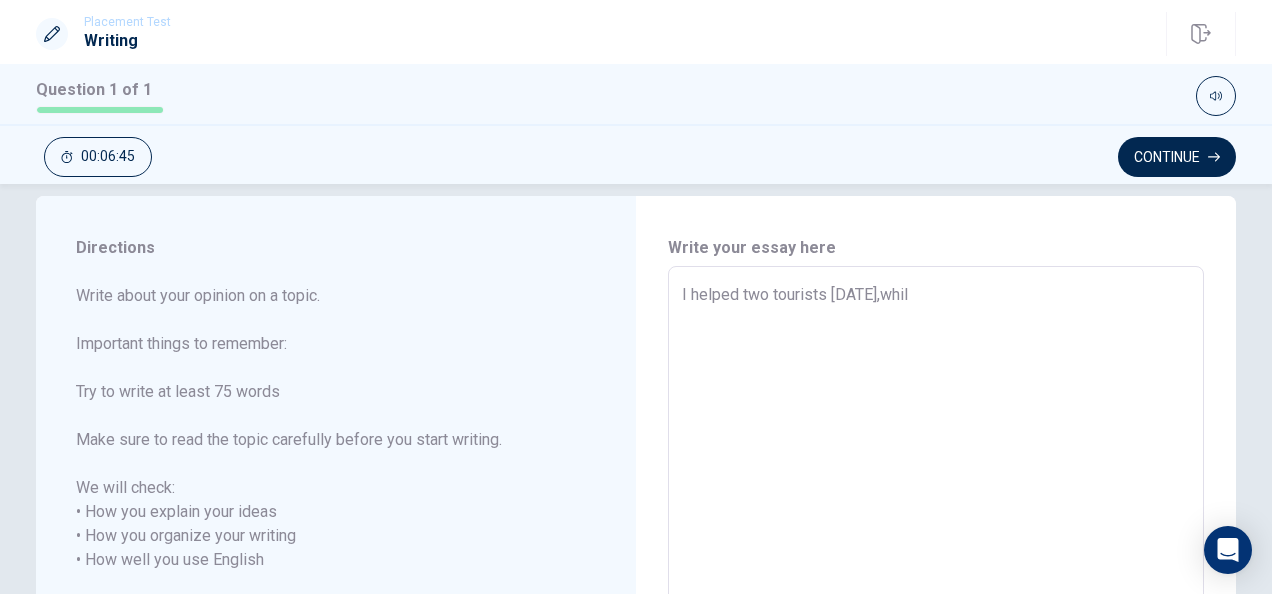type on "I helped two tourists [DATE],while" 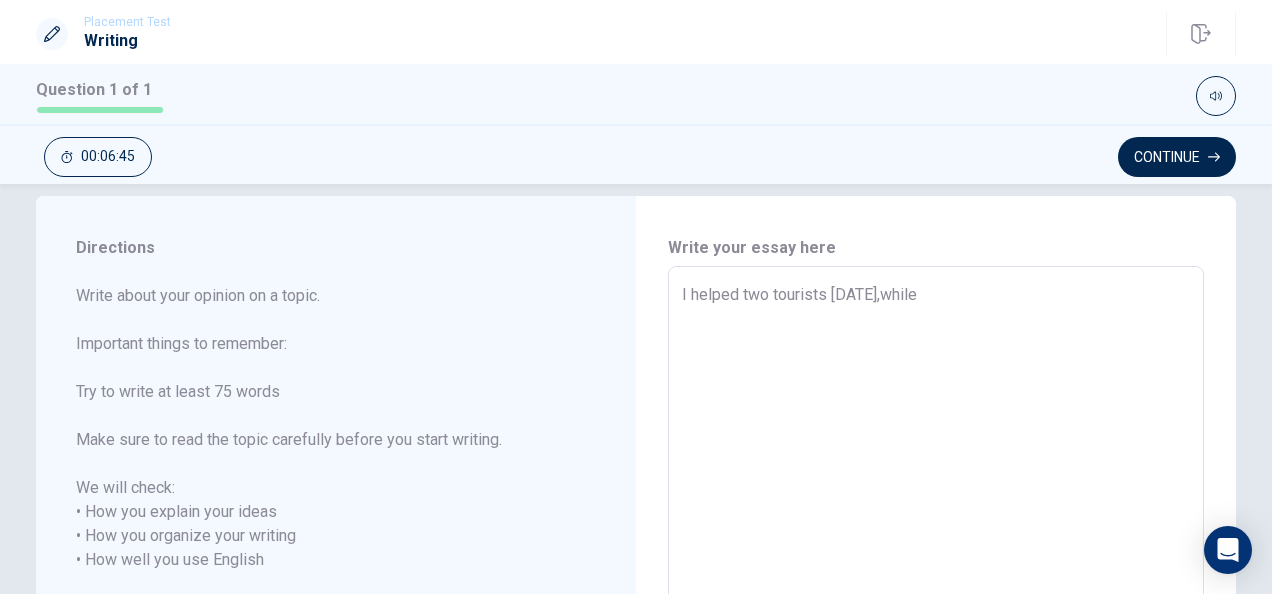type on "x" 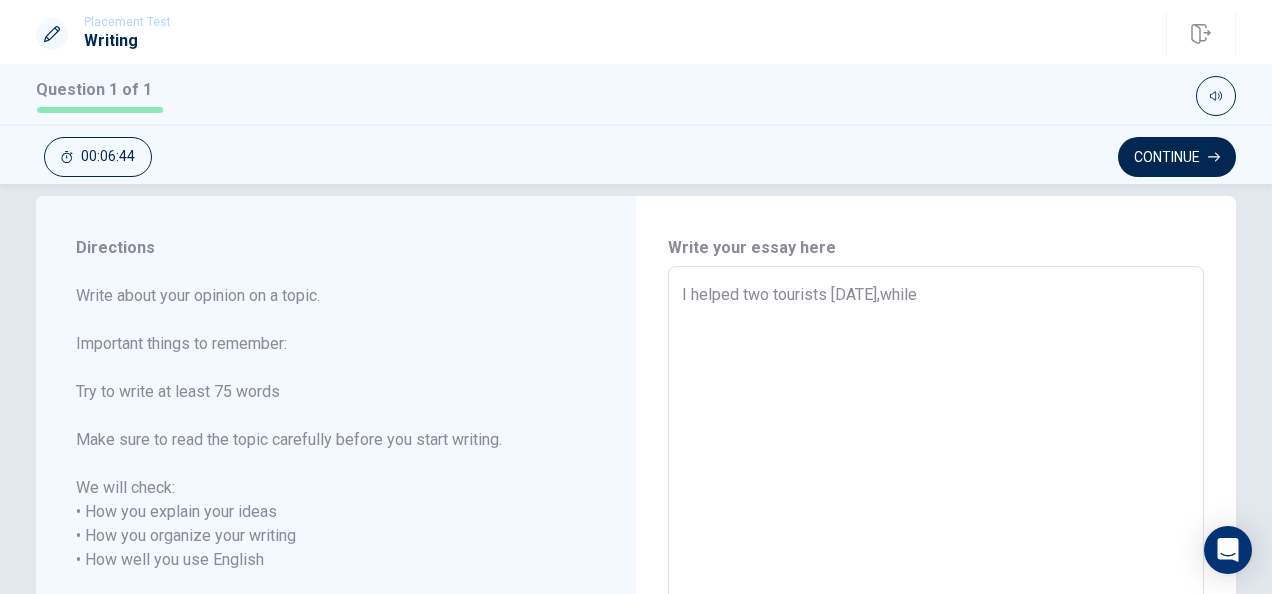 type on "I helped two tourists [DATE],while" 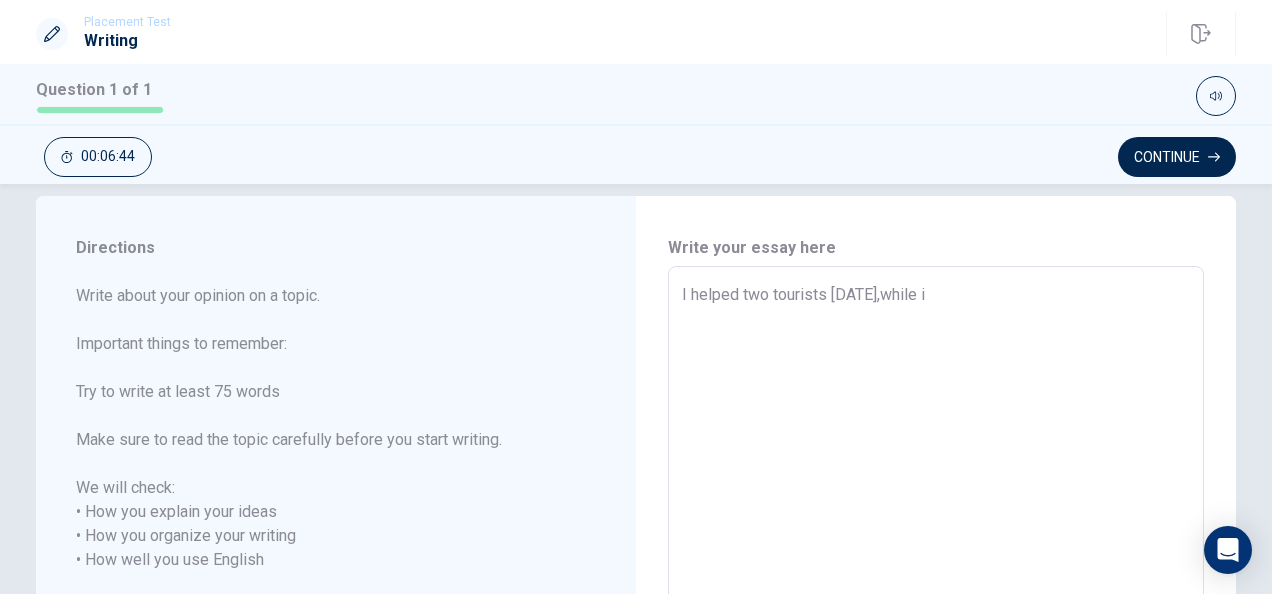 type on "x" 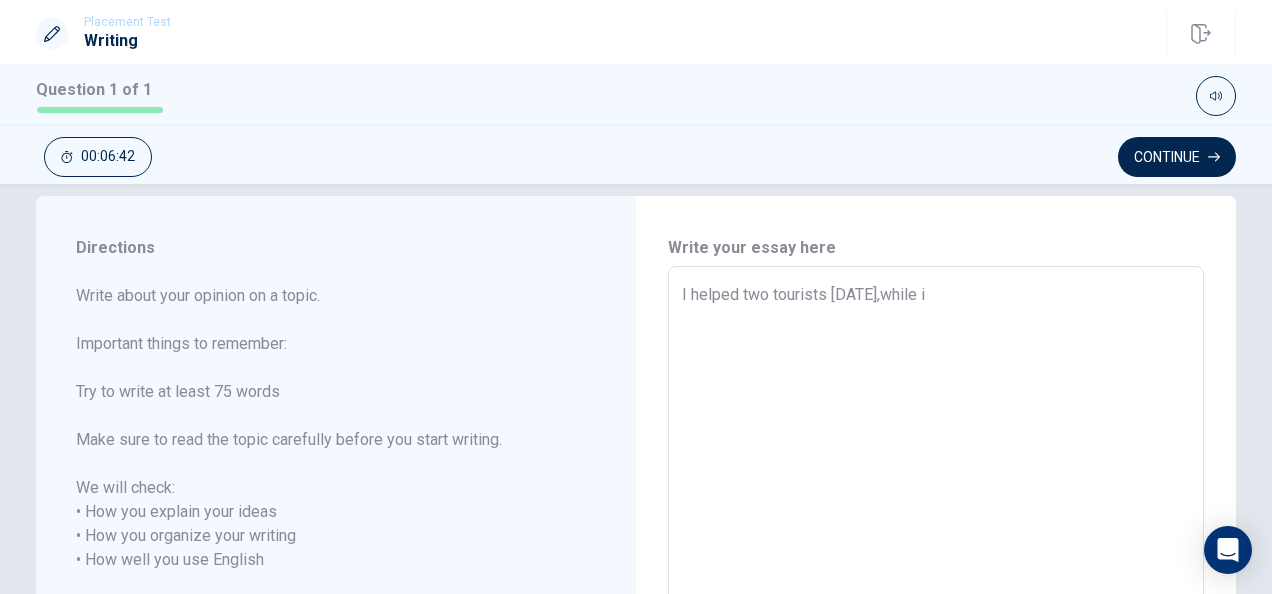 type on "x" 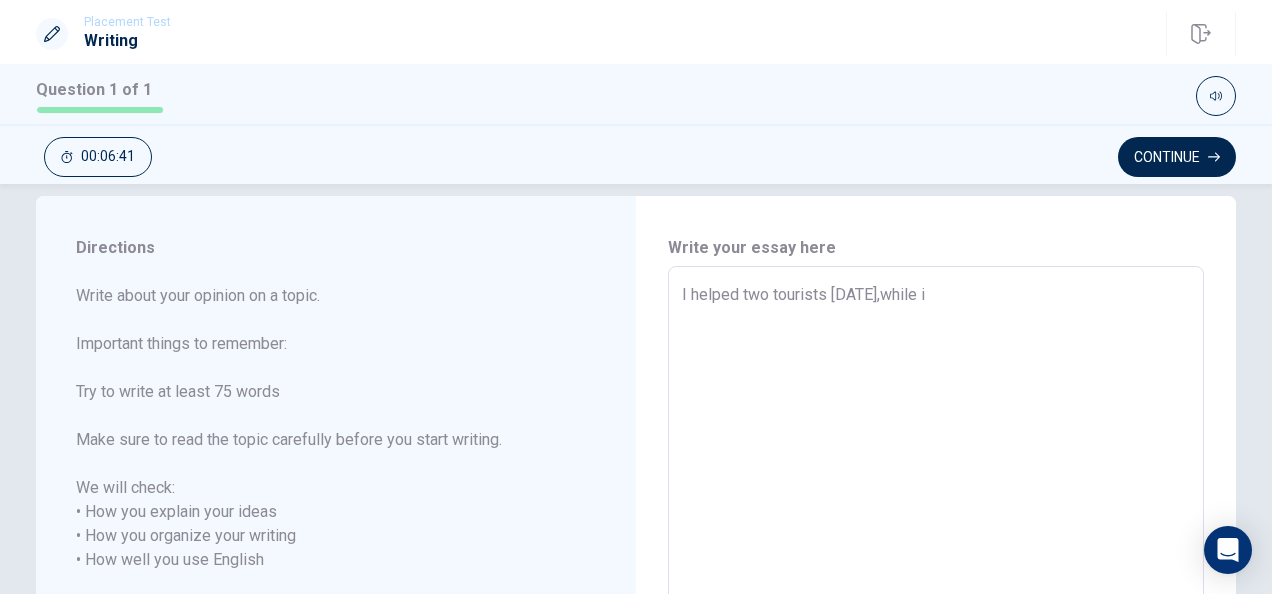type on "I helped two tourists [DATE],while i" 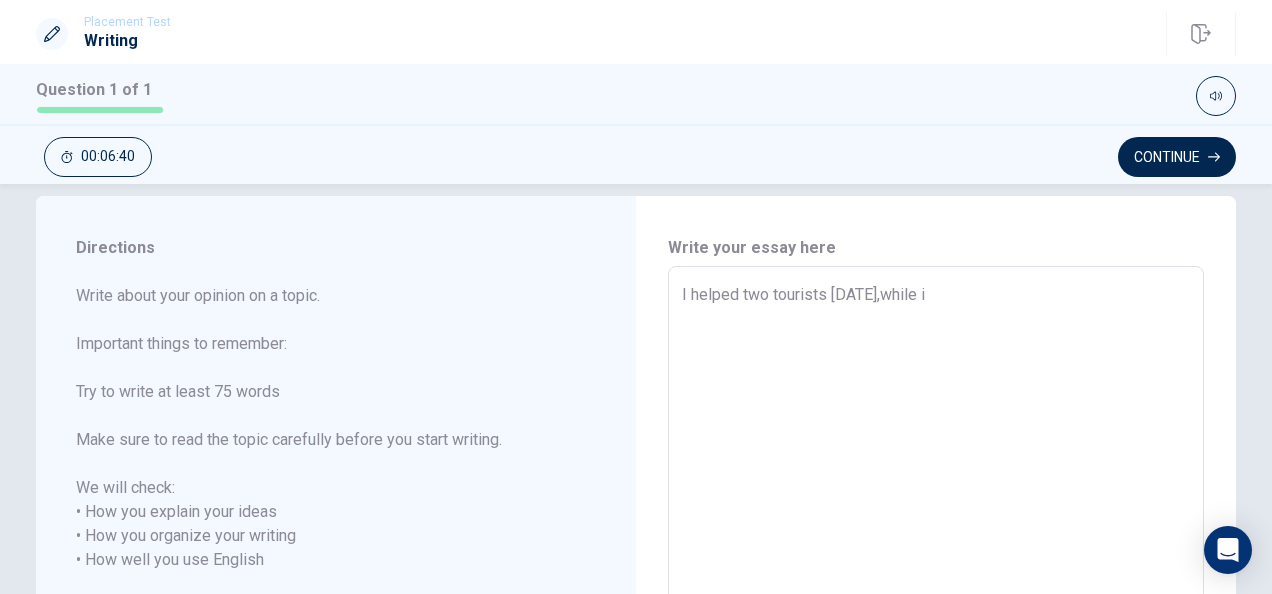 type on "I helped two tourists [DATE],while" 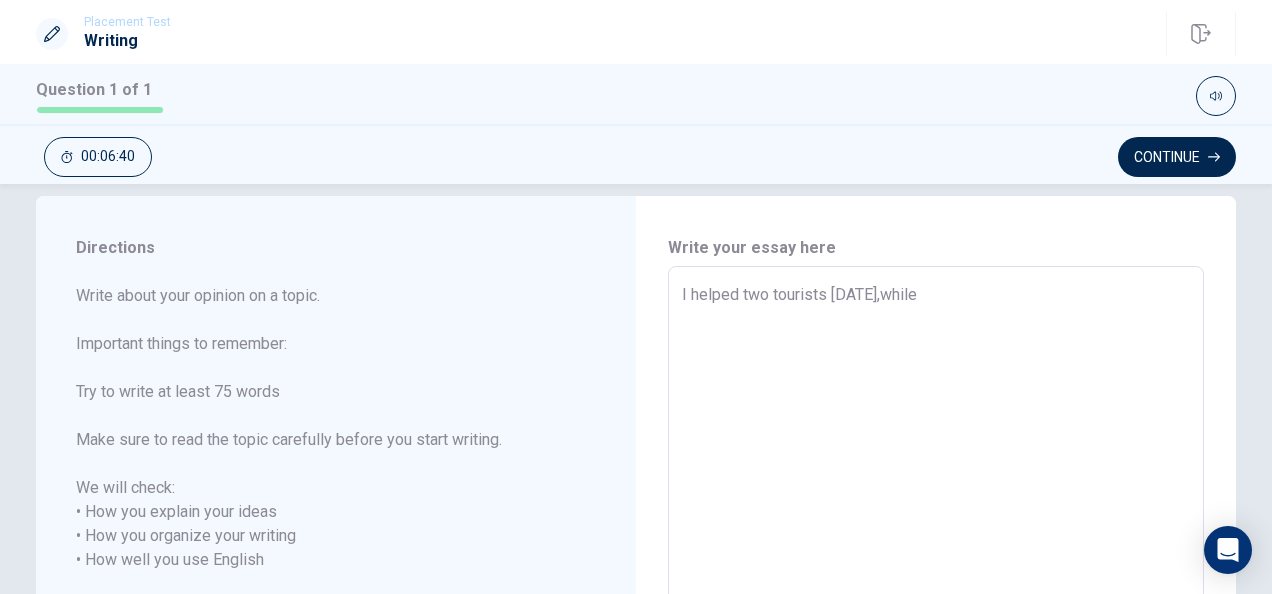 type on "x" 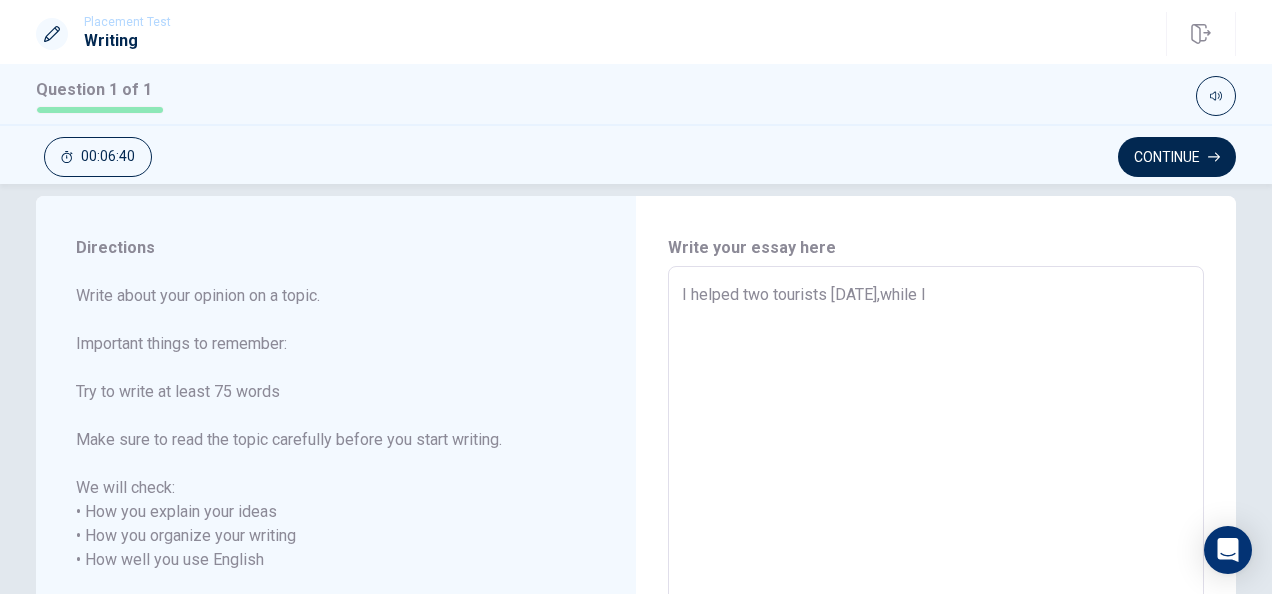 type on "x" 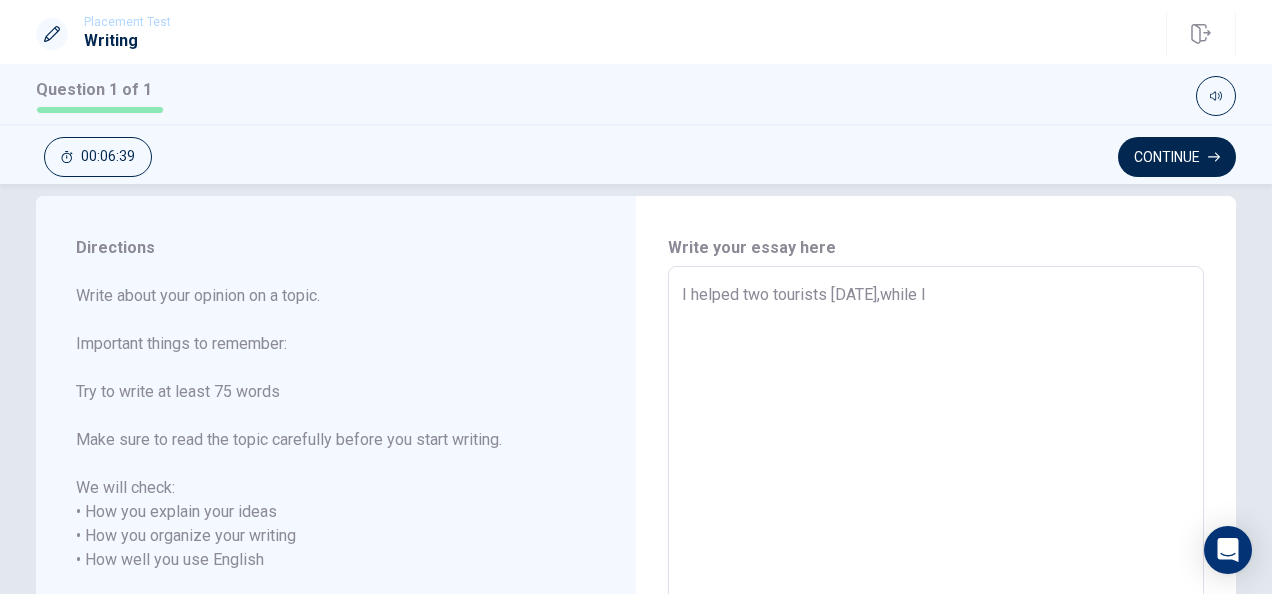type on "I helped two tourists [DATE],while I" 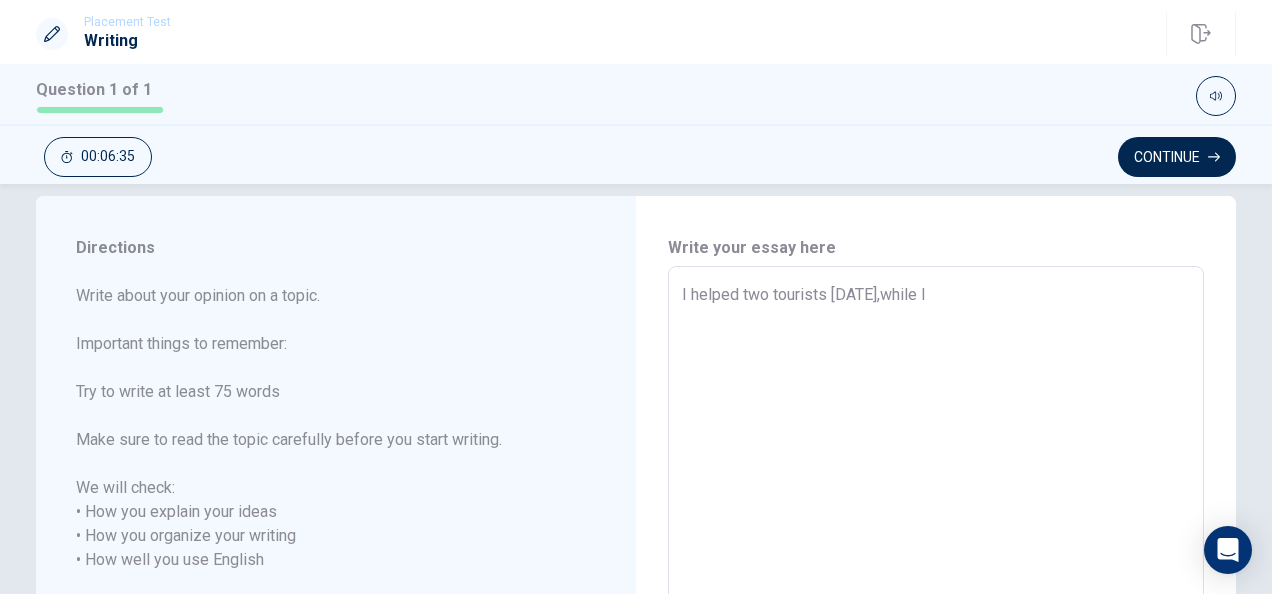 type on "x" 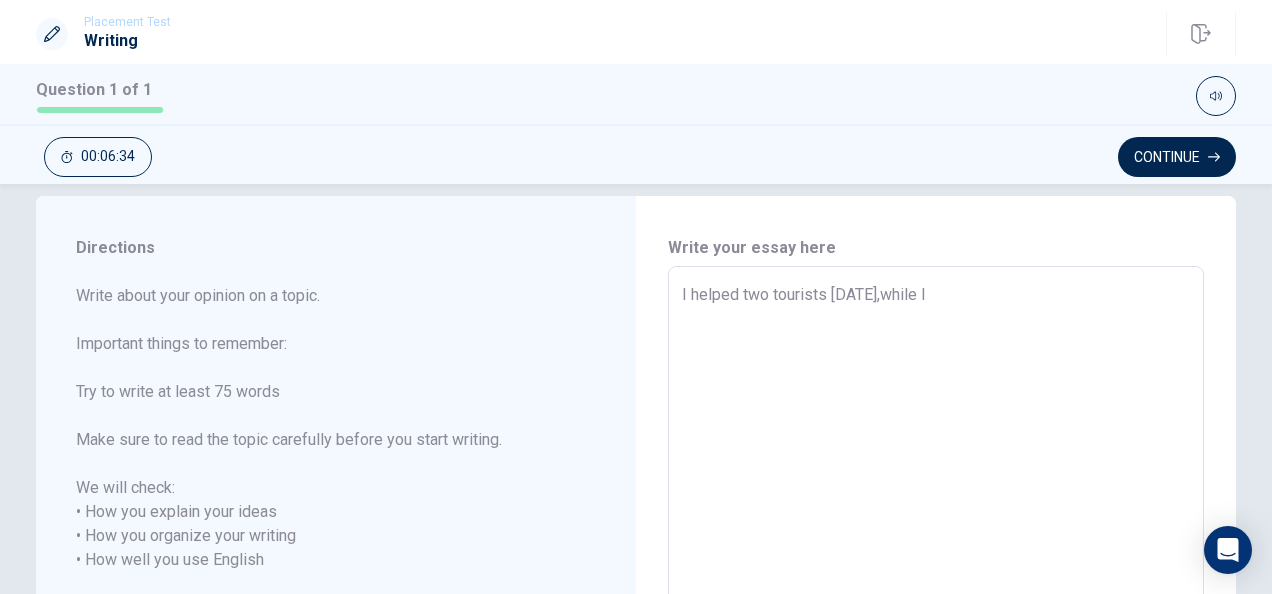 type on "I helped two tourists [DATE],while I g" 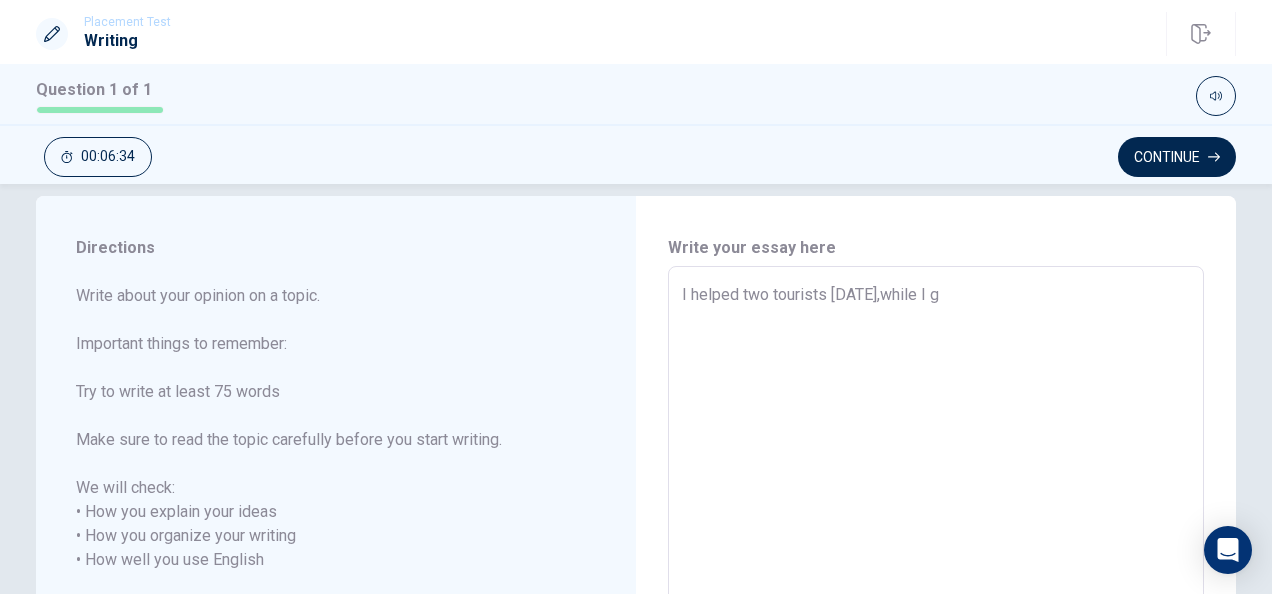 type on "x" 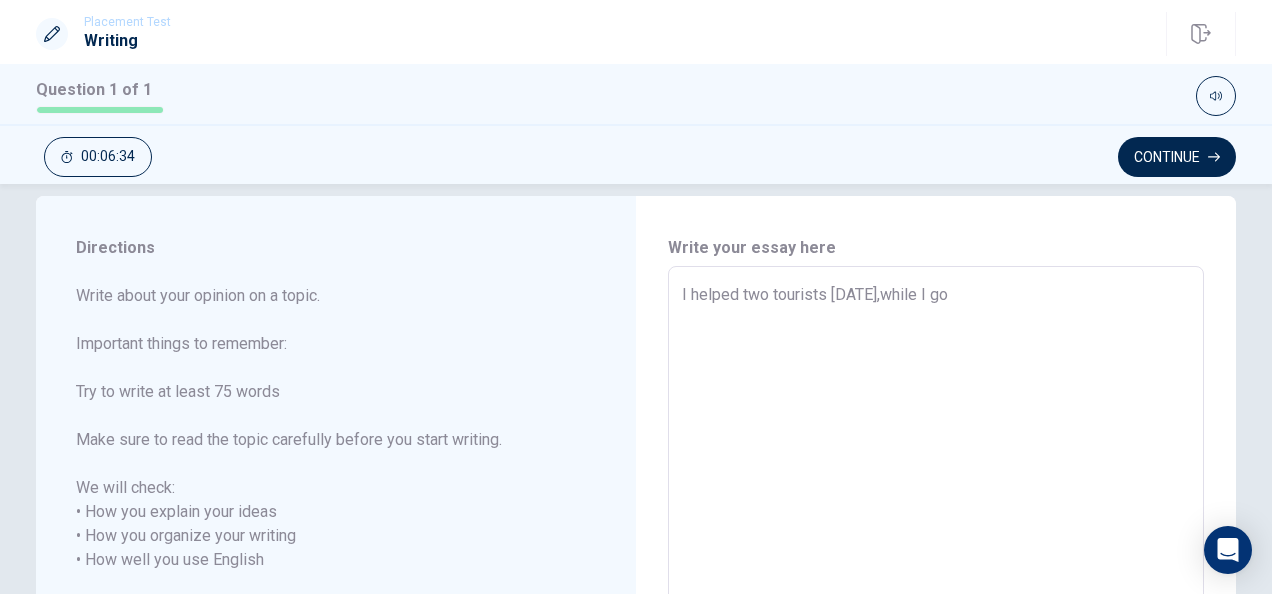 type on "x" 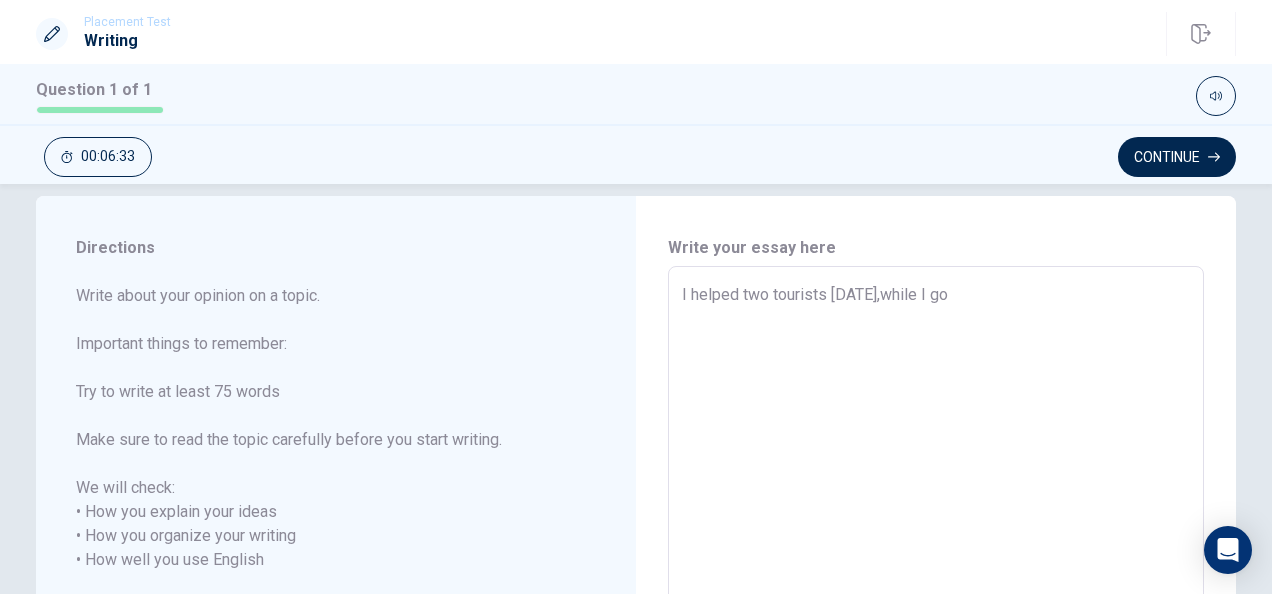 type on "I helped two tourists [DATE],while I go h" 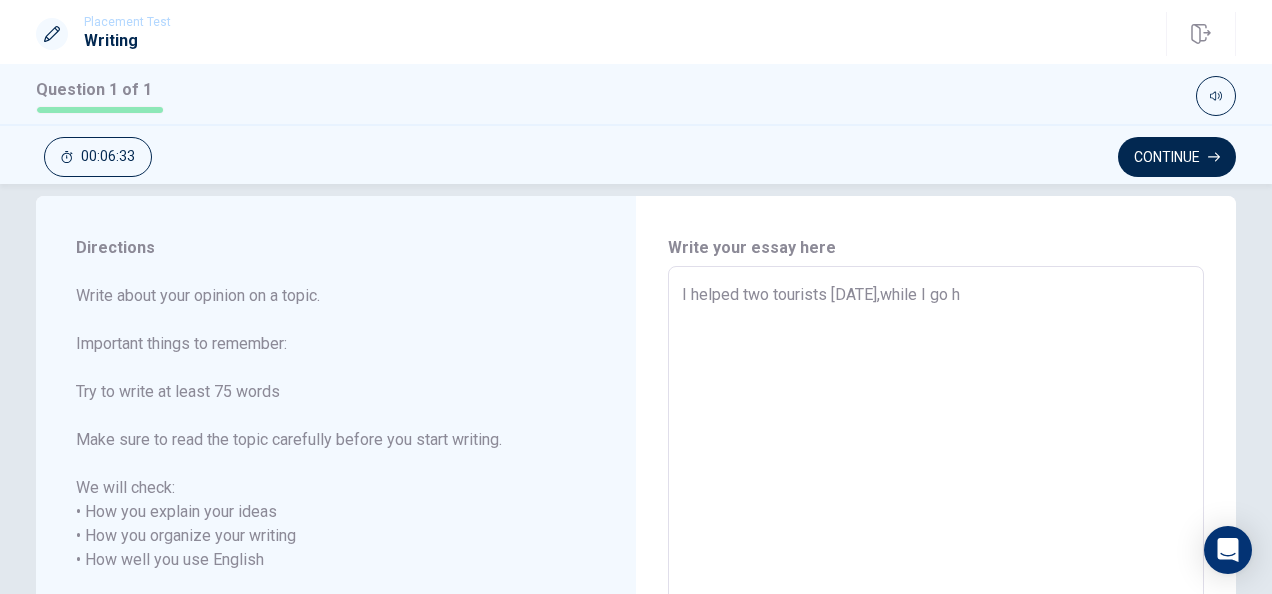 type on "x" 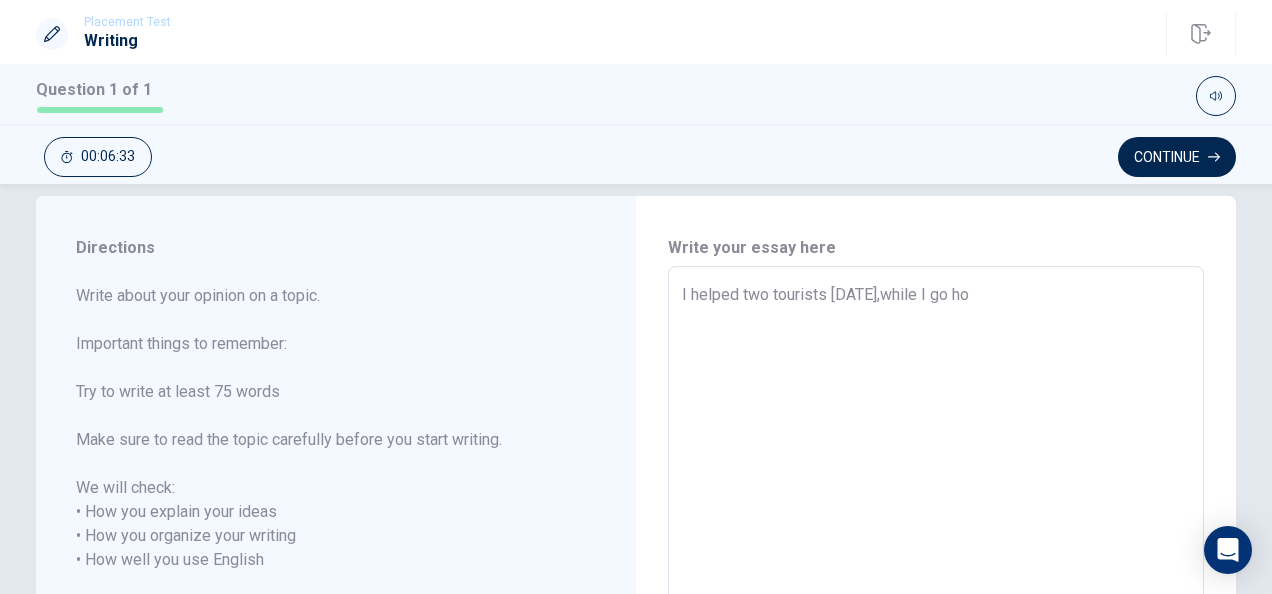 type on "x" 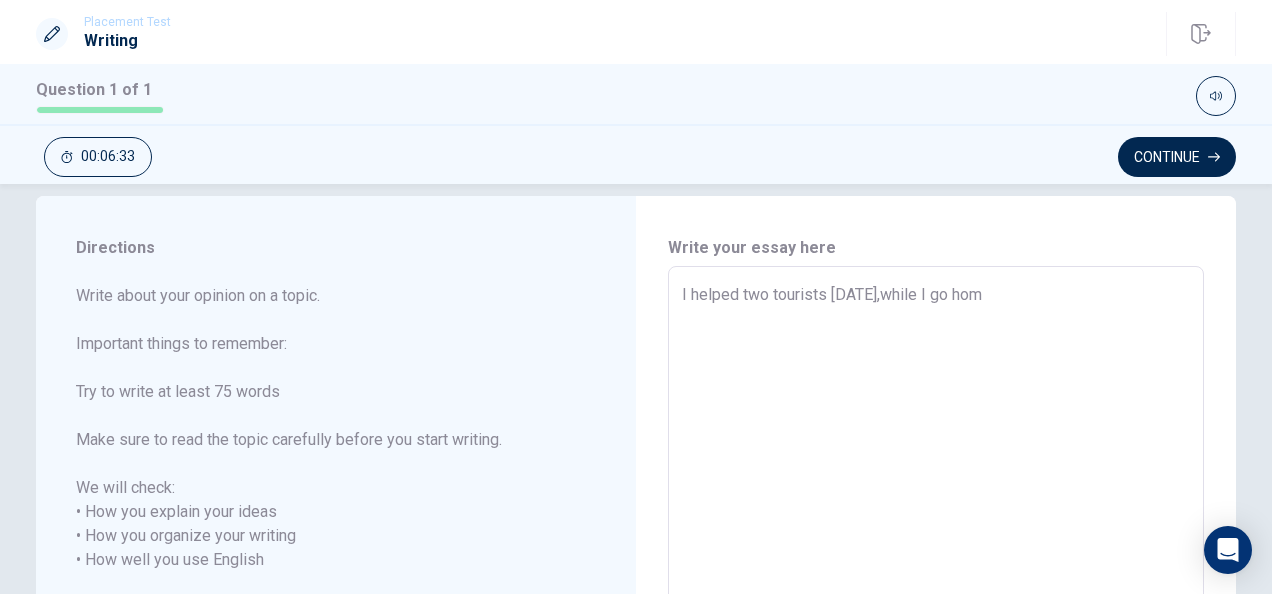 type on "x" 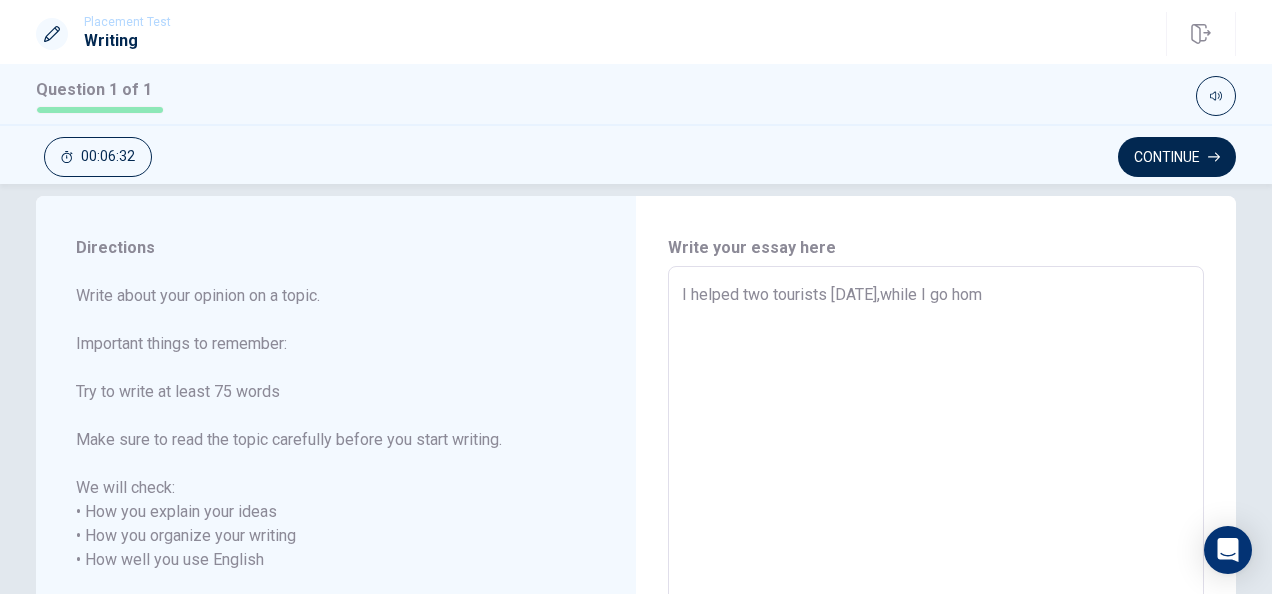 type on "I helped two tourists [DATE],while I go home" 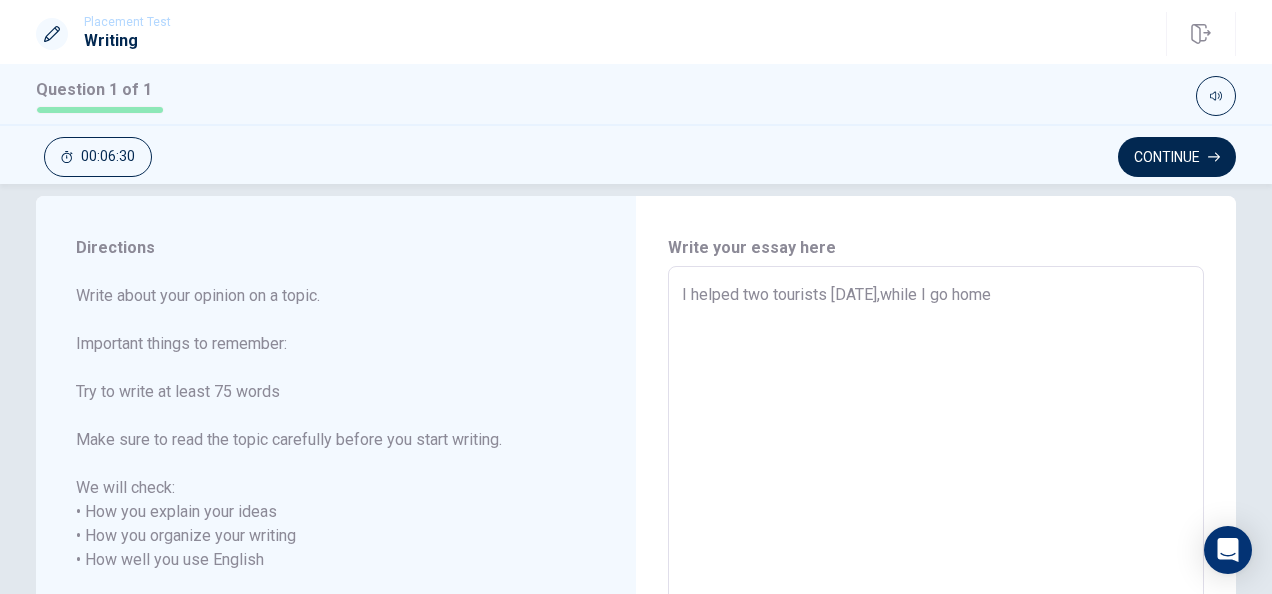 type on "x" 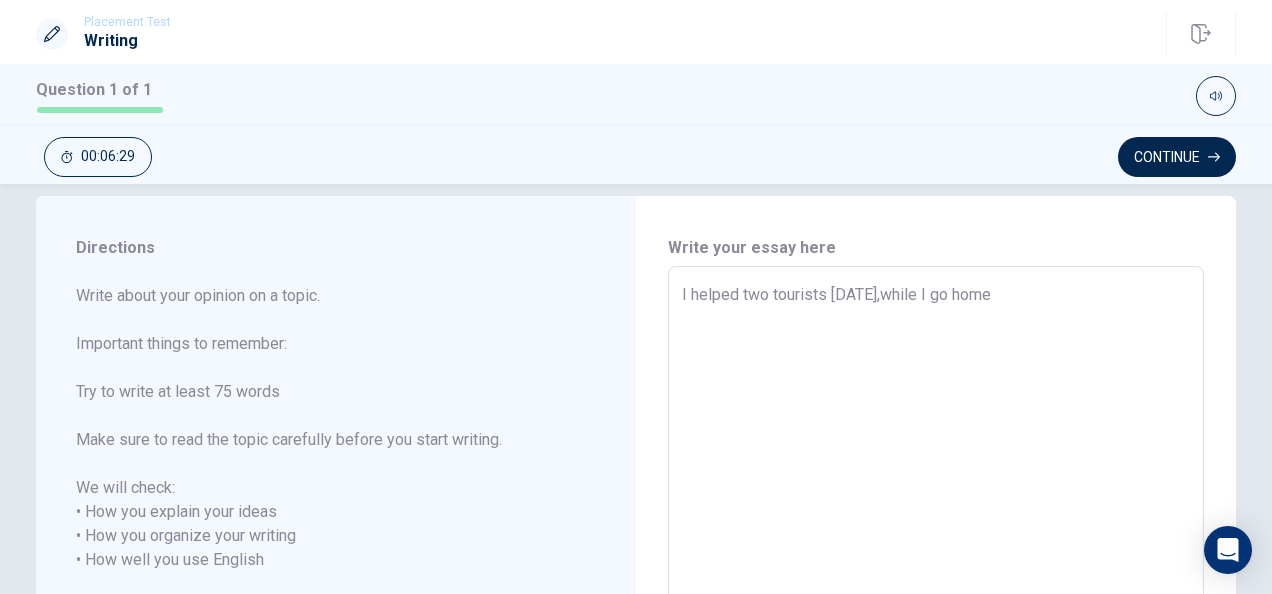 type on "I helped two tourists [DATE],while I g home" 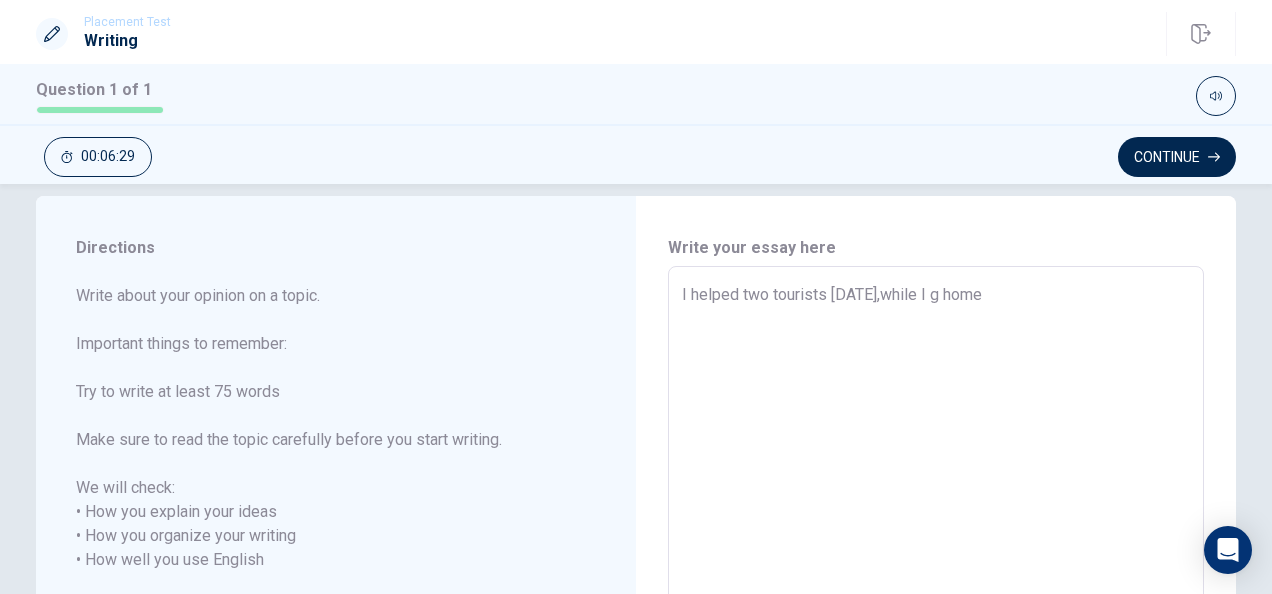 type on "x" 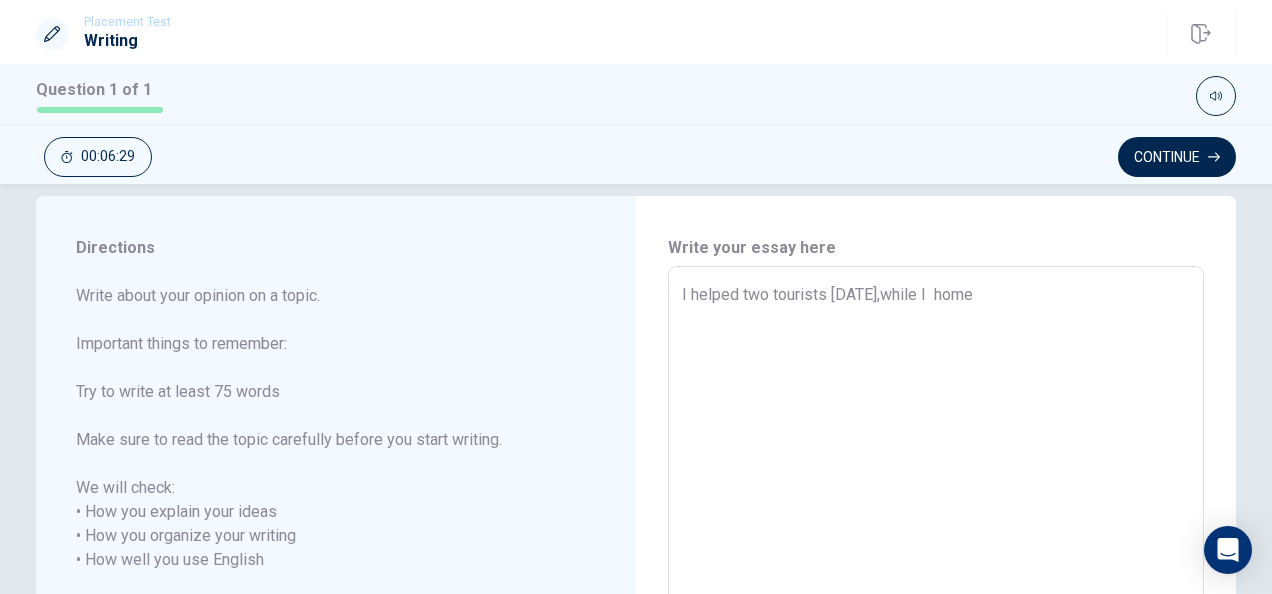 type on "x" 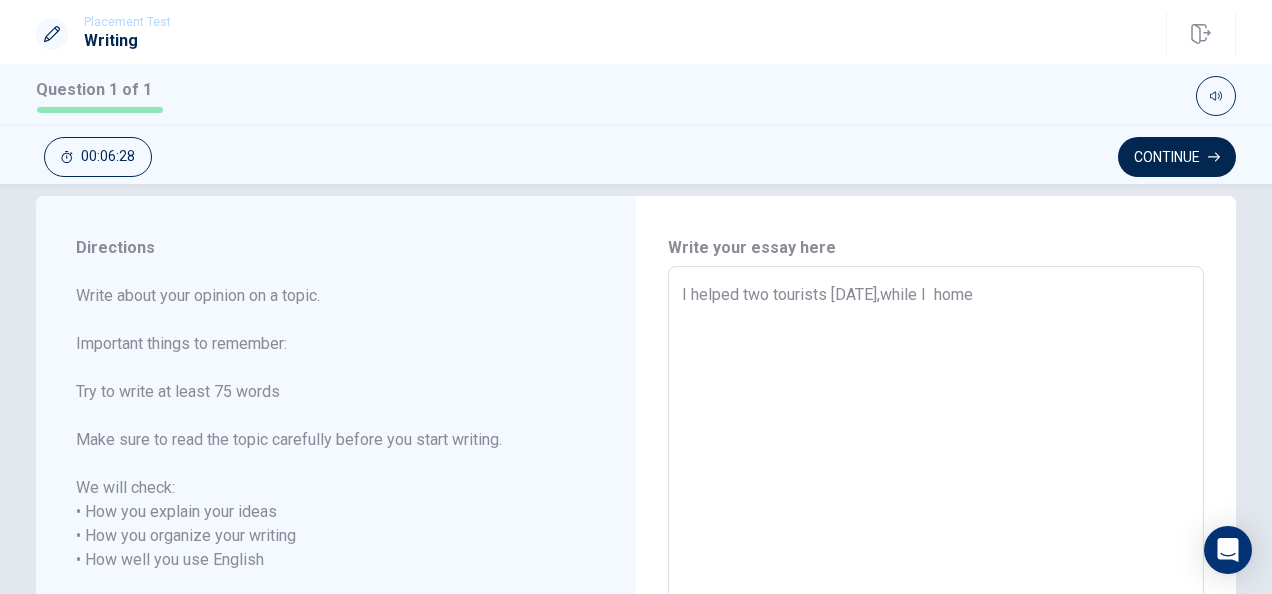 type on "I helped two tourists [DATE],while I w home" 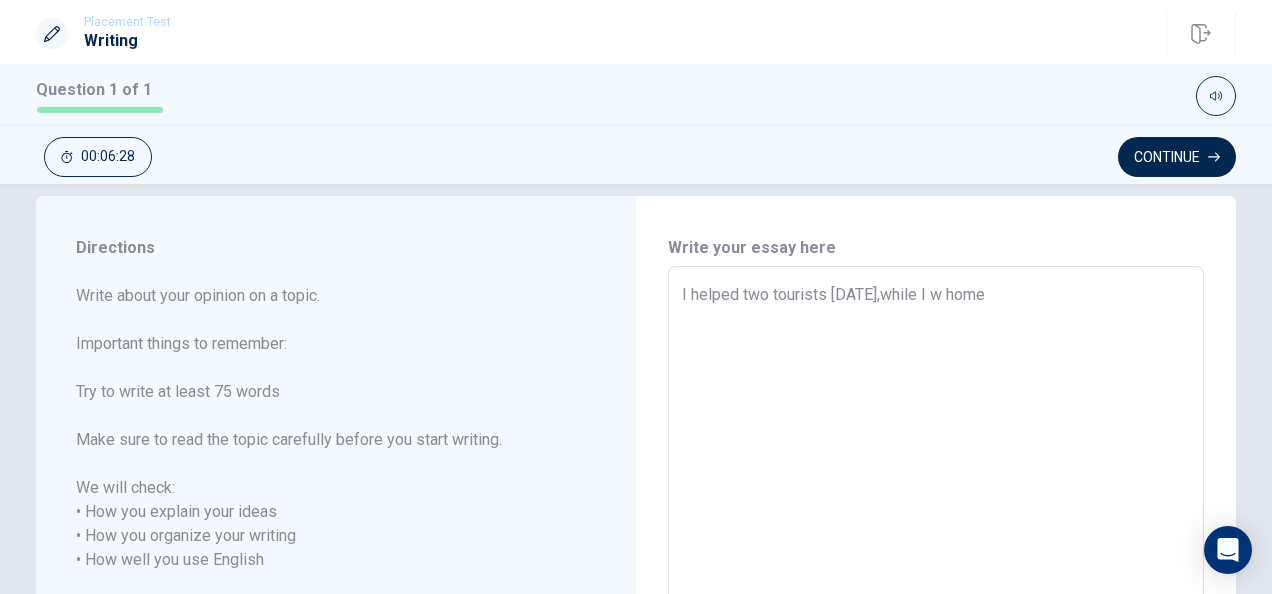 type on "x" 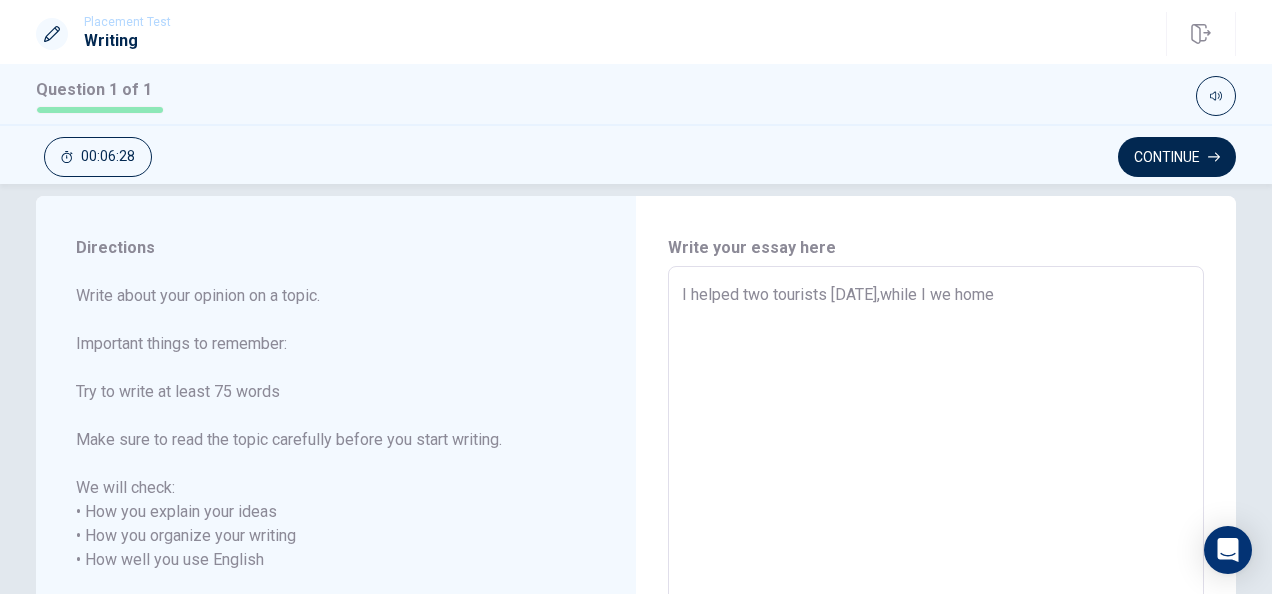 type on "x" 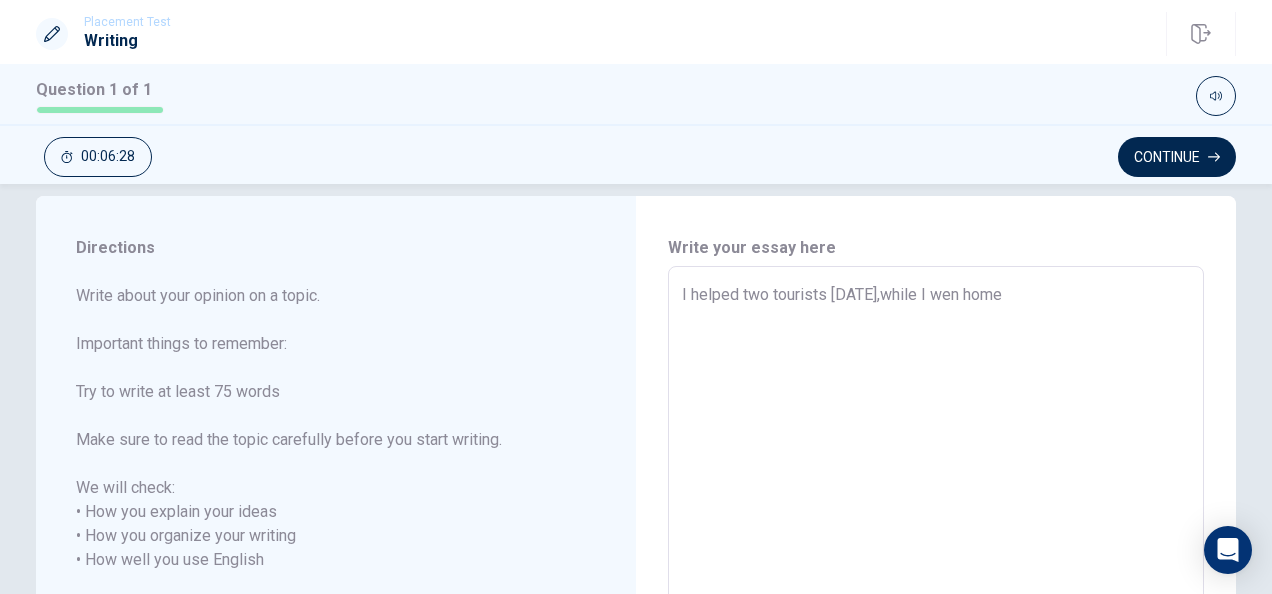 type on "x" 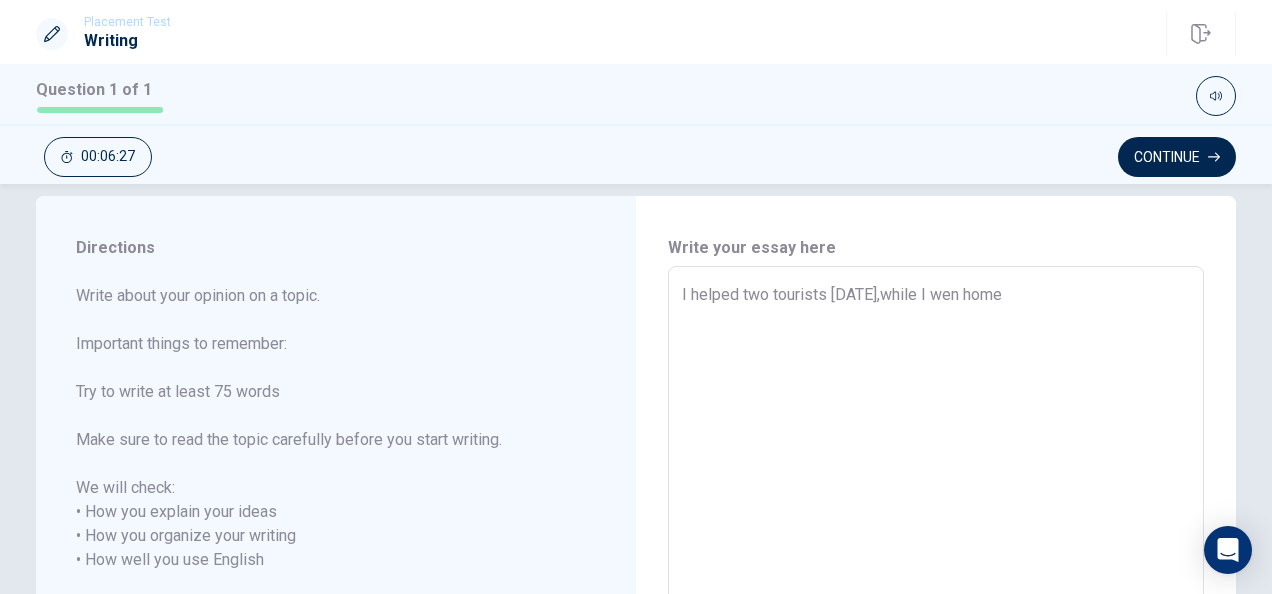 type on "I helped two tourists [DATE],while I went home" 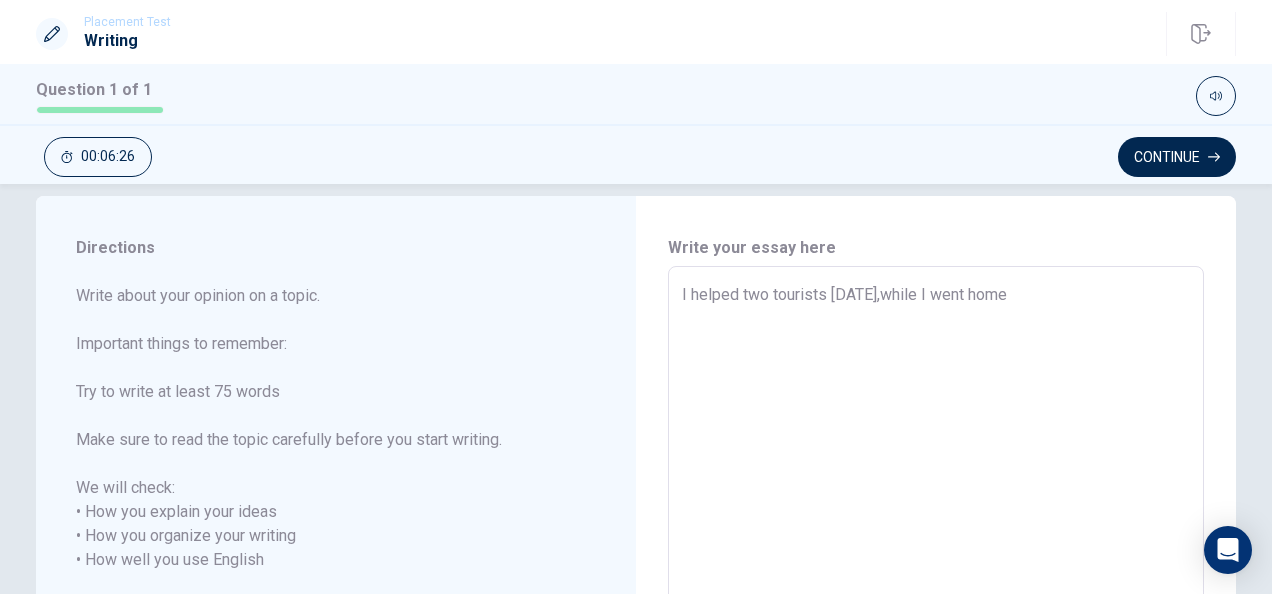 type on "x" 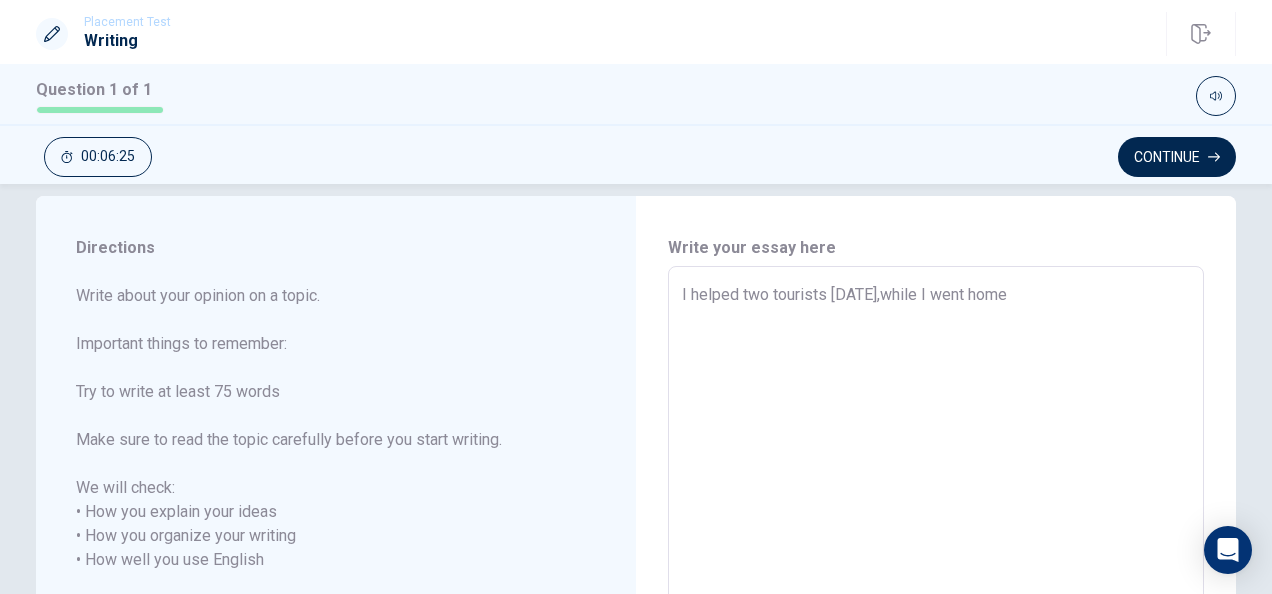 type on "I helped two tourists [DATE],while I went home." 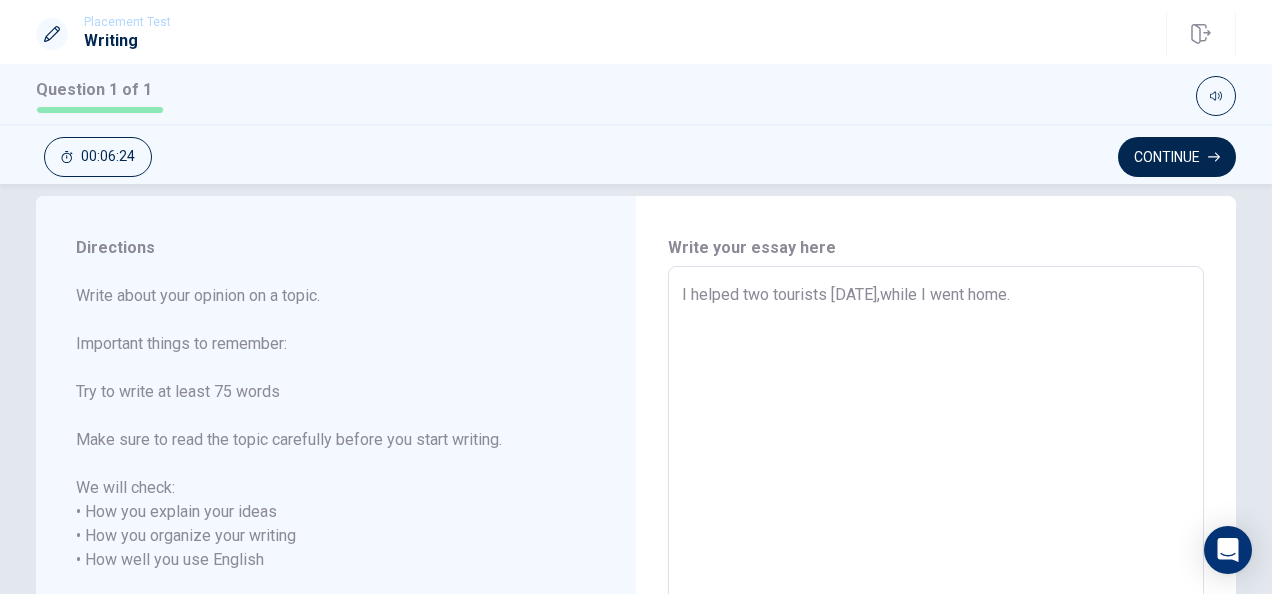 type on "x" 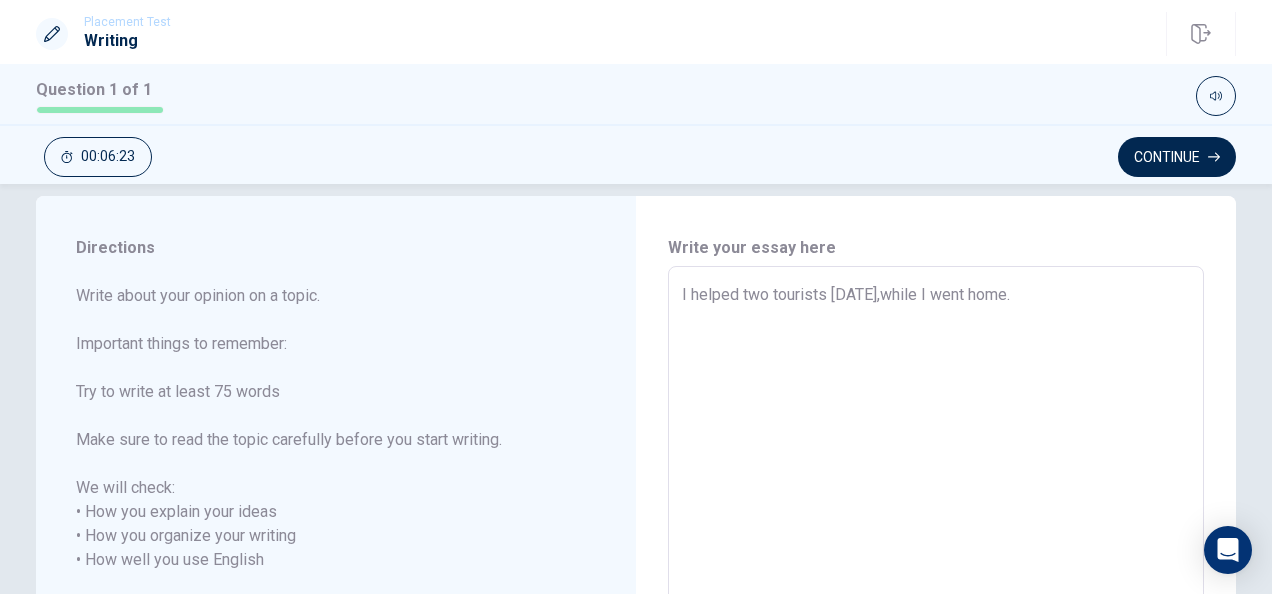 type on "I helped two tourists [DATE],while I went home ." 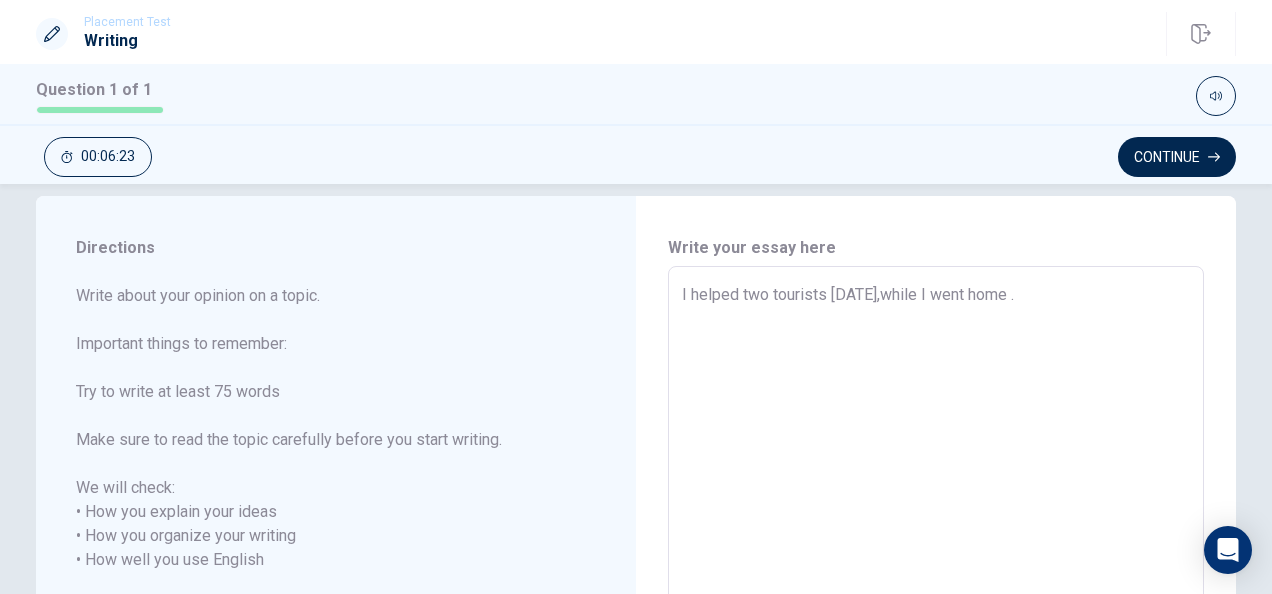 type on "x" 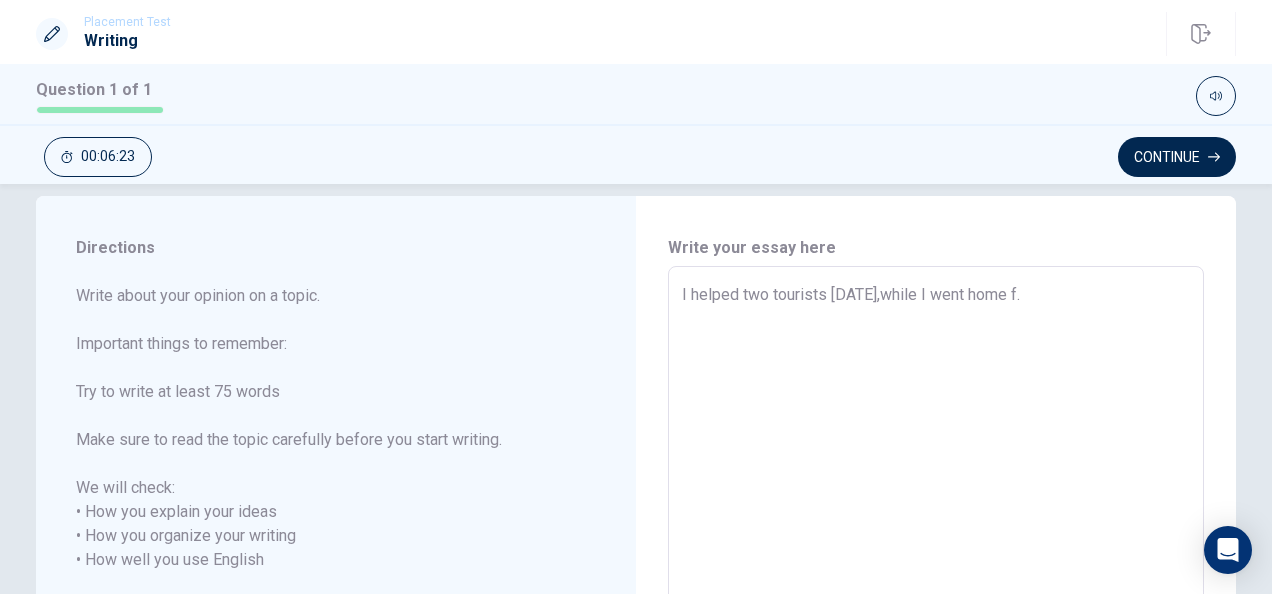 type on "x" 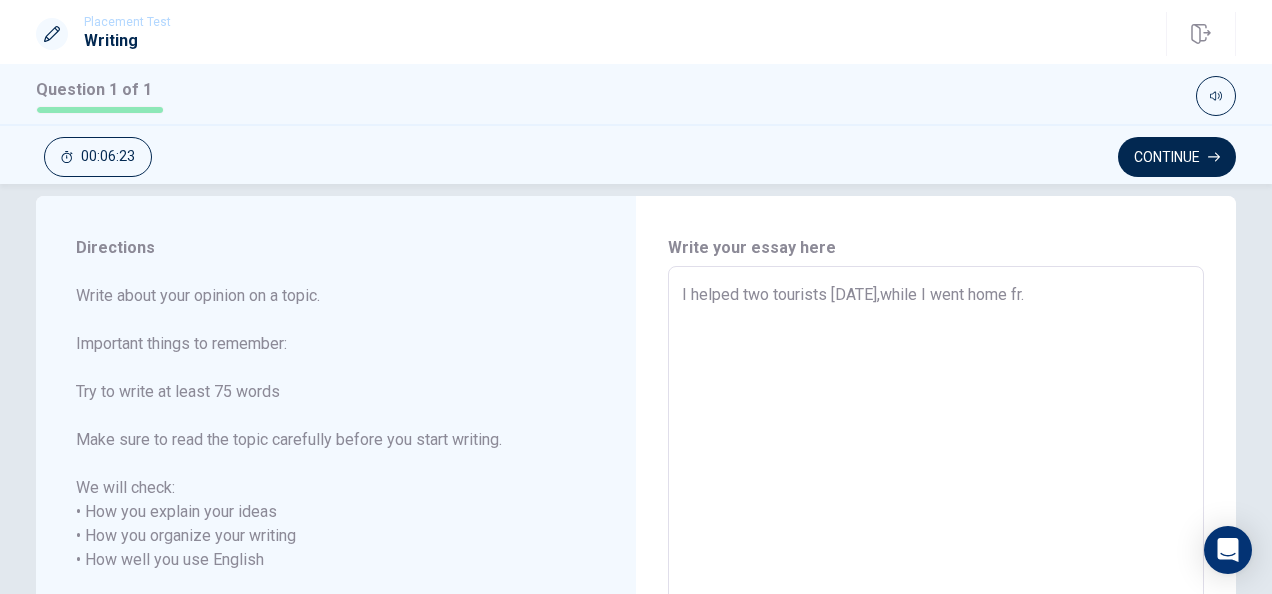 type on "x" 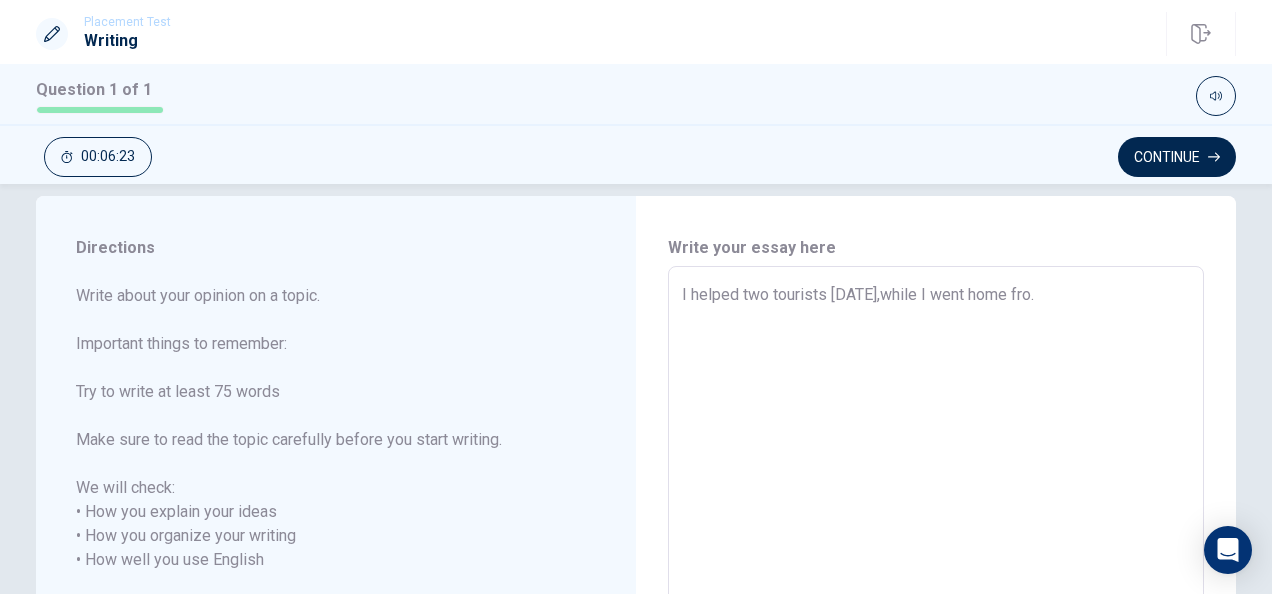 type on "x" 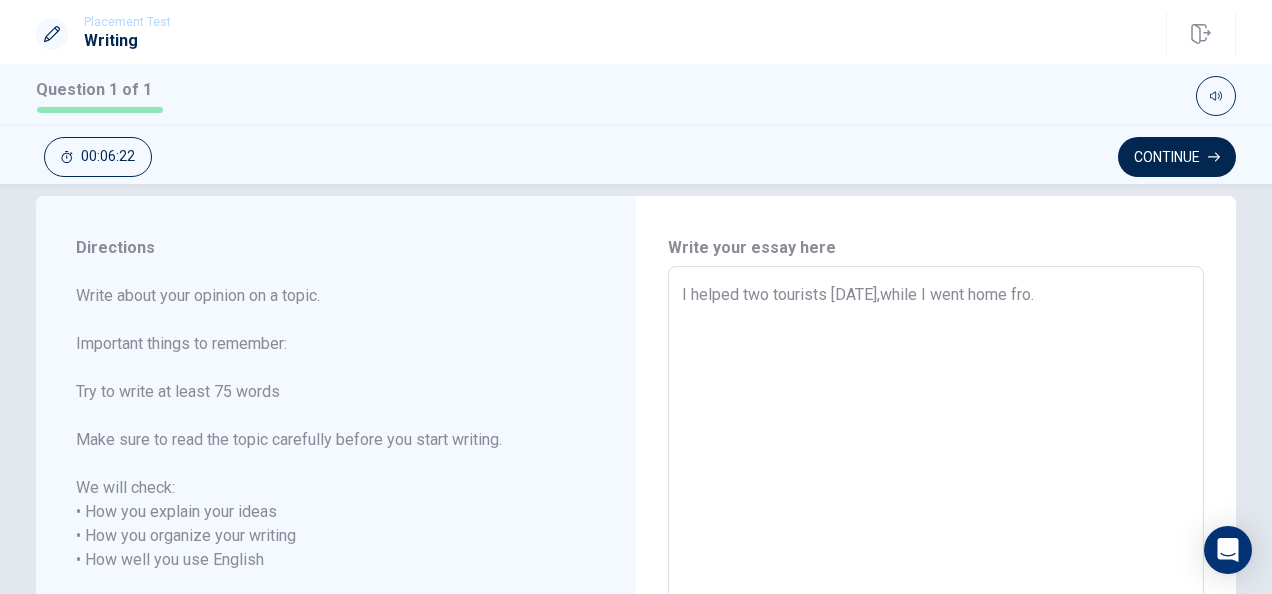 type 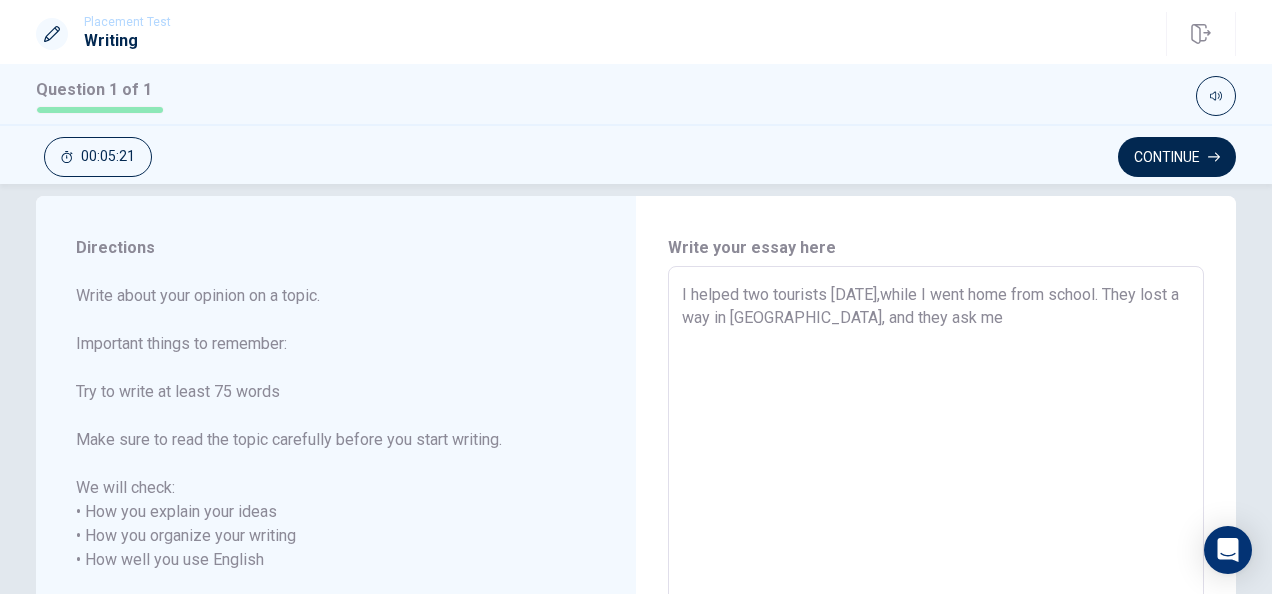 click on "I helped two tourists [DATE],while I went home from school. They lost a way in [GEOGRAPHIC_DATA], and they ask me" at bounding box center (936, 560) 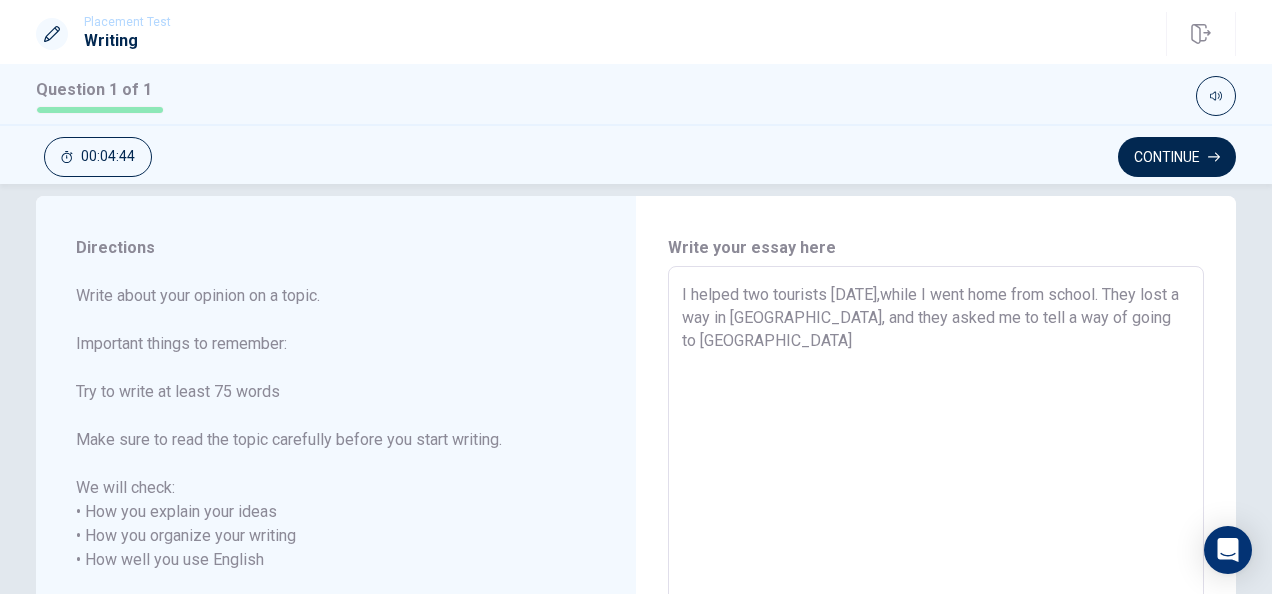 click on "I helped two tourists [DATE],while I went home from school. They lost a way in [GEOGRAPHIC_DATA], and they asked me to tell a way of going to [GEOGRAPHIC_DATA]" at bounding box center (936, 560) 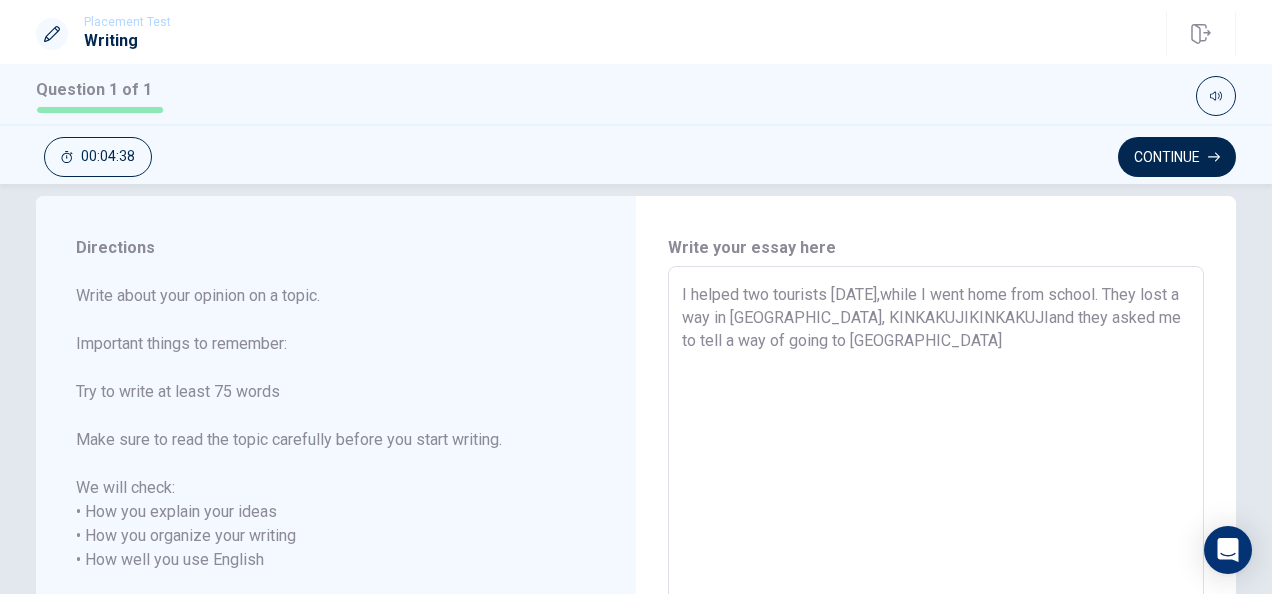 click on "I helped two tourists [DATE],while I went home from school. They lost a way in [GEOGRAPHIC_DATA], KINKAKUJIKINKAKUJIand they asked me to tell a way of going to [GEOGRAPHIC_DATA]" at bounding box center (936, 560) 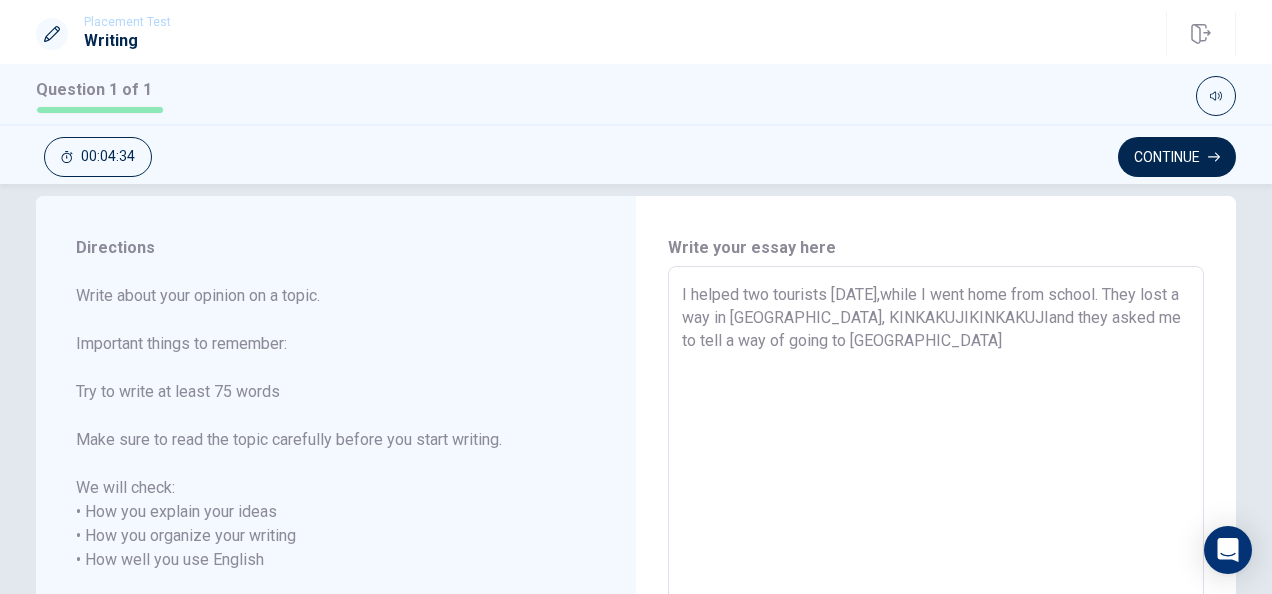 drag, startPoint x: 977, startPoint y: 321, endPoint x: 816, endPoint y: 314, distance: 161.1521 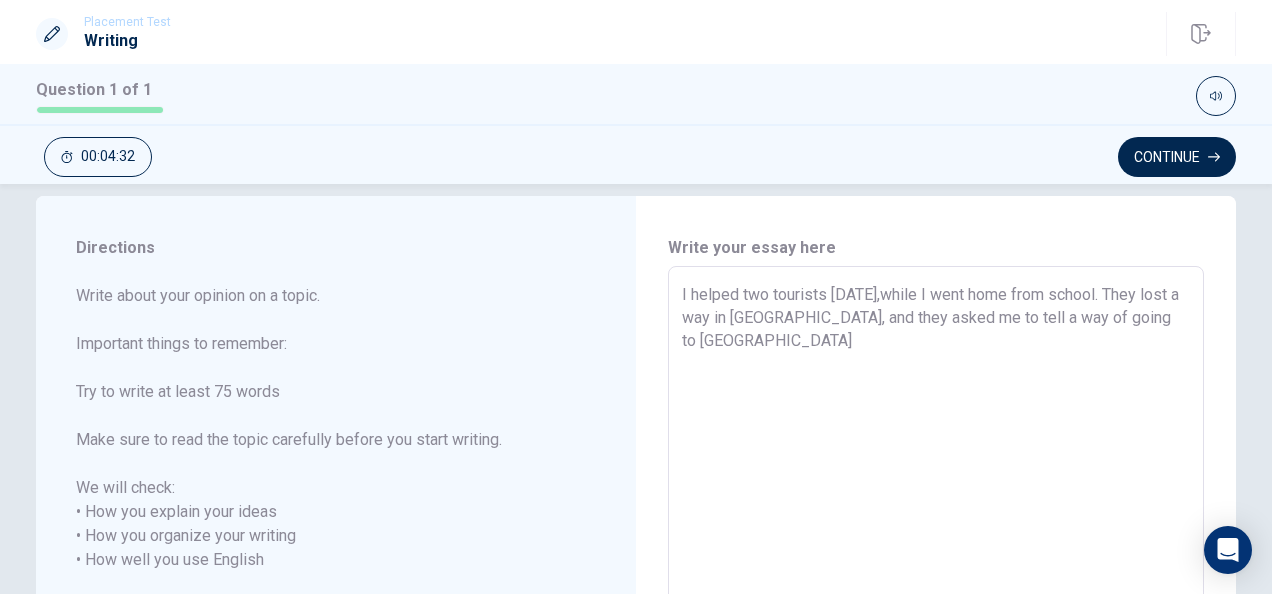 click on "I helped two tourists [DATE],while I went home from school. They lost a way in [GEOGRAPHIC_DATA], and they asked me to tell a way of going to [GEOGRAPHIC_DATA]" at bounding box center [936, 560] 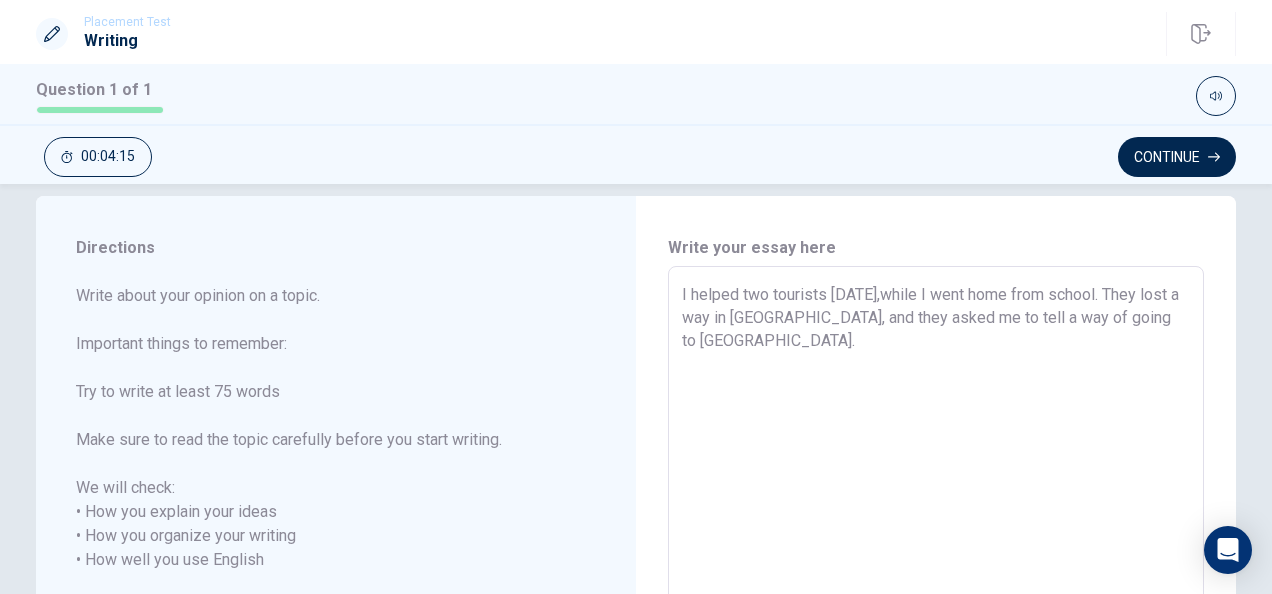 drag, startPoint x: 800, startPoint y: 336, endPoint x: 747, endPoint y: 392, distance: 77.10383 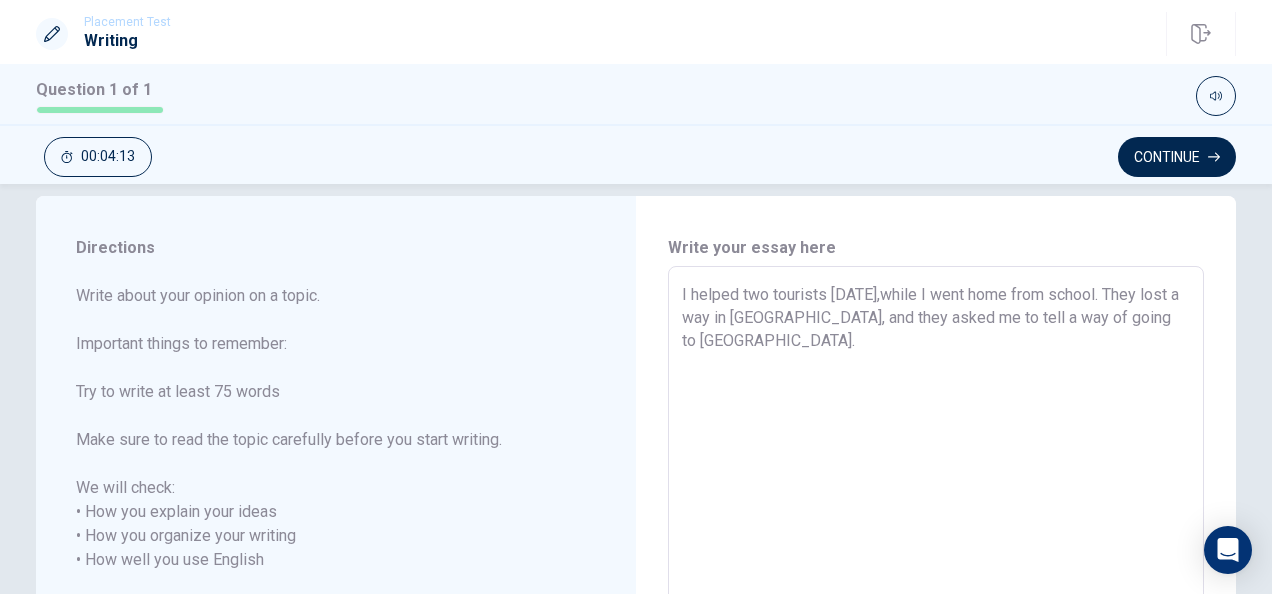 click on "I helped two tourists [DATE],while I went home from school. They lost a way in [GEOGRAPHIC_DATA], and they asked me to tell a way of going to [GEOGRAPHIC_DATA]." at bounding box center [936, 560] 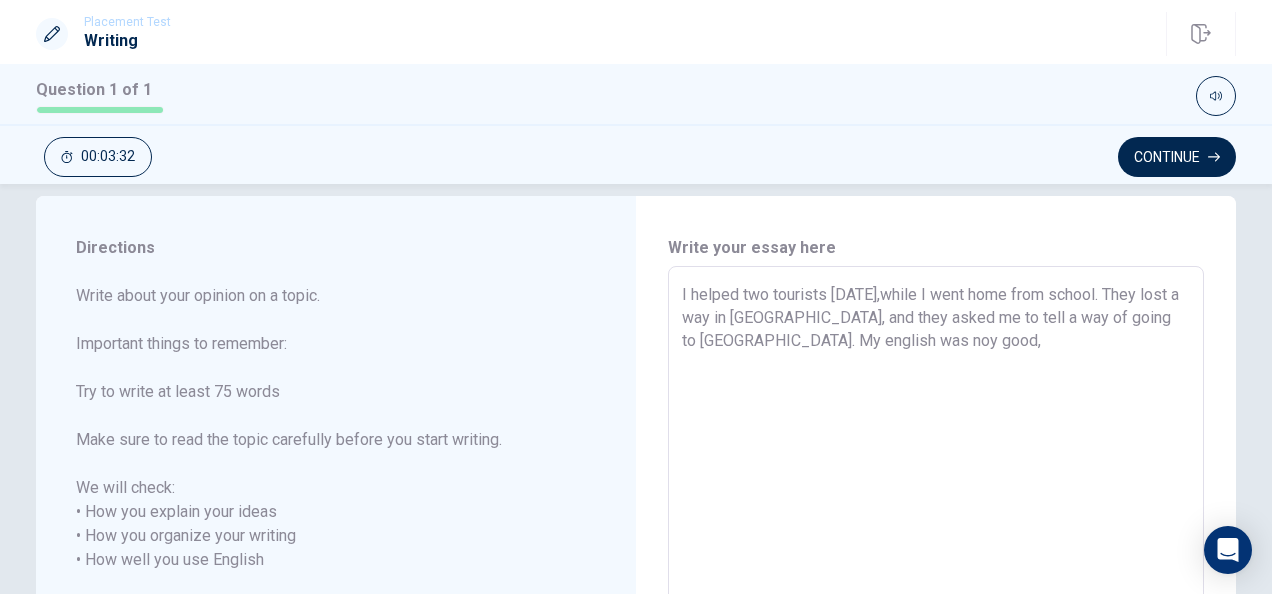 click on "I helped two tourists [DATE],while I went home from school. They lost a way in [GEOGRAPHIC_DATA], and they asked me to tell a way of going to [GEOGRAPHIC_DATA]. My english was noy good," at bounding box center (936, 560) 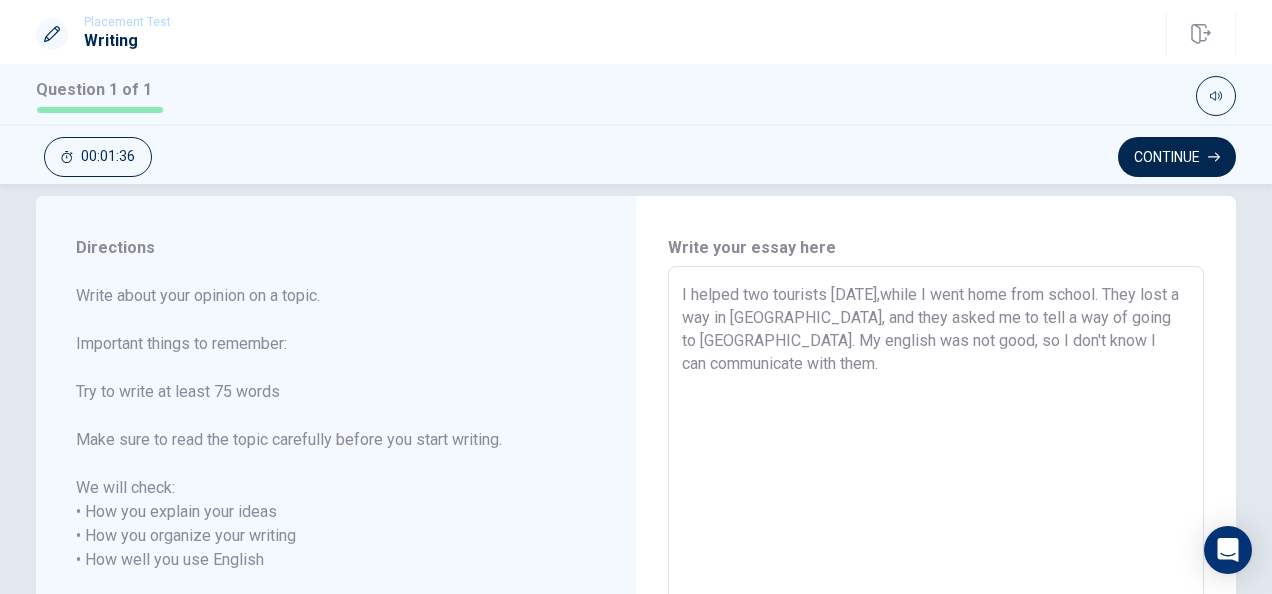 click on "I helped two tourists [DATE],while I went home from school. They lost a way in [GEOGRAPHIC_DATA], and they asked me to tell a way of going to [GEOGRAPHIC_DATA]. My english was not good, so I don't know I can communicate with them." at bounding box center (936, 560) 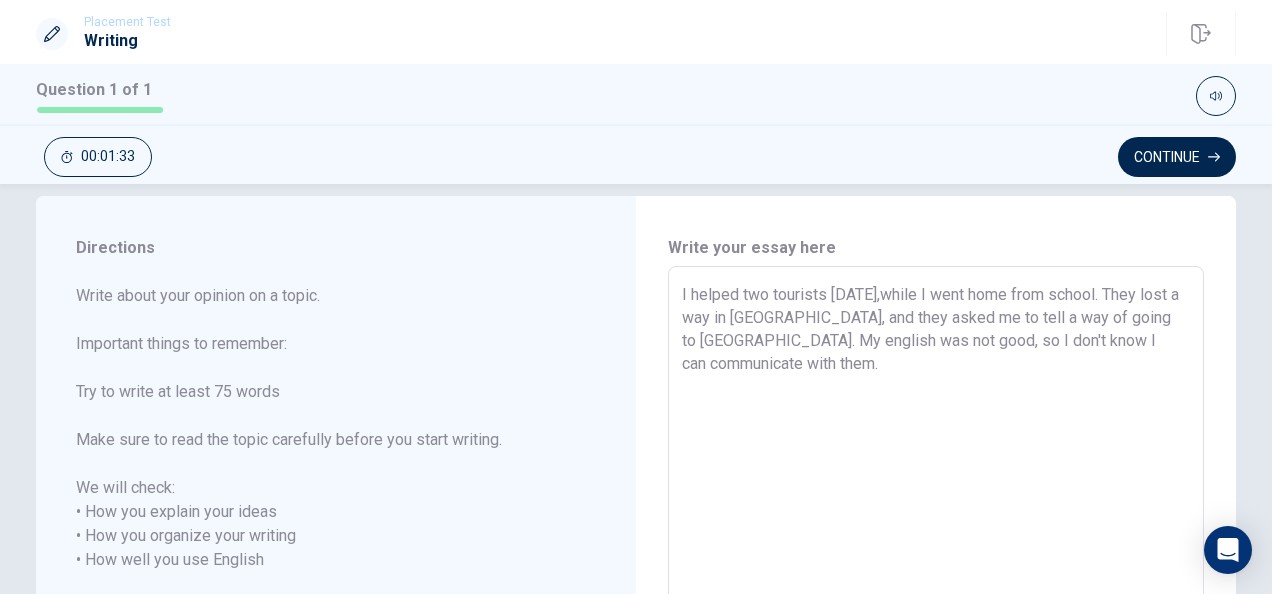 click on "I helped two tourists [DATE],while I went home from school. They lost a way in [GEOGRAPHIC_DATA], and they asked me to tell a way of going to [GEOGRAPHIC_DATA]. My english was not good, so I don't know I can communicate with them." at bounding box center [936, 560] 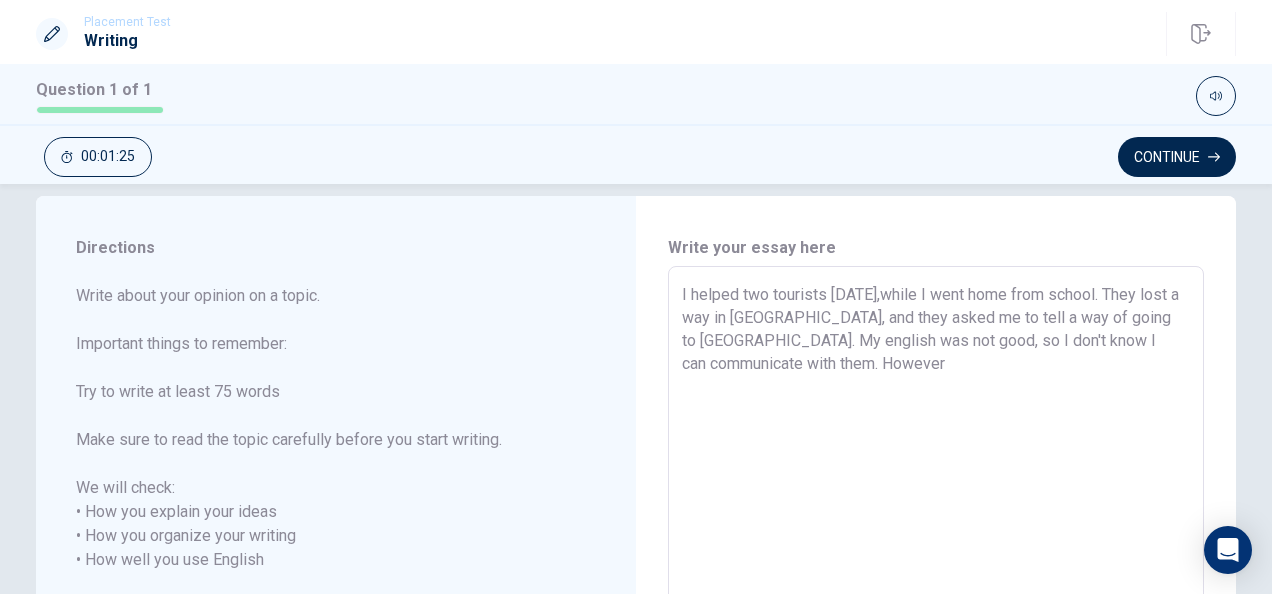 click on "I helped two tourists [DATE],while I went home from school. They lost a way in [GEOGRAPHIC_DATA], and they asked me to tell a way of going to [GEOGRAPHIC_DATA]. My english was not good, so I don't know I can communicate with them. However" at bounding box center [936, 560] 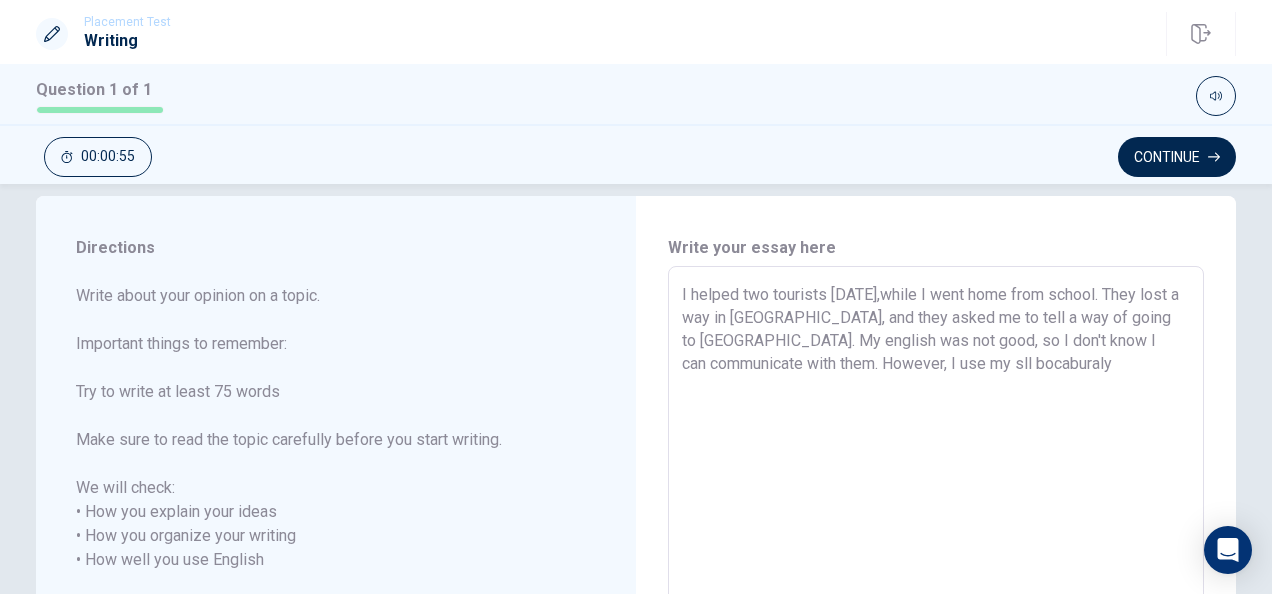 click on "I helped two tourists [DATE],while I went home from school. They lost a way in [GEOGRAPHIC_DATA], and they asked me to tell a way of going to [GEOGRAPHIC_DATA]. My english was not good, so I don't know I can communicate with them. However, I use my sll bocaburaly" at bounding box center [936, 560] 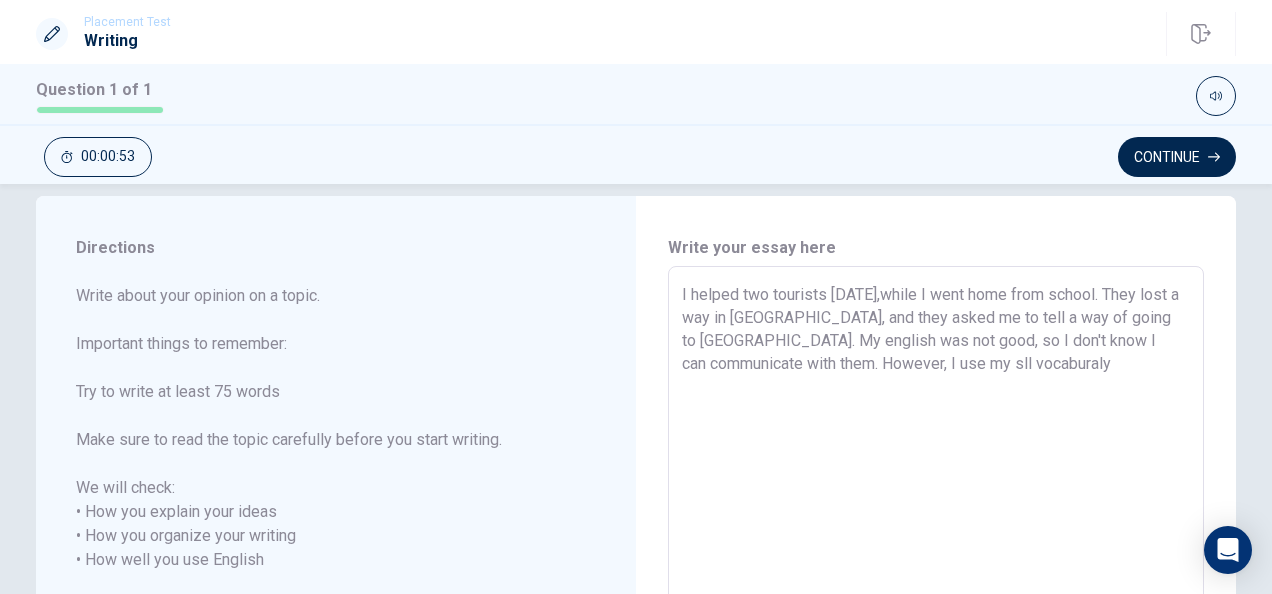 click on "I helped two tourists [DATE],while I went home from school. They lost a way in [GEOGRAPHIC_DATA], and they asked me to tell a way of going to [GEOGRAPHIC_DATA]. My english was not good, so I don't know I can communicate with them. However, I use my sll vocaburaly" at bounding box center [936, 560] 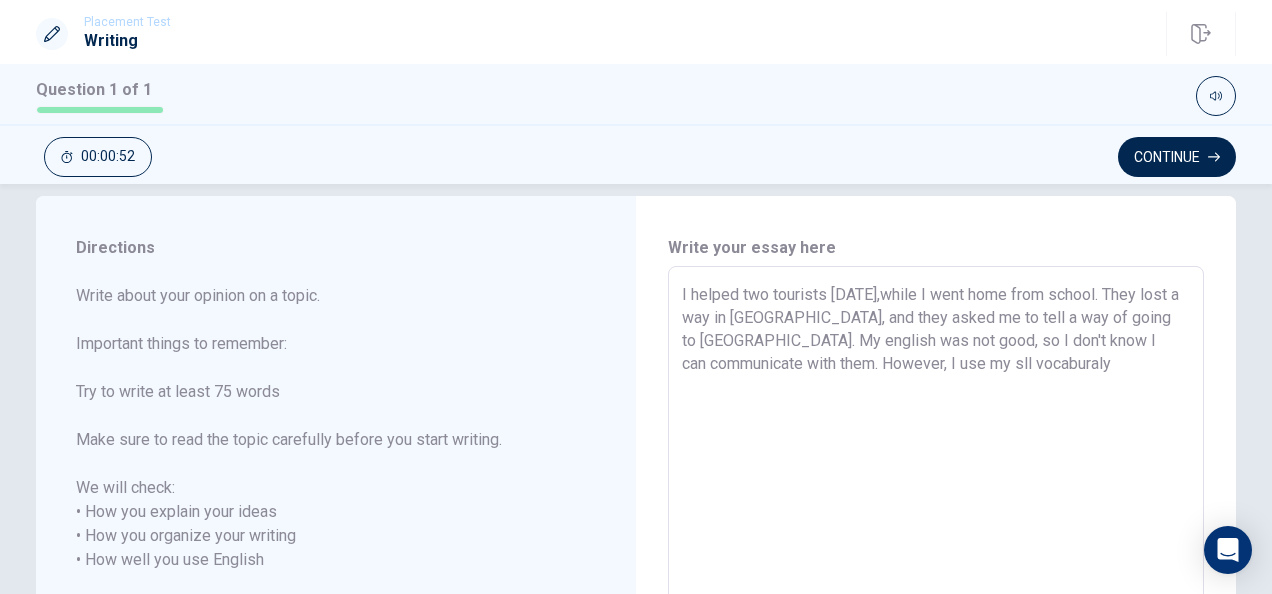 click on "I helped two tourists [DATE],while I went home from school. They lost a way in [GEOGRAPHIC_DATA], and they asked me to tell a way of going to [GEOGRAPHIC_DATA]. My english was not good, so I don't know I can communicate with them. However, I use my sll vocaburaly" at bounding box center (936, 560) 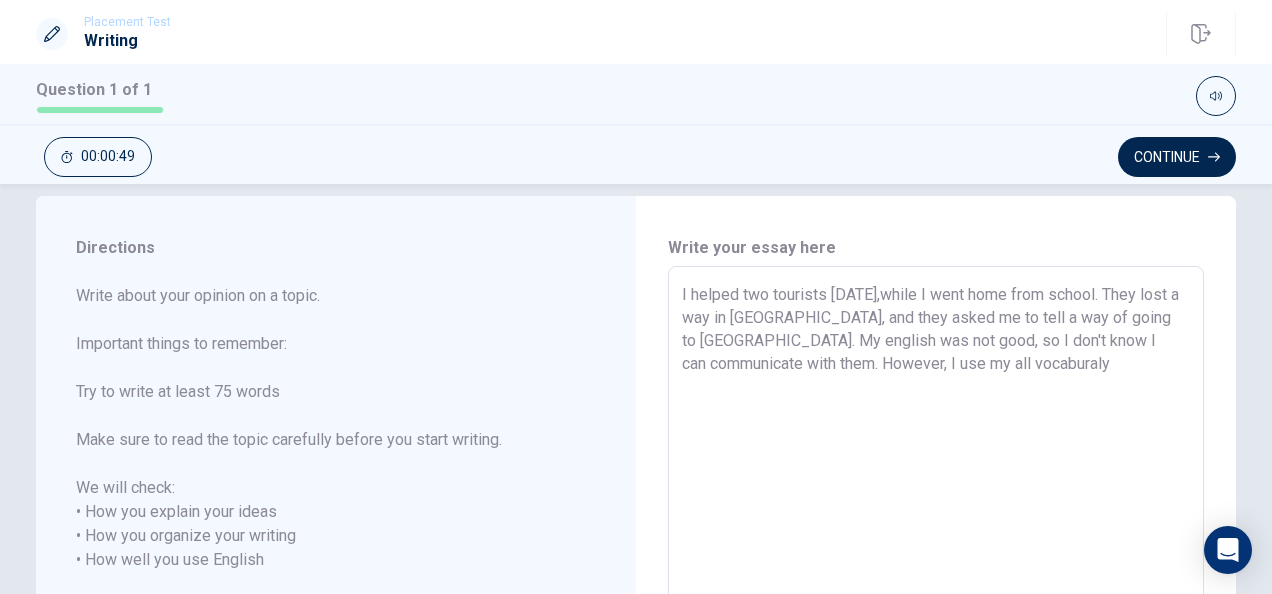 click on "I helped two tourists [DATE],while I went home from school. They lost a way in [GEOGRAPHIC_DATA], and they asked me to tell a way of going to [GEOGRAPHIC_DATA]. My english was not good, so I don't know I can communicate with them. However, I use my all vocaburaly" at bounding box center (936, 560) 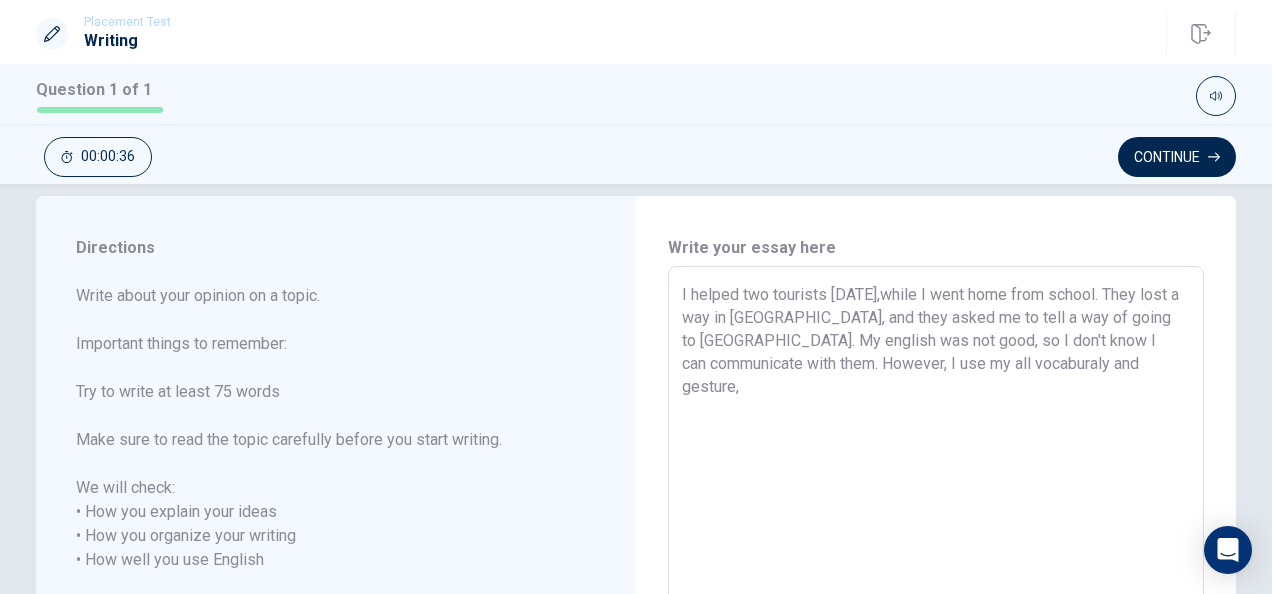 click on "I helped two tourists [DATE],while I went home from school. They lost a way in [GEOGRAPHIC_DATA], and they asked me to tell a way of going to [GEOGRAPHIC_DATA]. My english was not good, so I don't know I can communicate with them. However, I use my all vocaburaly and gesture," at bounding box center (936, 560) 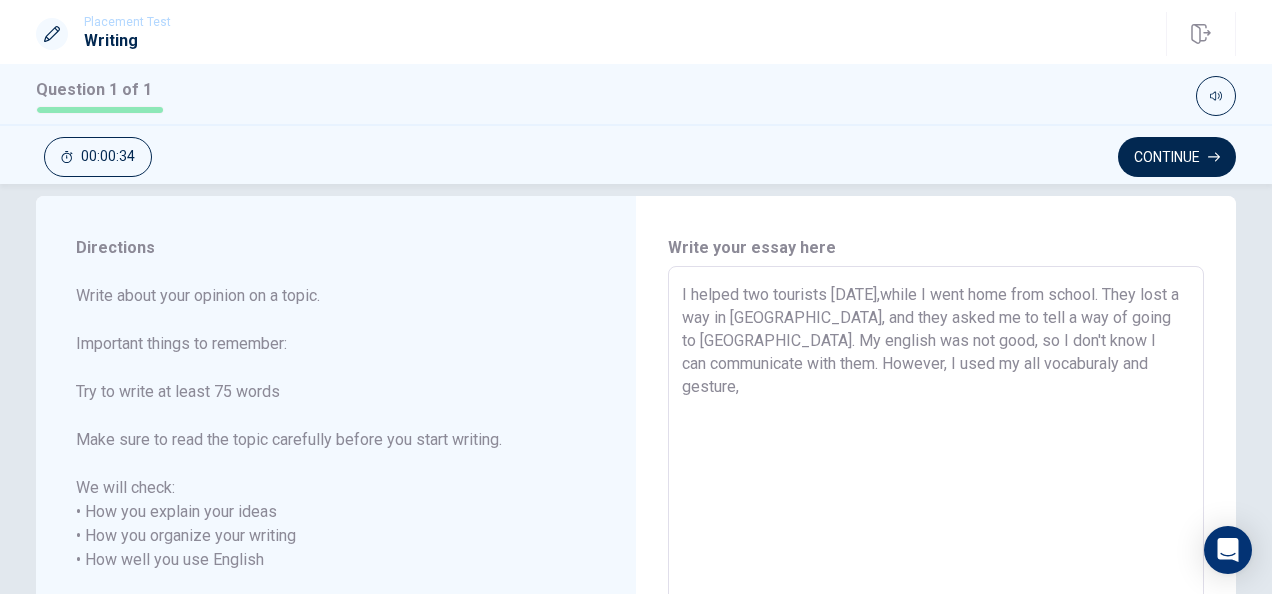 click on "I helped two tourists [DATE],while I went home from school. They lost a way in [GEOGRAPHIC_DATA], and they asked me to tell a way of going to [GEOGRAPHIC_DATA]. My english was not good, so I don't know I can communicate with them. However, I used my all vocaburaly and gesture," at bounding box center [936, 560] 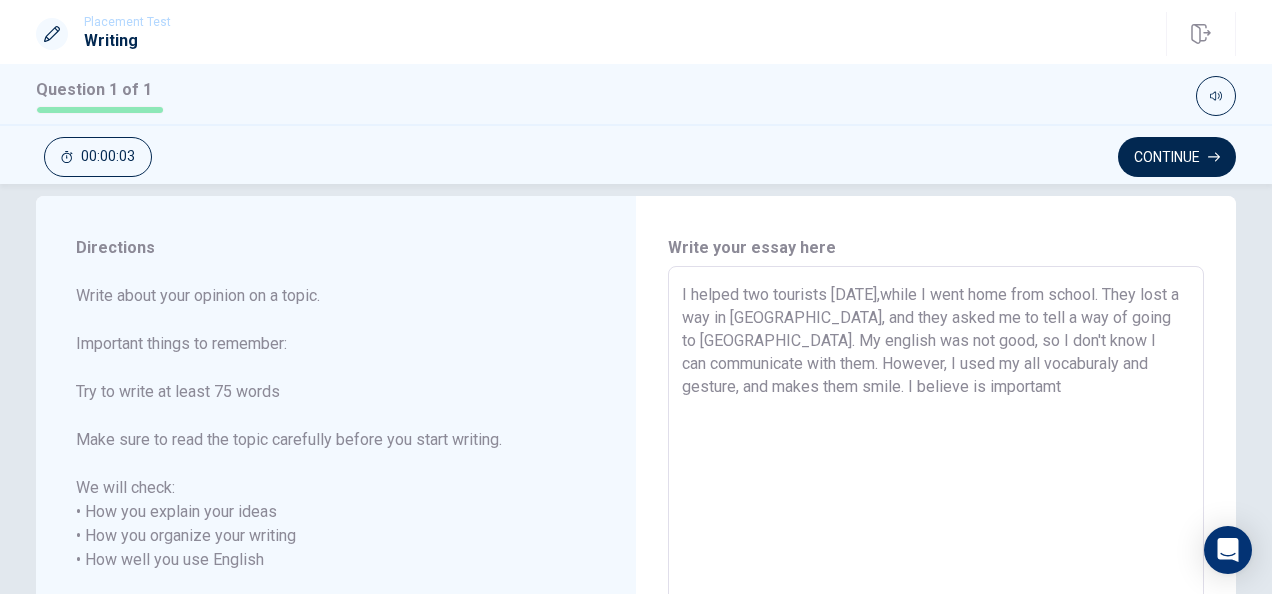 click on "I helped two tourists [DATE],while I went home from school. They lost a way in [GEOGRAPHIC_DATA], and they asked me to tell a way of going to [GEOGRAPHIC_DATA]. My english was not good, so I don't know I can communicate with them. However, I used my all vocaburaly and gesture, and makes them smile. I believe is importamt" at bounding box center [936, 560] 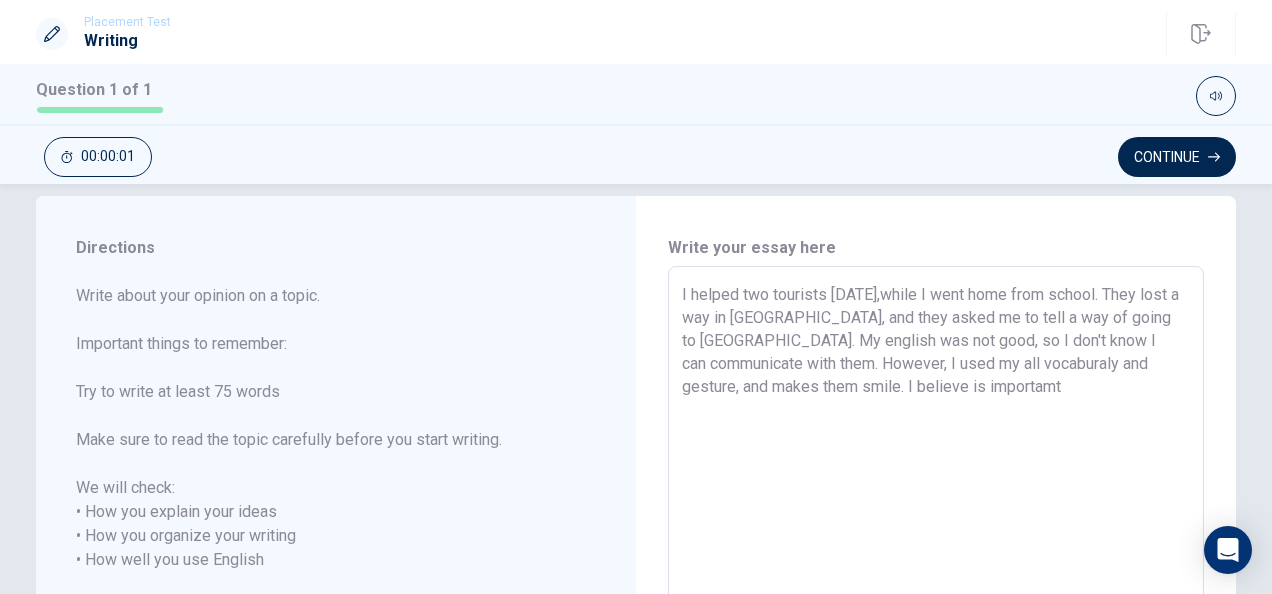 click on "I helped two tourists [DATE],while I went home from school. They lost a way in [GEOGRAPHIC_DATA], and they asked me to tell a way of going to [GEOGRAPHIC_DATA]. My english was not good, so I don't know I can communicate with them. However, I used my all vocaburaly and gesture, and makes them smile. I believe is importamt" at bounding box center [936, 560] 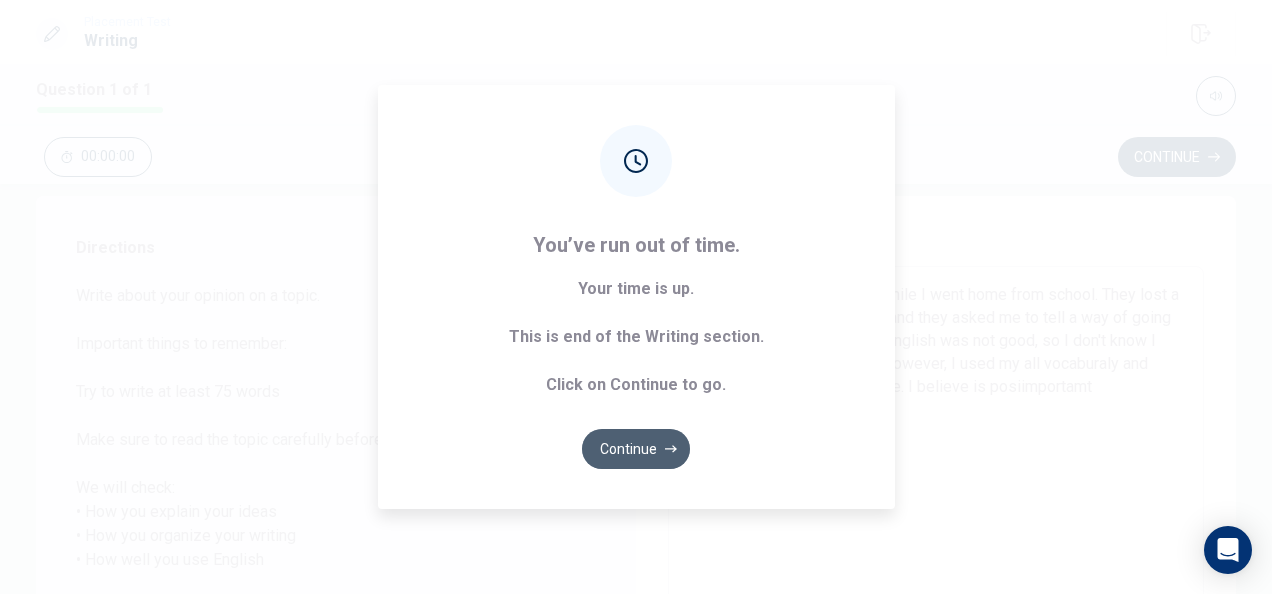 click on "Continue" at bounding box center [636, 449] 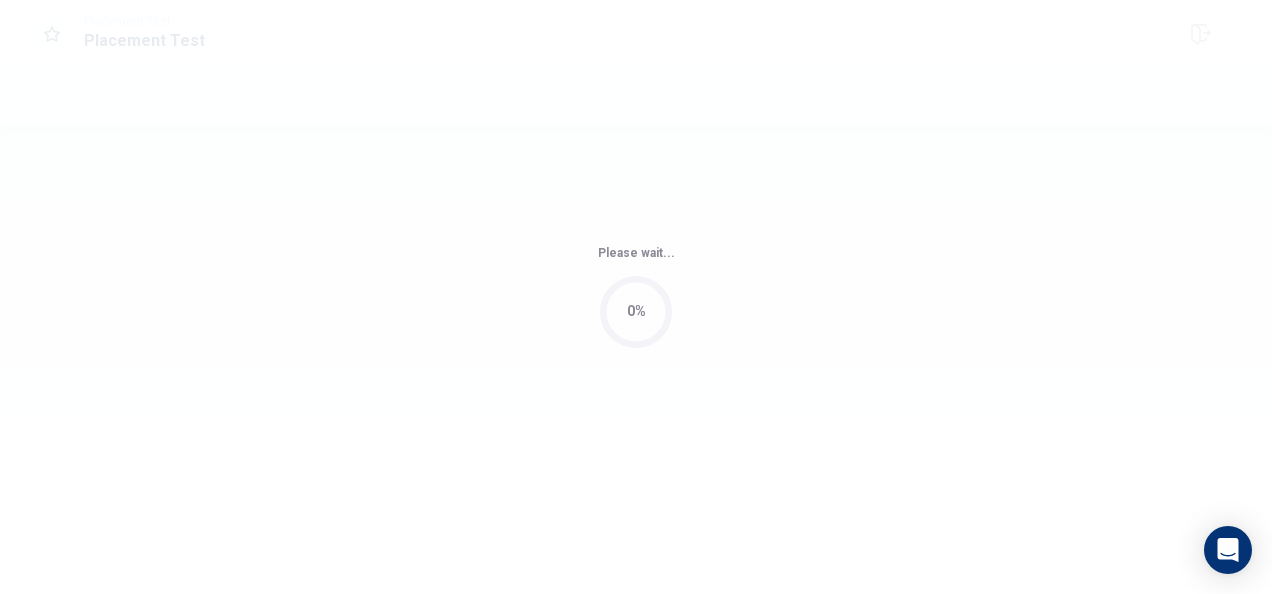 scroll, scrollTop: 0, scrollLeft: 0, axis: both 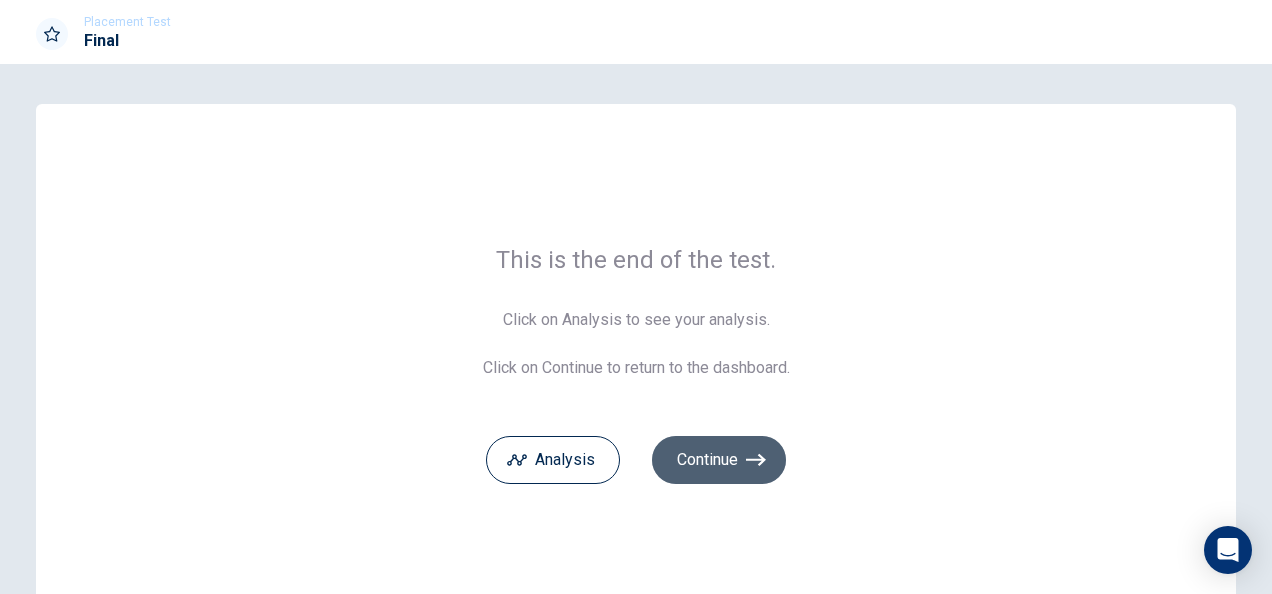 click on "Continue" at bounding box center (719, 460) 